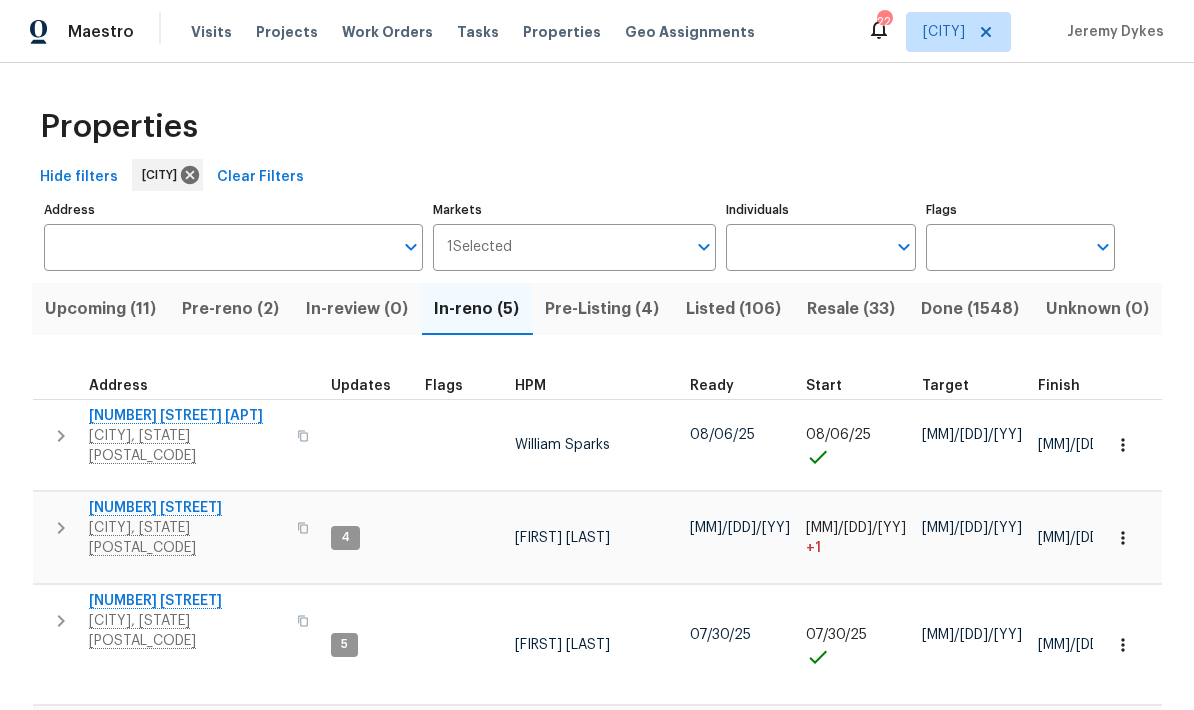 scroll, scrollTop: 0, scrollLeft: 0, axis: both 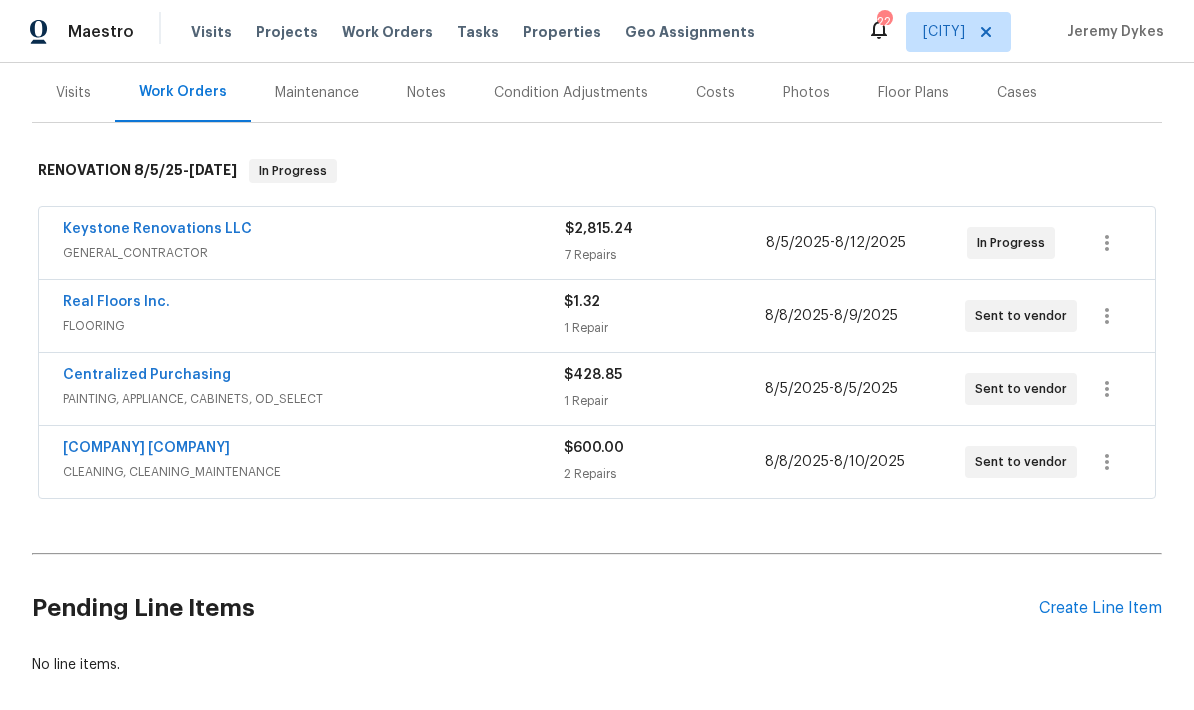 click on "Create Line Item" at bounding box center (1100, 608) 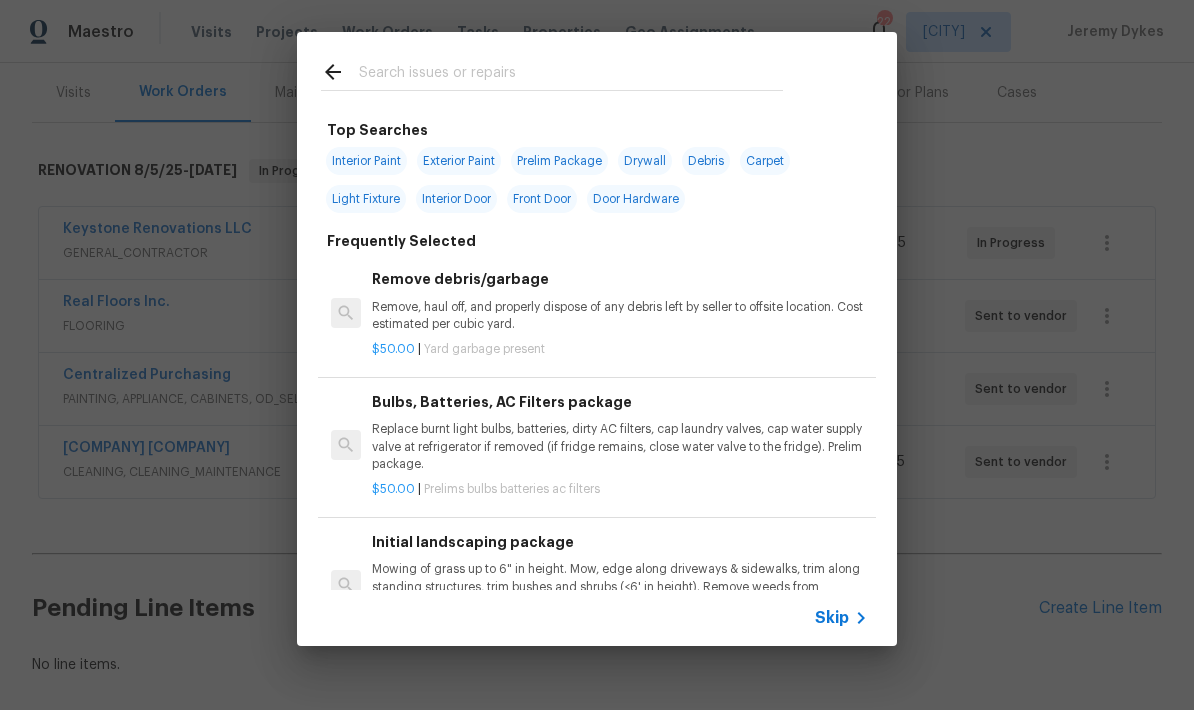 click at bounding box center (571, 75) 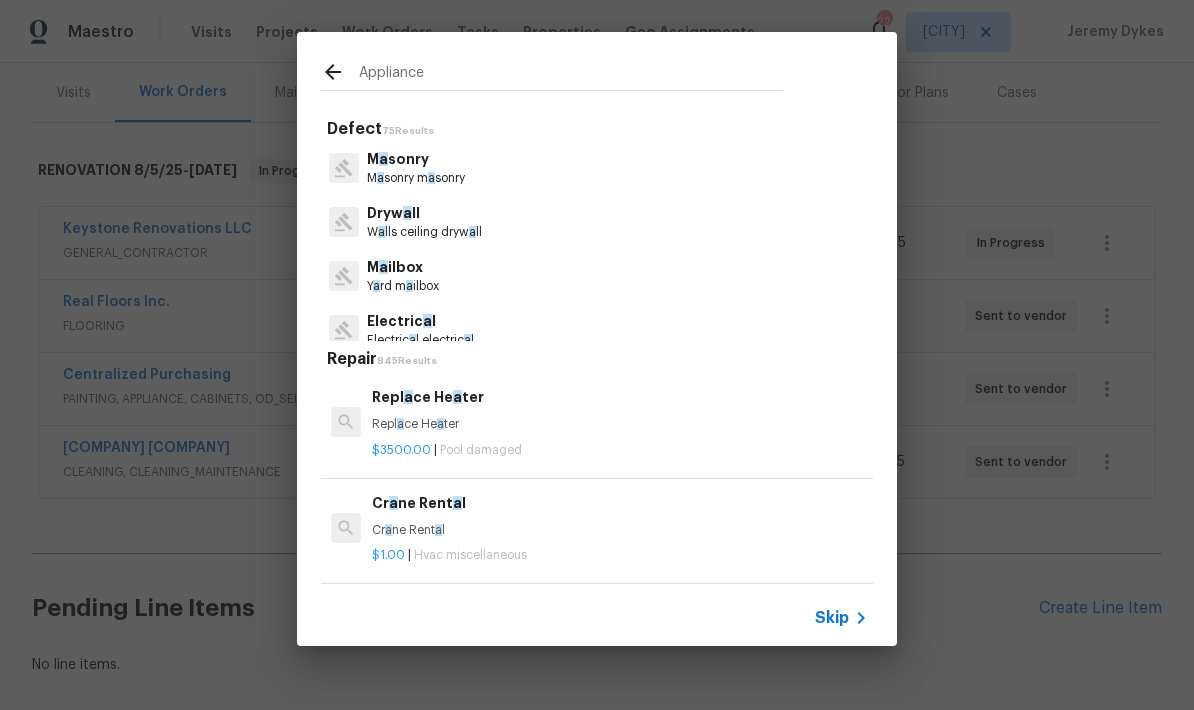type on "Appliances" 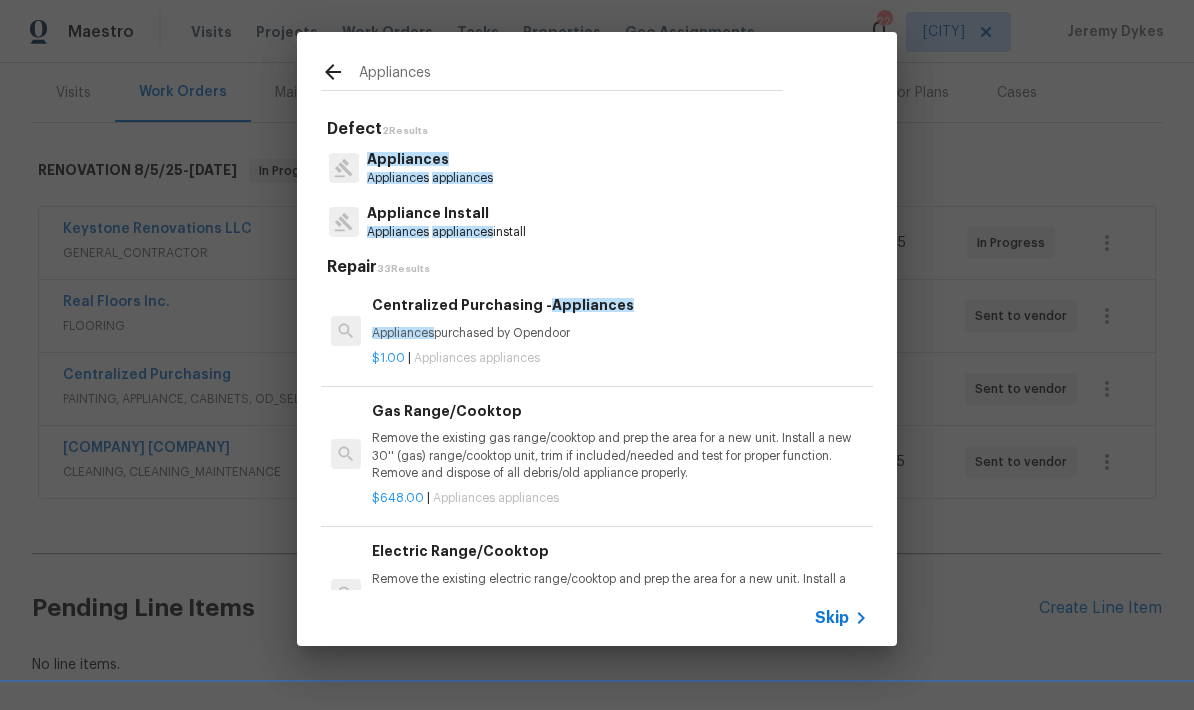 click on "appliances" at bounding box center (462, 232) 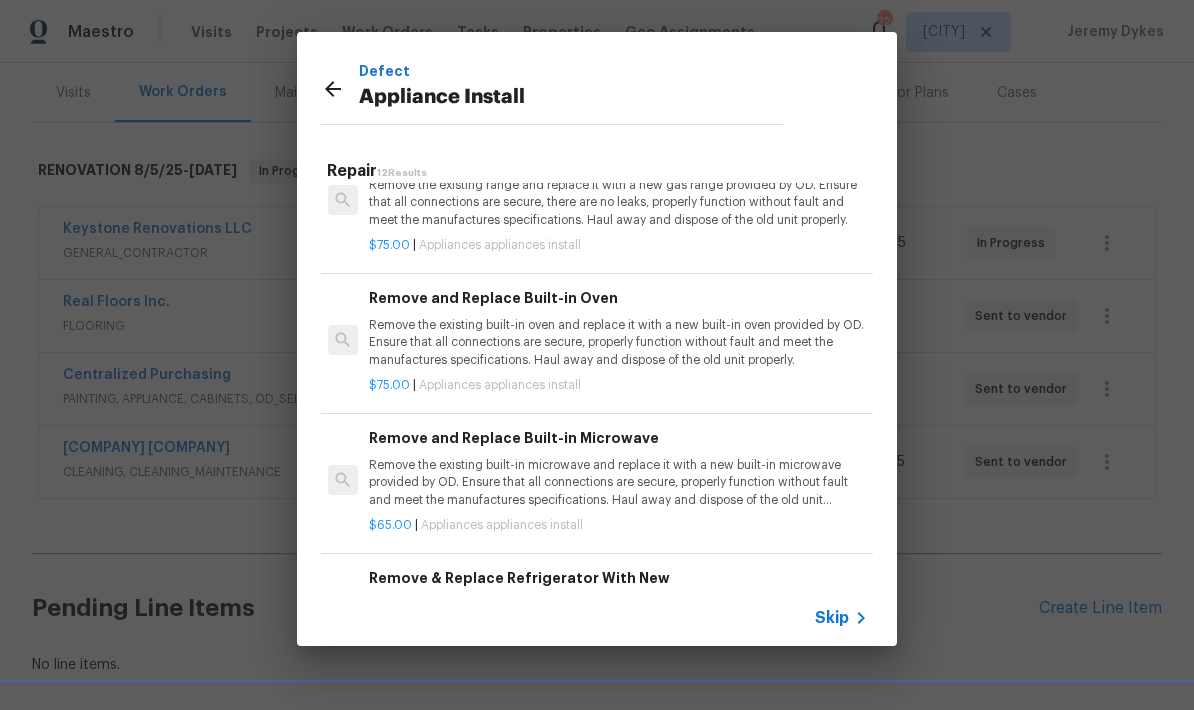 scroll, scrollTop: 1171, scrollLeft: 3, axis: both 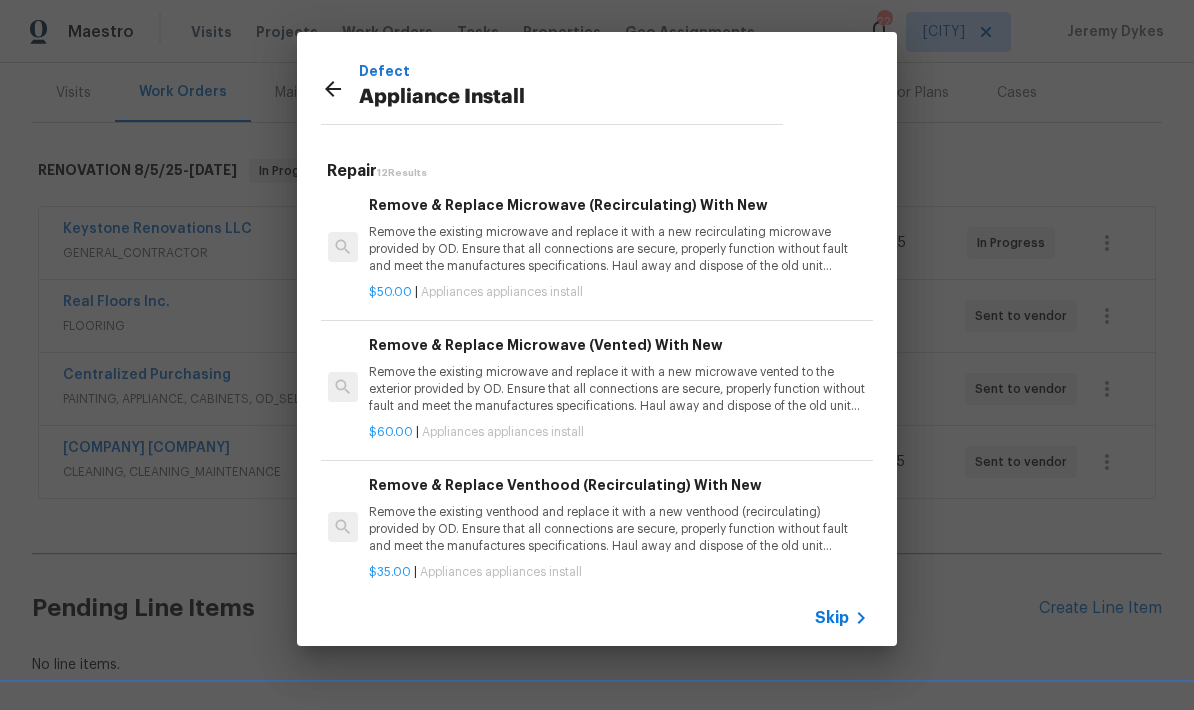 click on "Remove the existing microwave and replace it with a new recirculating microwave provided by OD. Ensure that all  connections are secure, properly function without fault and meet the manufactures specifications. Haul away and dispose of the old unit properly." at bounding box center [617, 249] 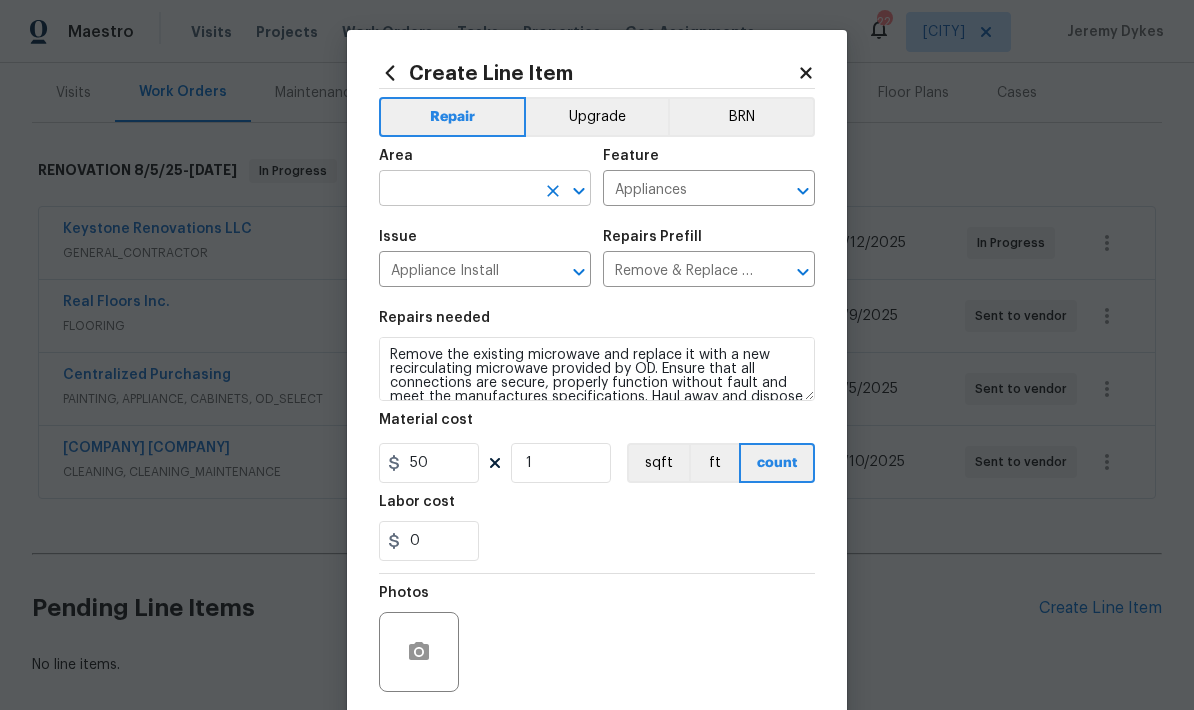 click at bounding box center [457, 190] 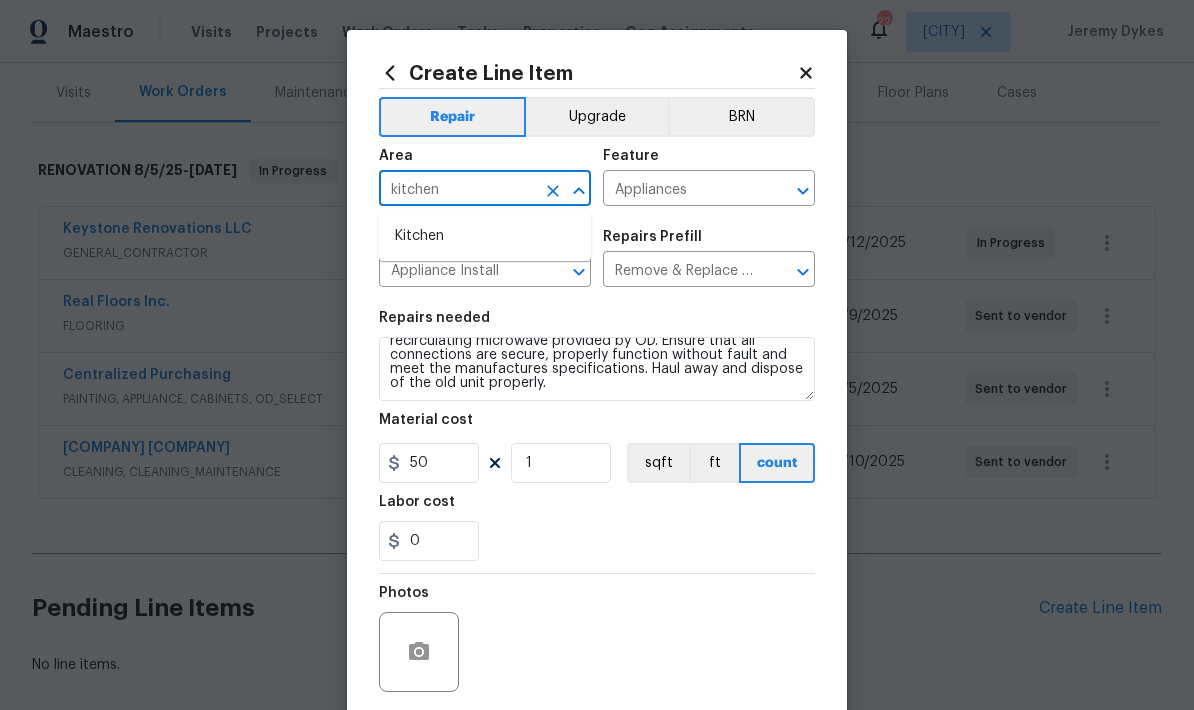 scroll, scrollTop: 28, scrollLeft: 0, axis: vertical 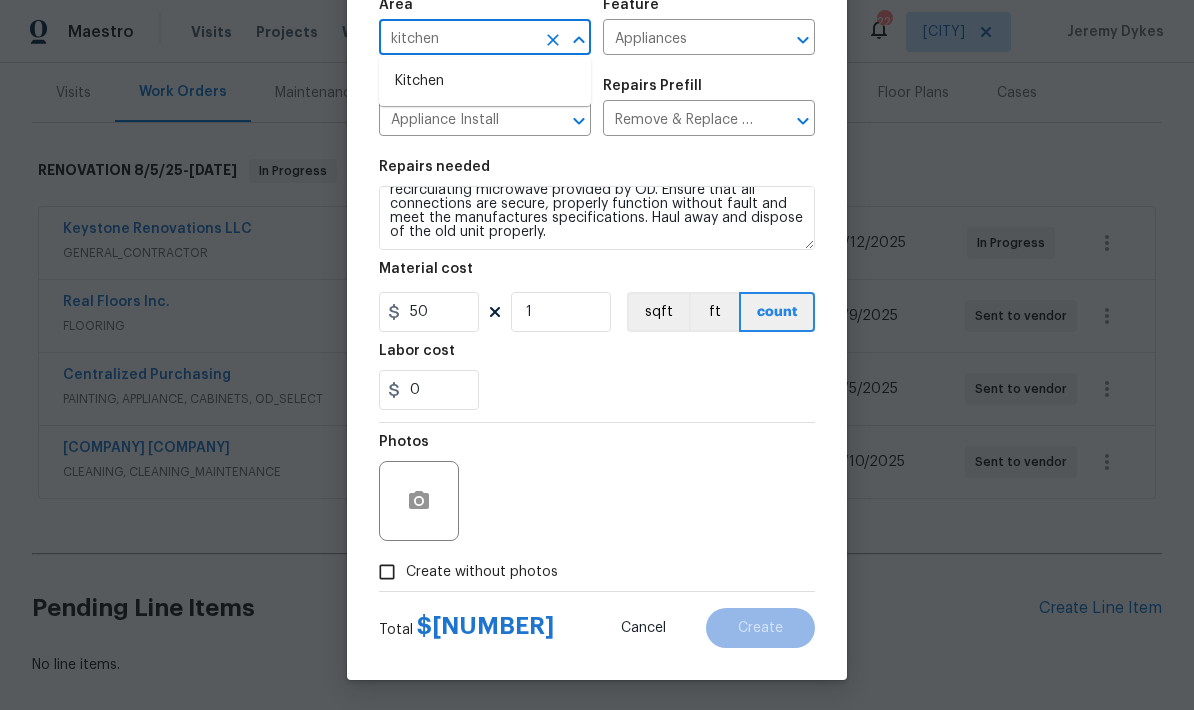 type on "kitchen" 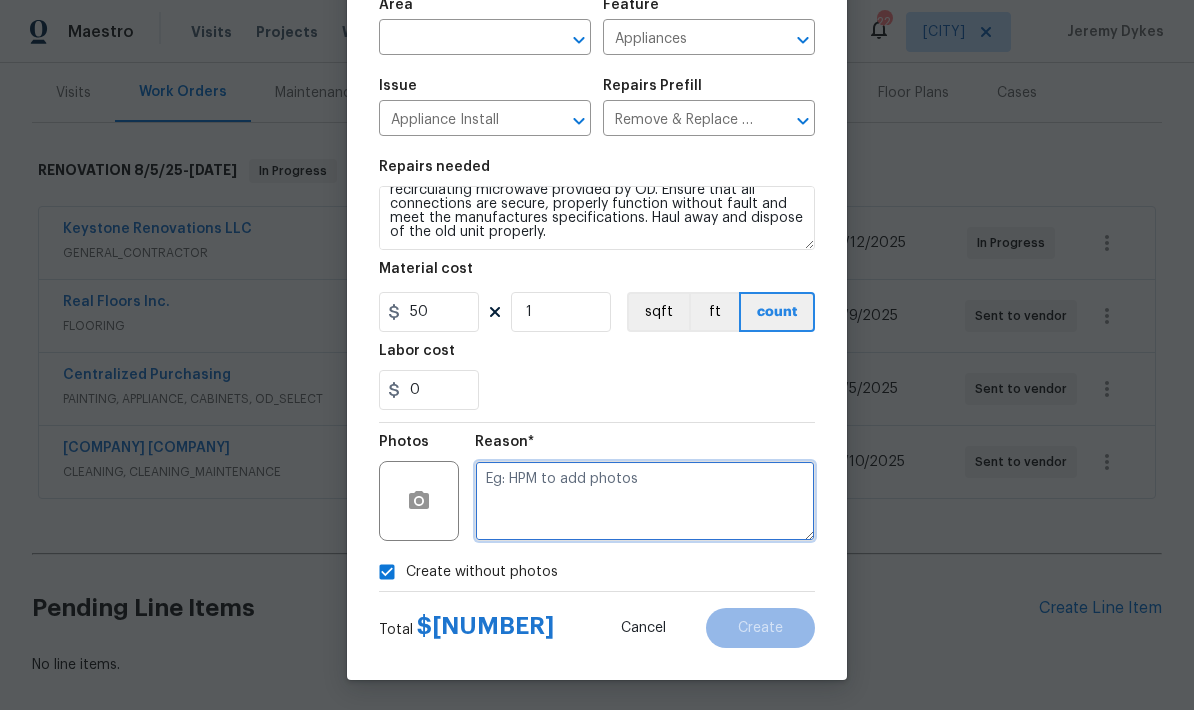 click at bounding box center [645, 501] 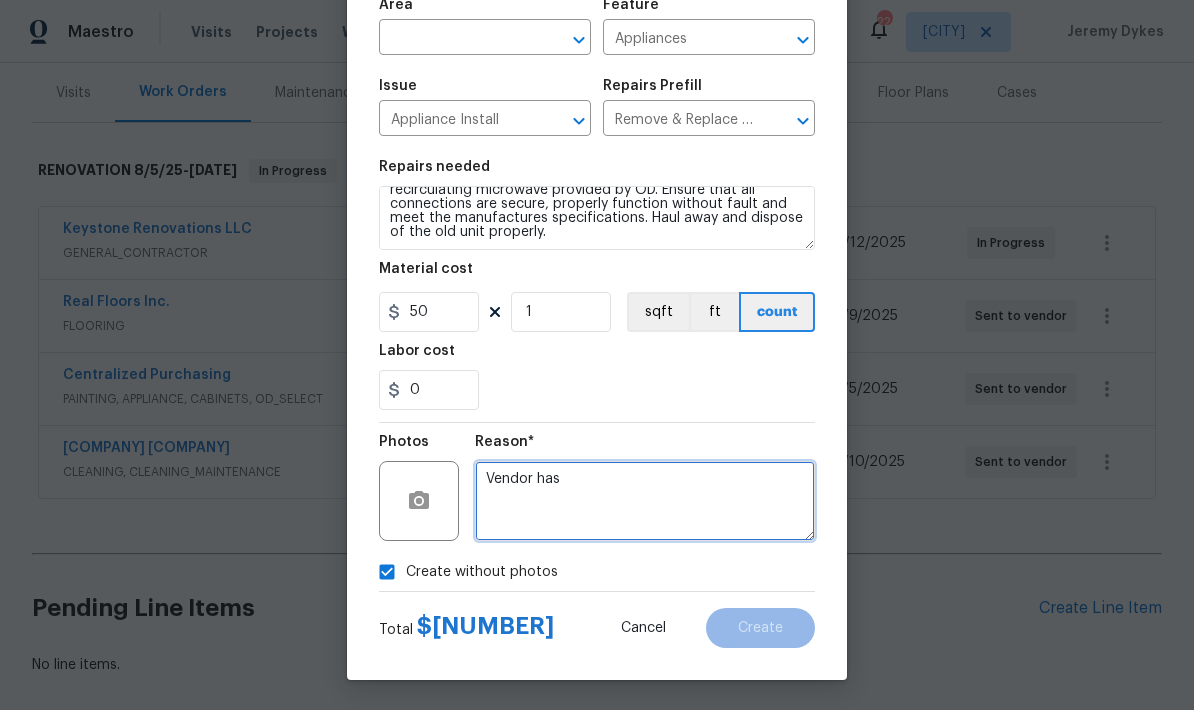 click on "Vendor has" at bounding box center [645, 501] 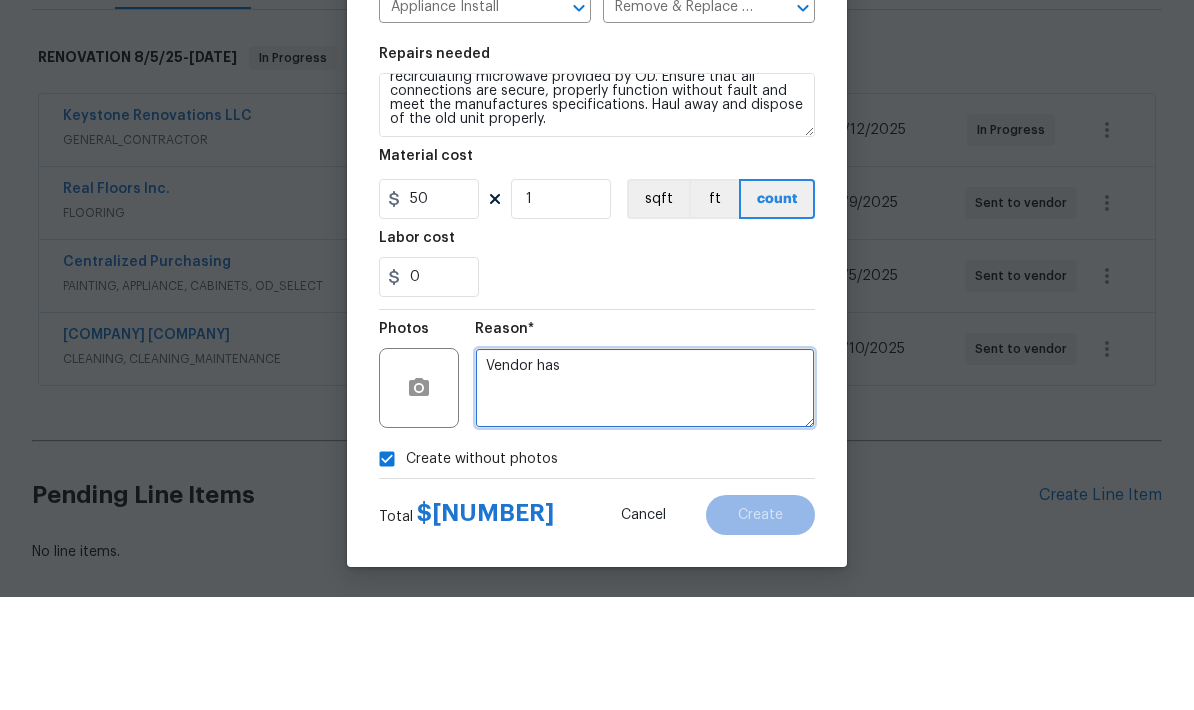scroll, scrollTop: 80, scrollLeft: 0, axis: vertical 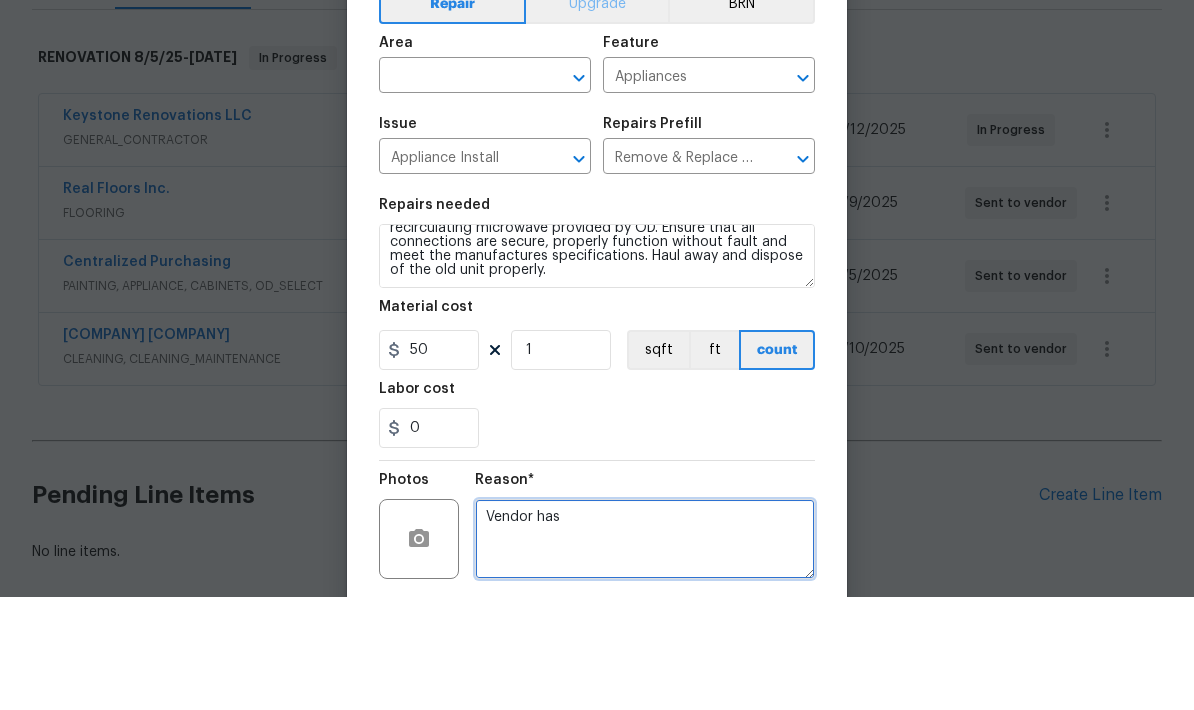 type on "Vendor has" 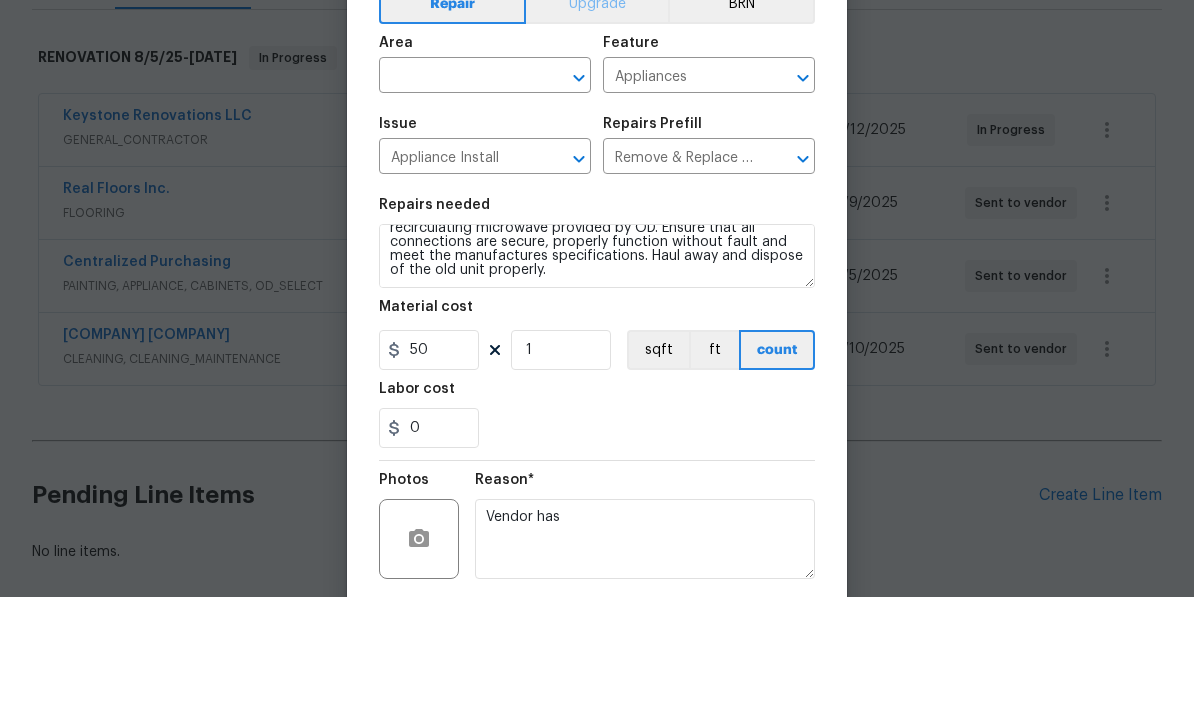 click on "Upgrade" at bounding box center [597, 117] 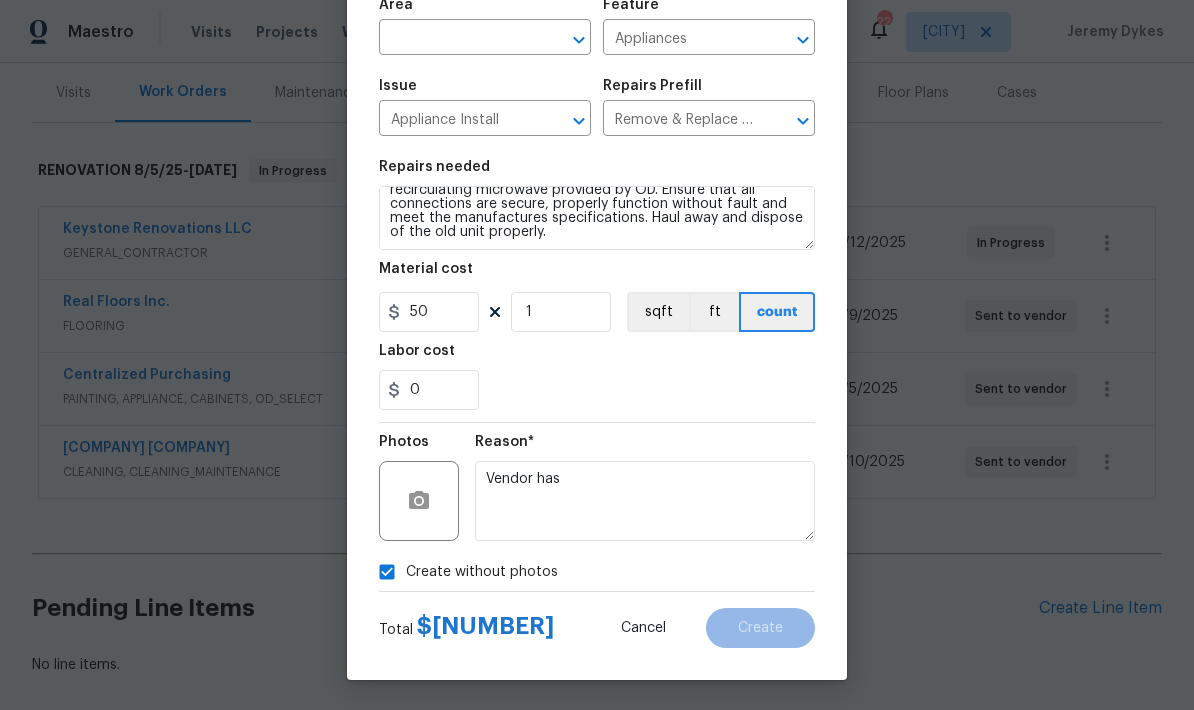 scroll, scrollTop: 155, scrollLeft: 0, axis: vertical 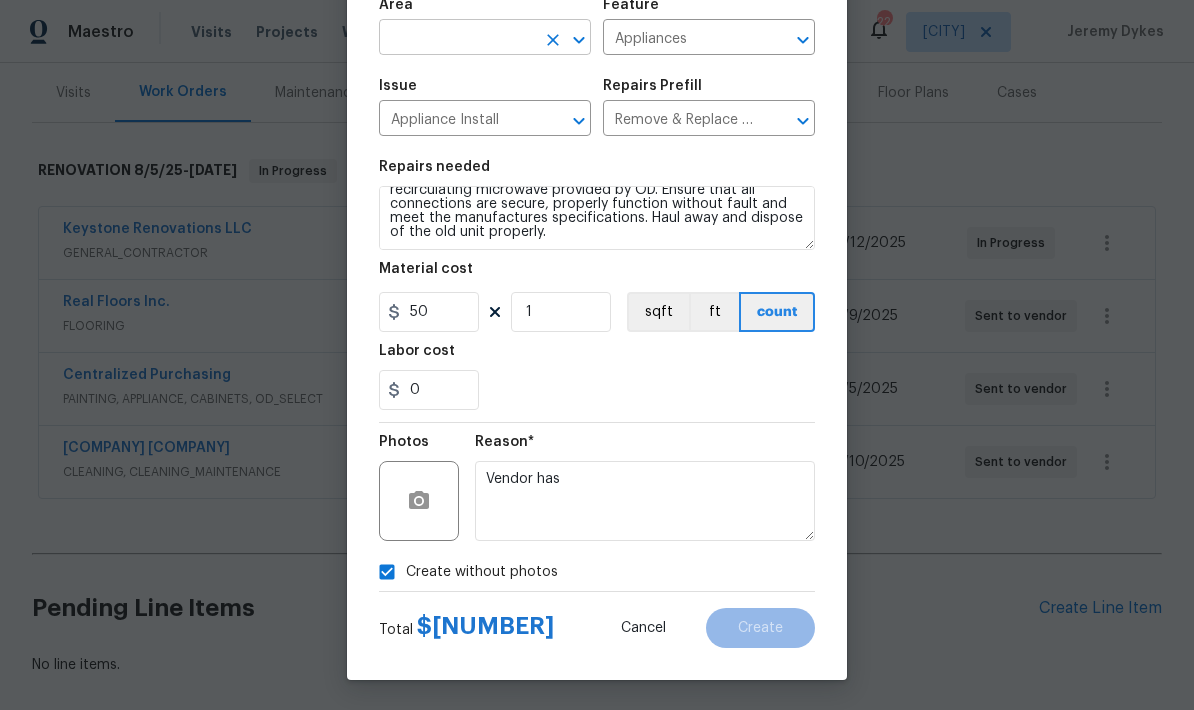 click at bounding box center (457, 39) 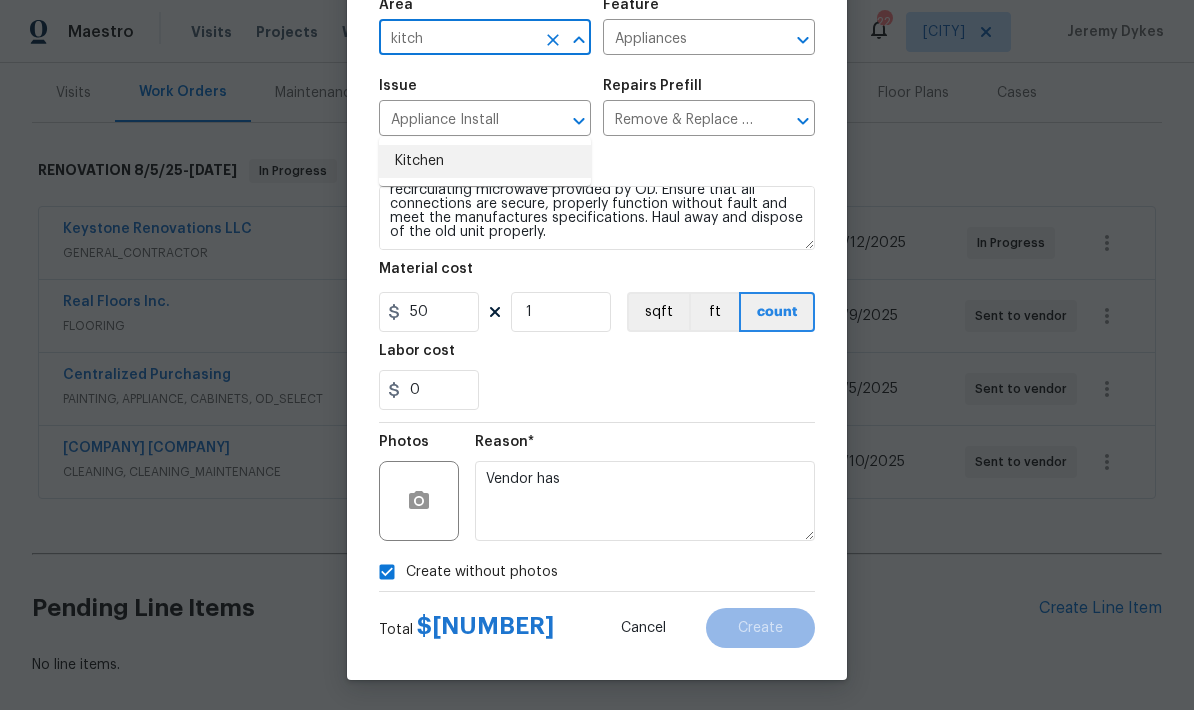 click on "Kitchen" at bounding box center (485, 161) 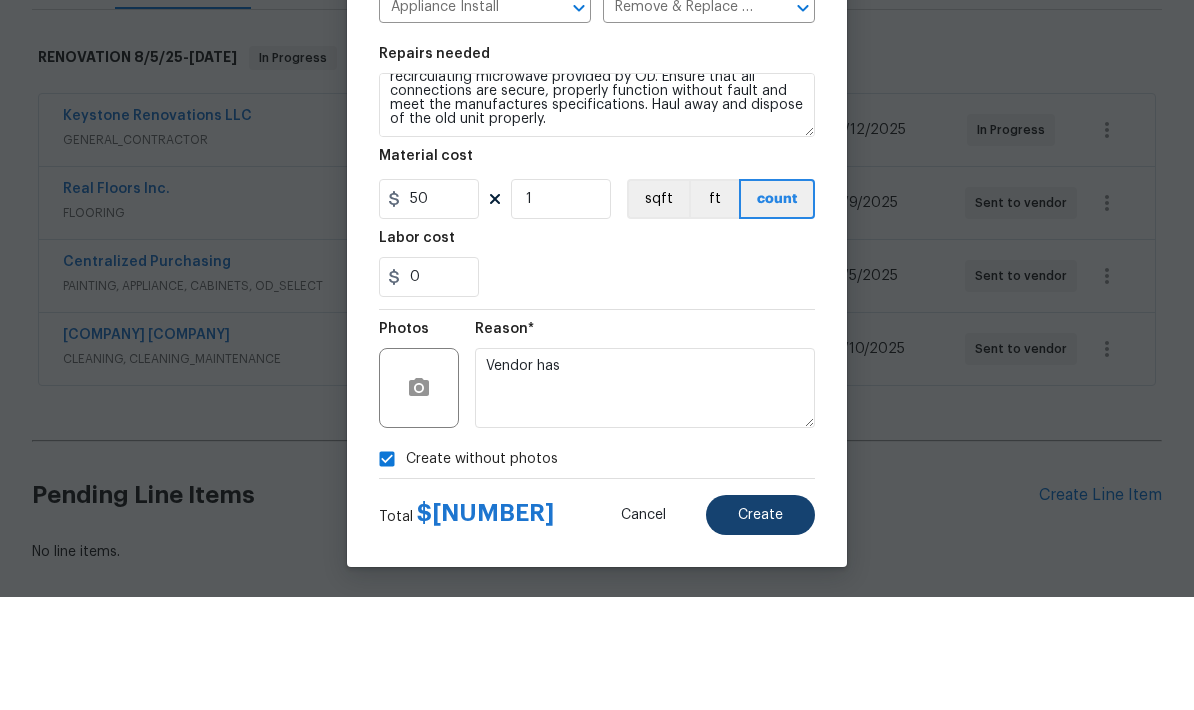 click on "Create" at bounding box center (760, 628) 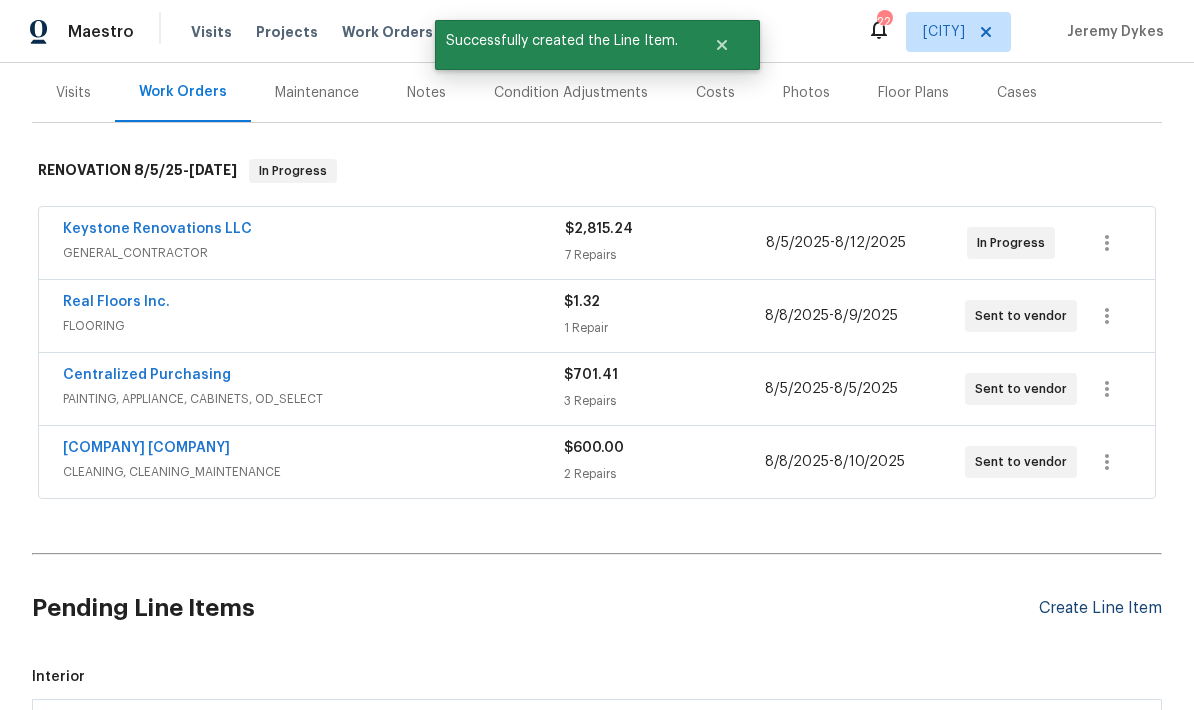 click on "Create Line Item" at bounding box center (1100, 608) 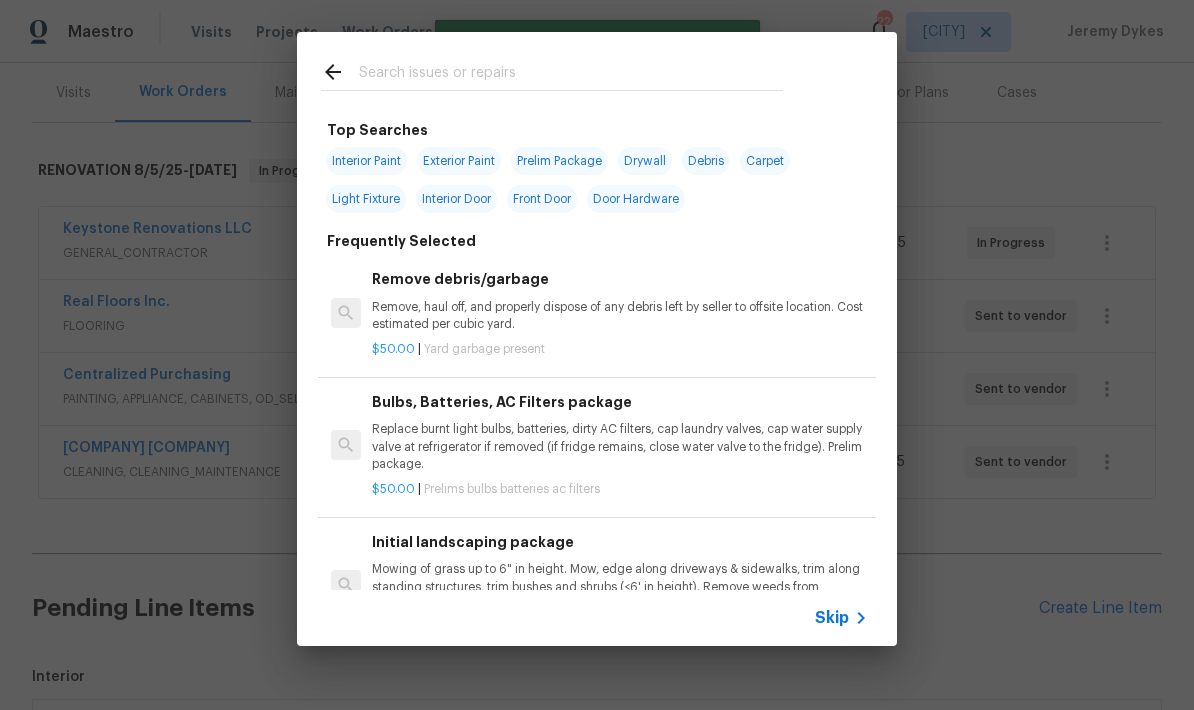 click at bounding box center [571, 75] 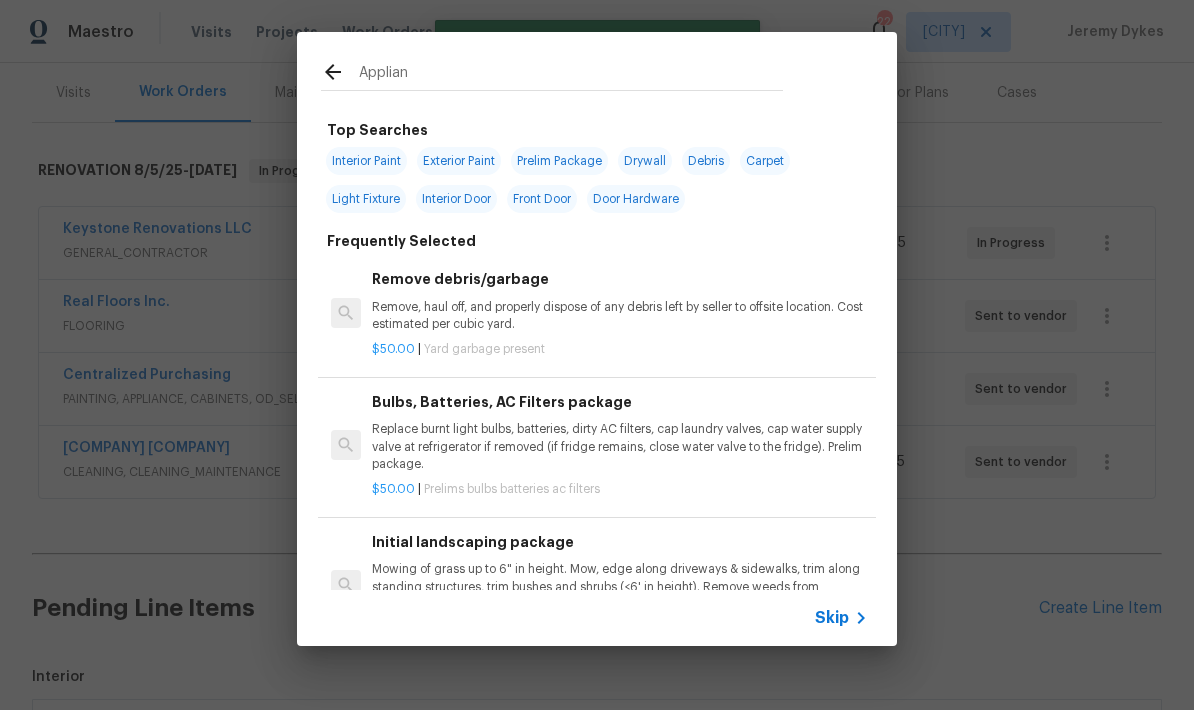 type on "Applianc" 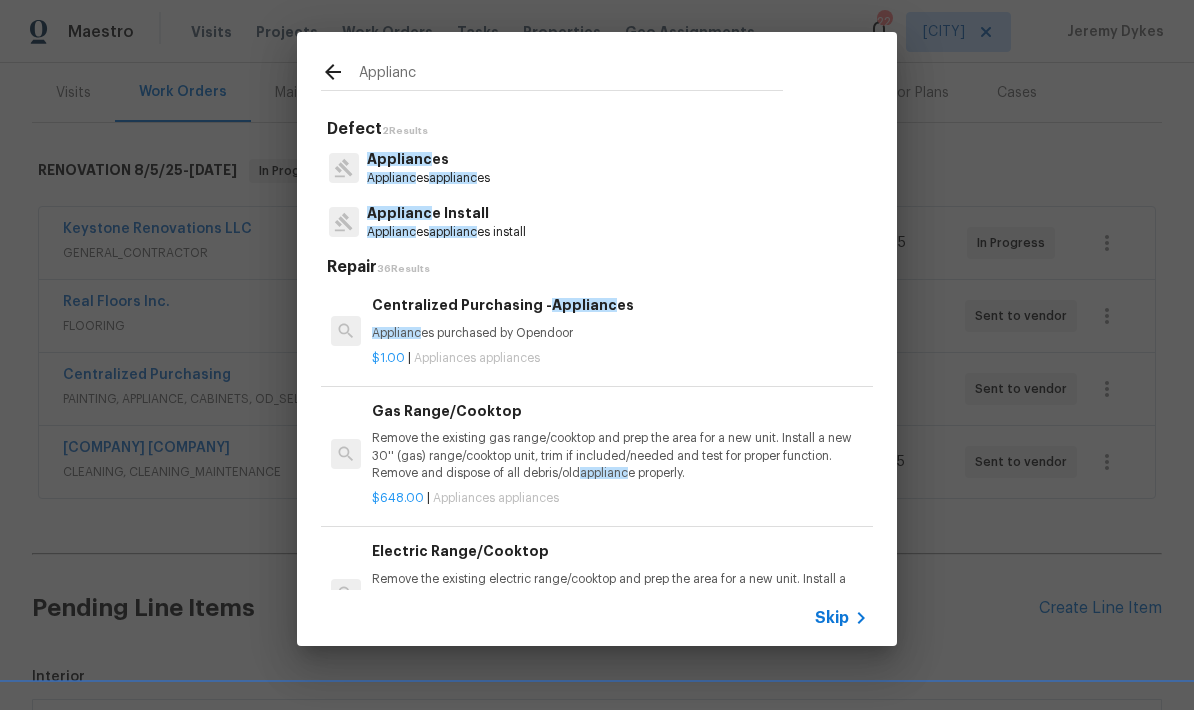 click on "applianc" at bounding box center [453, 232] 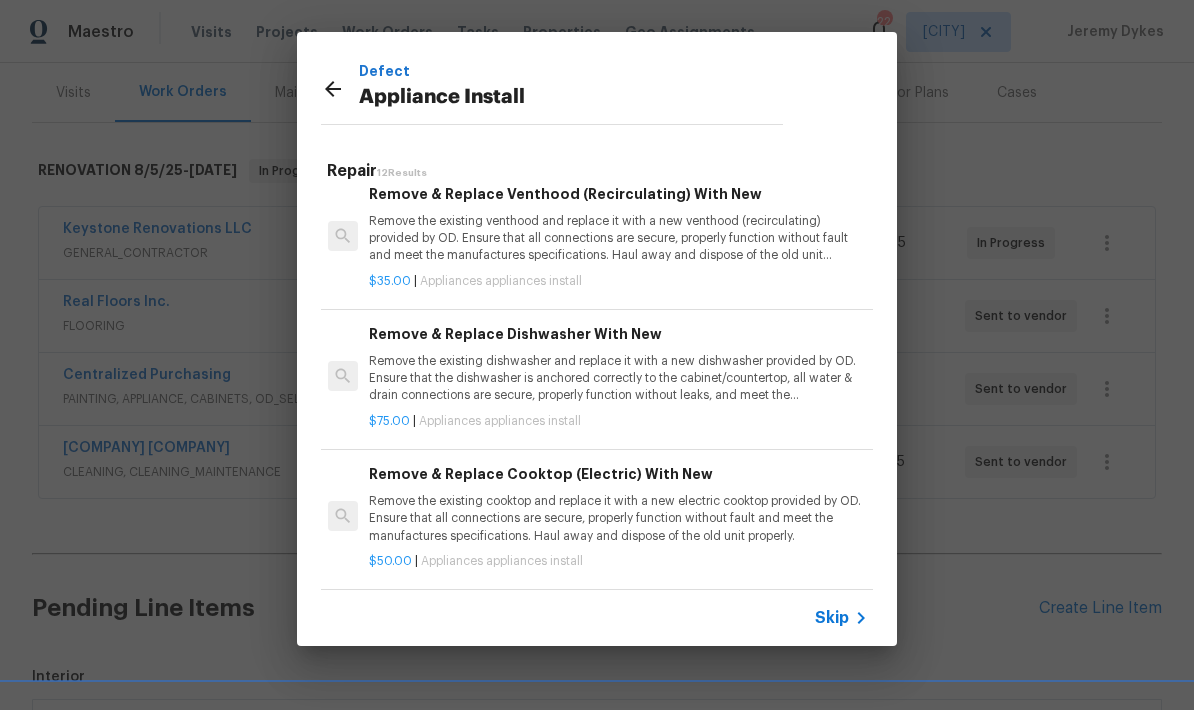 scroll, scrollTop: 297, scrollLeft: 3, axis: both 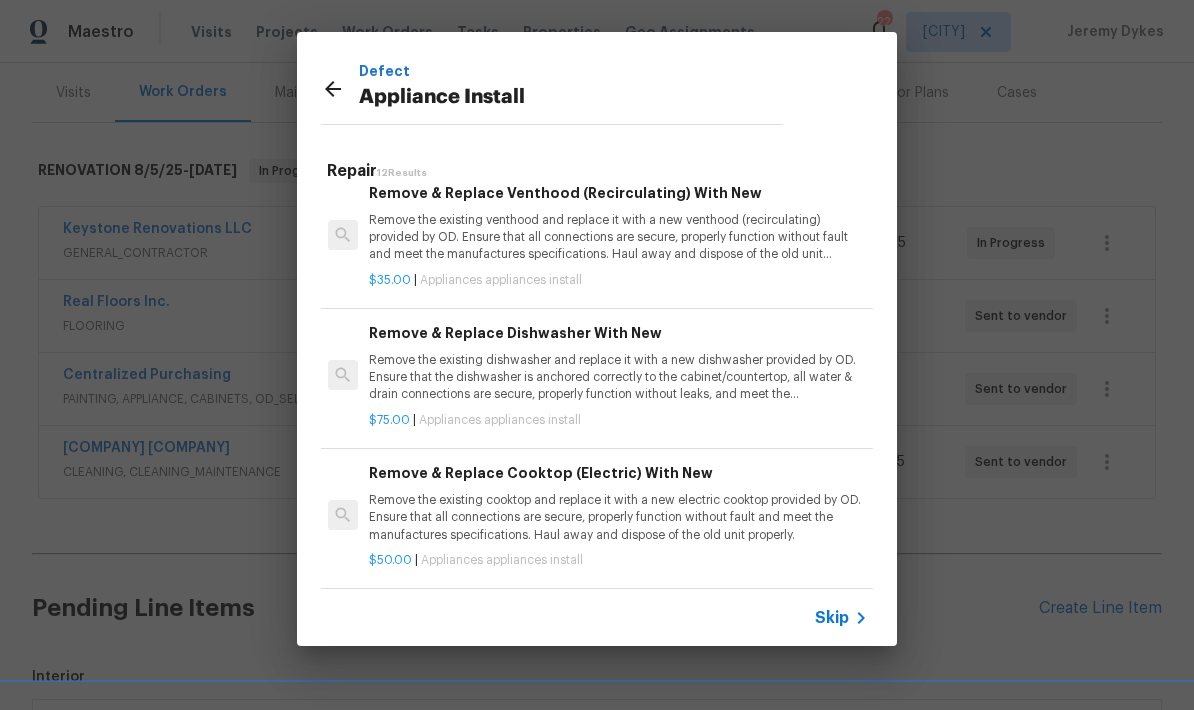 click on "Remove the existing dishwasher and replace it with a new dishwasher provided by OD. Ensure that the dishwasher is anchored correctly to the cabinet/countertop, all water & drain connections are secure, properly function without leaks, and meet the manufactures specifications. Haul away and dispose of the old unit properly." at bounding box center [617, 377] 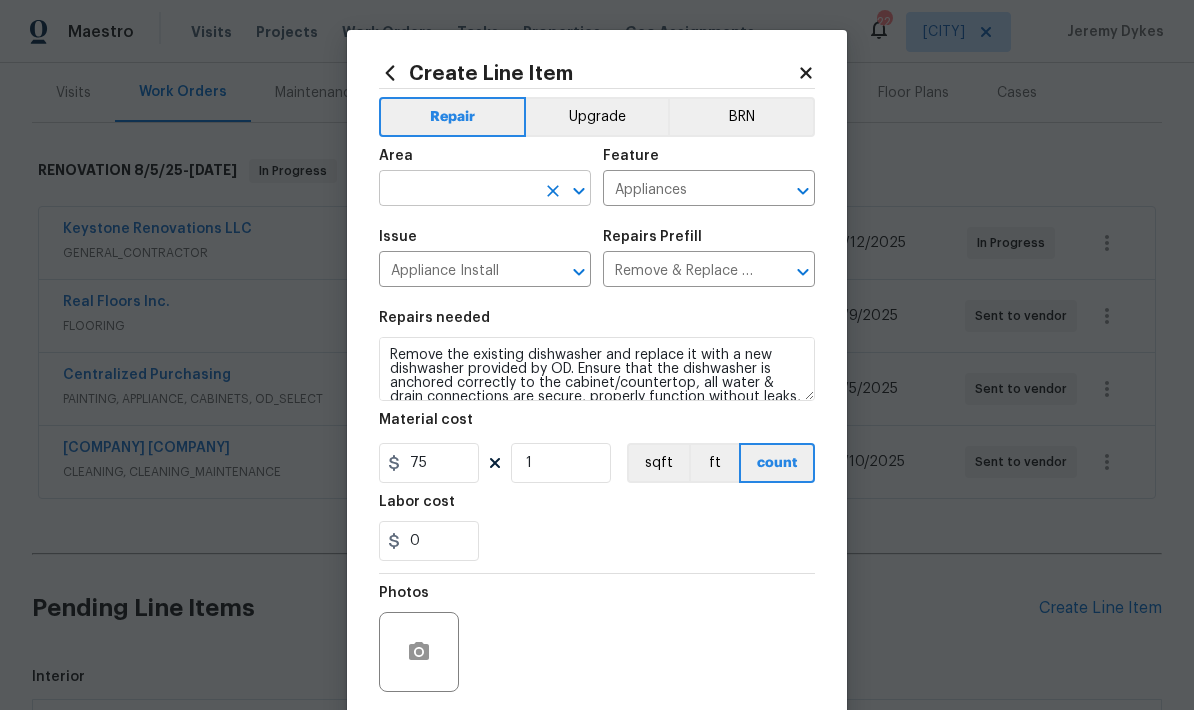 click at bounding box center (457, 190) 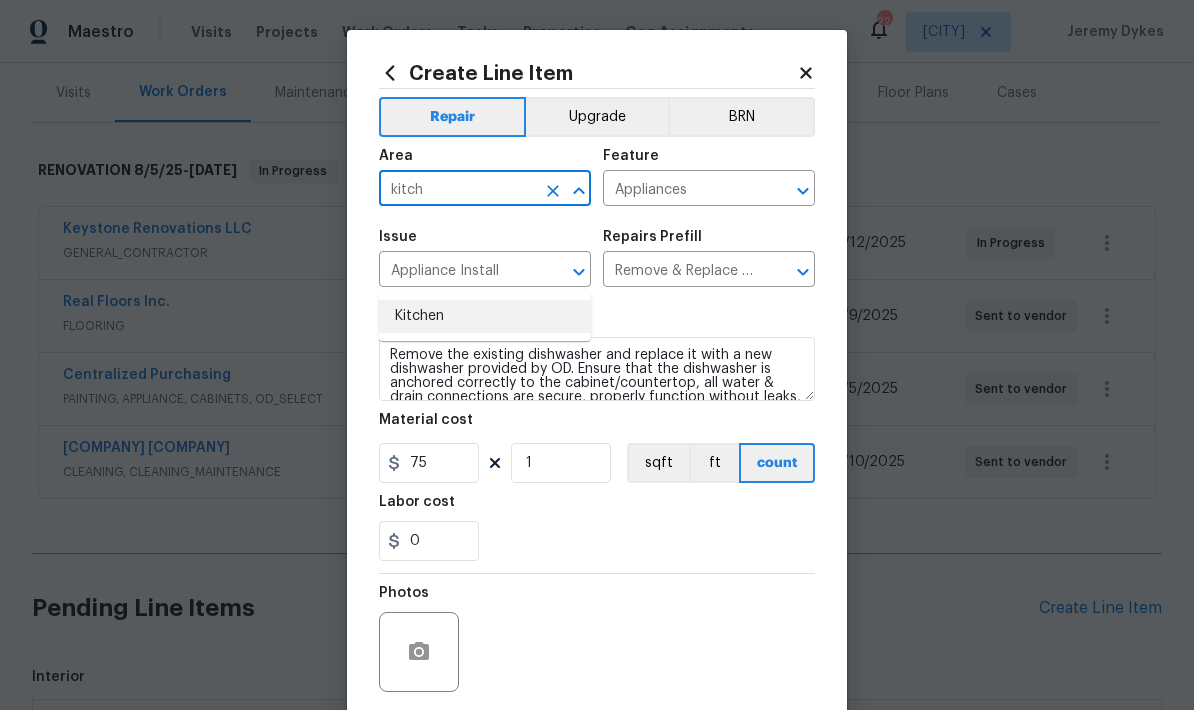 click on "Kitchen" at bounding box center [485, 316] 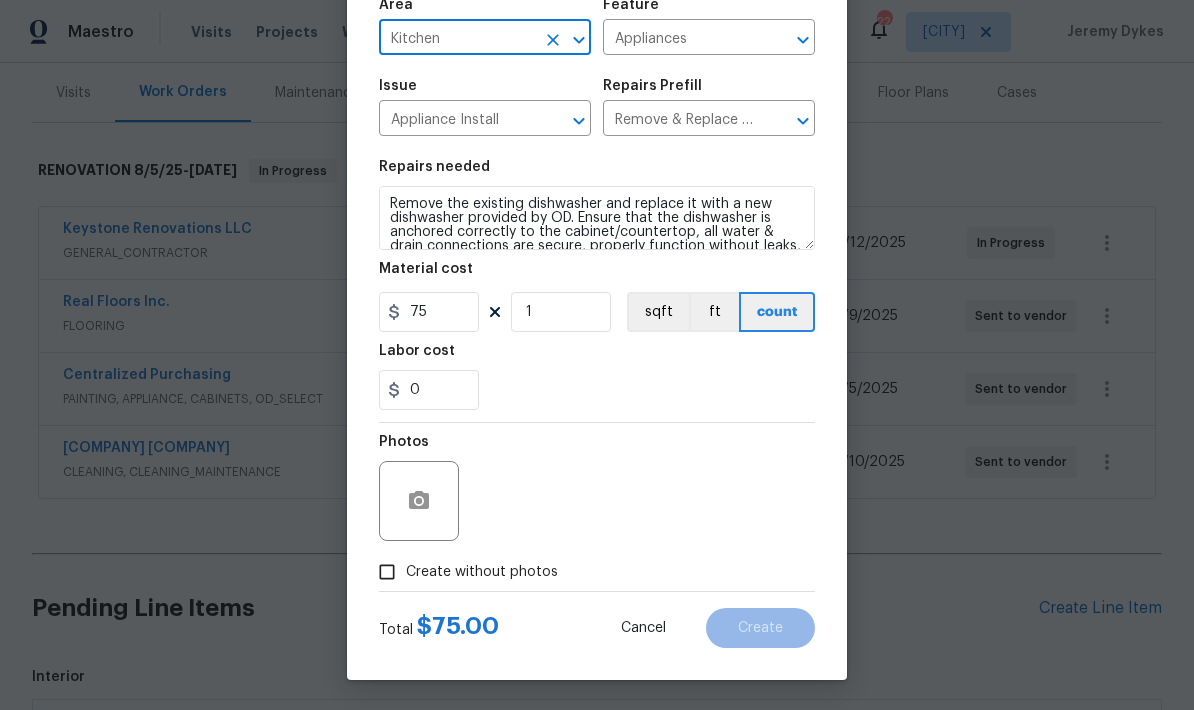 scroll, scrollTop: 155, scrollLeft: 0, axis: vertical 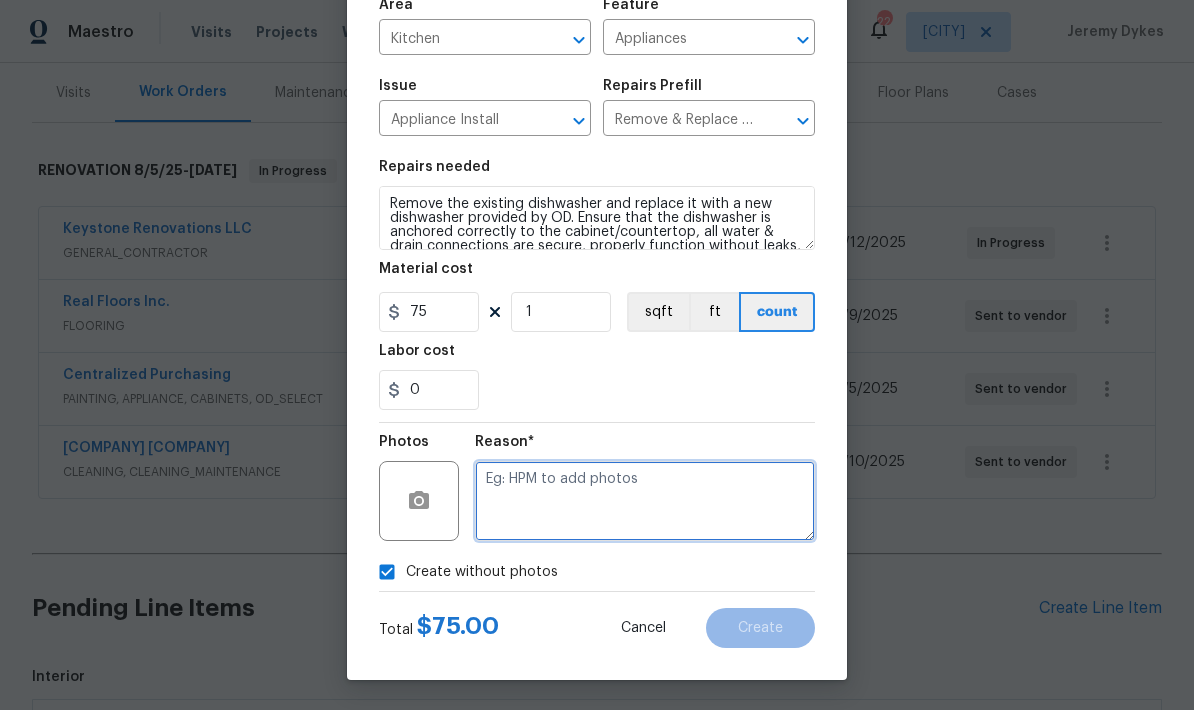 click at bounding box center [645, 501] 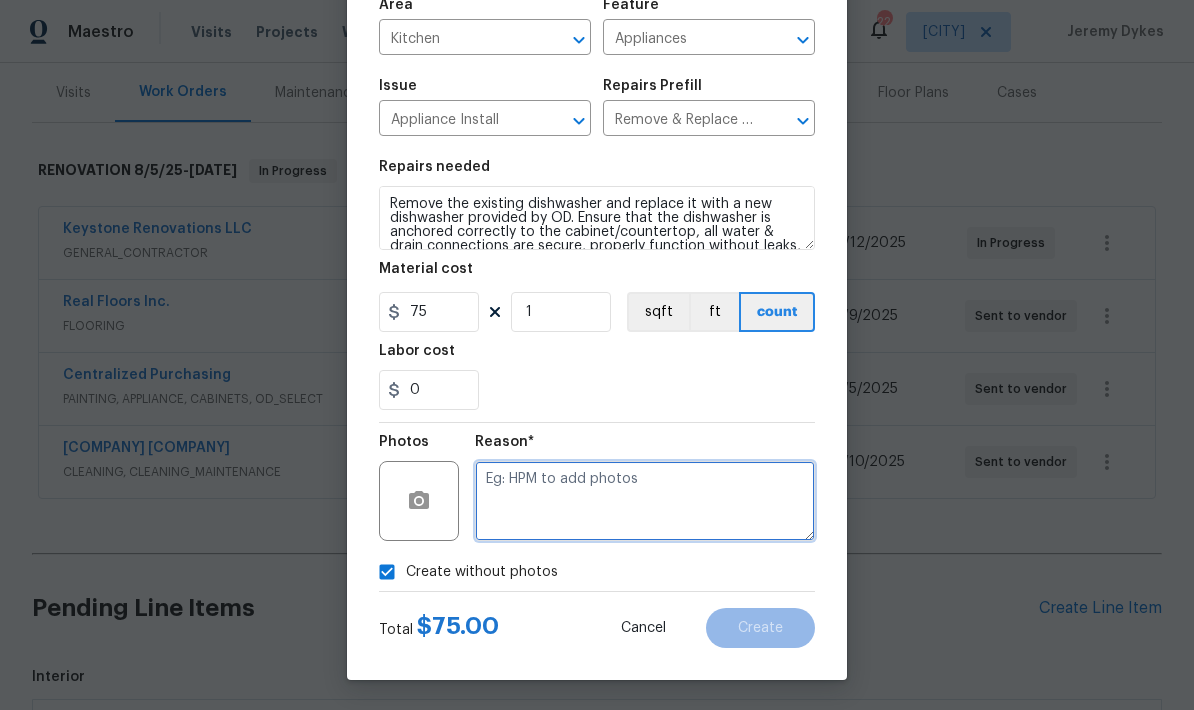 click at bounding box center (645, 501) 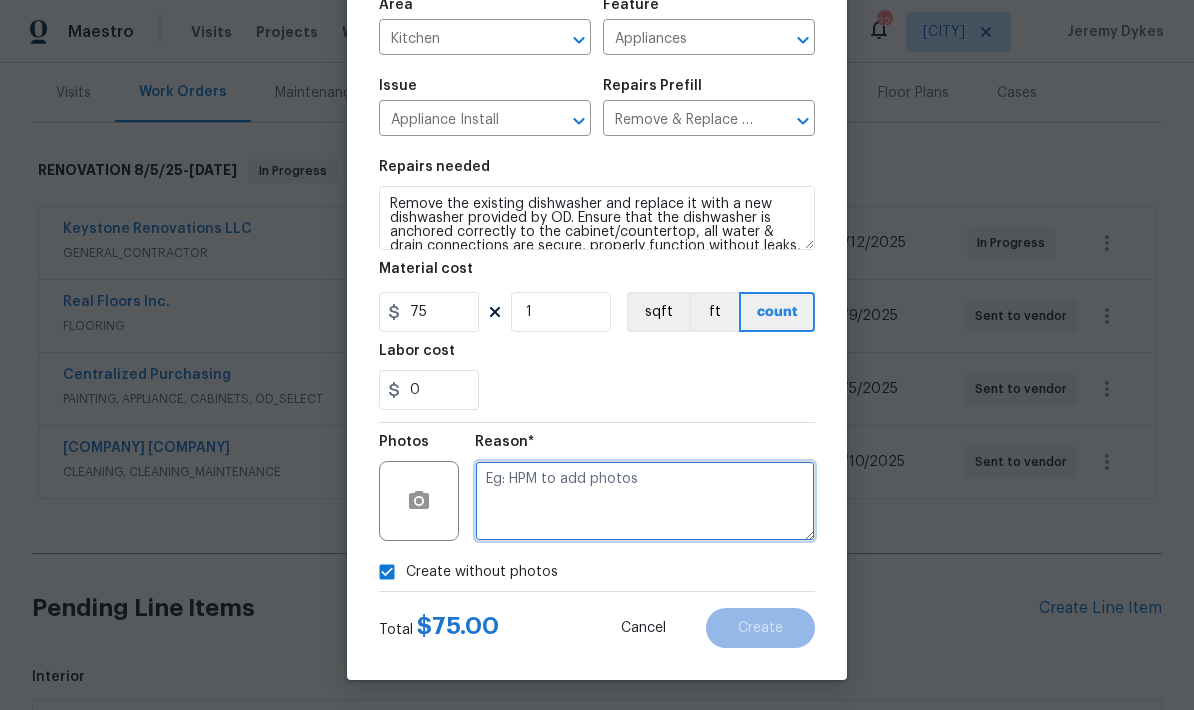 paste on "Vendor has" 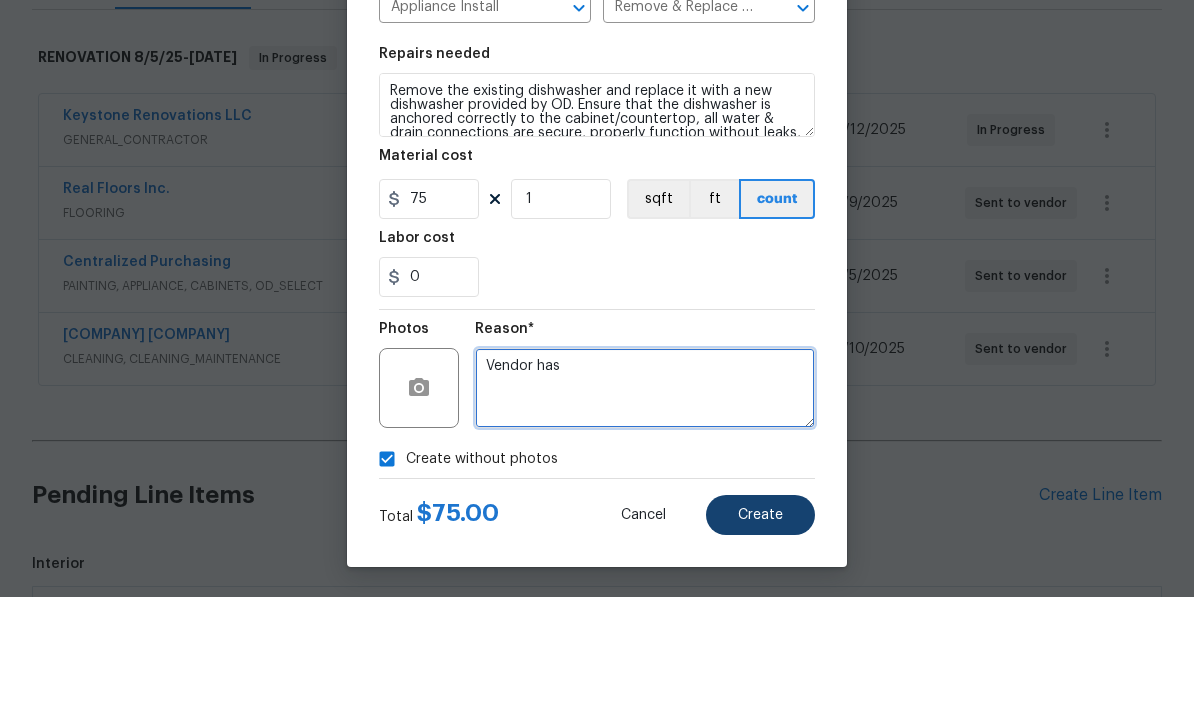 type on "Vendor has" 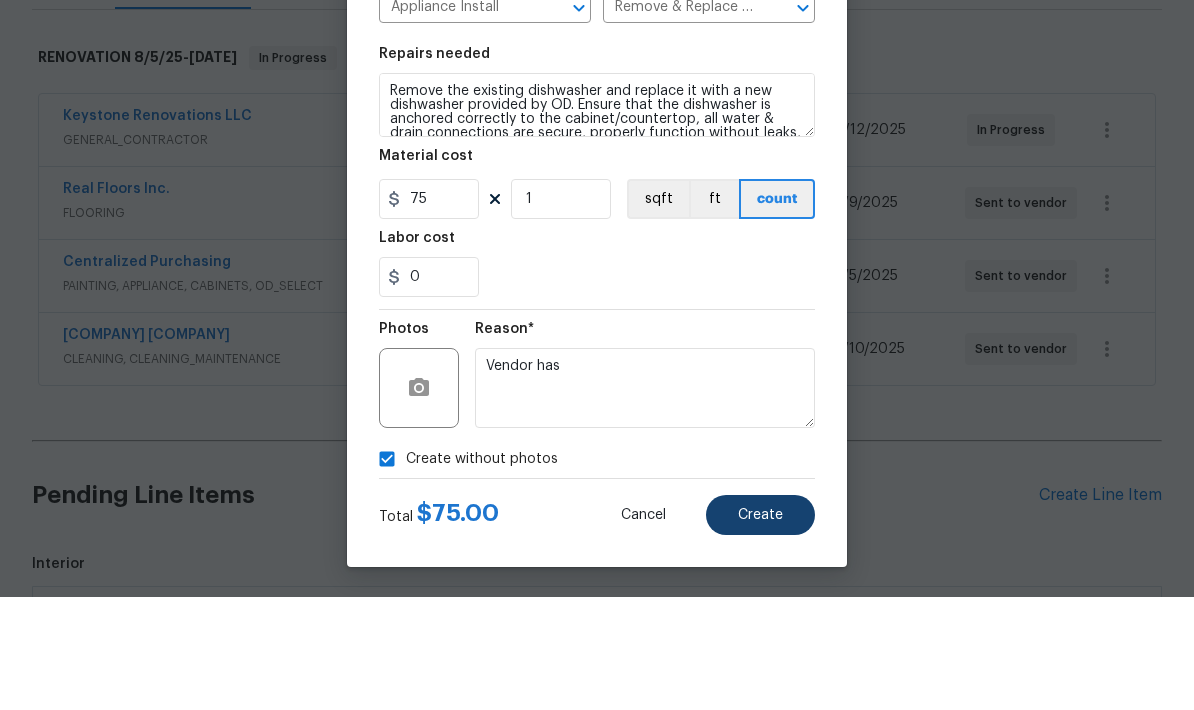 click on "Create" at bounding box center [760, 628] 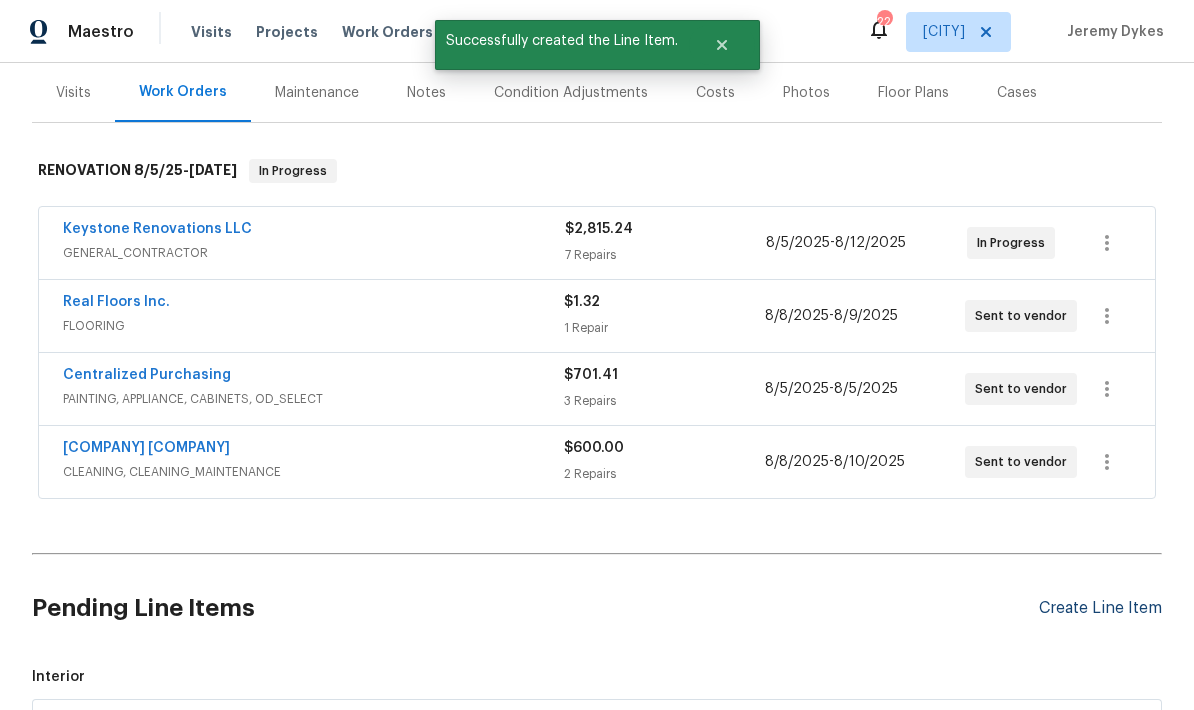 click on "Create Line Item" at bounding box center [1100, 608] 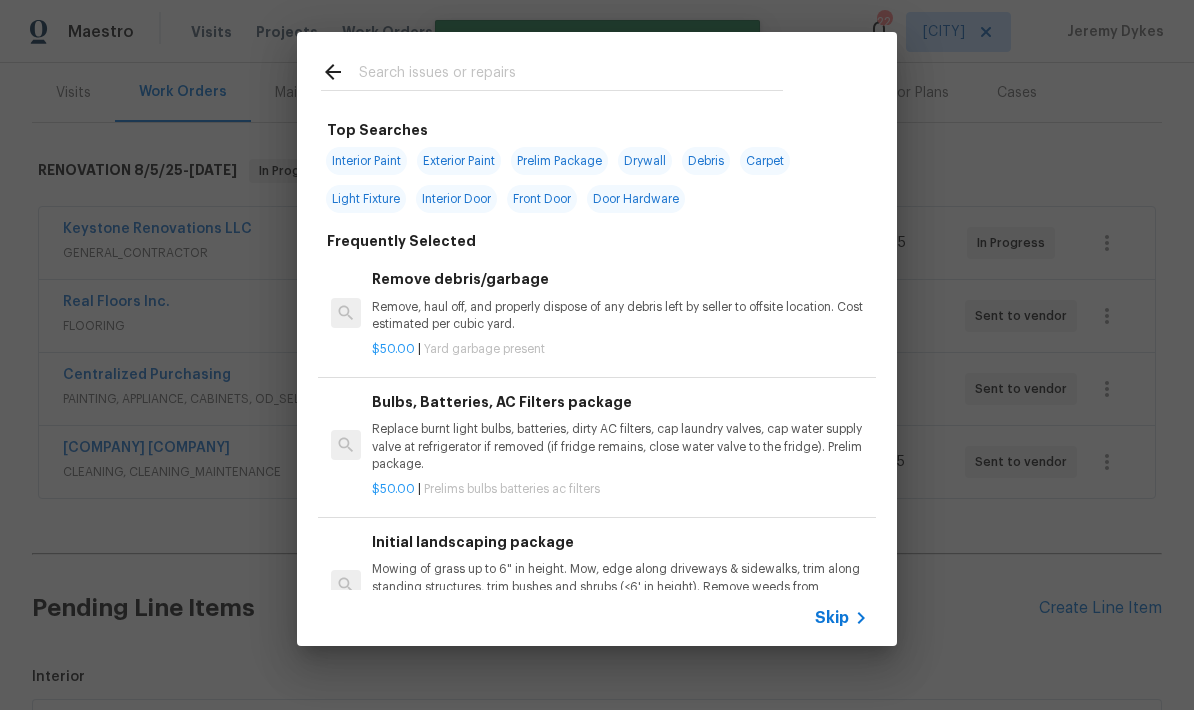 click at bounding box center [571, 75] 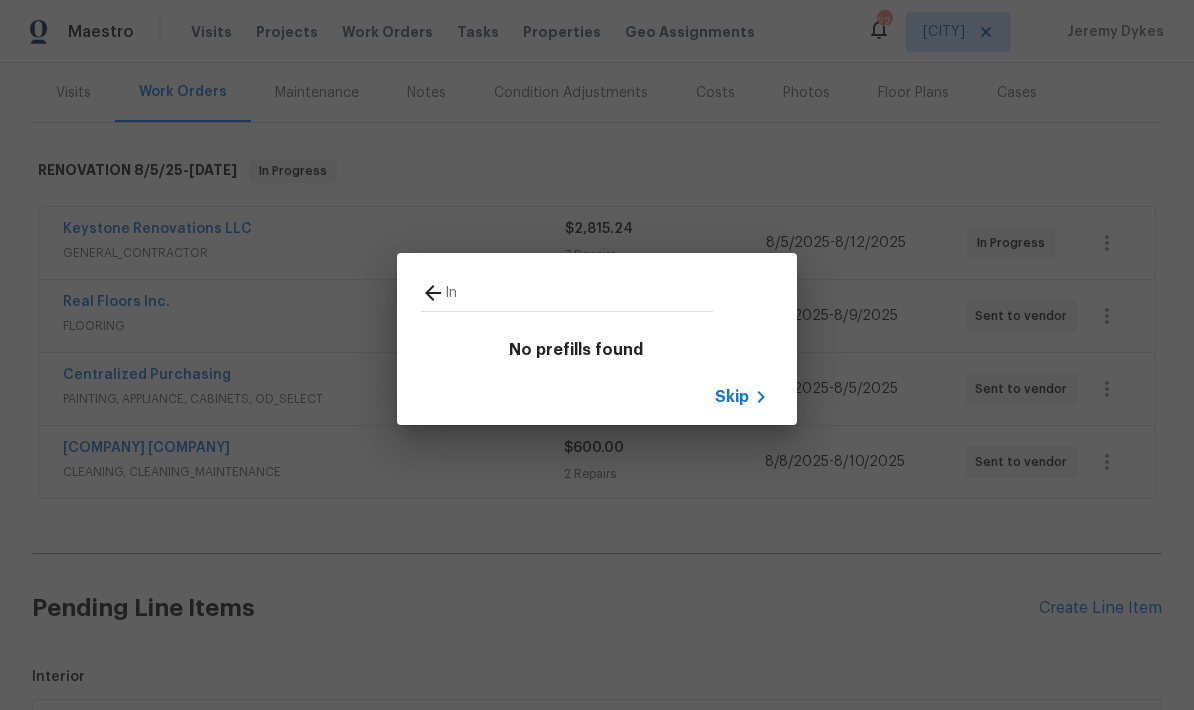 type on "I" 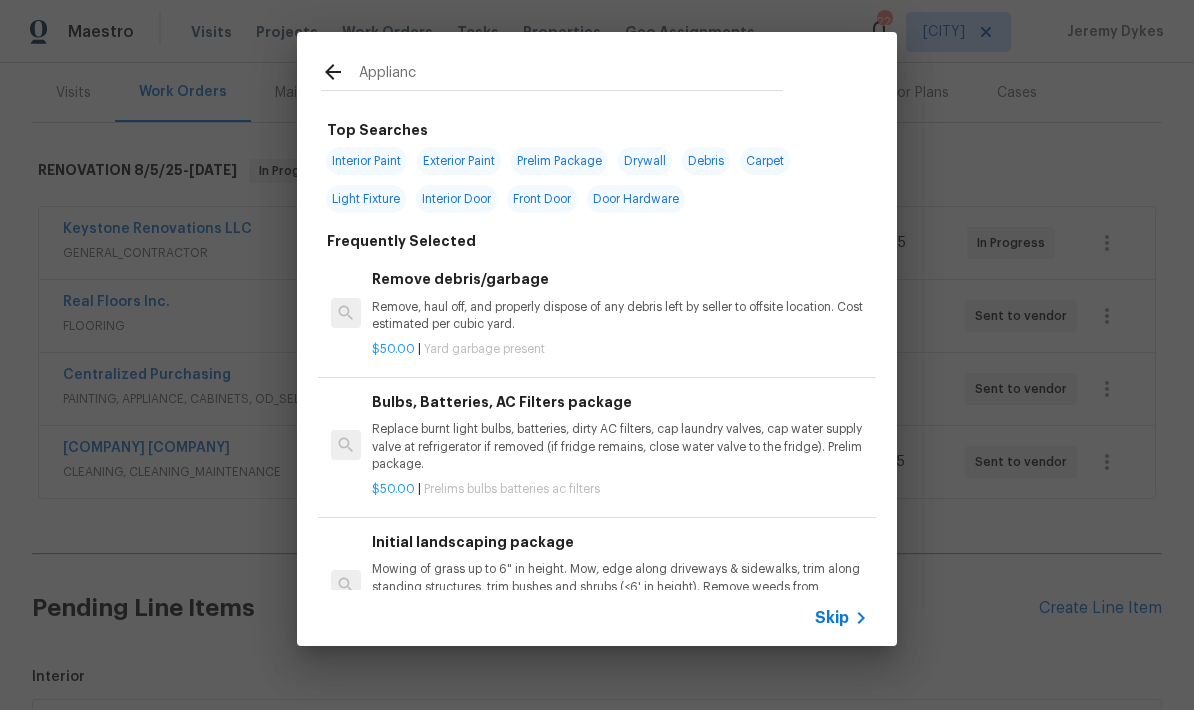 type on "Appliance" 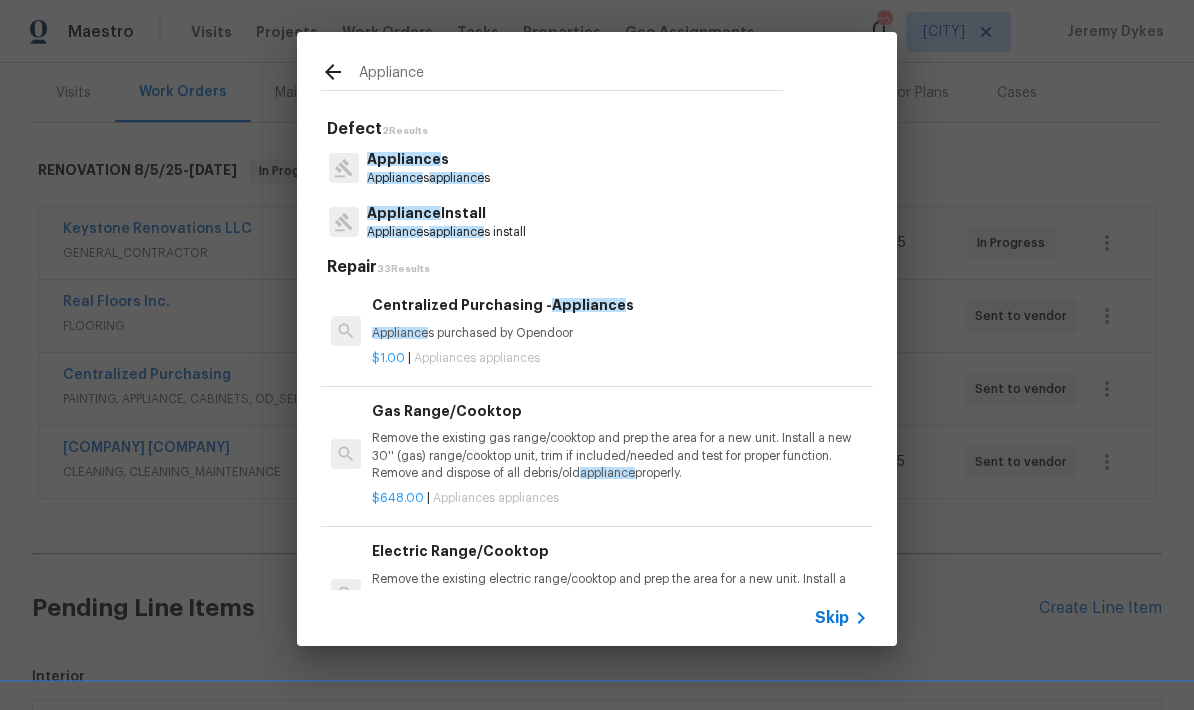 click on "appliance" at bounding box center [456, 232] 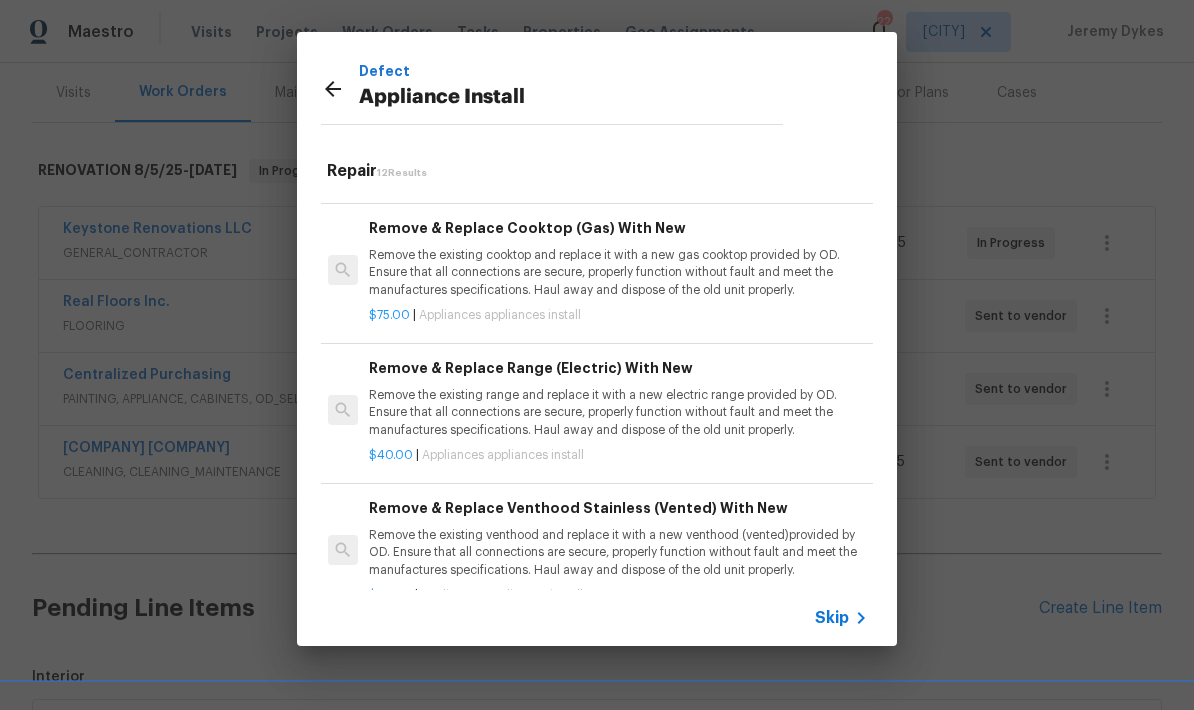 scroll, scrollTop: 683, scrollLeft: 3, axis: both 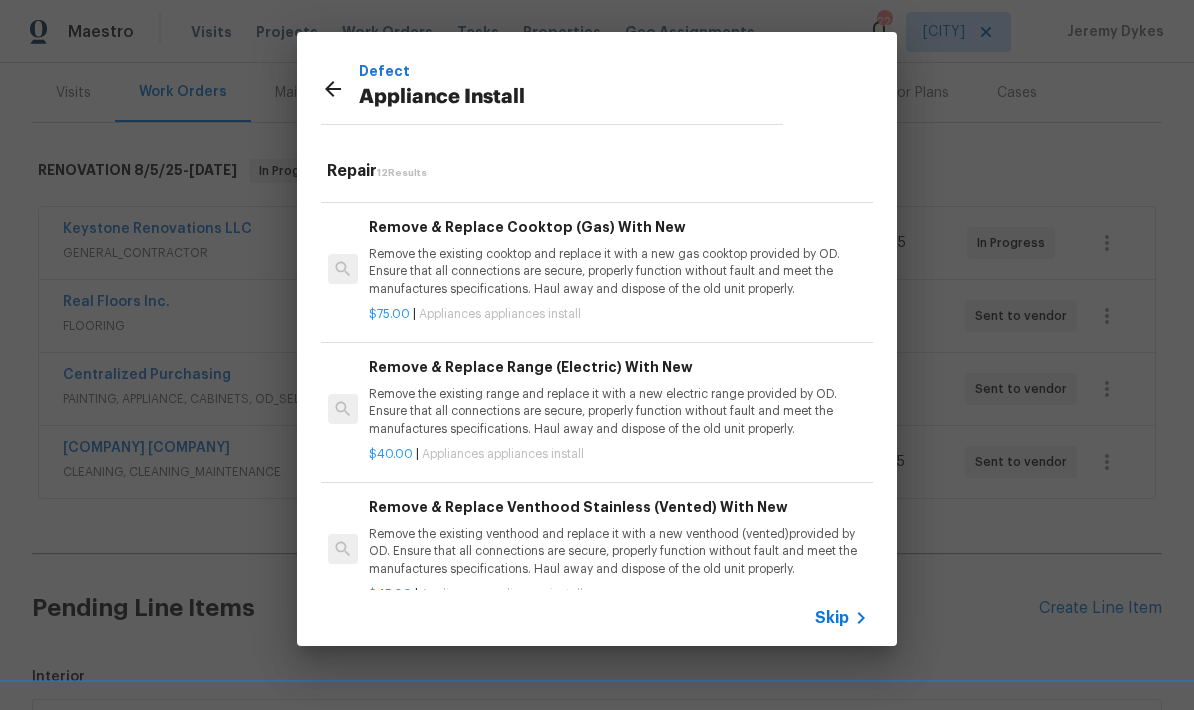 click on "Remove the existing range and replace it with a new electric range provided by OD. Ensure that all  connections are secure, properly function without fault and meet the manufactures specifications. Haul away and dispose of the old unit properly." at bounding box center (617, 411) 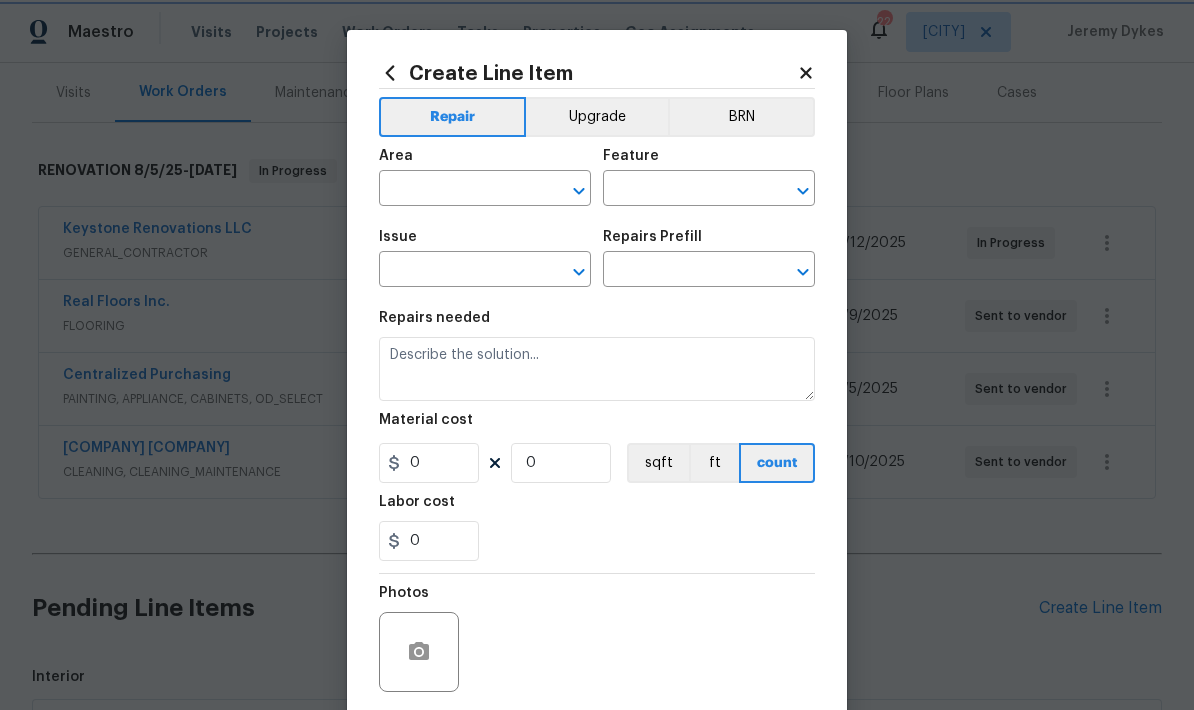 type on "Appliances" 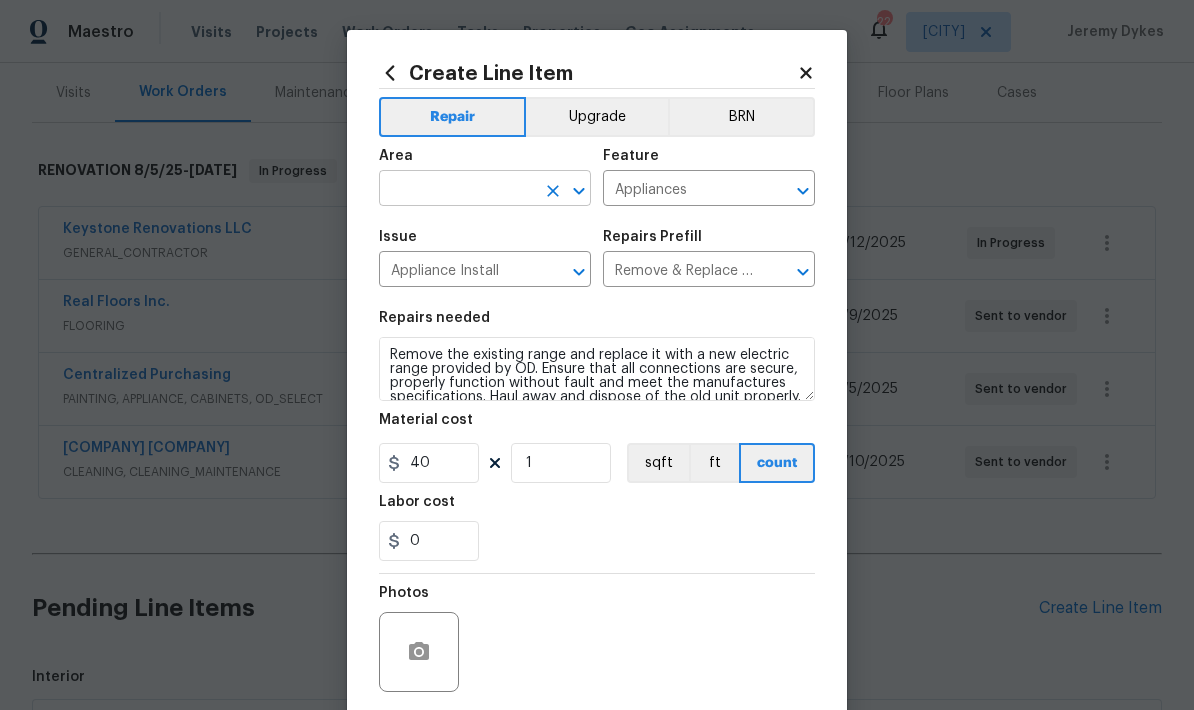 click at bounding box center (457, 190) 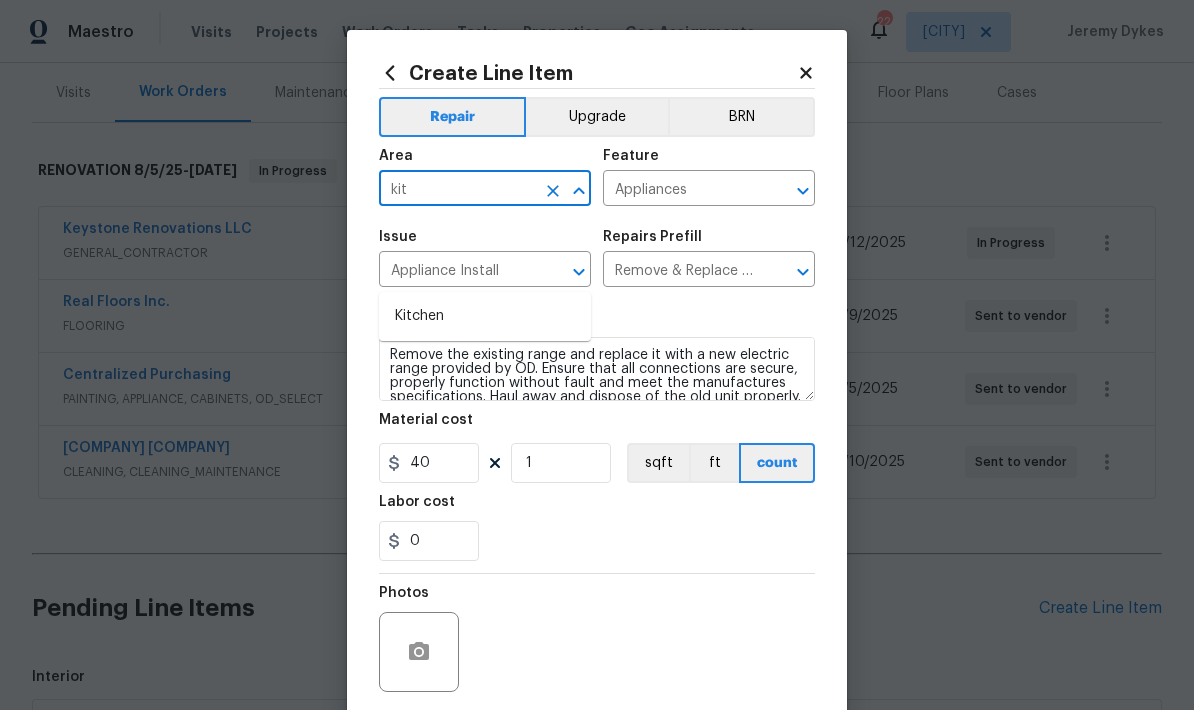 click on "Kitchen" at bounding box center [485, 316] 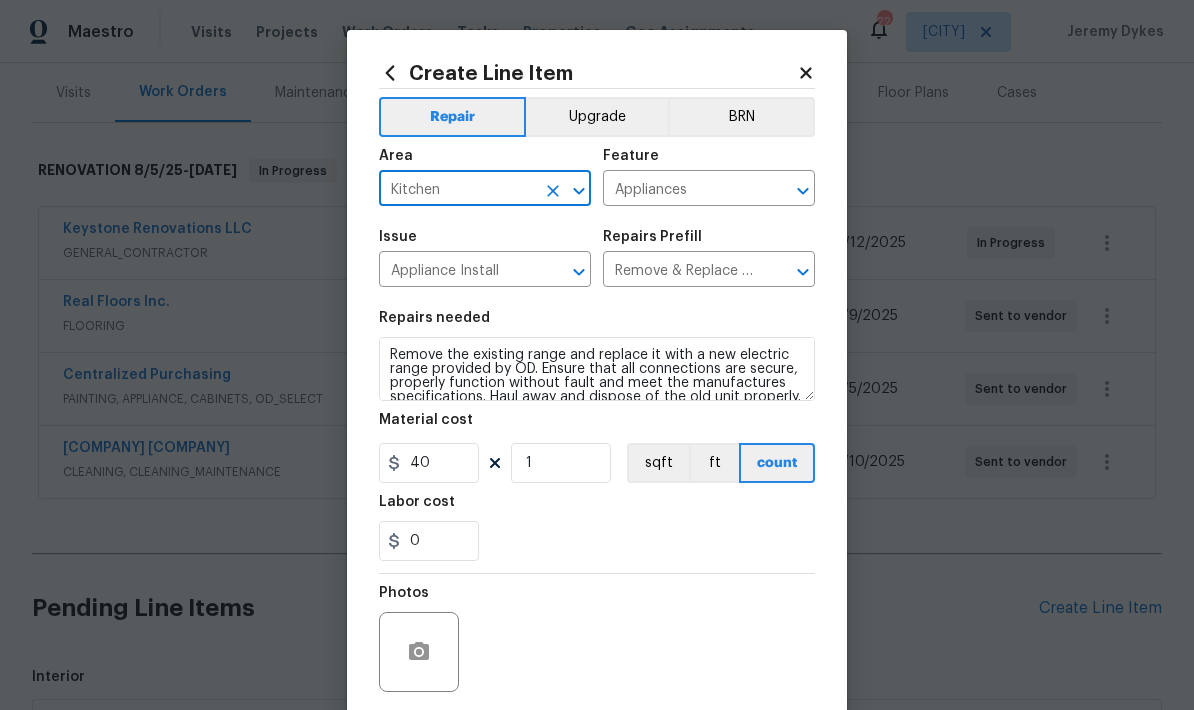 click on "0" at bounding box center (597, 541) 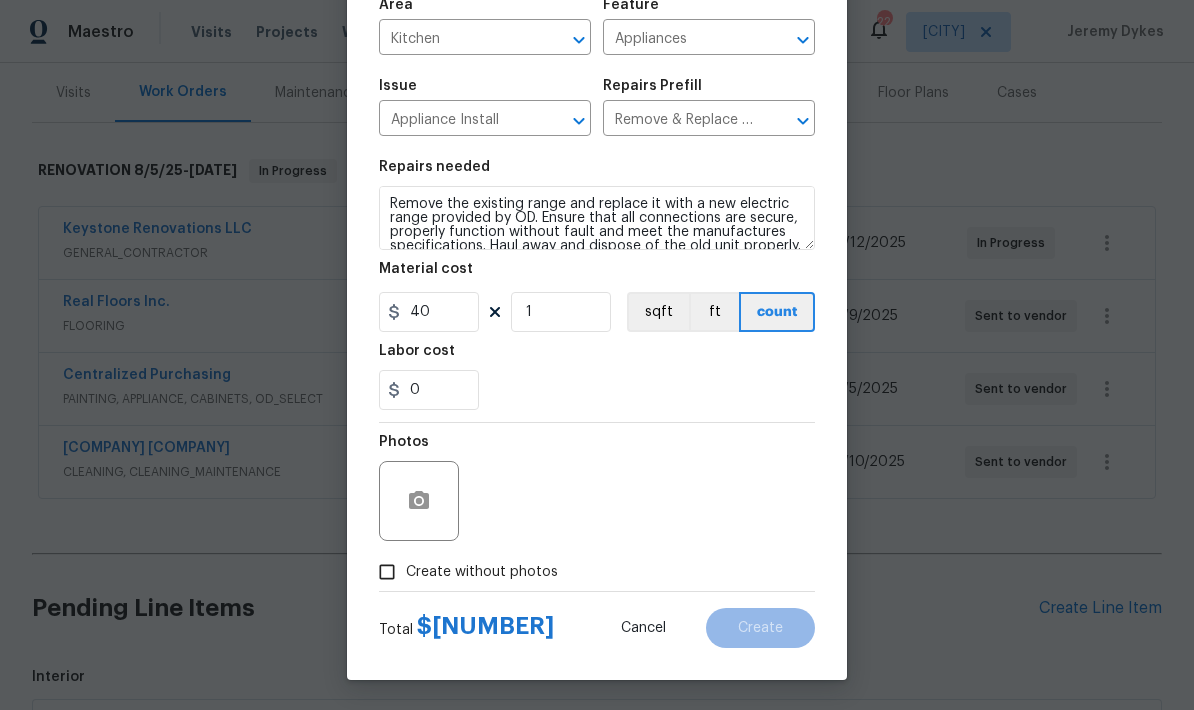 scroll, scrollTop: 155, scrollLeft: 0, axis: vertical 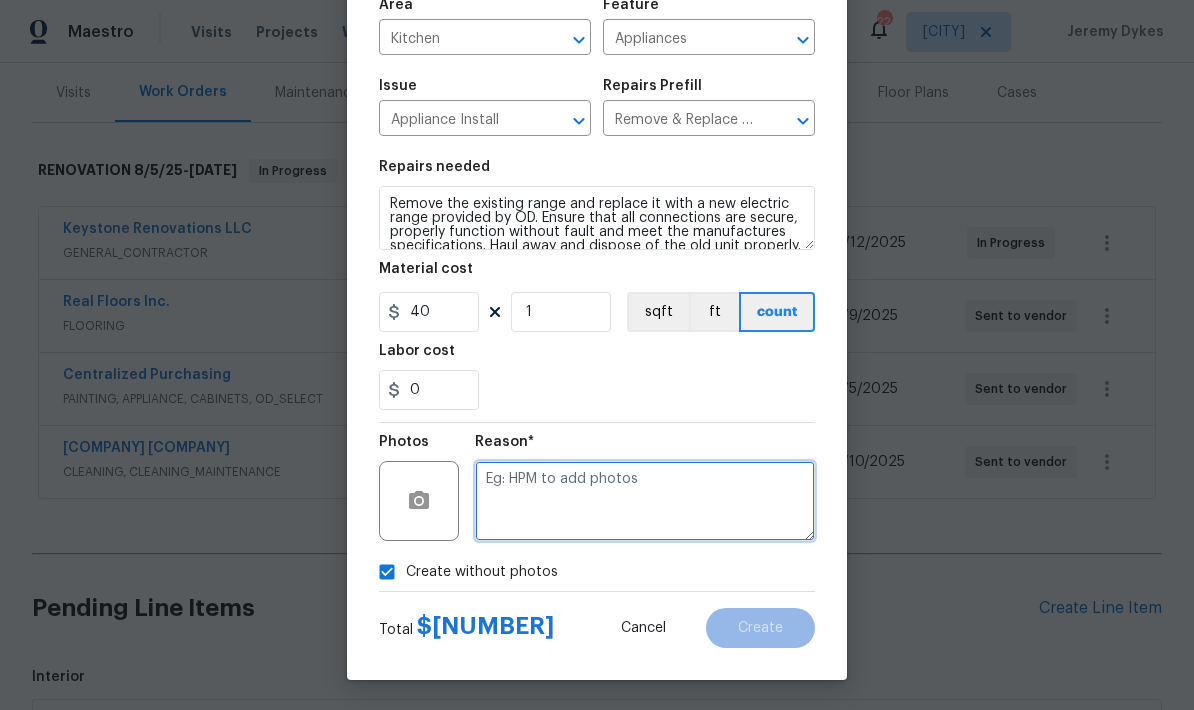 click at bounding box center [645, 501] 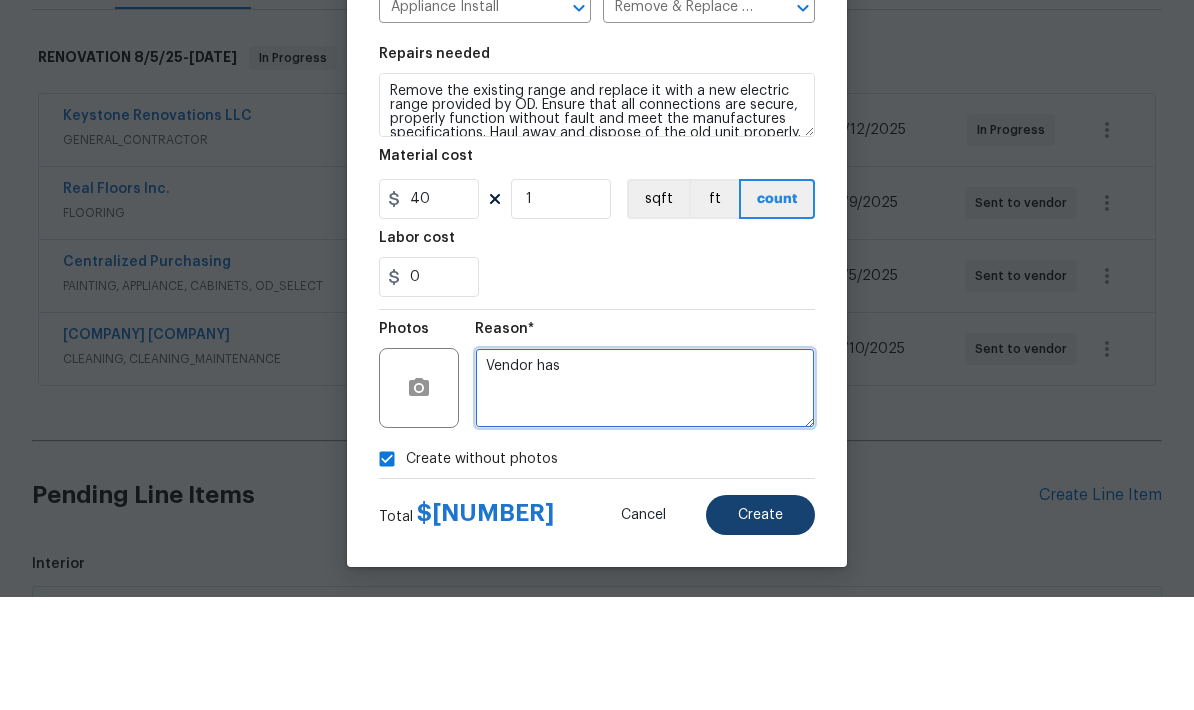 type on "Vendor has" 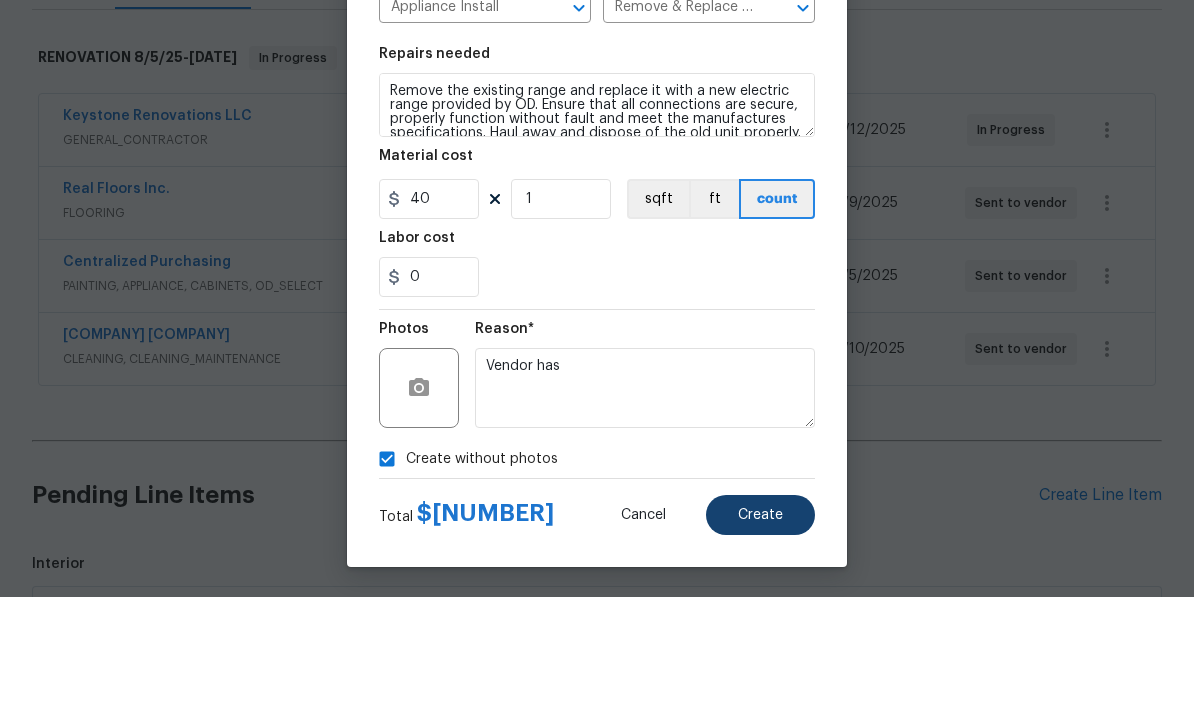 click on "Create" at bounding box center [760, 628] 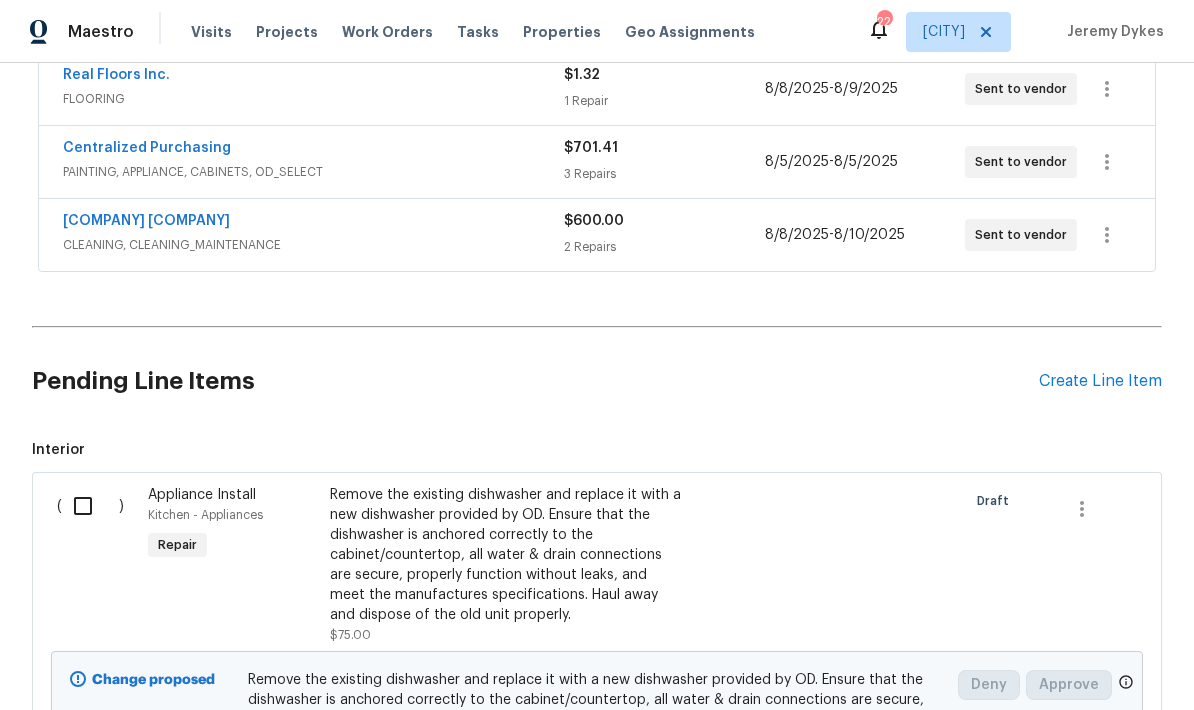 scroll, scrollTop: 488, scrollLeft: 0, axis: vertical 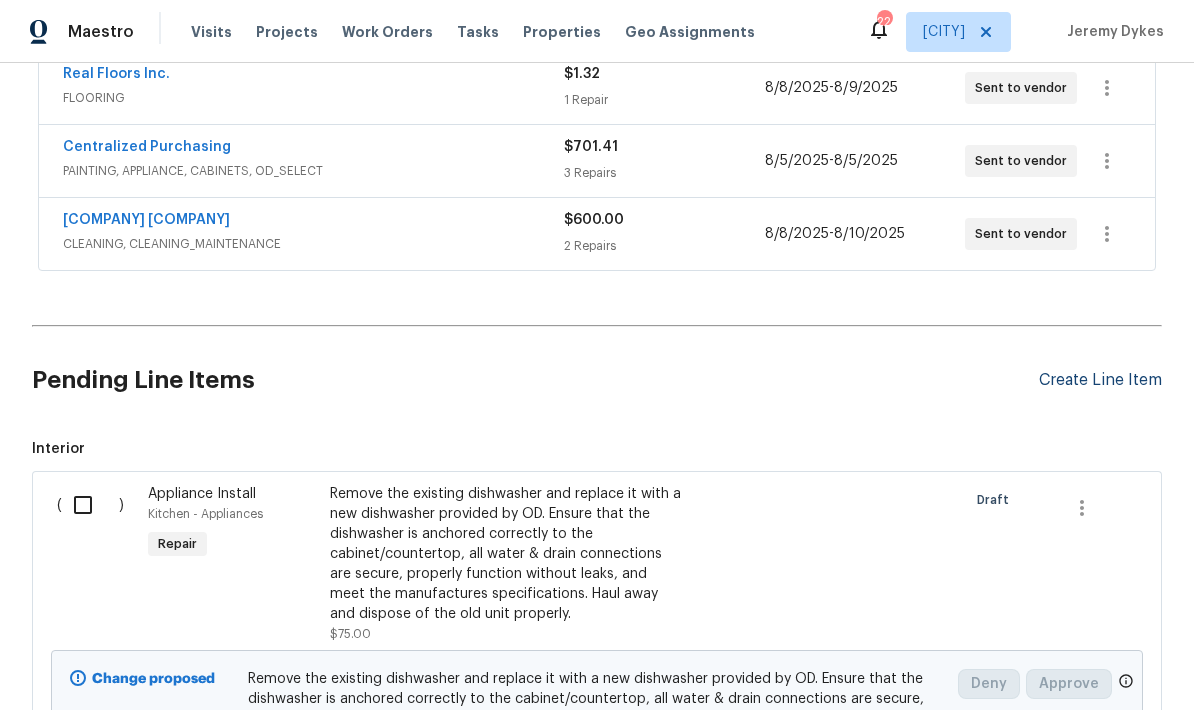 click on "Create Line Item" at bounding box center (1100, 380) 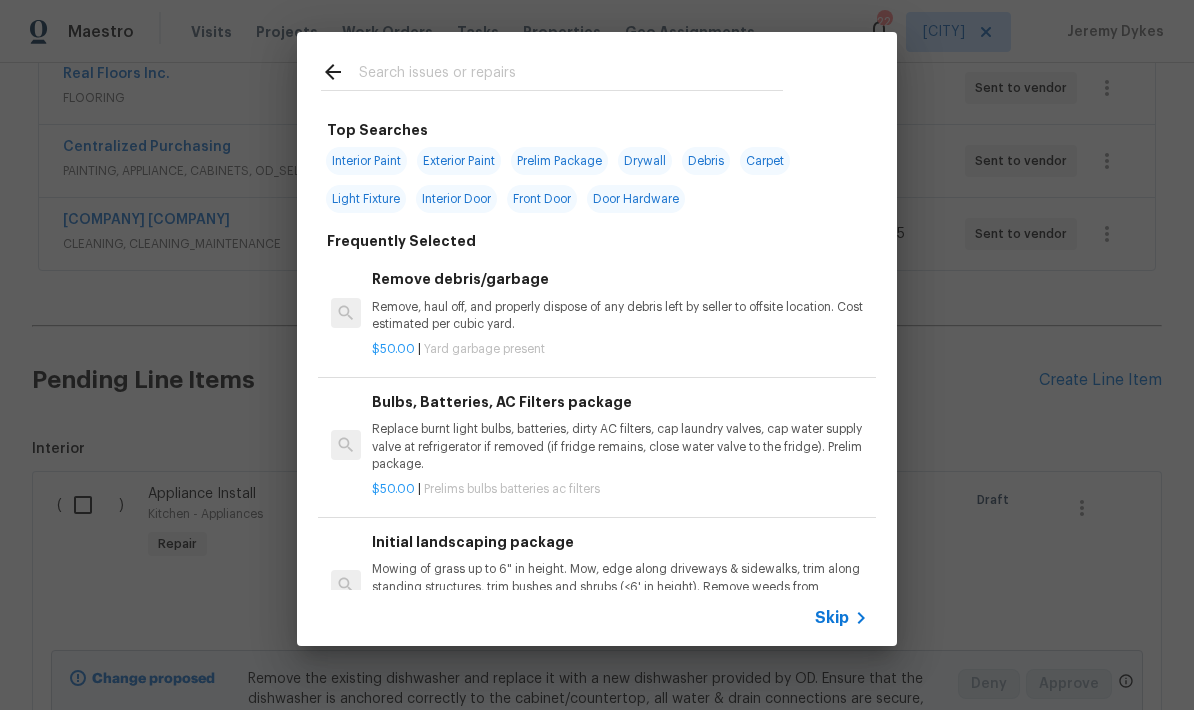 click at bounding box center [571, 75] 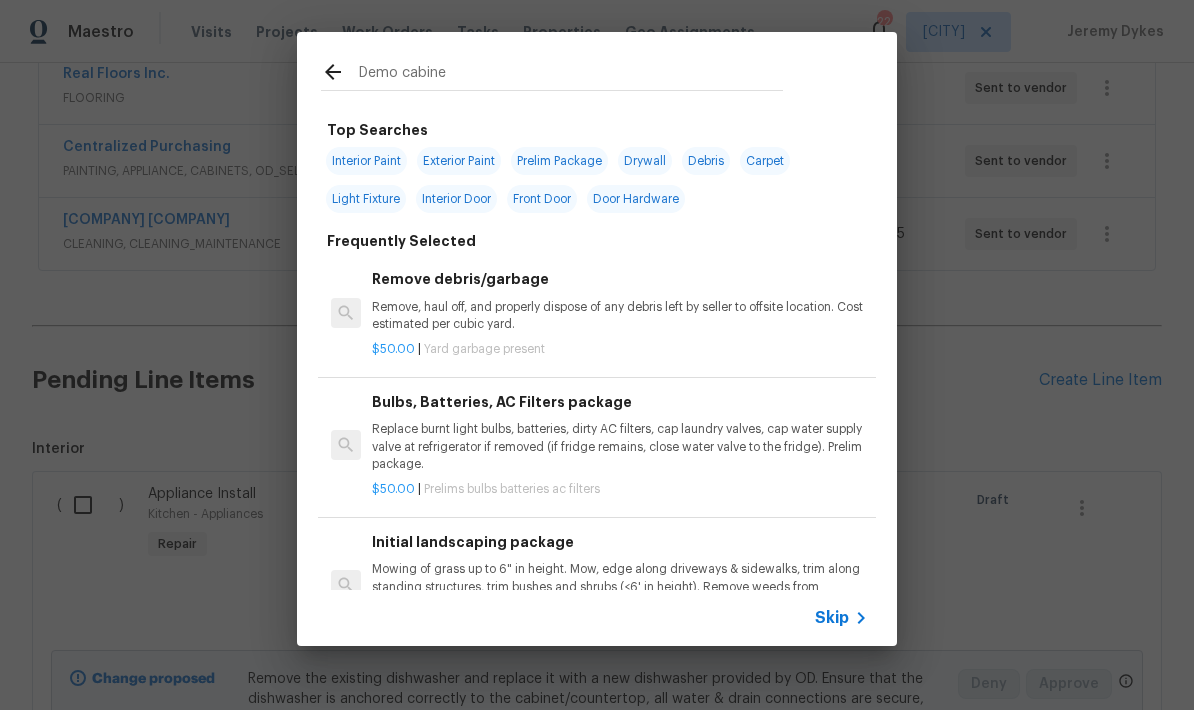 type on "Demo cabinet" 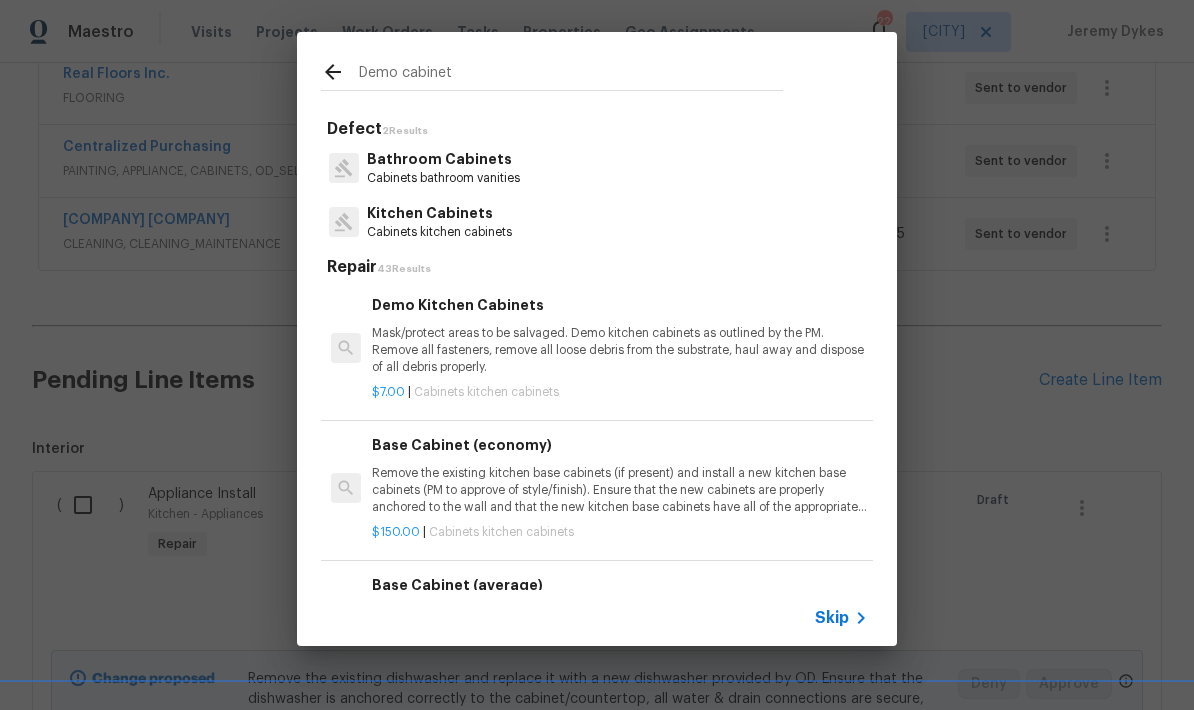 click on "Mask/protect areas to be salvaged. Demo kitchen cabinets as outlined by the PM. Remove all fasteners, remove all loose debris from the substrate, haul away and dispose of all debris properly." at bounding box center [620, 350] 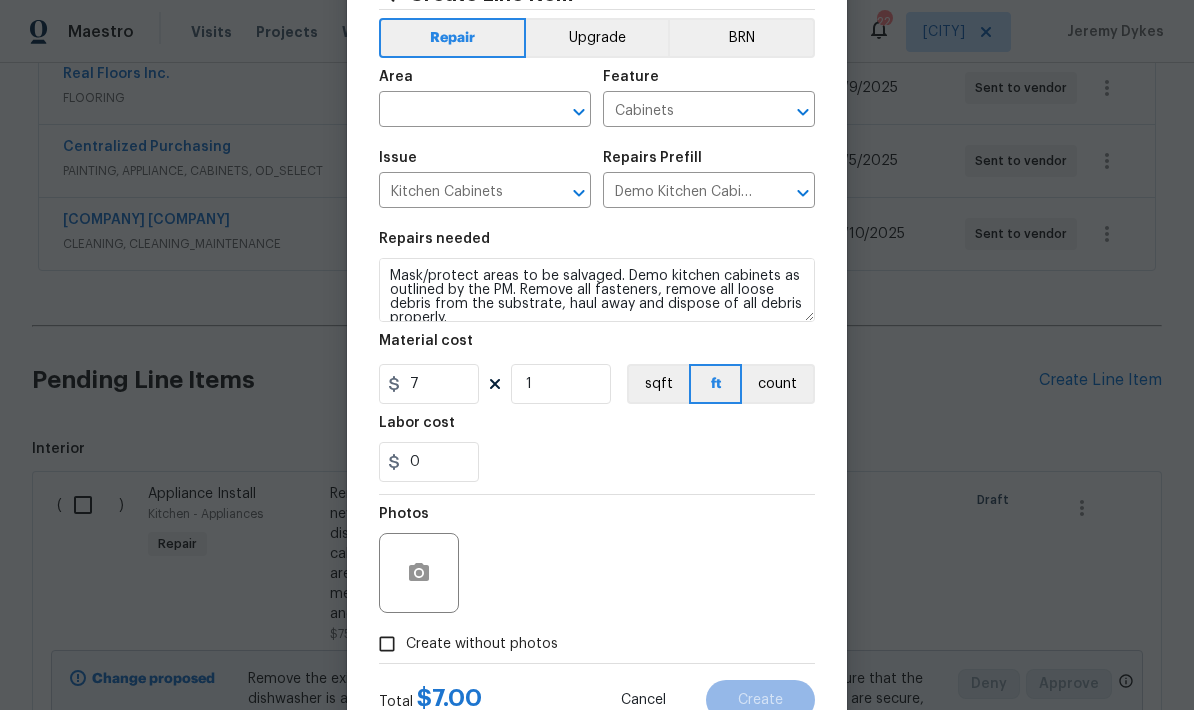 scroll, scrollTop: 83, scrollLeft: 0, axis: vertical 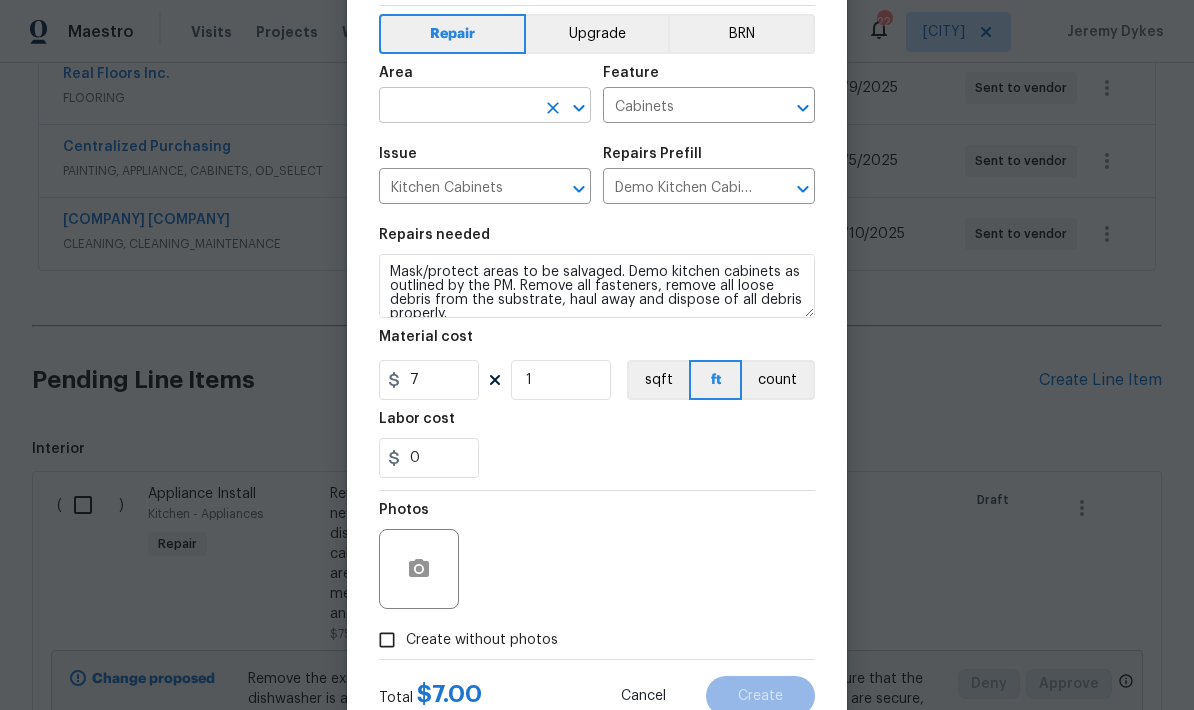 click at bounding box center (457, 107) 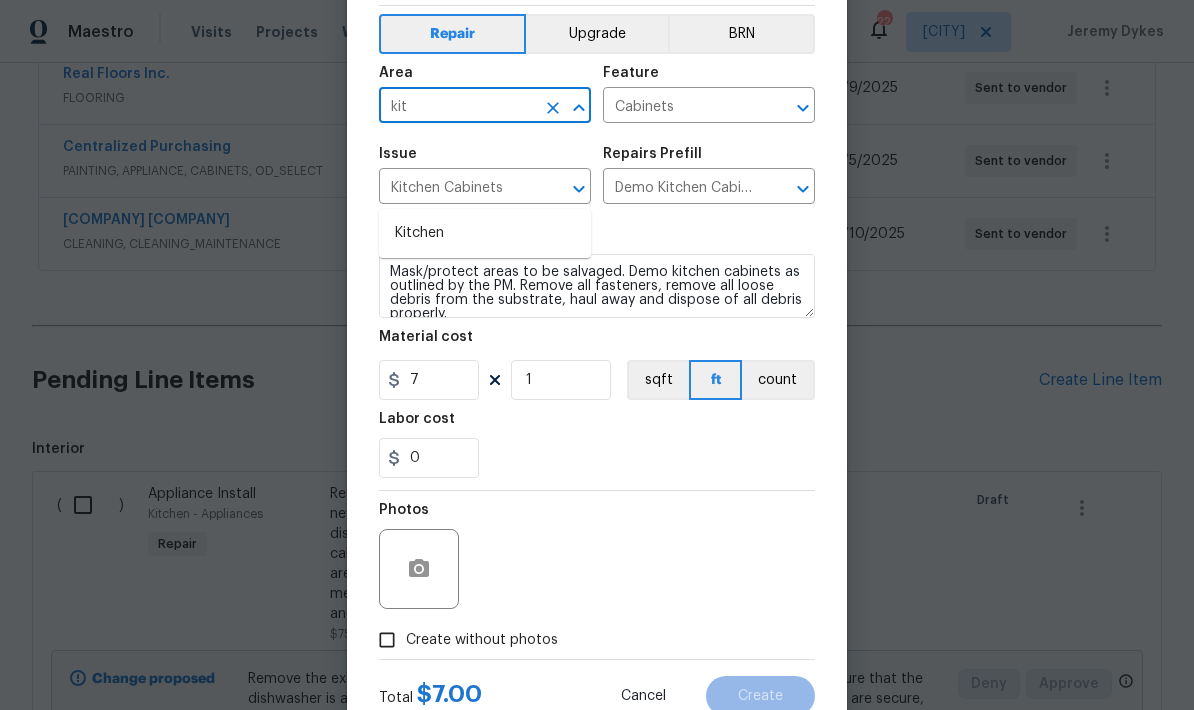 click on "Kitchen" at bounding box center (485, 233) 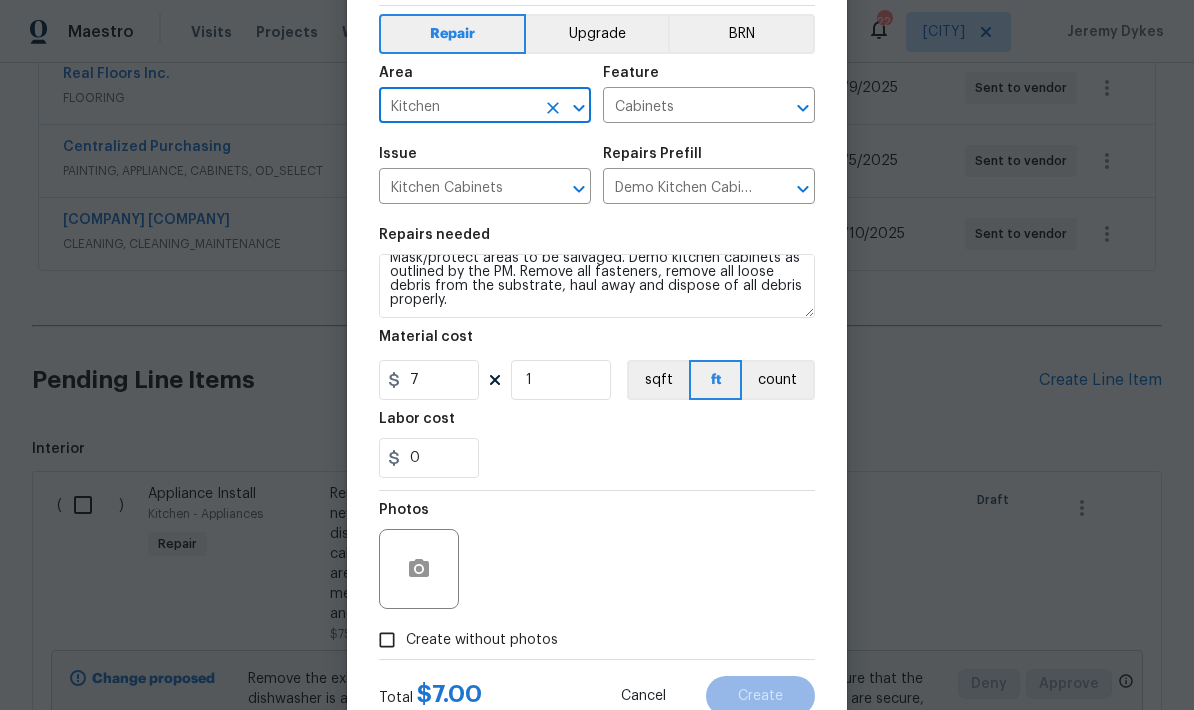 scroll, scrollTop: 14, scrollLeft: 0, axis: vertical 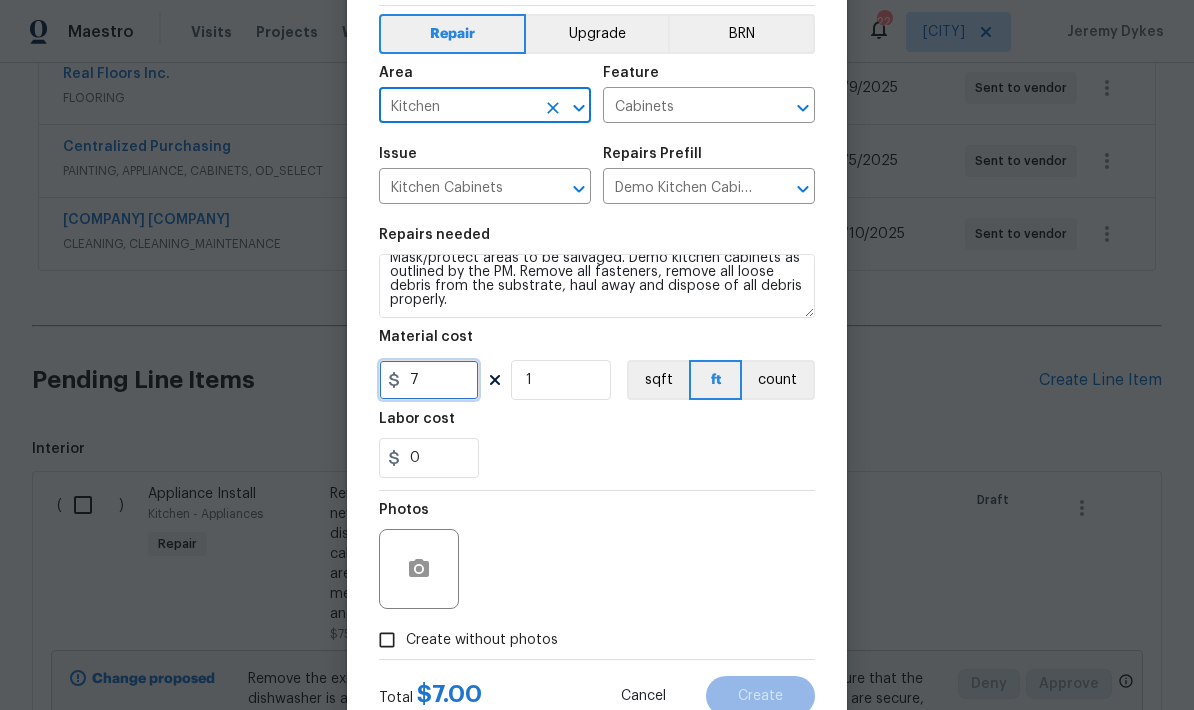 click on "7" at bounding box center [429, 380] 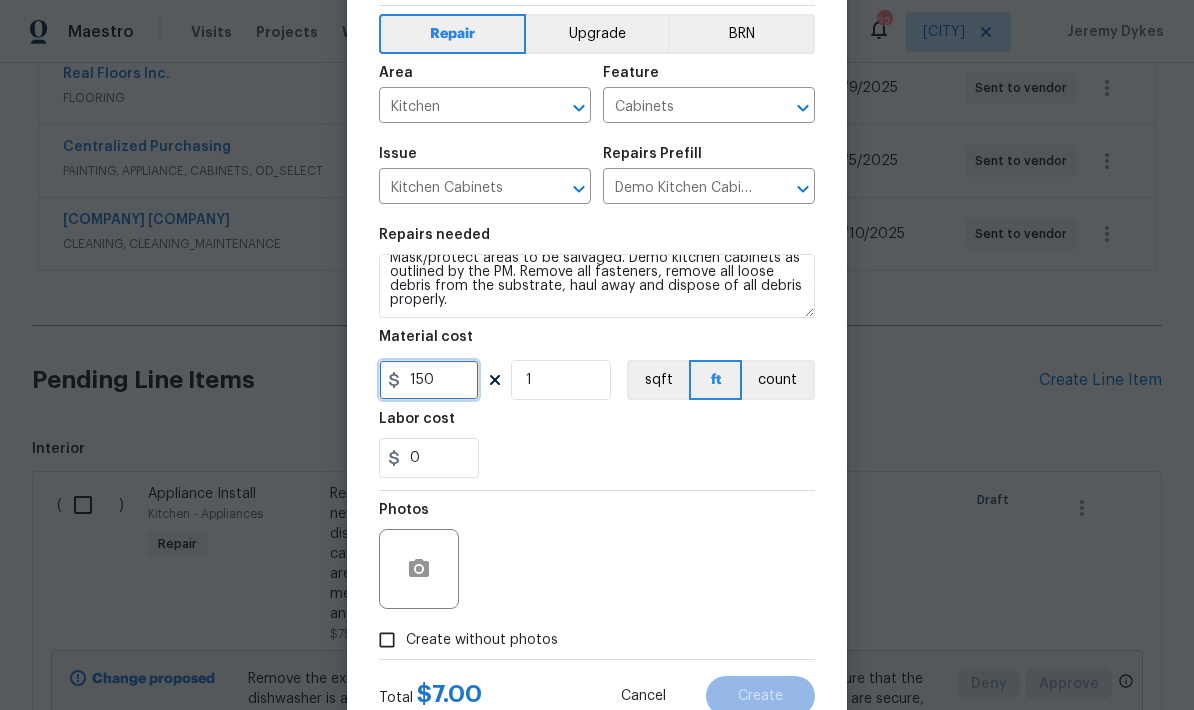 type on "150" 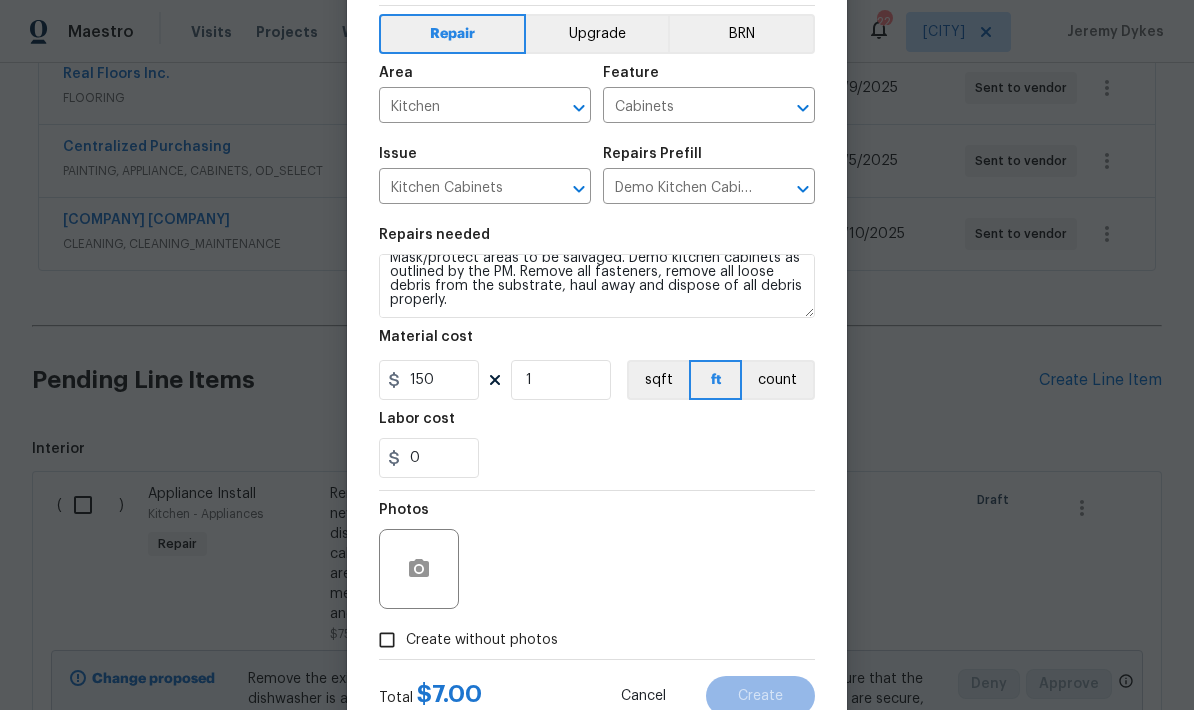 click on "0" at bounding box center [597, 458] 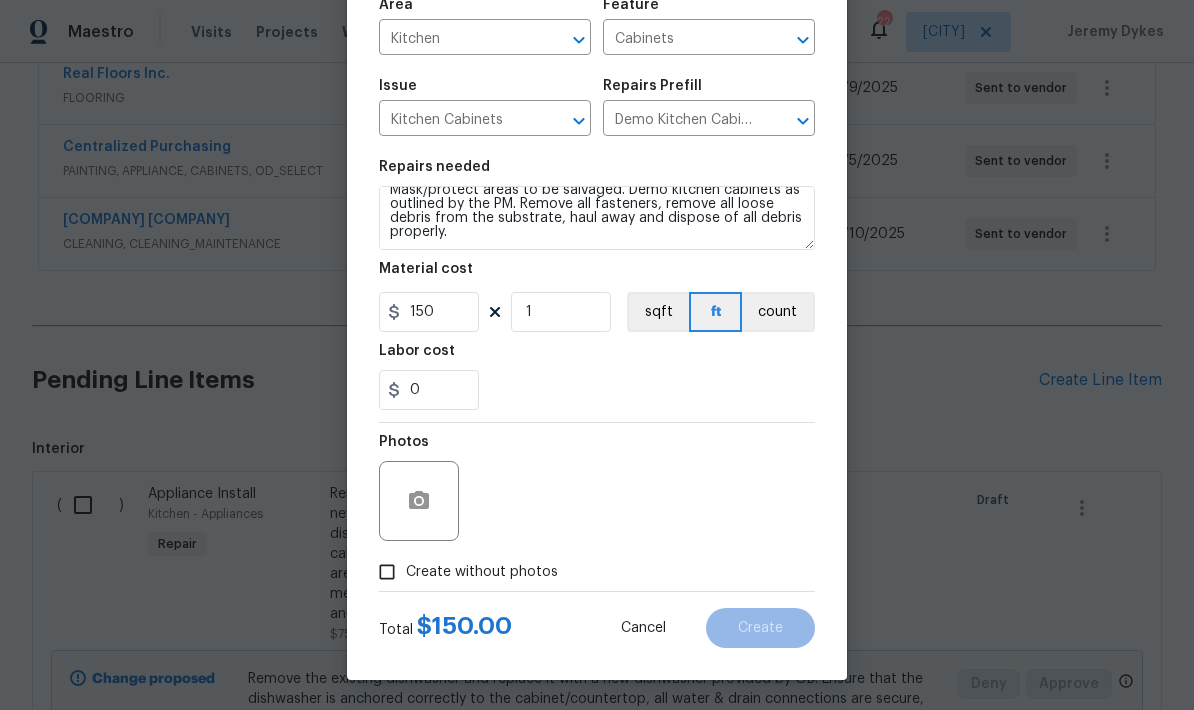 scroll, scrollTop: 155, scrollLeft: 0, axis: vertical 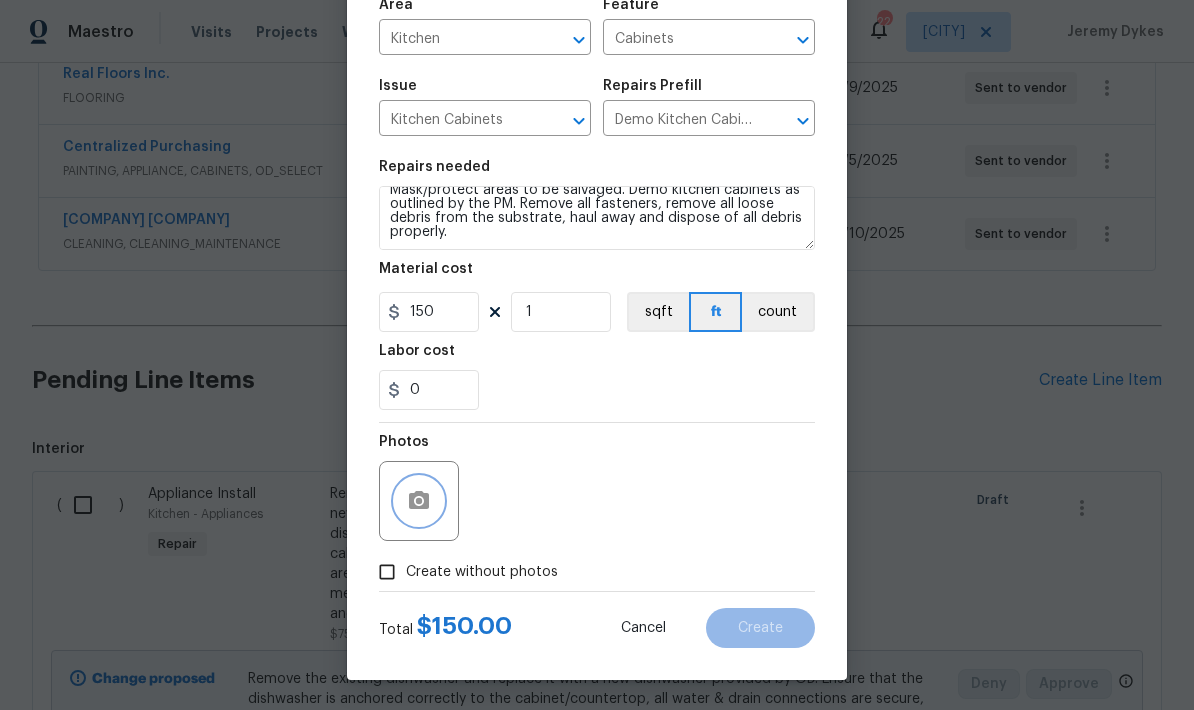 click 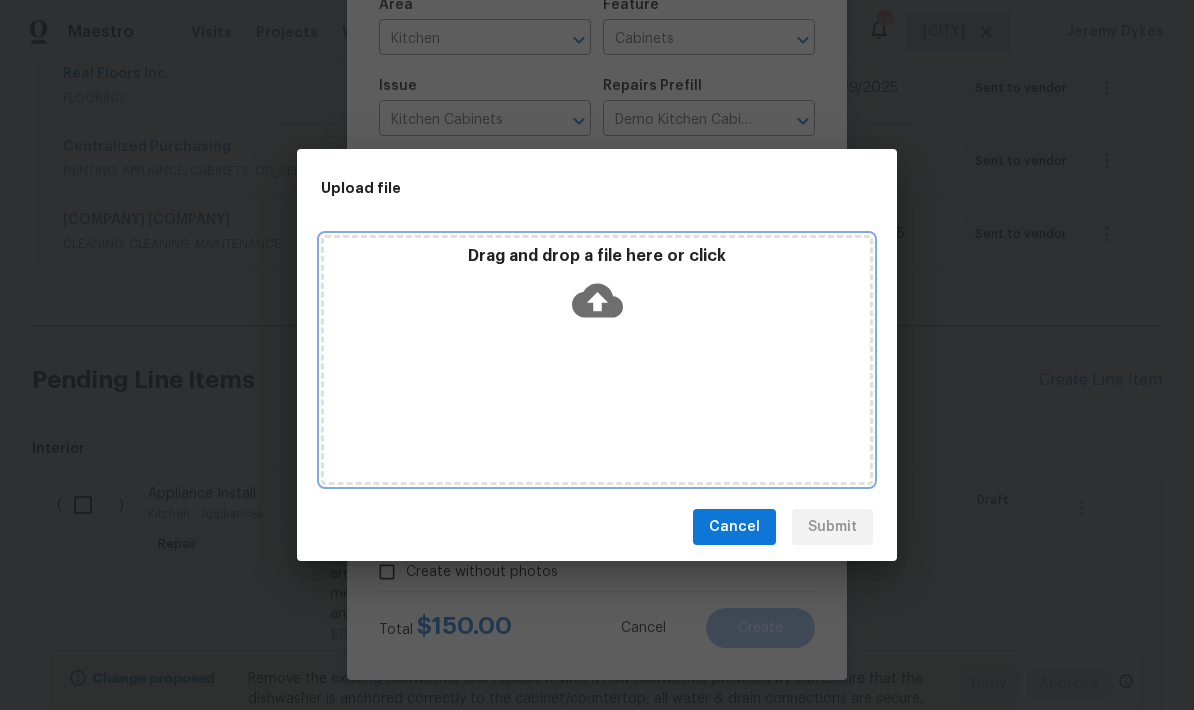 click 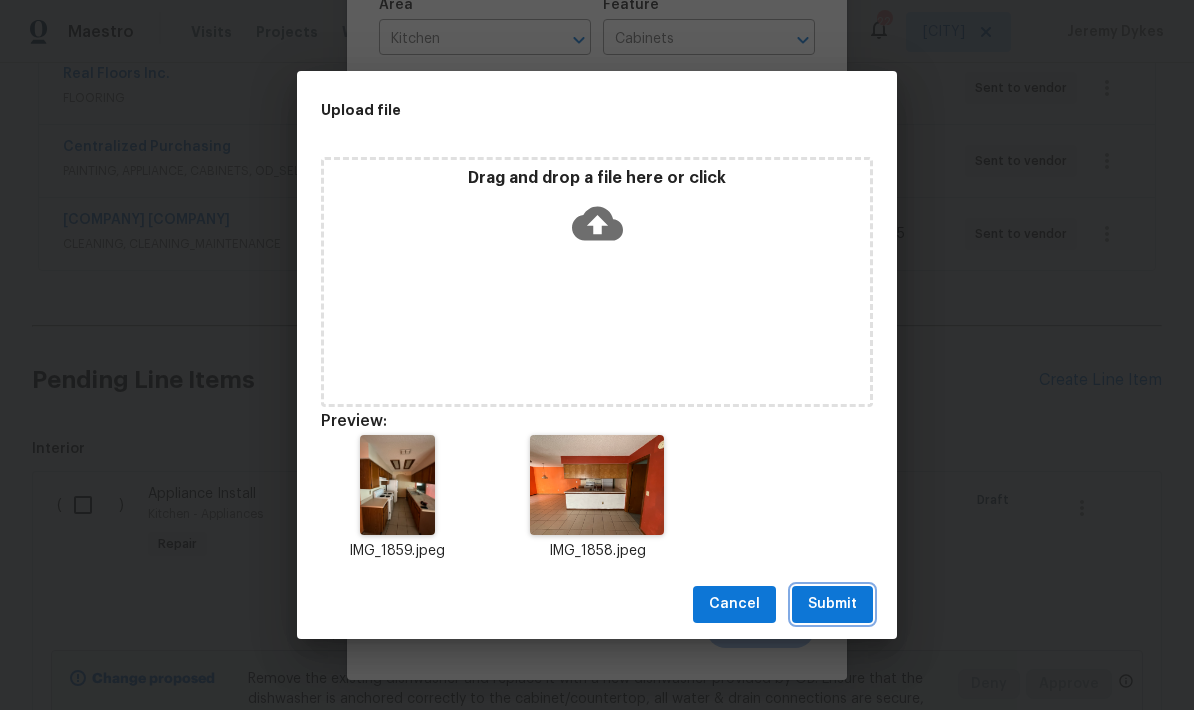 click on "Submit" at bounding box center (832, 604) 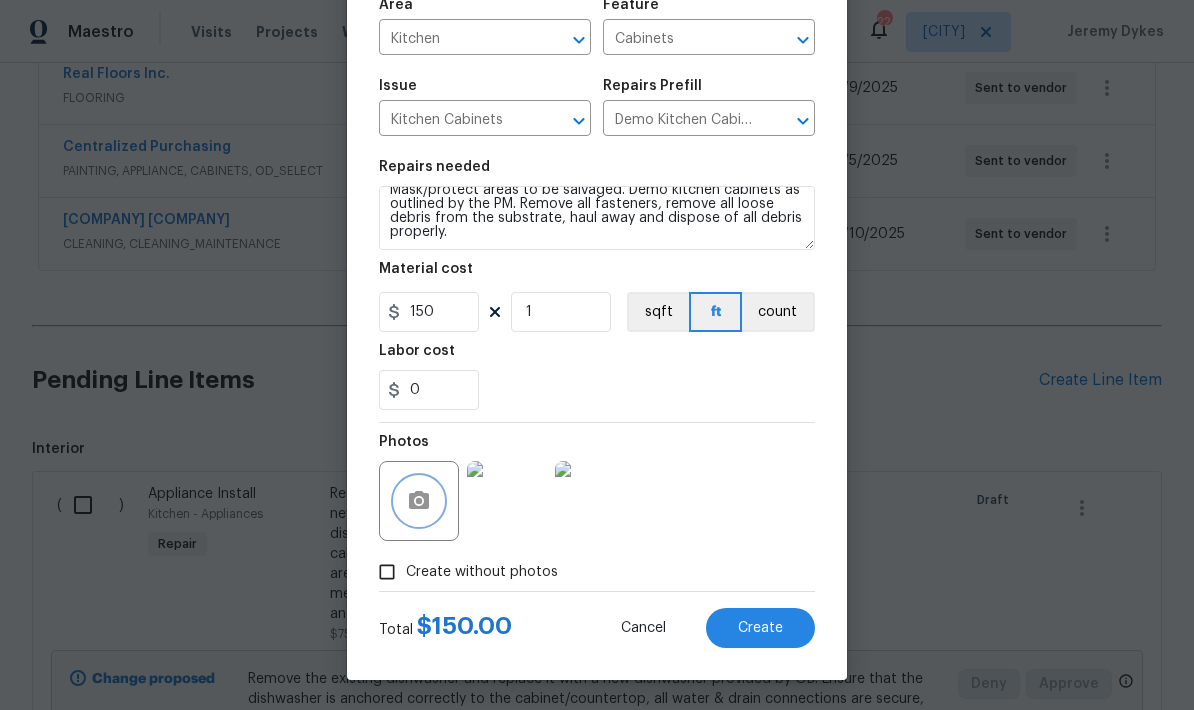 scroll, scrollTop: 155, scrollLeft: 0, axis: vertical 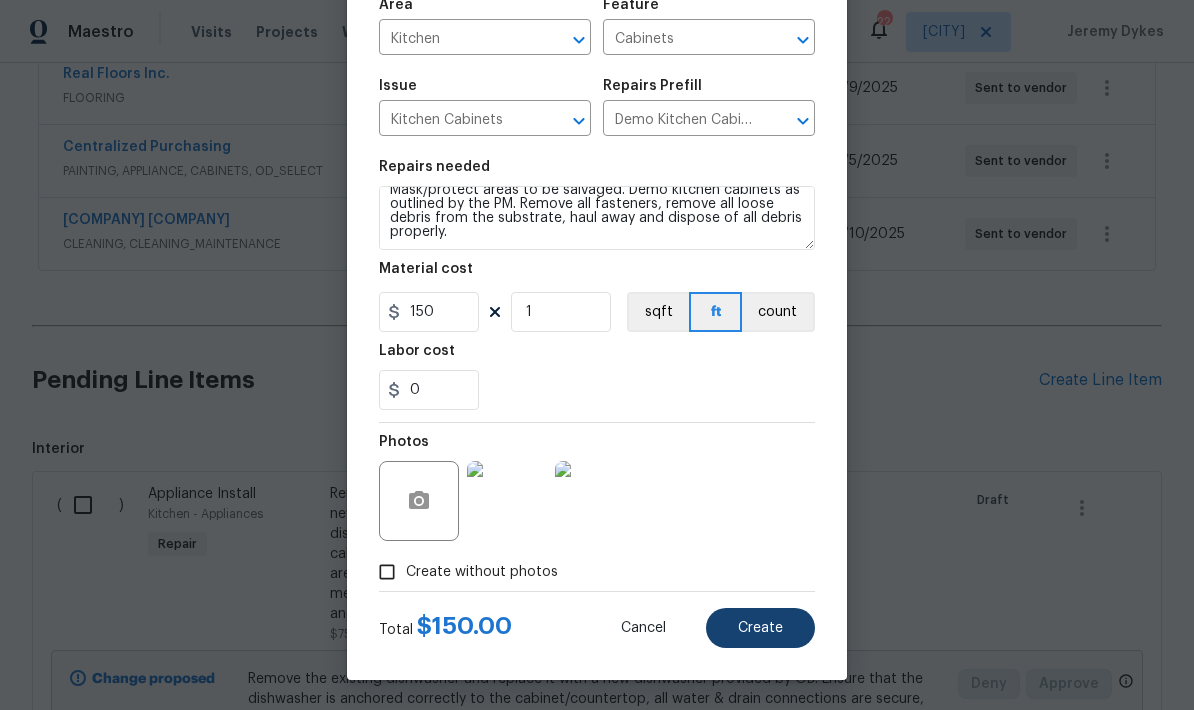 click on "Create" at bounding box center [760, 628] 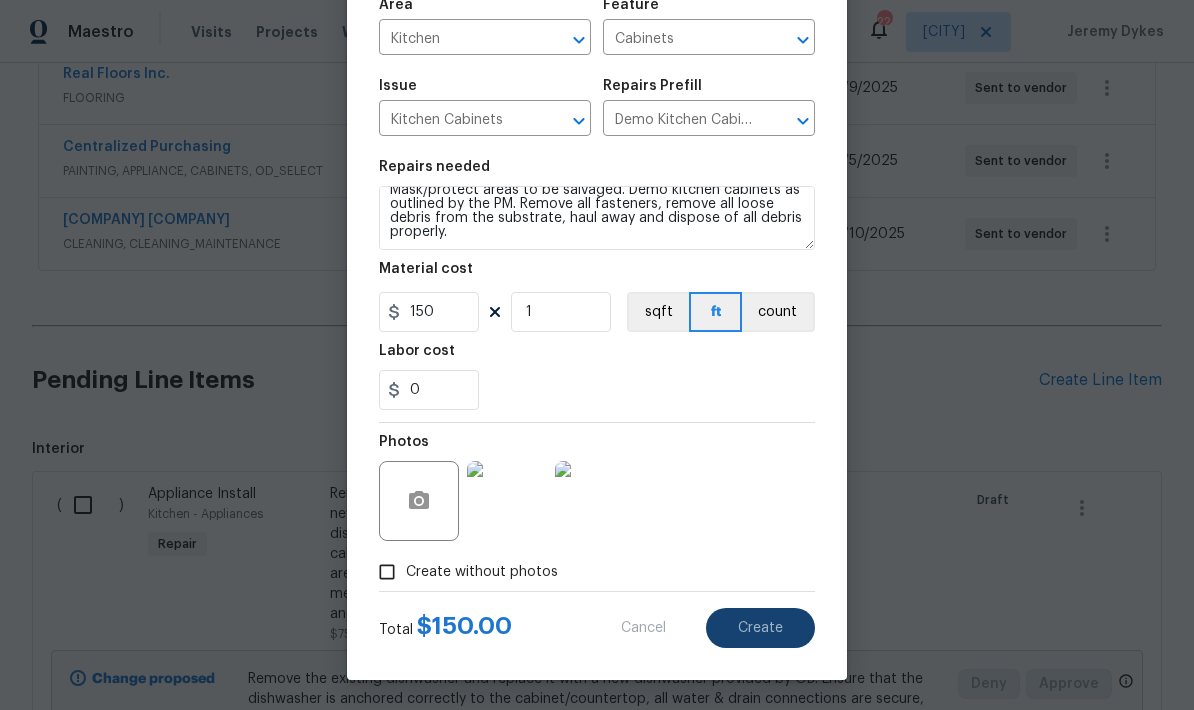 type on "0" 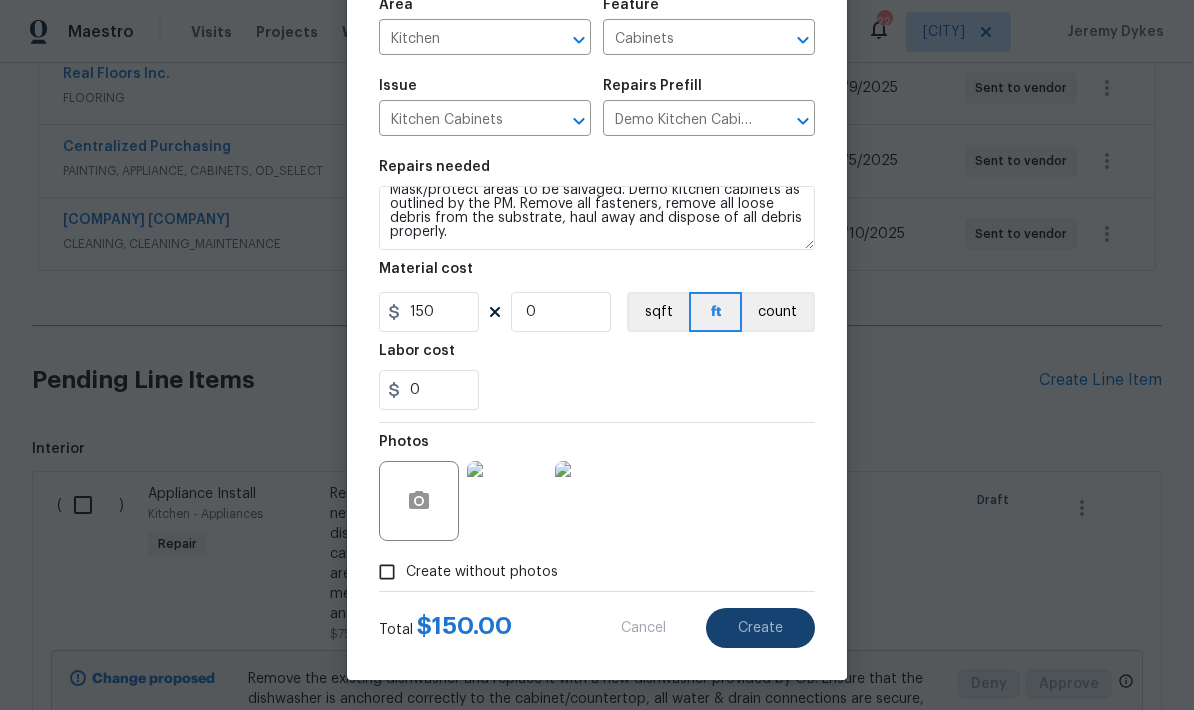 type 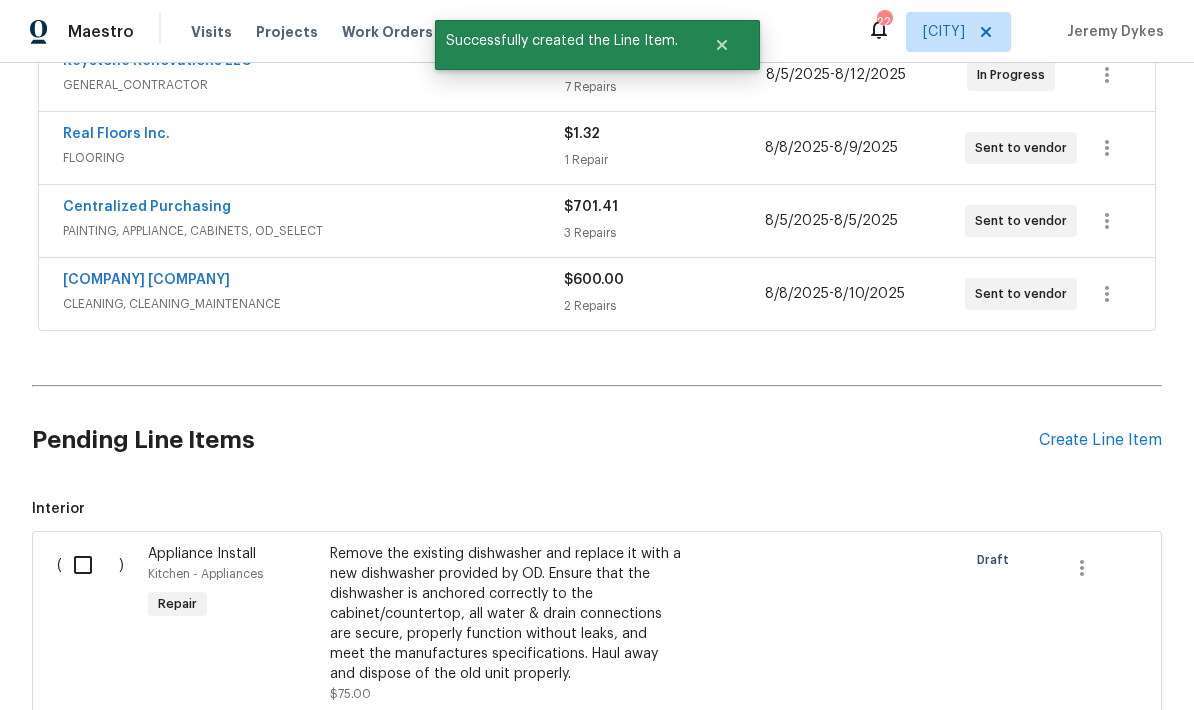 scroll, scrollTop: 432, scrollLeft: 0, axis: vertical 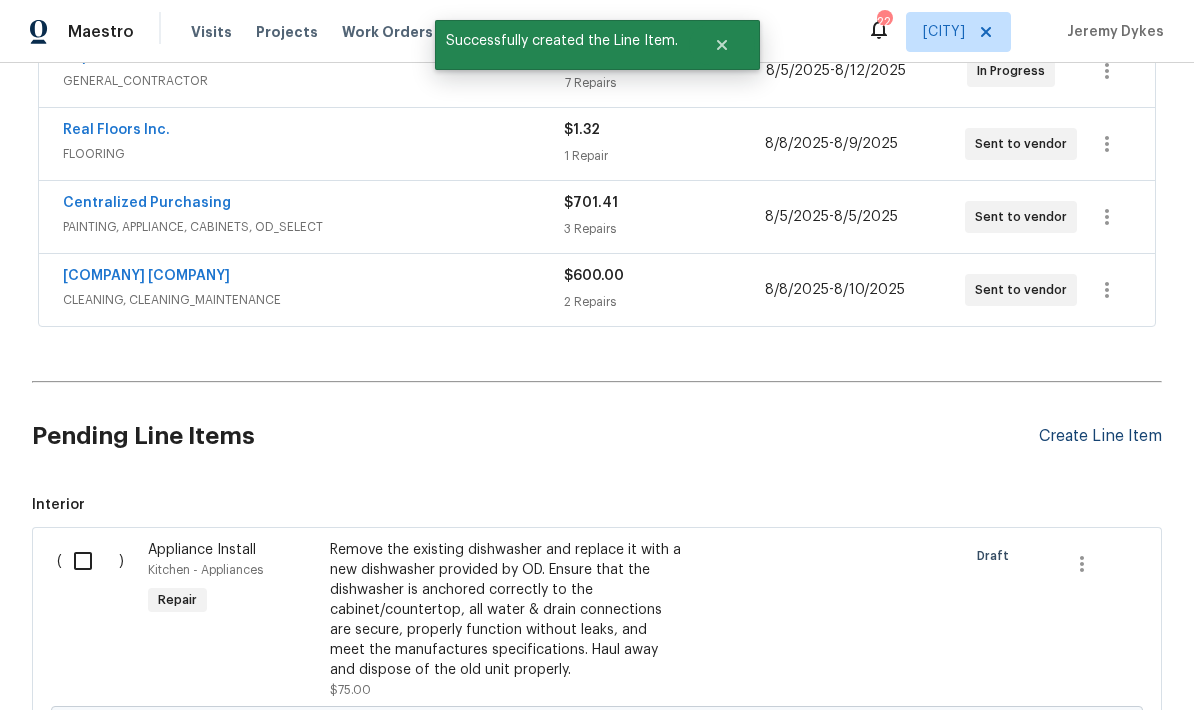 click on "Create Line Item" at bounding box center (1100, 436) 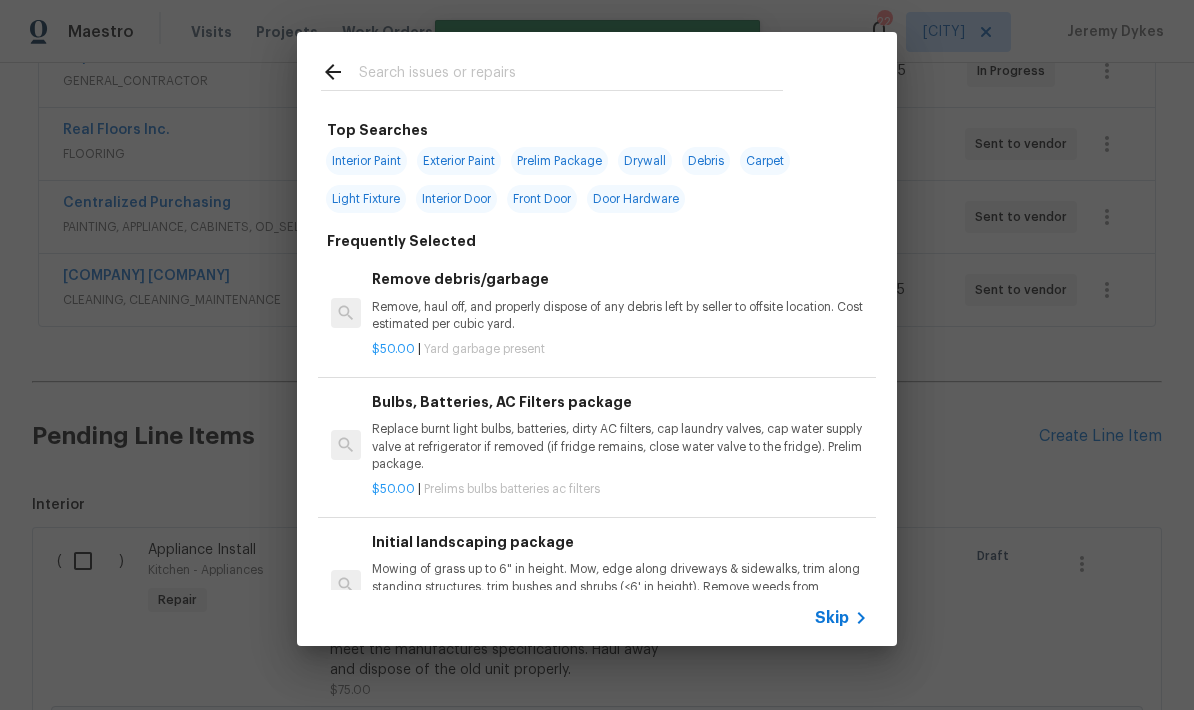 click at bounding box center [571, 75] 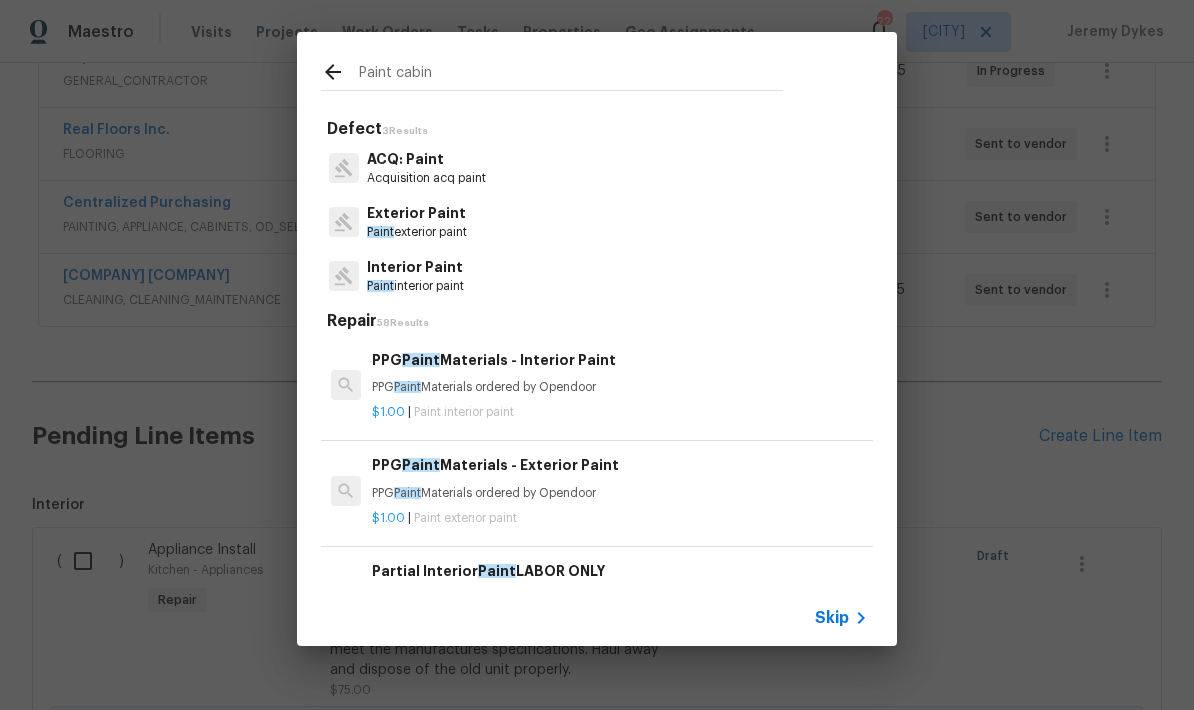 type on "Paint cabine" 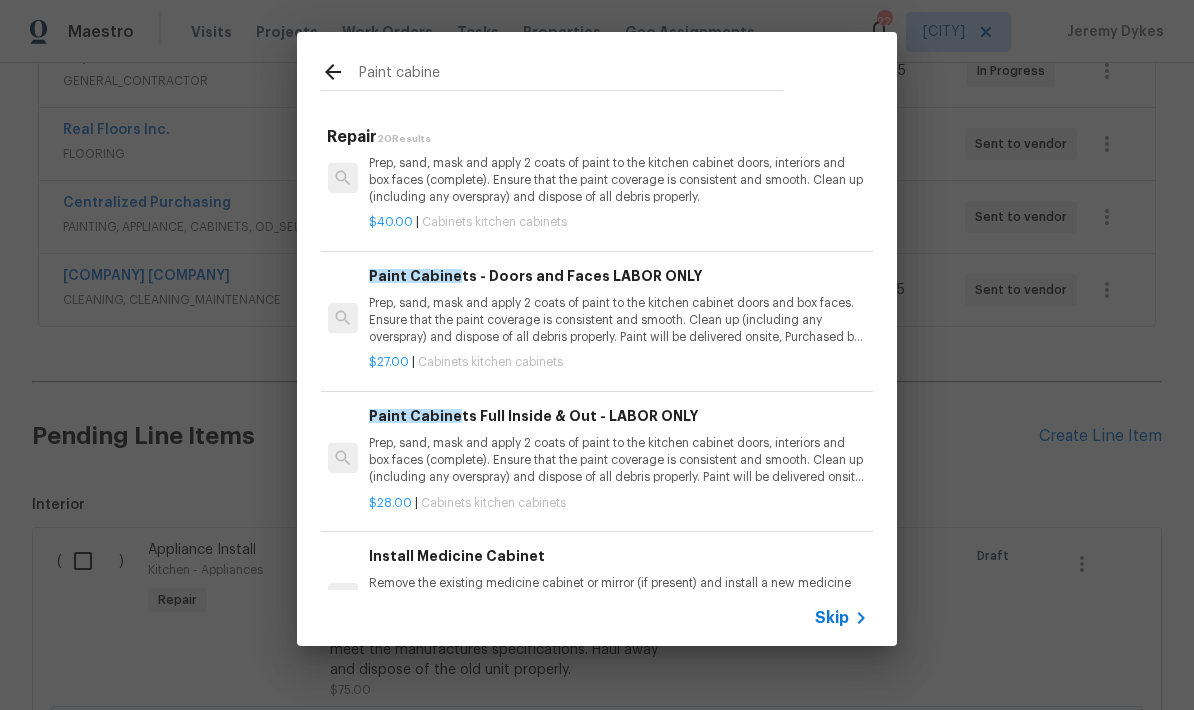 scroll, scrollTop: 303, scrollLeft: 3, axis: both 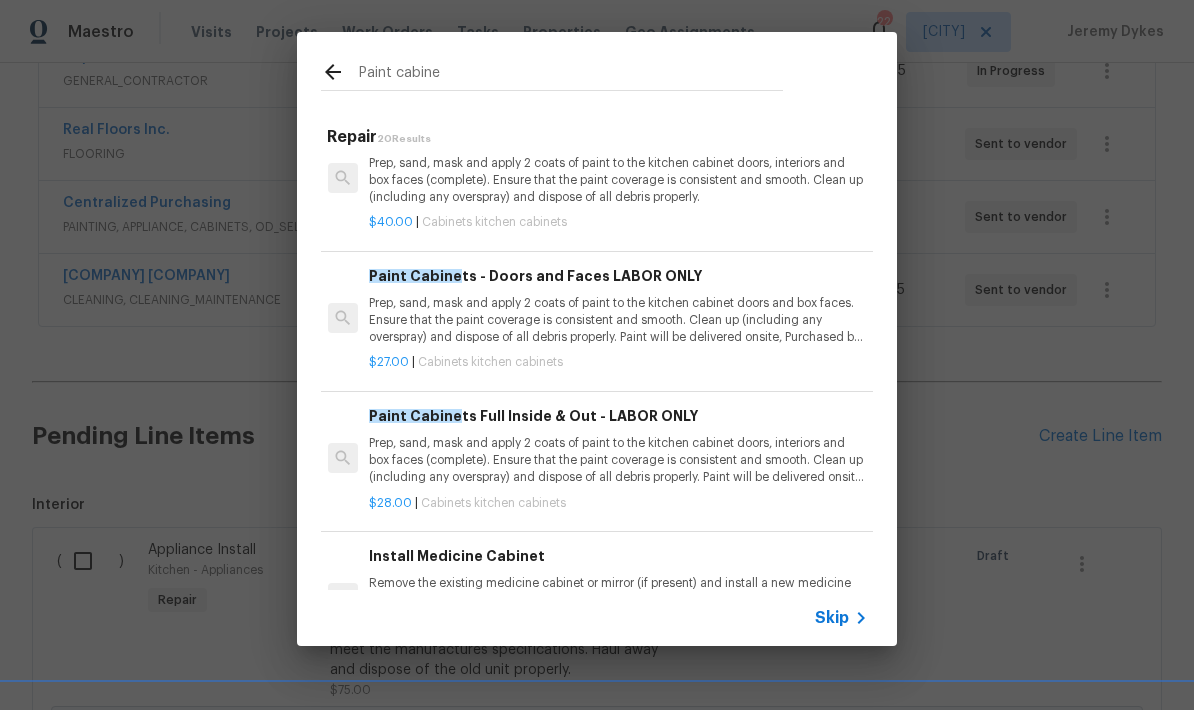 click on "Prep, sand, mask and apply 2 coats of paint to the kitchen cabinet doors, interiors and box faces (complete). Ensure that the paint coverage is consistent and smooth. Clean up (including any overspray) and dispose of all debris properly. Paint will be delivered onsite, Purchased by Opendoor." at bounding box center [617, 460] 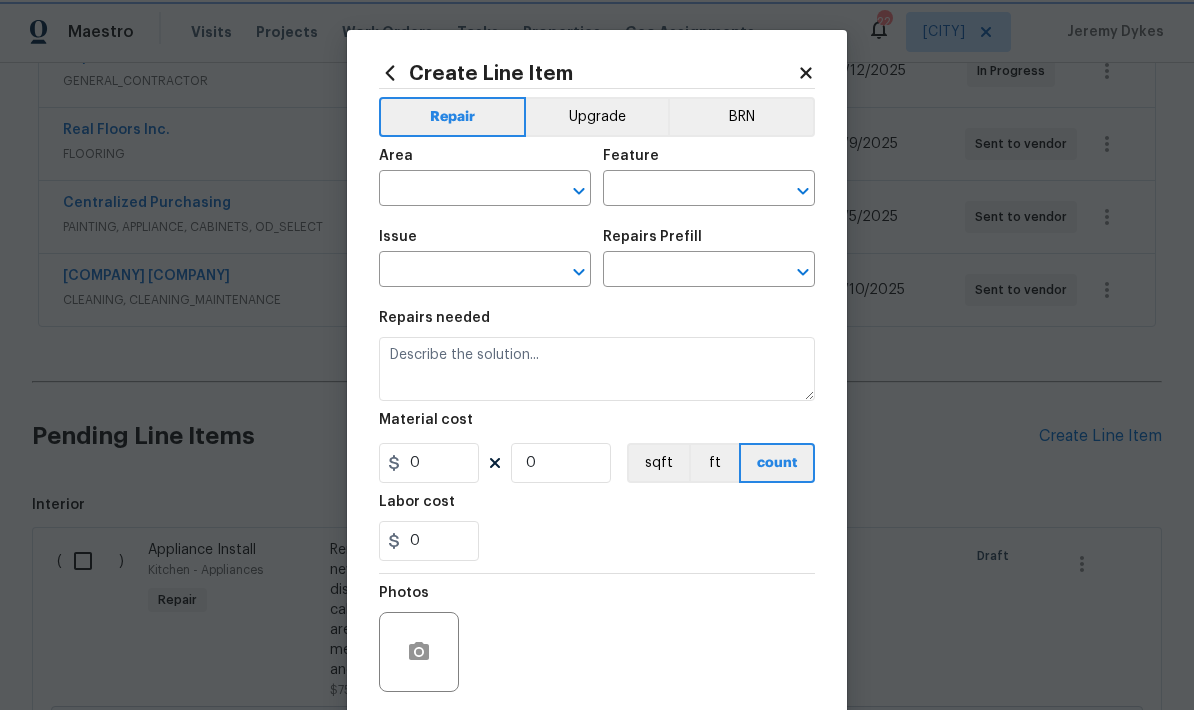 type on "Cabinets" 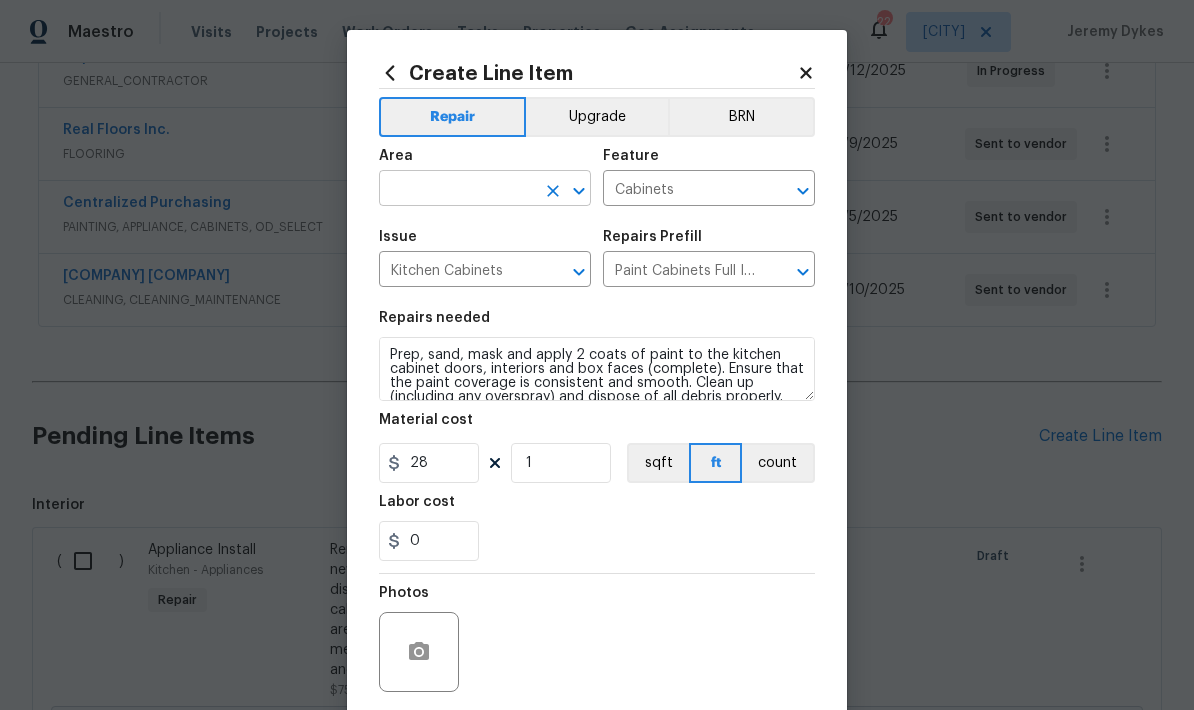 click at bounding box center [457, 190] 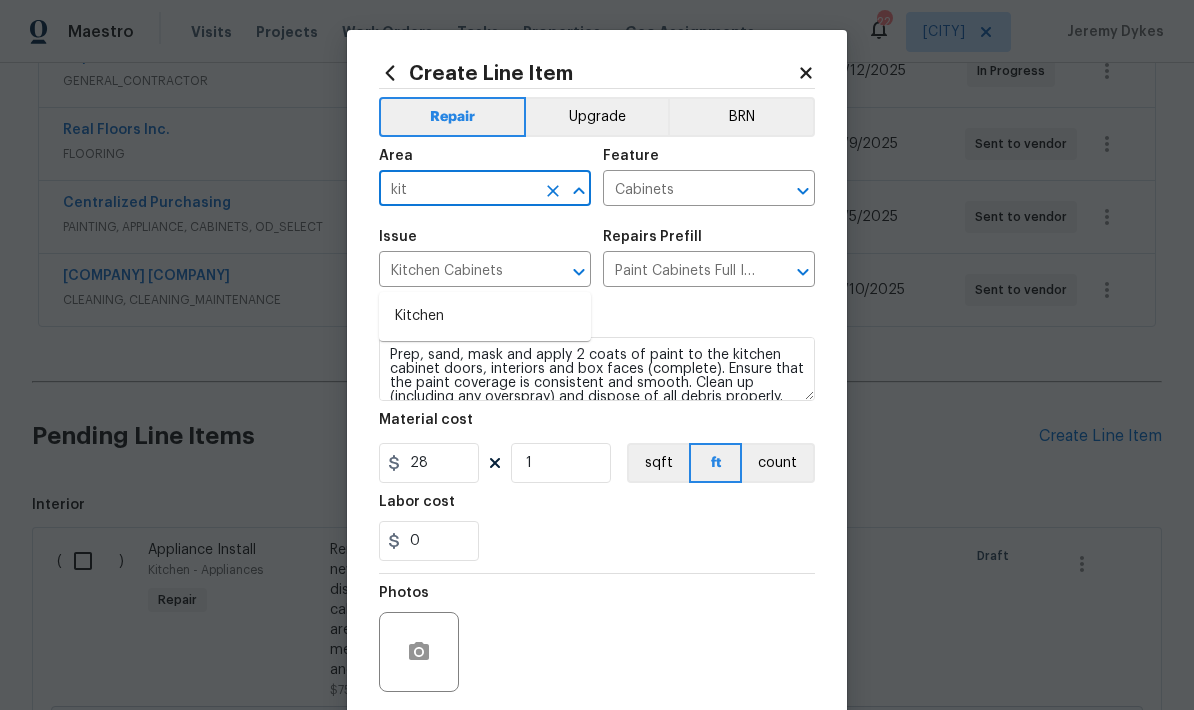 click on "Kitchen" at bounding box center [485, 316] 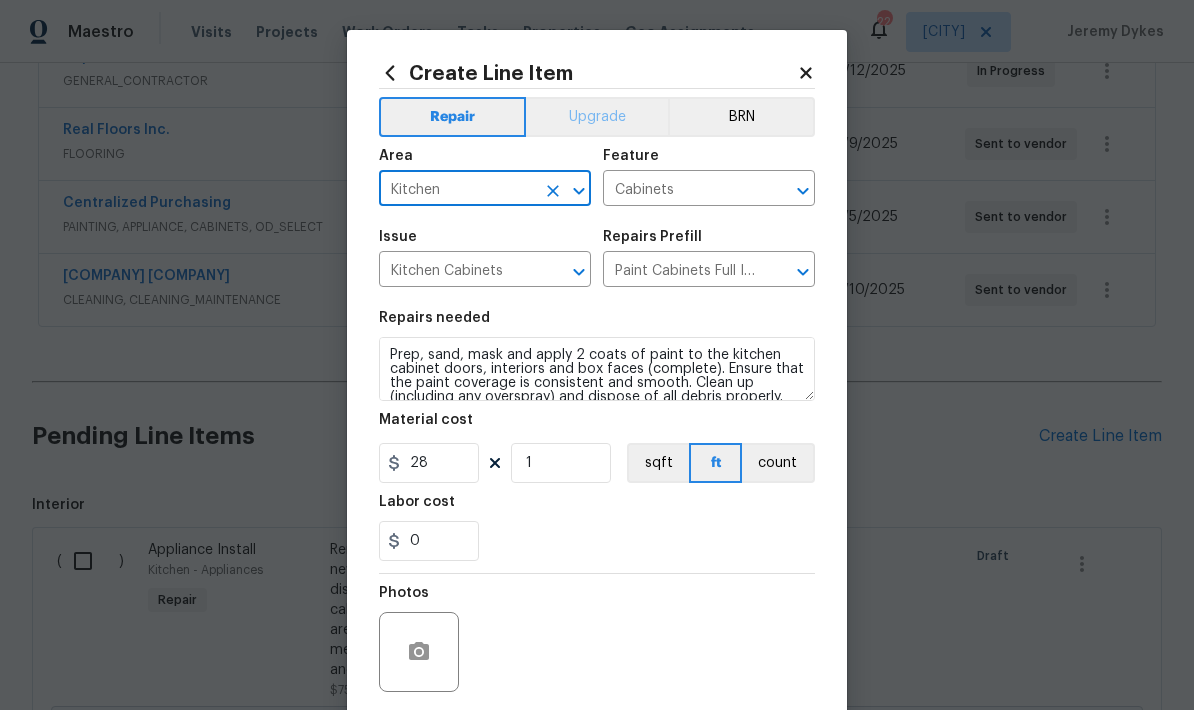 click on "Upgrade" at bounding box center (597, 117) 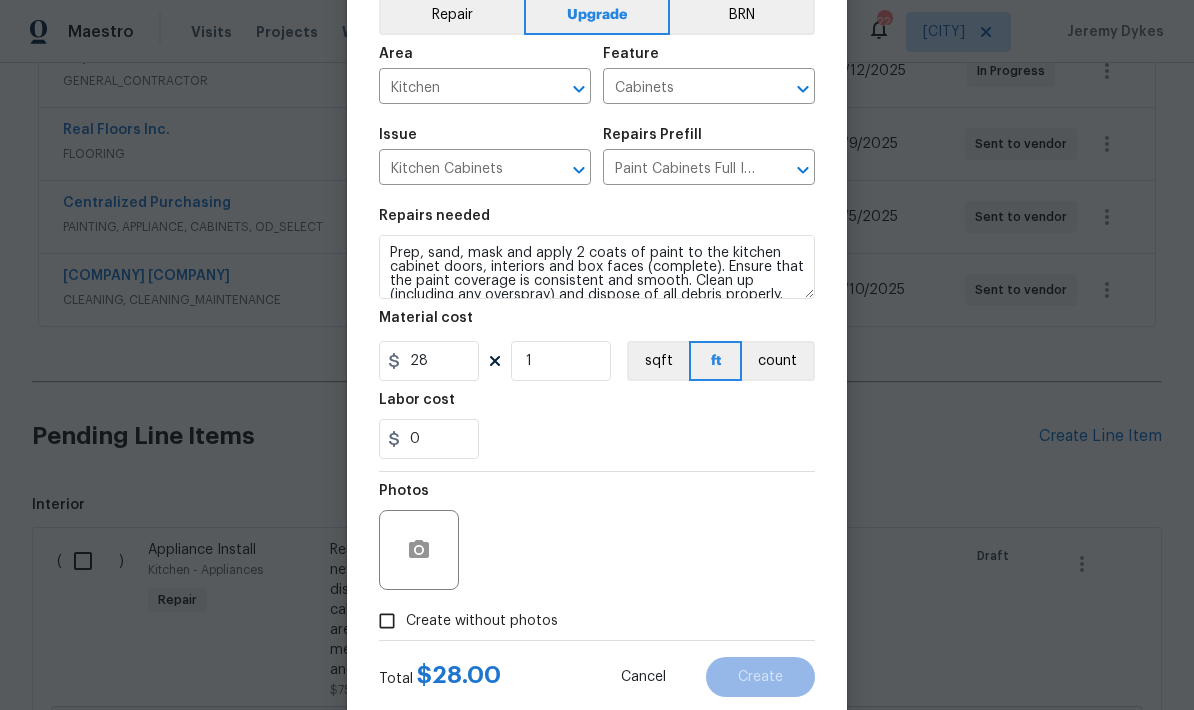 scroll, scrollTop: 104, scrollLeft: 0, axis: vertical 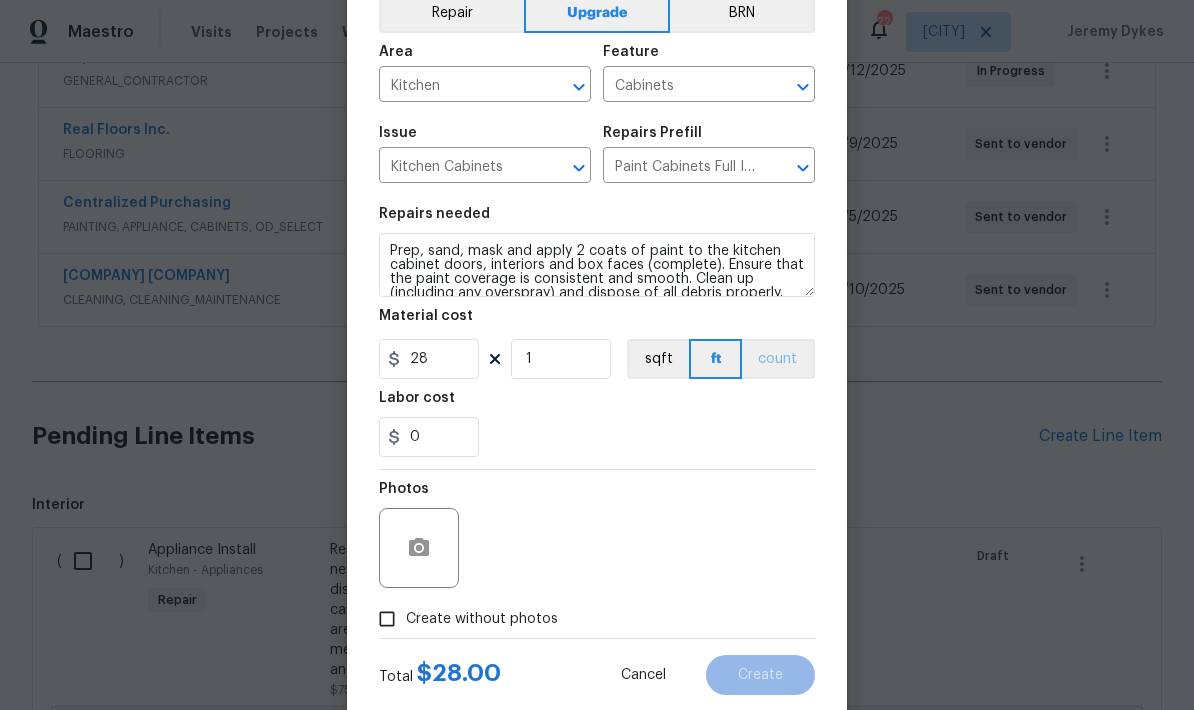 click on "count" at bounding box center [778, 359] 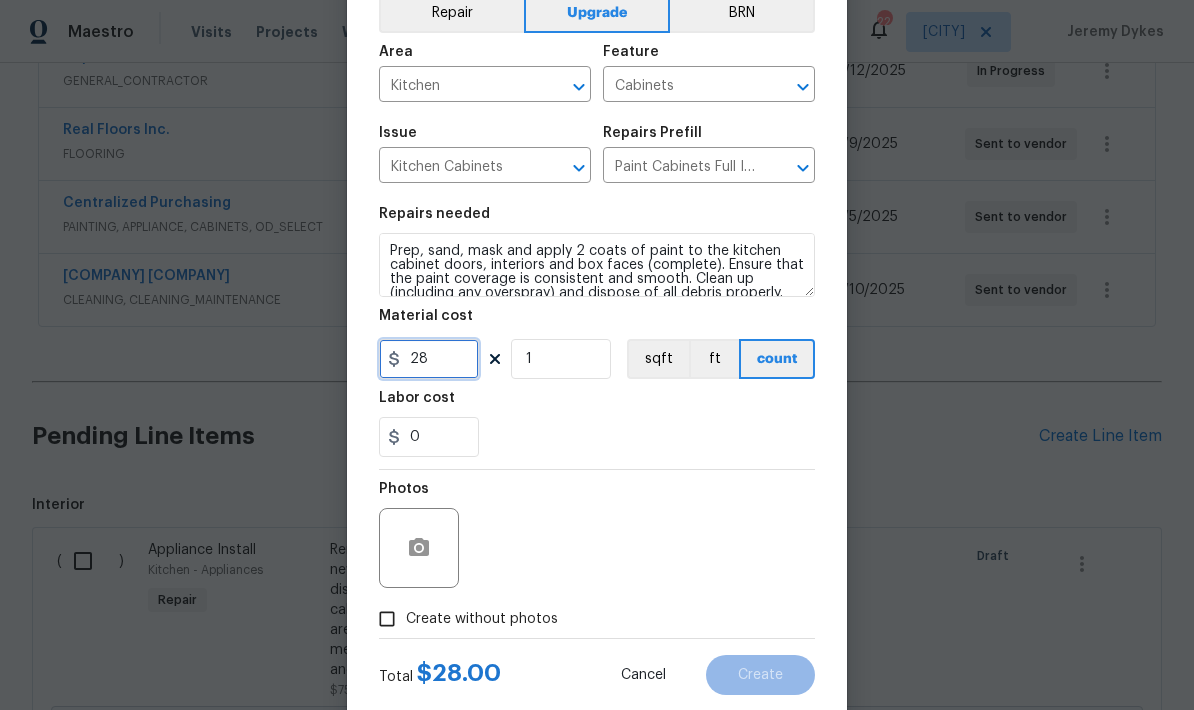 click on "28" at bounding box center (429, 359) 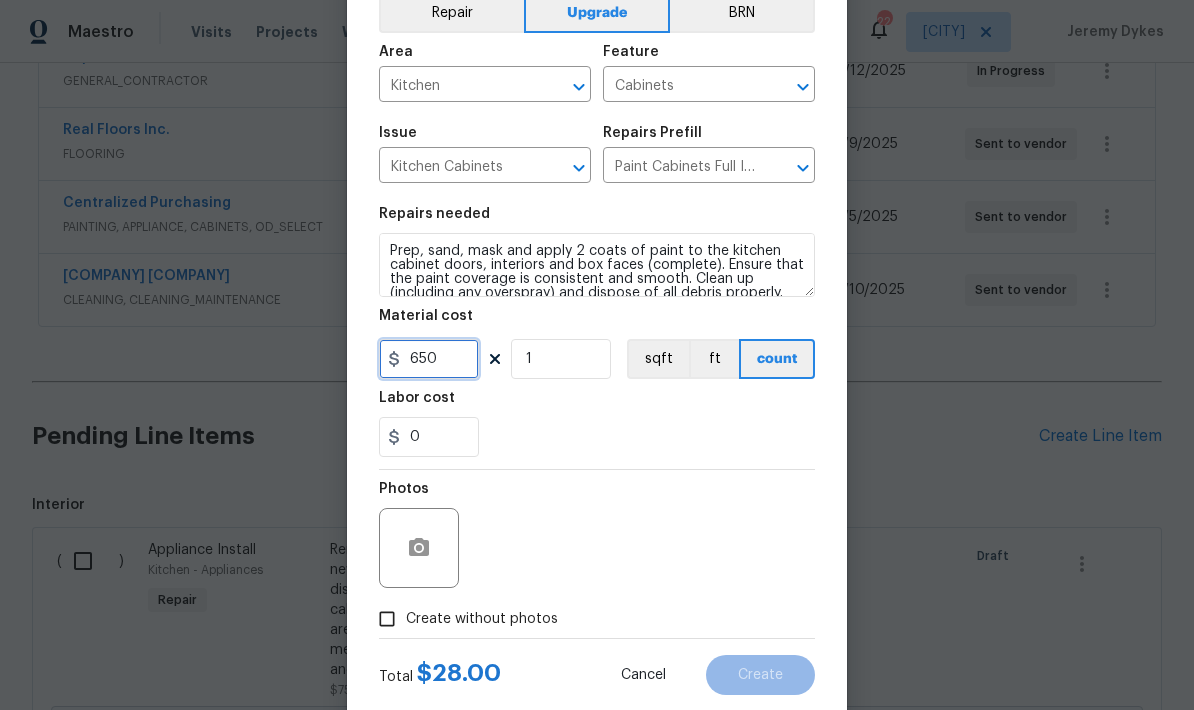 type on "650" 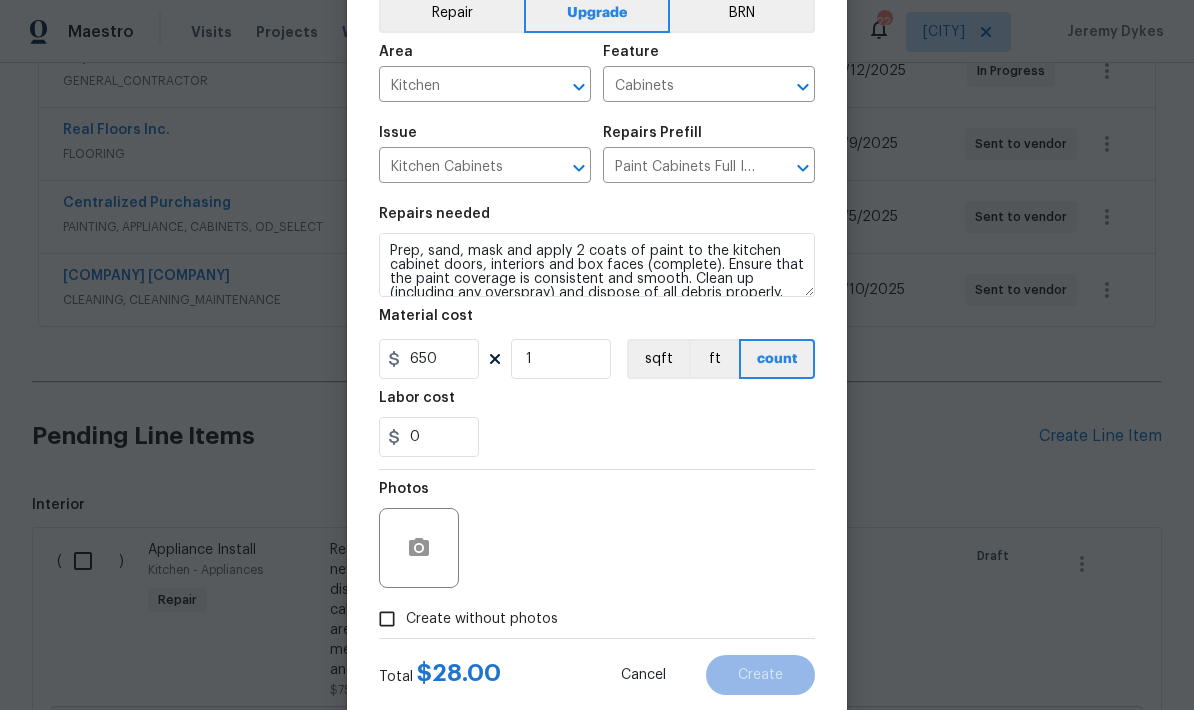 click on "0" at bounding box center [597, 437] 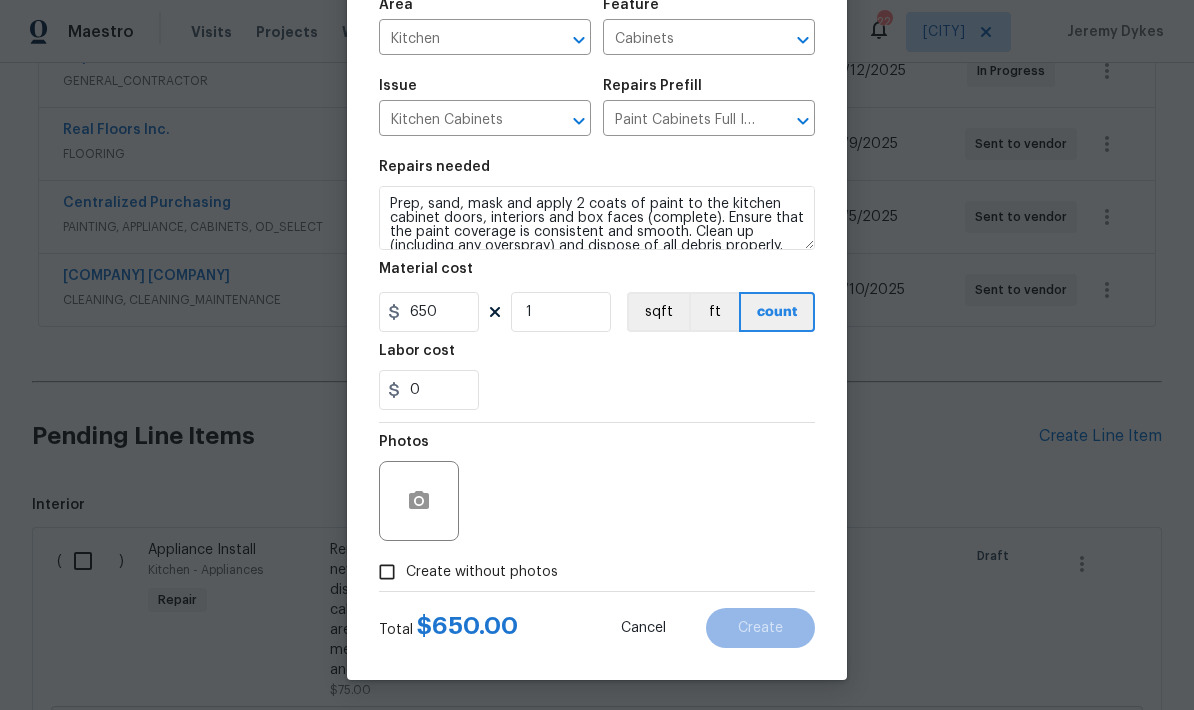 scroll, scrollTop: 155, scrollLeft: 0, axis: vertical 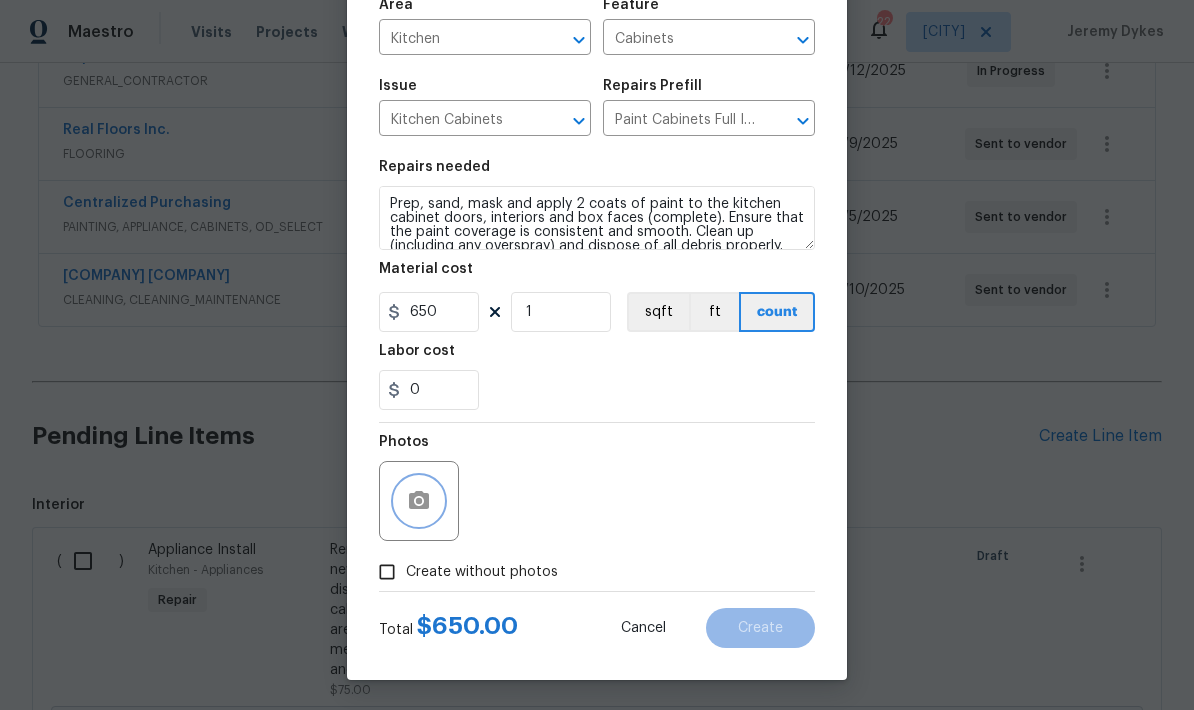click 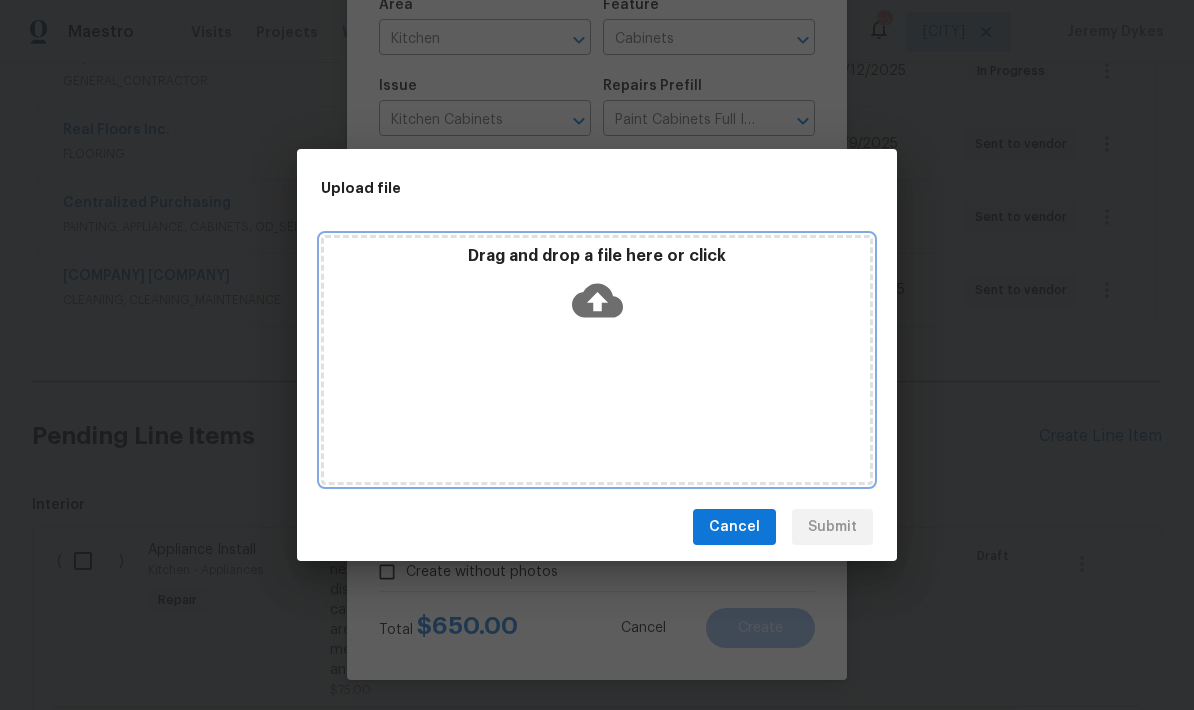 click 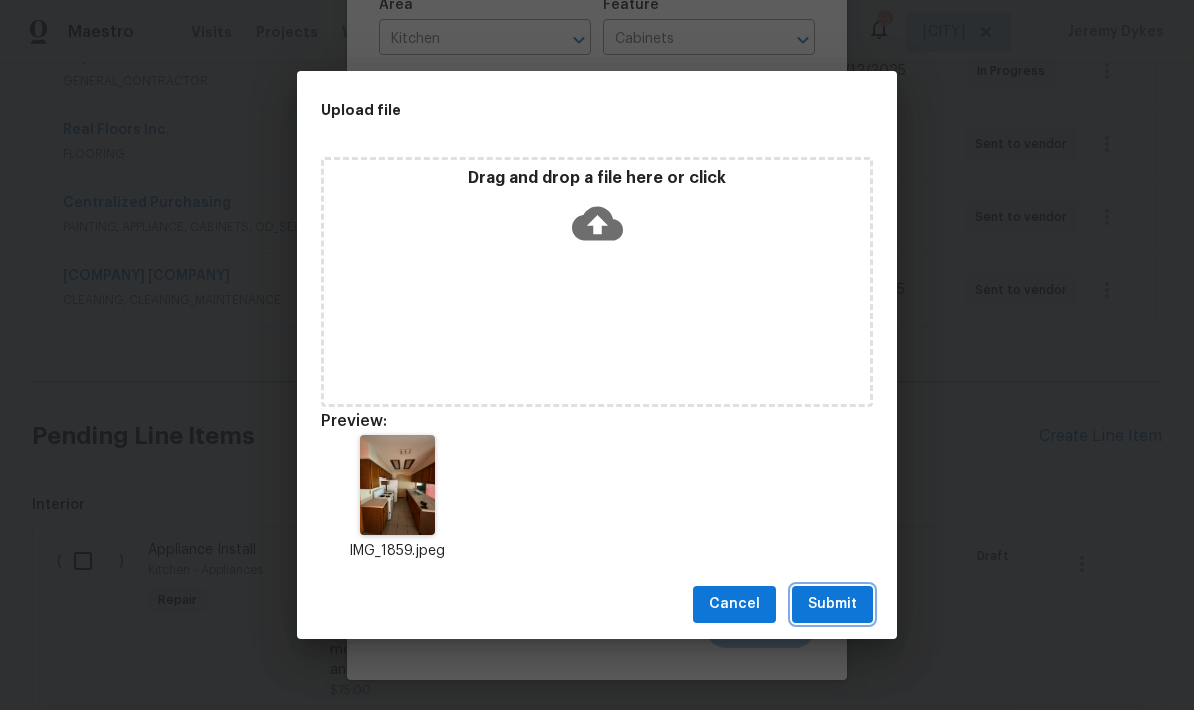 click on "Submit" at bounding box center (832, 604) 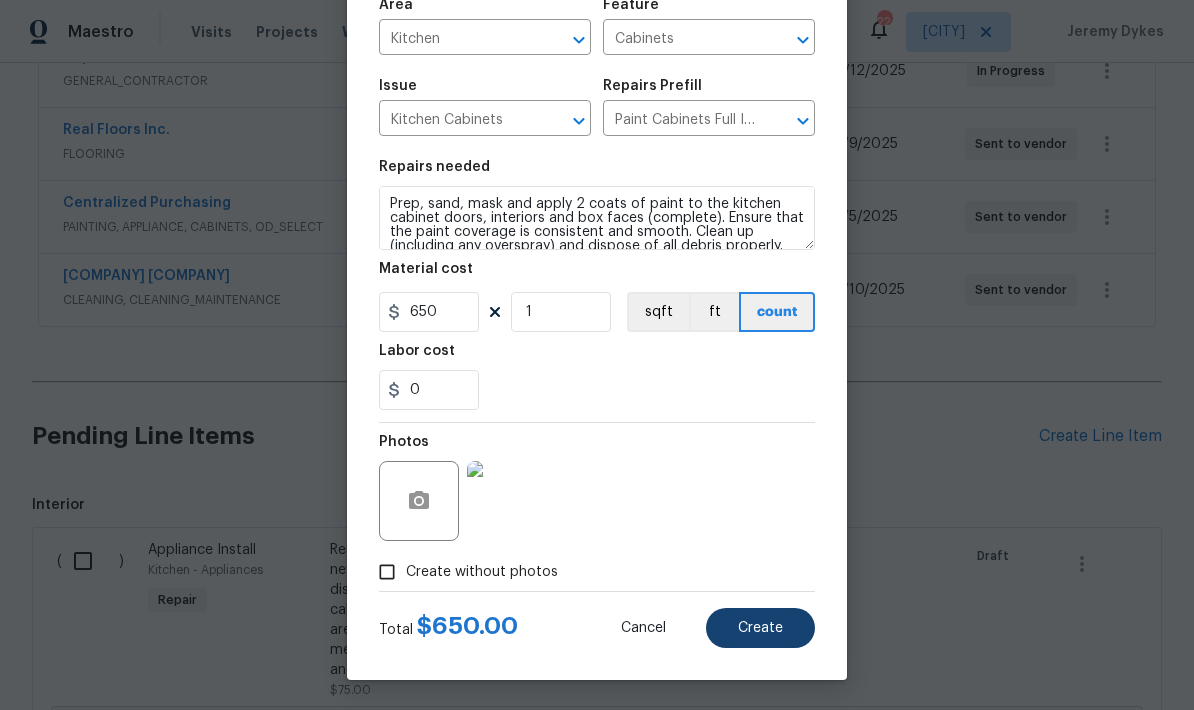 click on "Create" at bounding box center (760, 628) 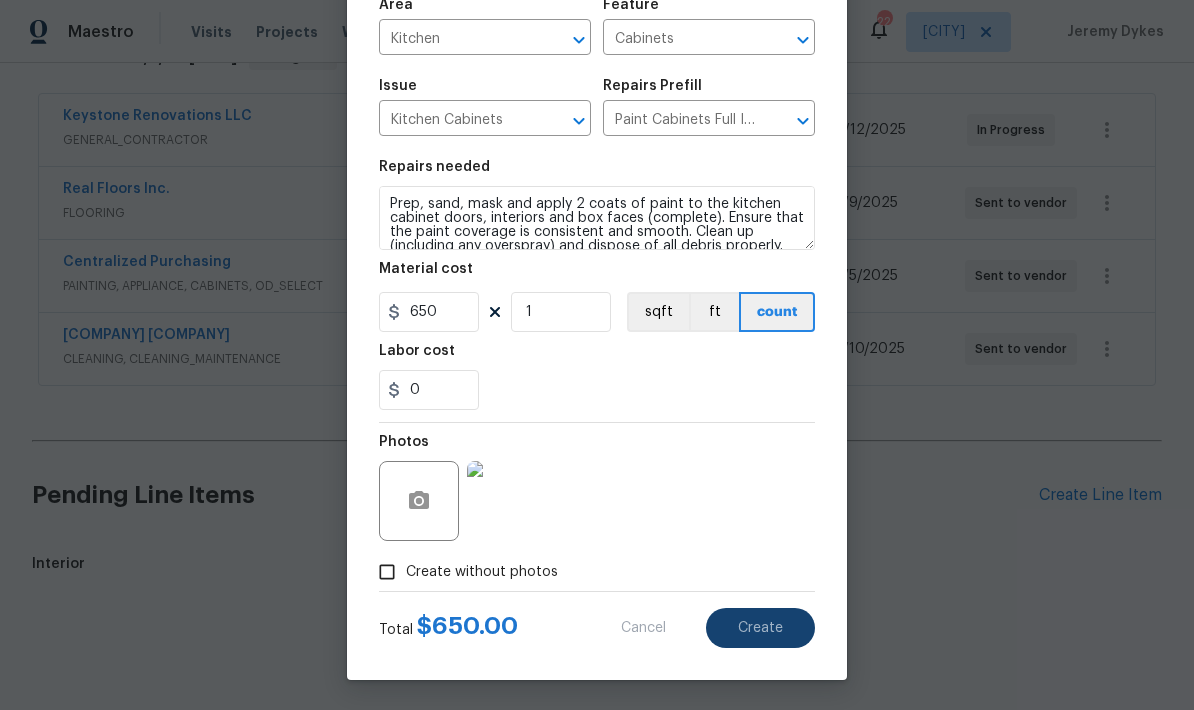type 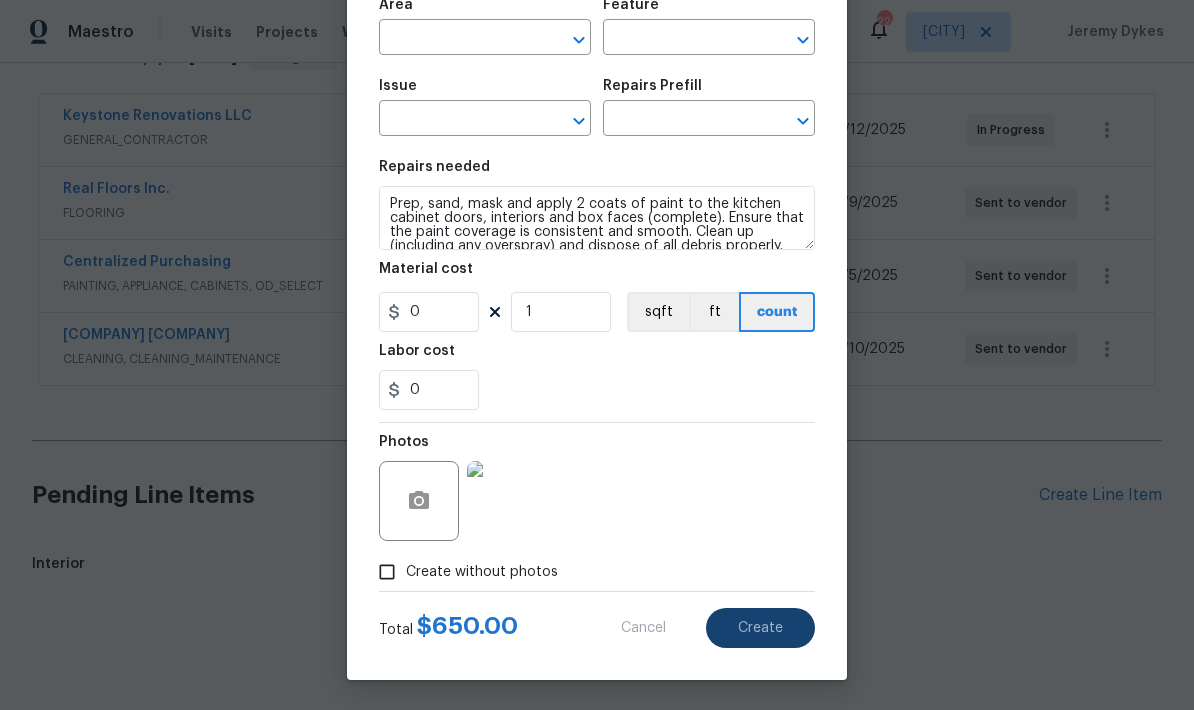 type on "0" 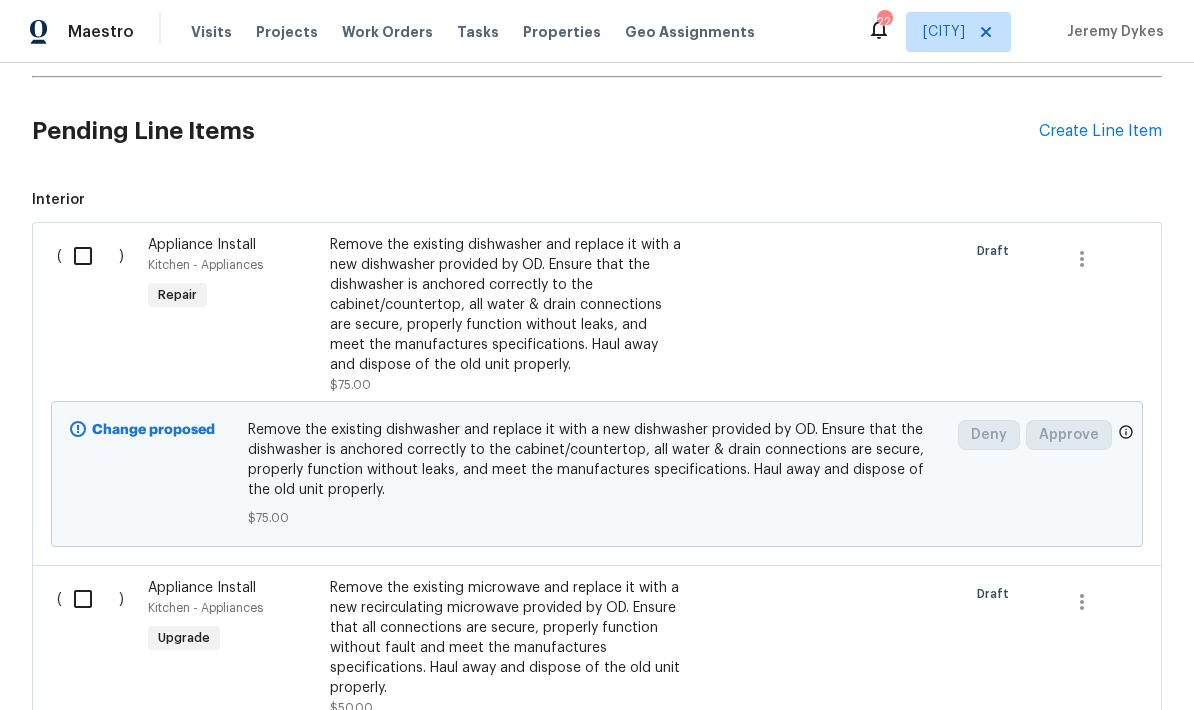 scroll, scrollTop: 747, scrollLeft: 0, axis: vertical 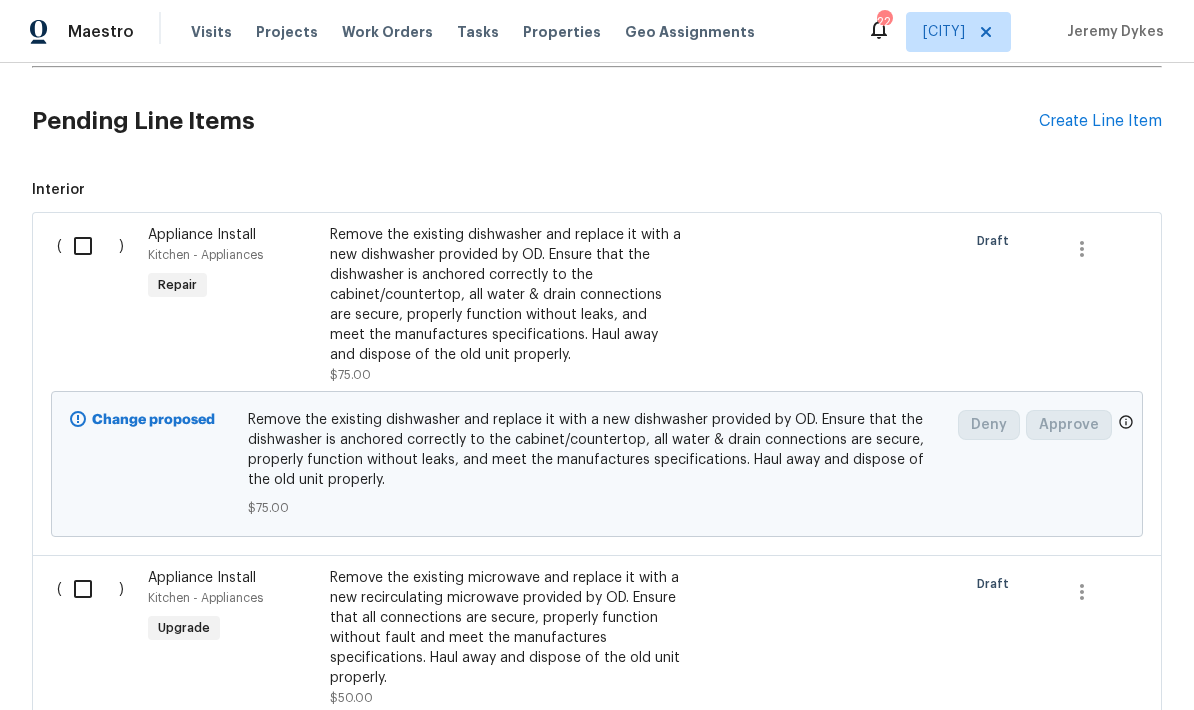 click on "Remove the existing dishwasher and replace it with a new dishwasher provided by OD. Ensure that the dishwasher is anchored correctly to the cabinet/countertop, all water & drain connections are secure, properly function without leaks, and meet the manufactures specifications. Haul away and dispose of the old unit properly." at bounding box center [506, 295] 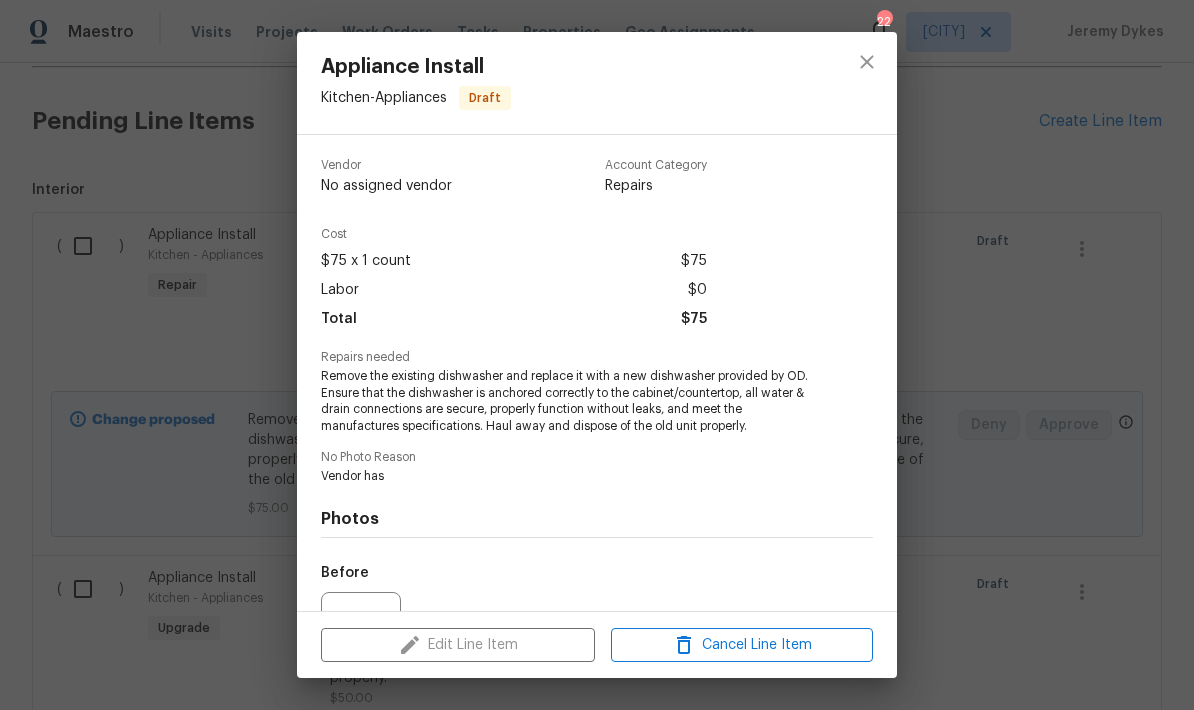click on "Edit Line Item  Cancel Line Item" at bounding box center (597, 645) 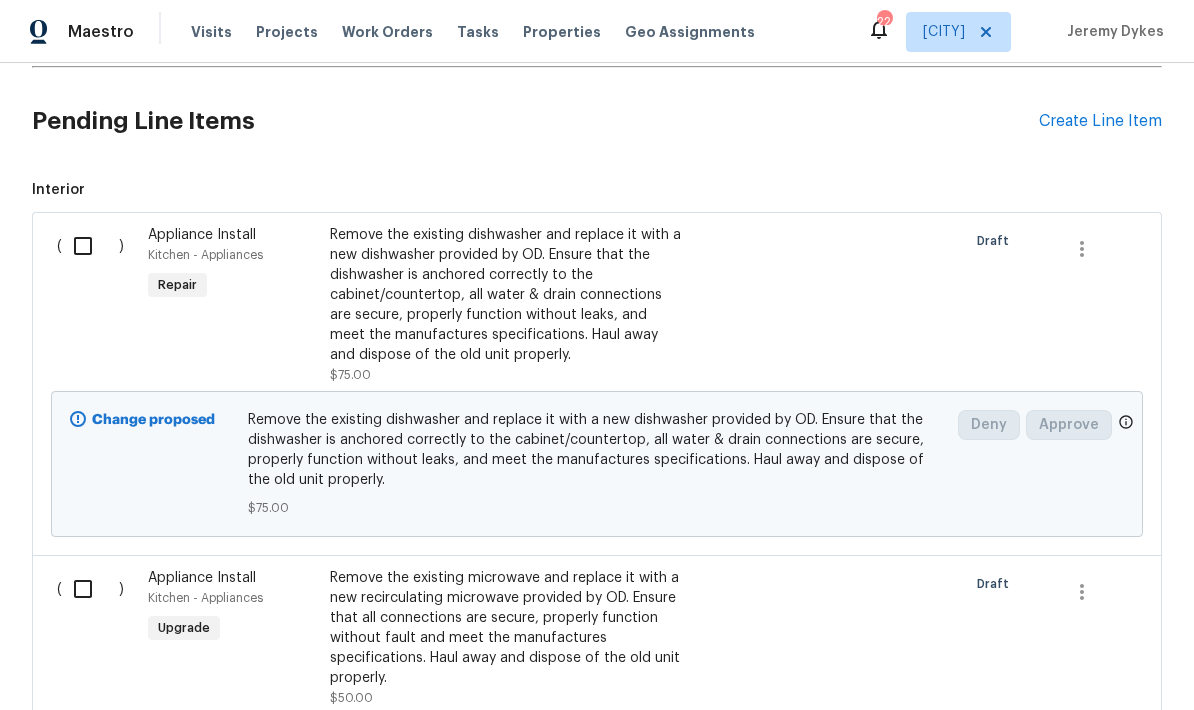 click on "Remove the existing dishwasher and replace it with a new dishwasher provided by OD. Ensure that the dishwasher is anchored correctly to the cabinet/countertop, all water & drain connections are secure, properly function without leaks, and meet the manufactures specifications. Haul away and dispose of the old unit properly. $75.00" at bounding box center (597, 464) 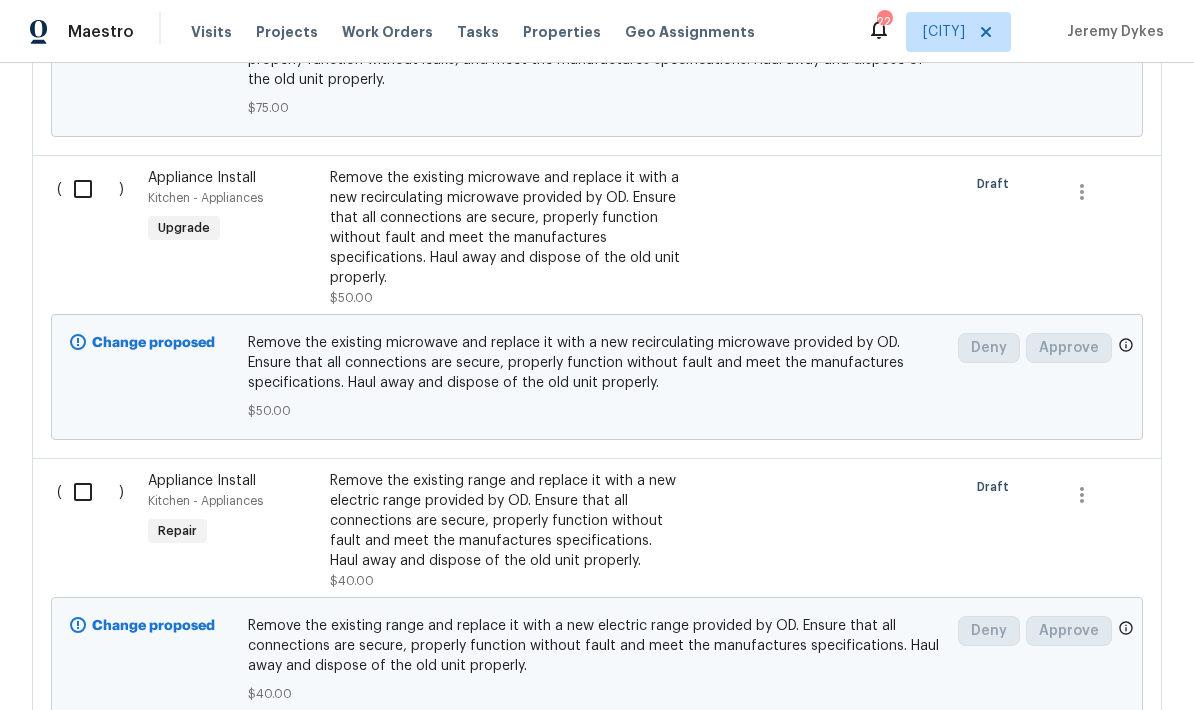scroll, scrollTop: 1218, scrollLeft: 0, axis: vertical 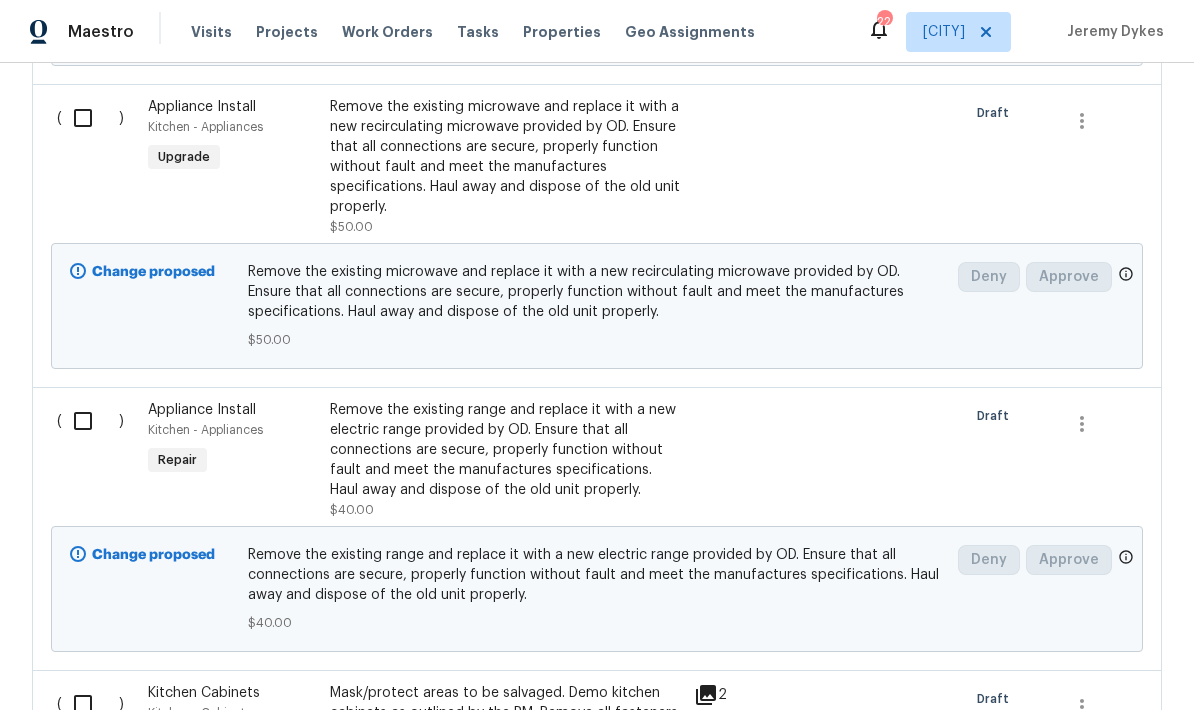 click on "Remove the existing range and replace it with a new electric range provided by OD. Ensure that all  connections are secure, properly function without fault and meet the manufactures specifications. Haul away and dispose of the old unit properly." at bounding box center [506, 450] 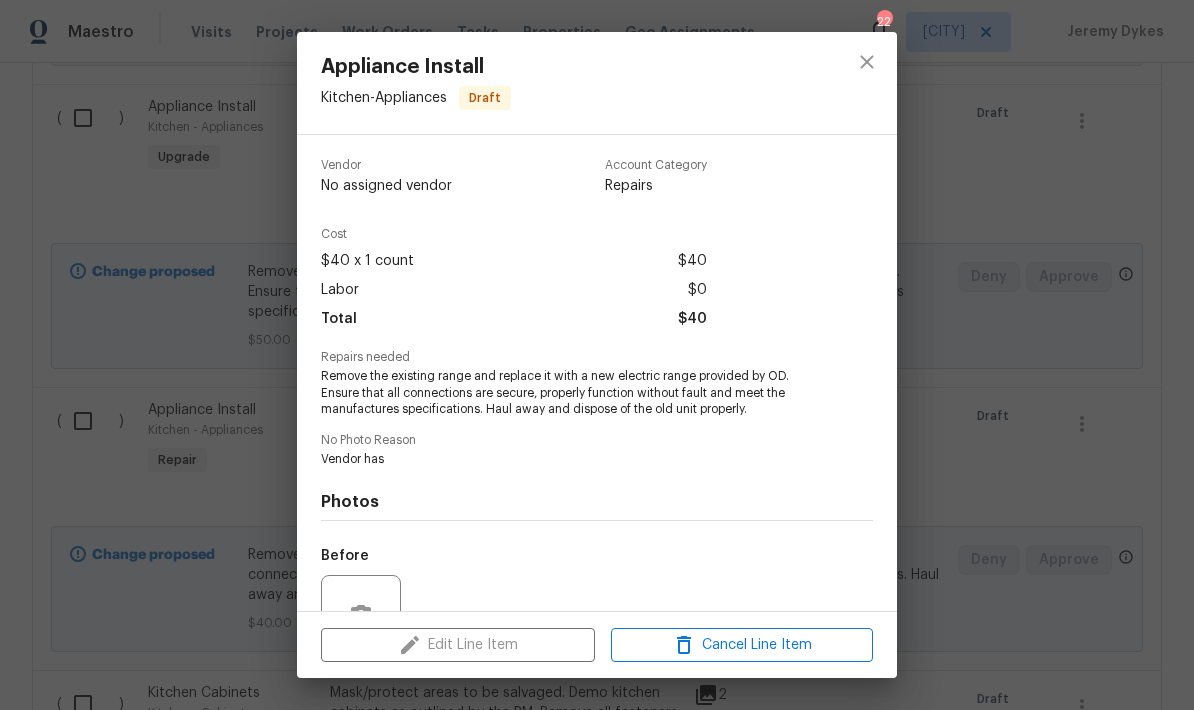 click on "Edit Line Item  Cancel Line Item" at bounding box center [597, 645] 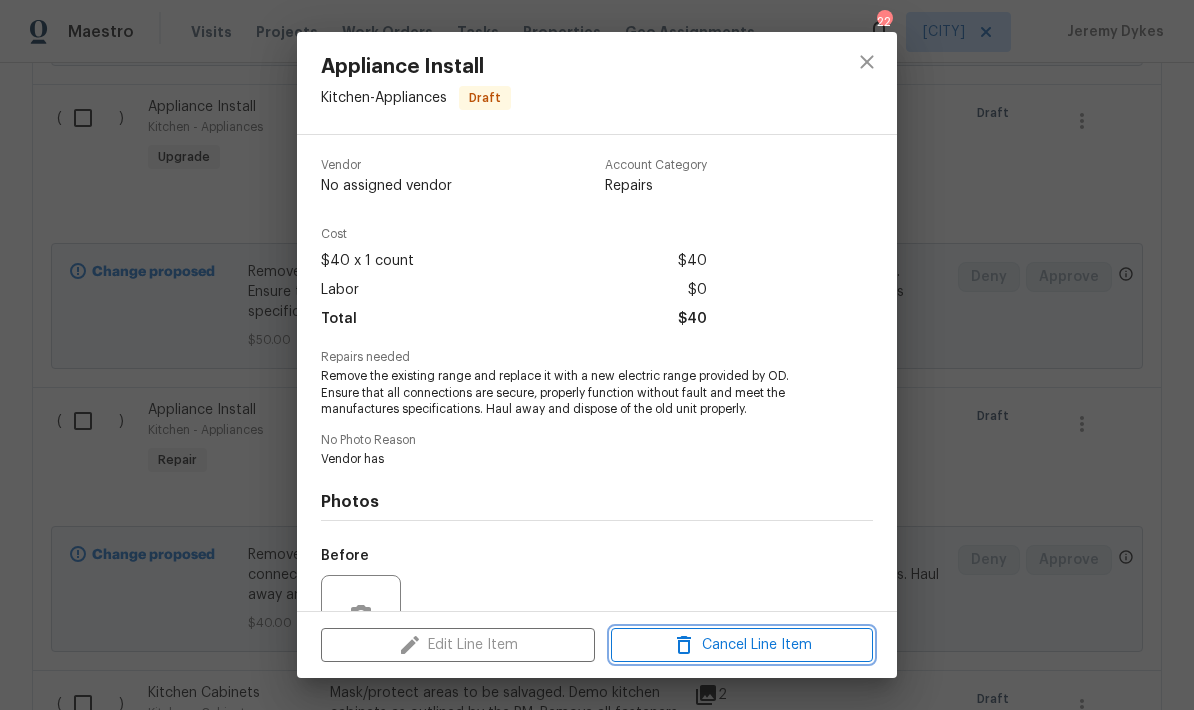 click on "Cancel Line Item" at bounding box center [742, 645] 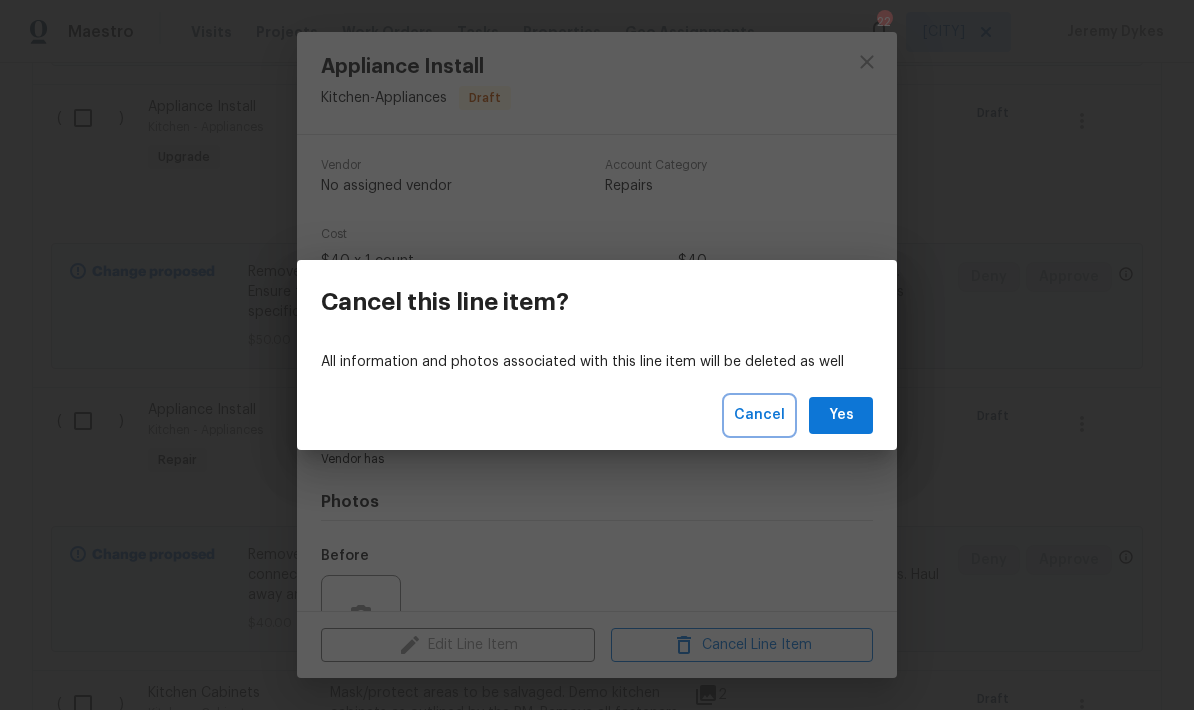 click on "Cancel" at bounding box center [759, 415] 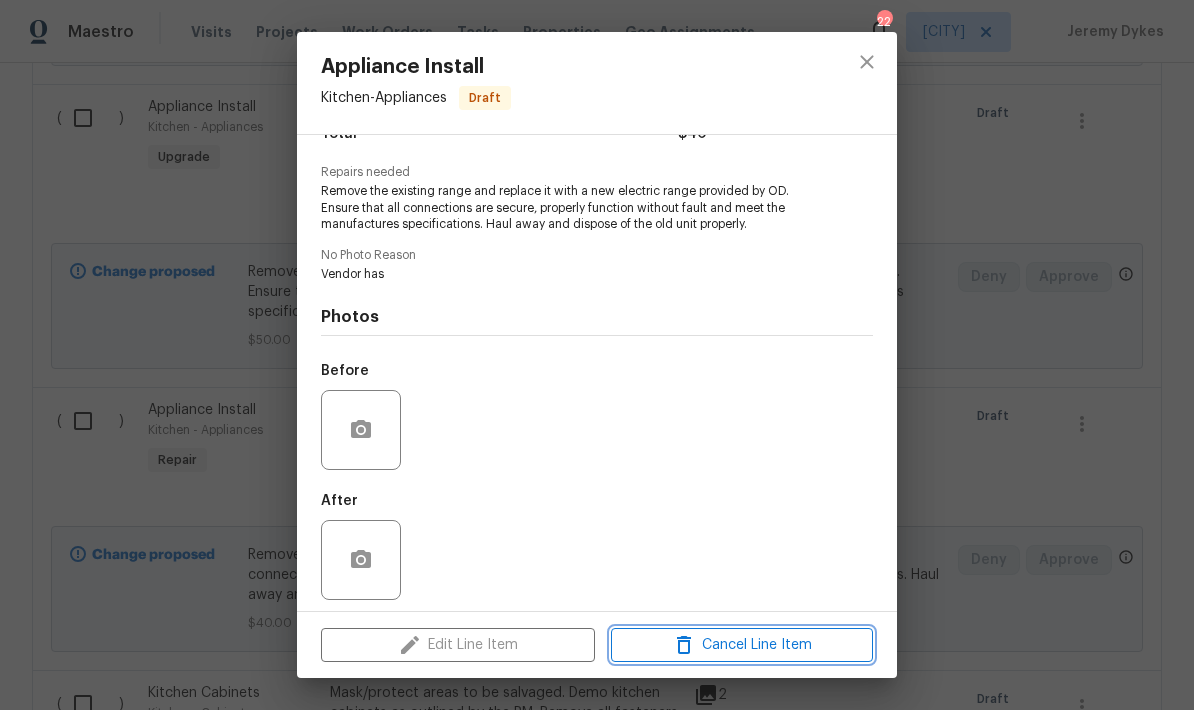 scroll, scrollTop: 192, scrollLeft: 0, axis: vertical 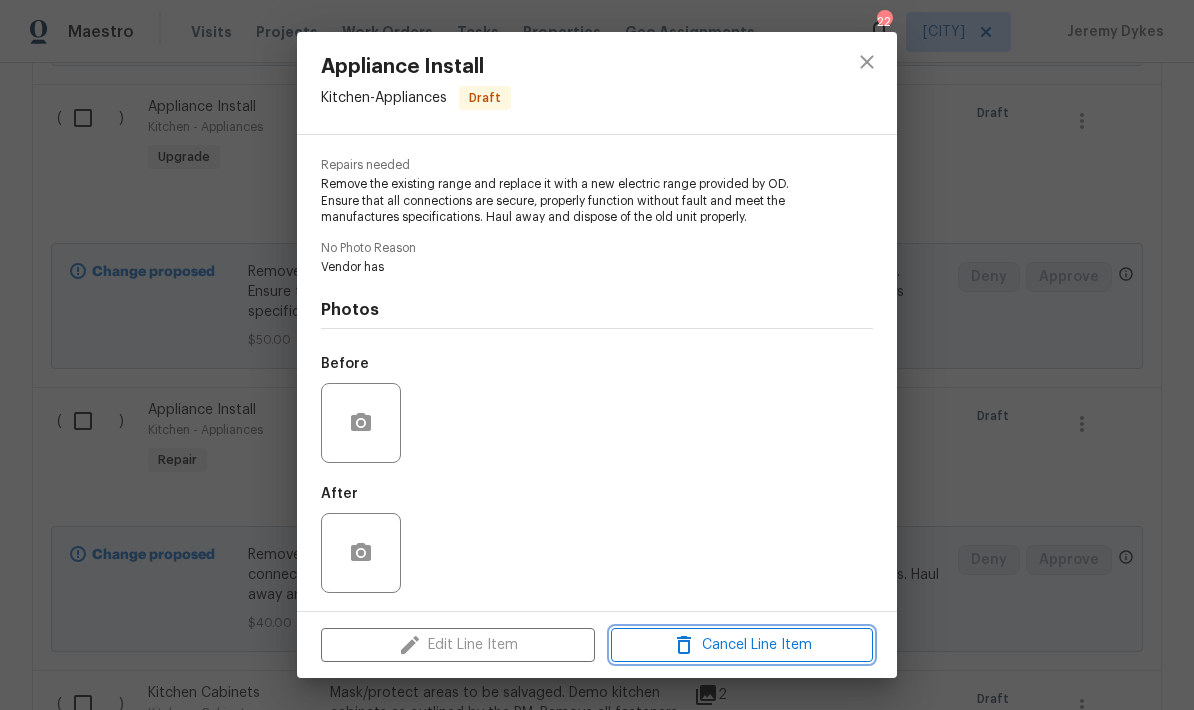 click 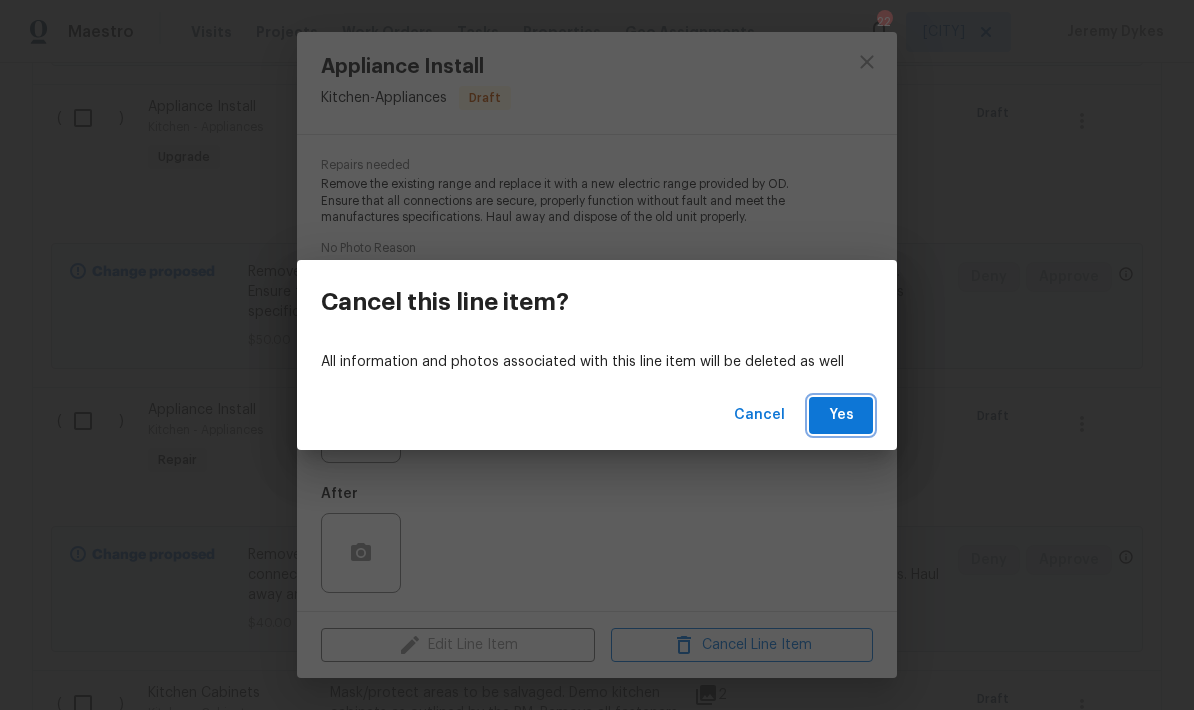 click on "Yes" at bounding box center [841, 415] 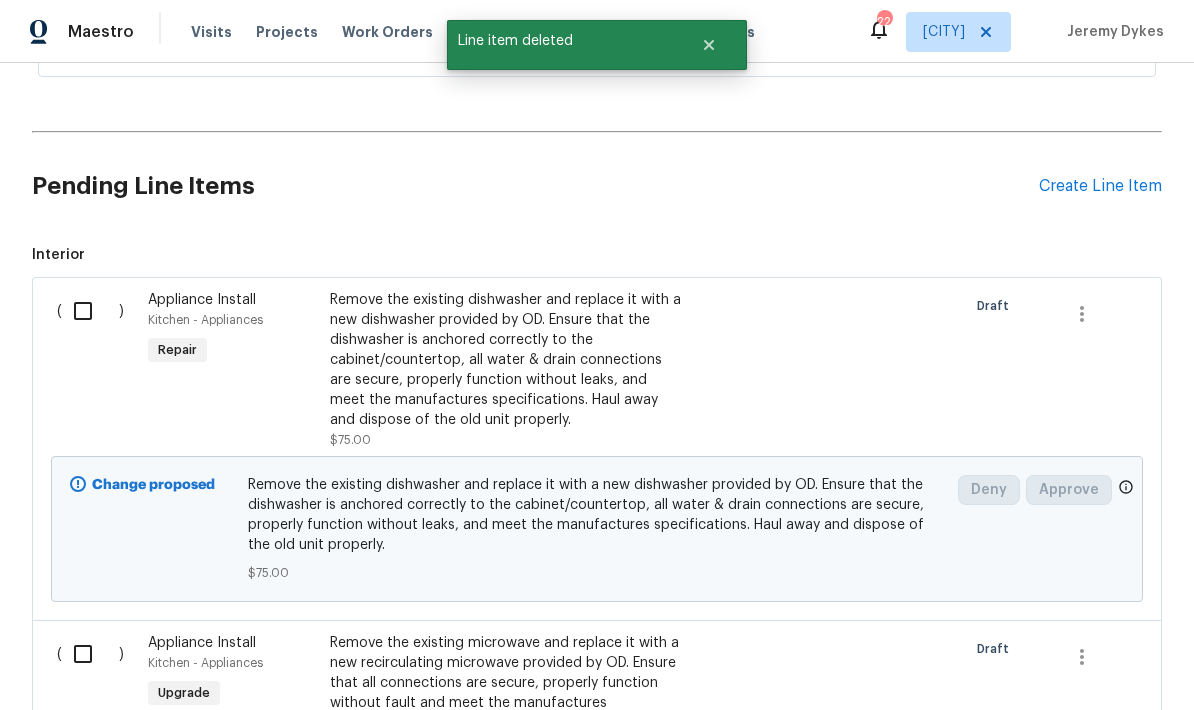 scroll, scrollTop: 683, scrollLeft: 0, axis: vertical 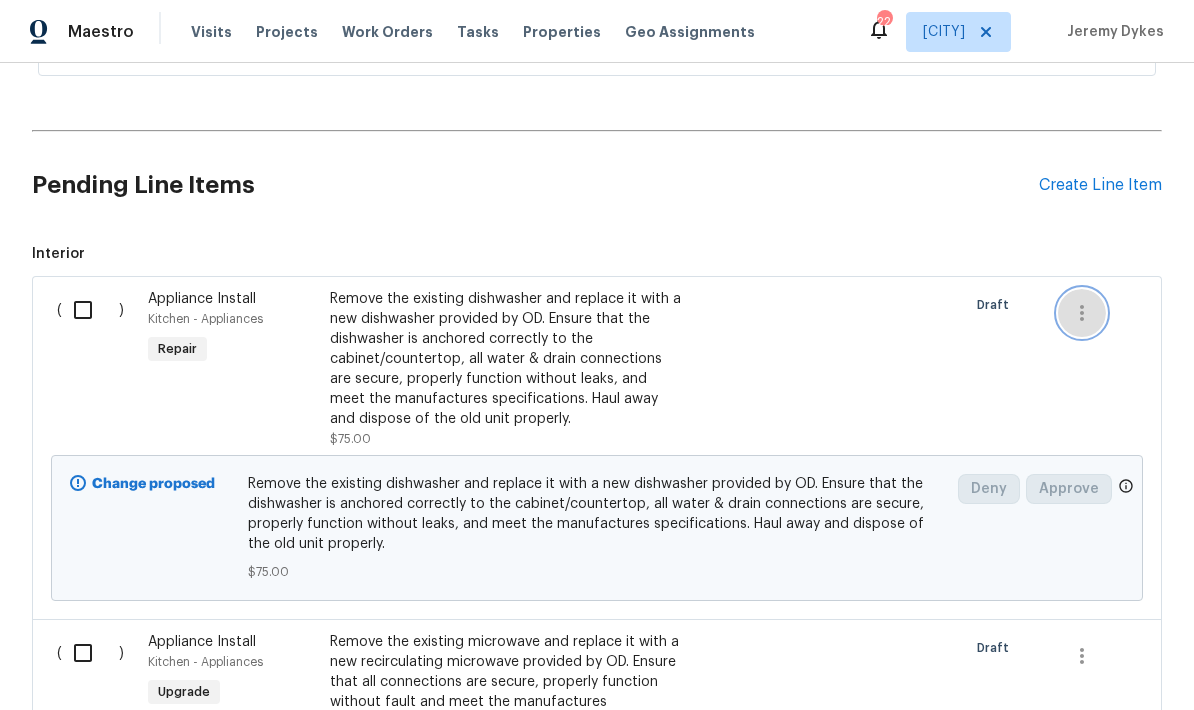 click 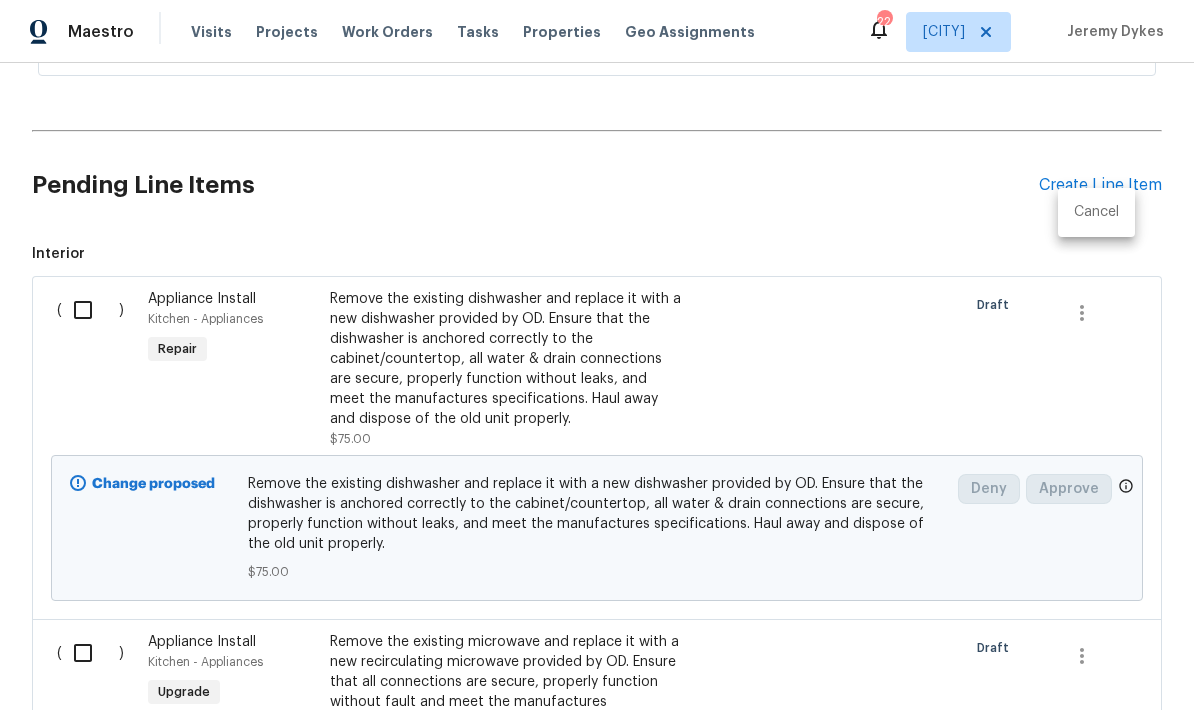click on "Cancel" at bounding box center (1096, 212) 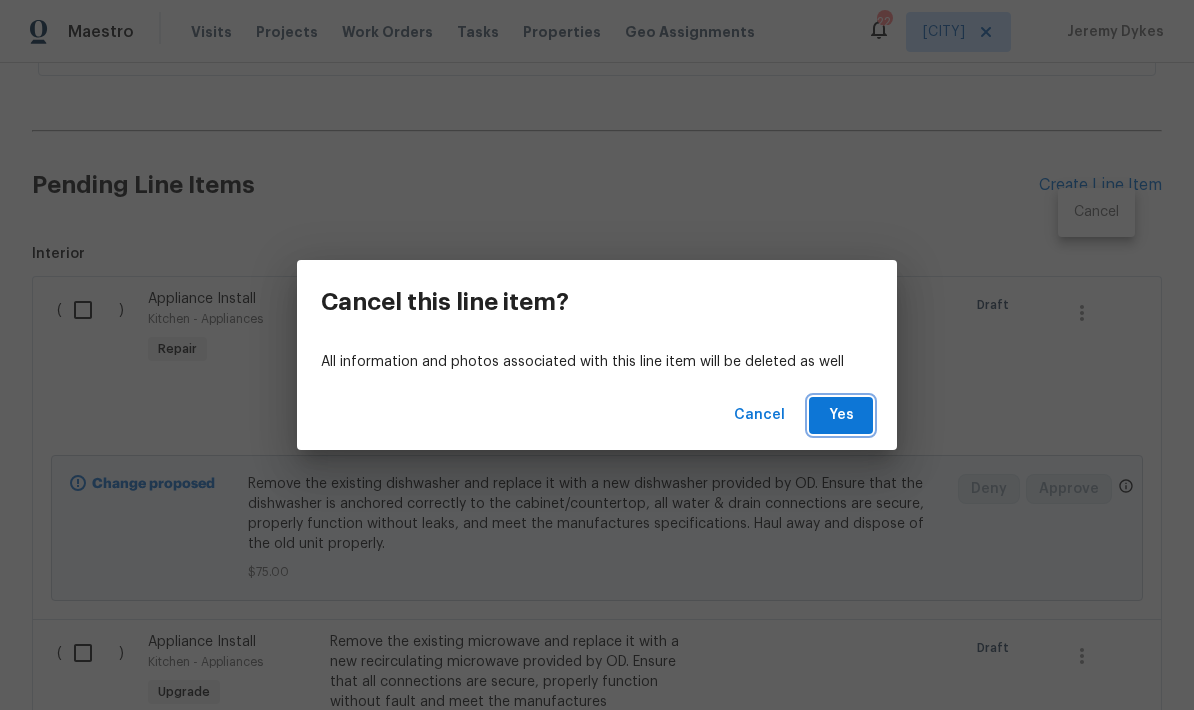 click on "Yes" at bounding box center [841, 415] 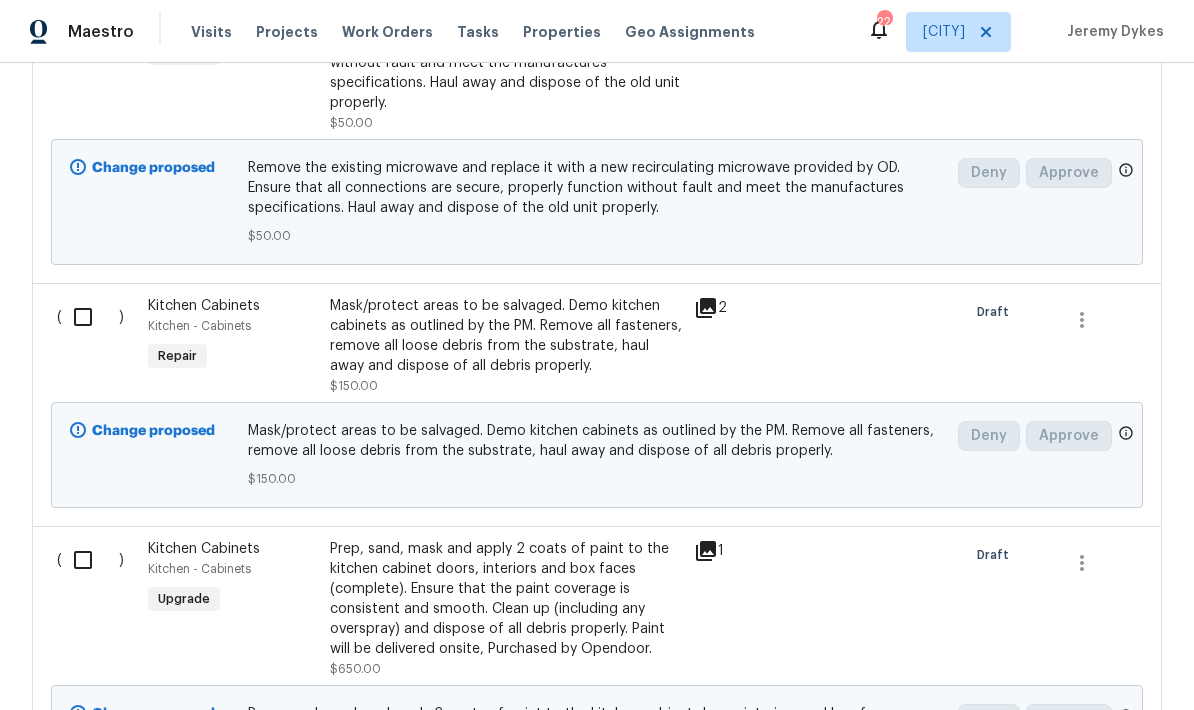 scroll, scrollTop: 973, scrollLeft: 0, axis: vertical 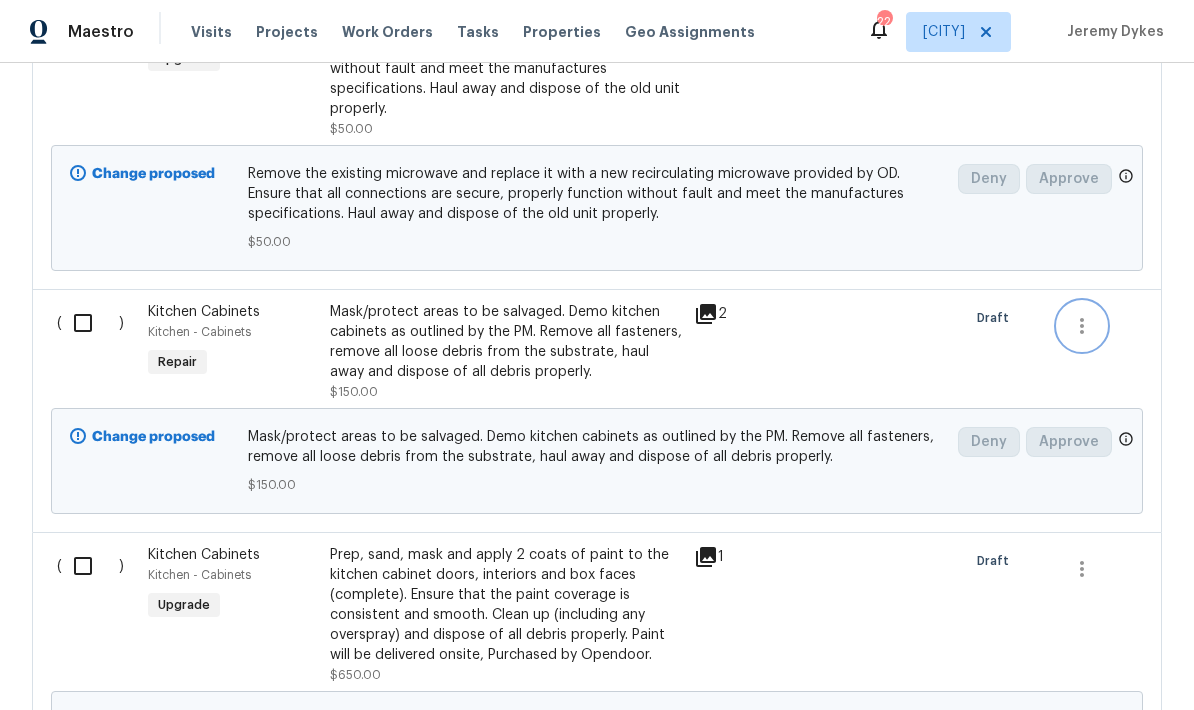 click 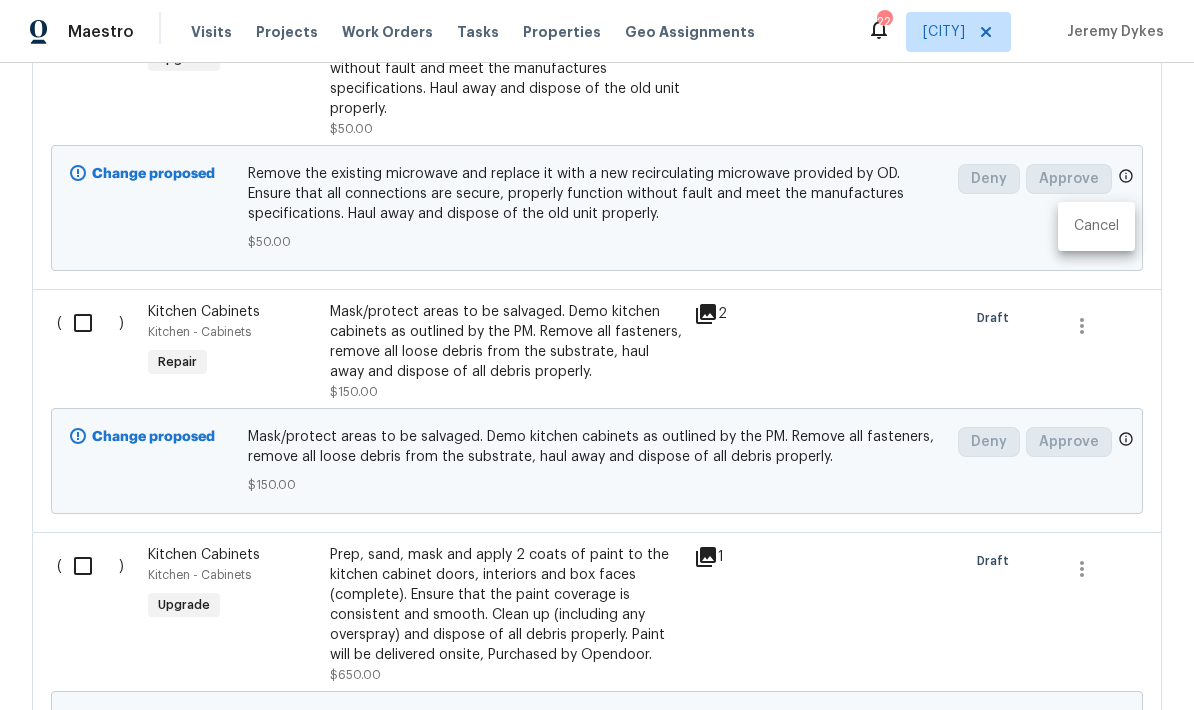 click on "Cancel" at bounding box center [1096, 226] 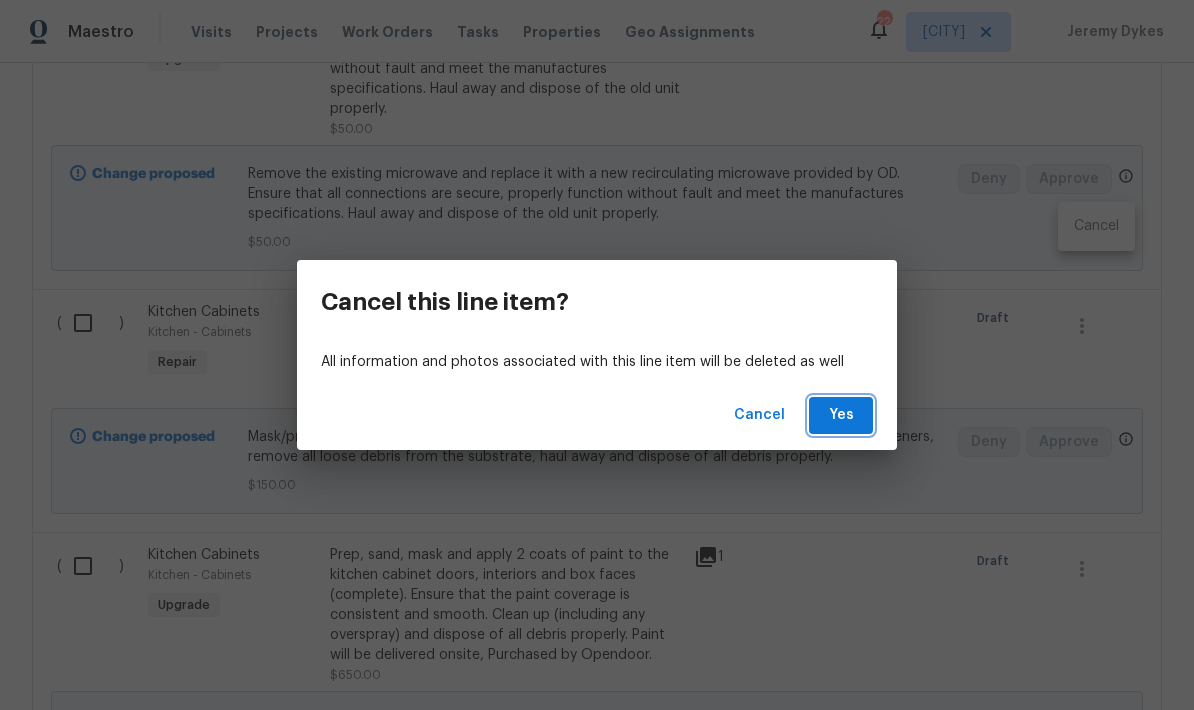 click on "Yes" at bounding box center [841, 415] 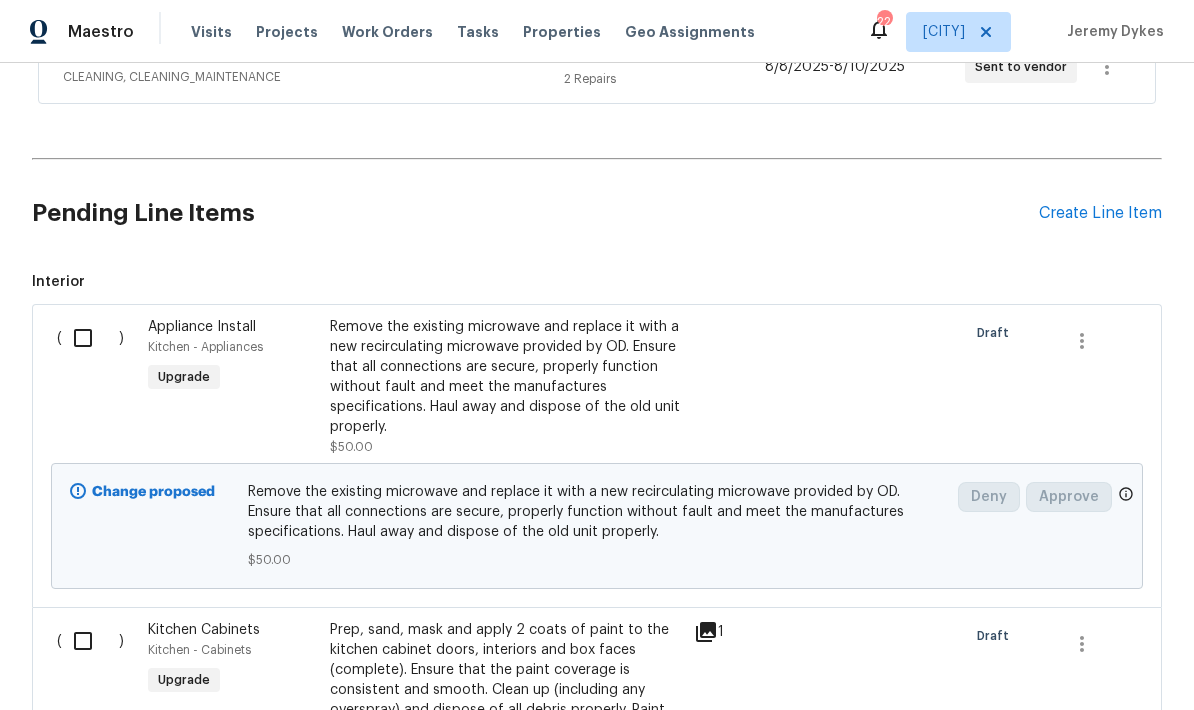 scroll, scrollTop: 656, scrollLeft: 0, axis: vertical 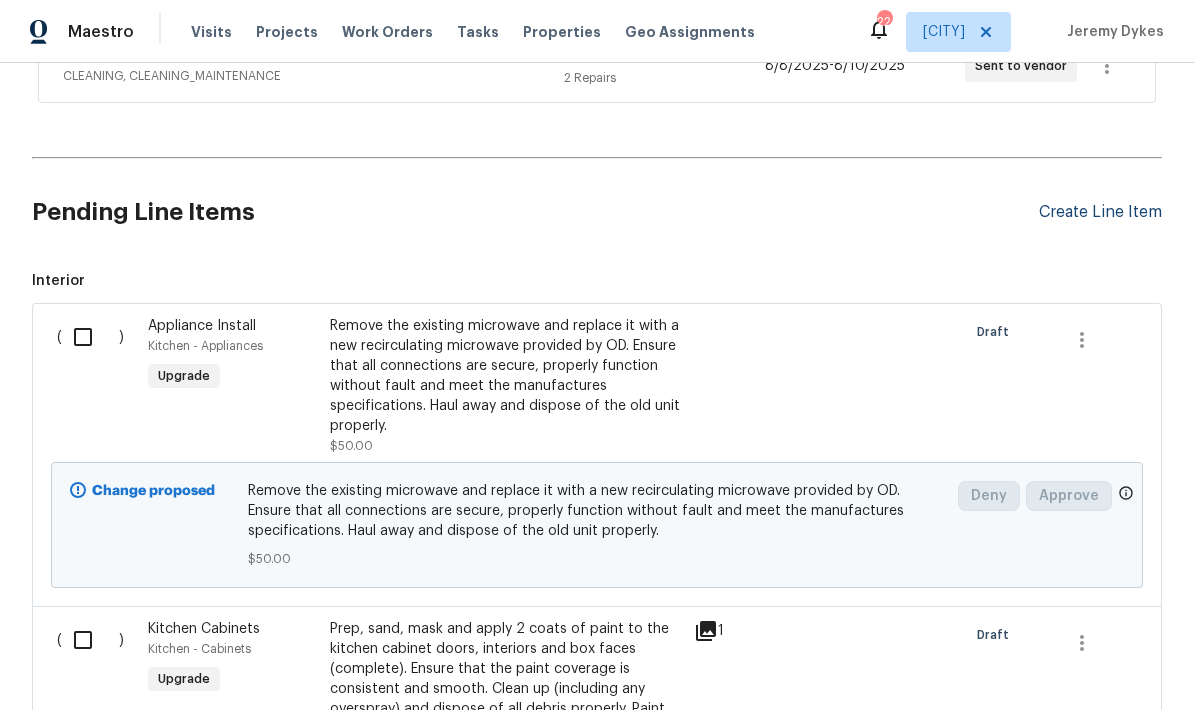 click on "Create Line Item" at bounding box center (1100, 212) 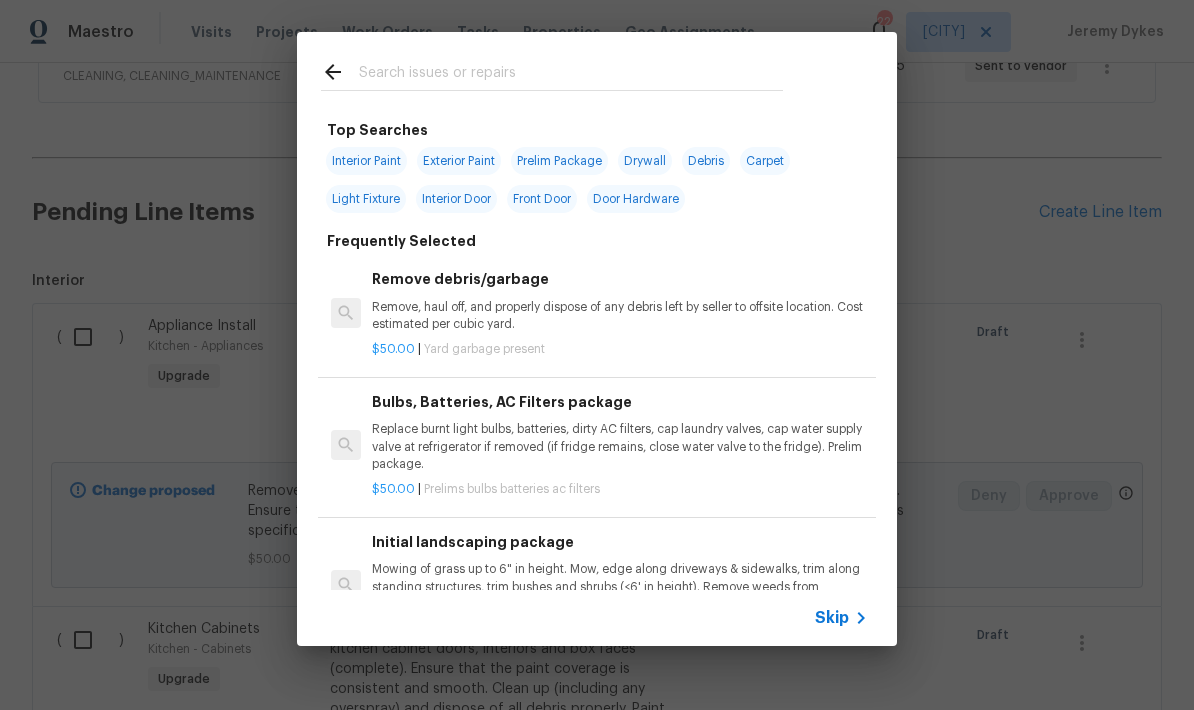 click at bounding box center (571, 75) 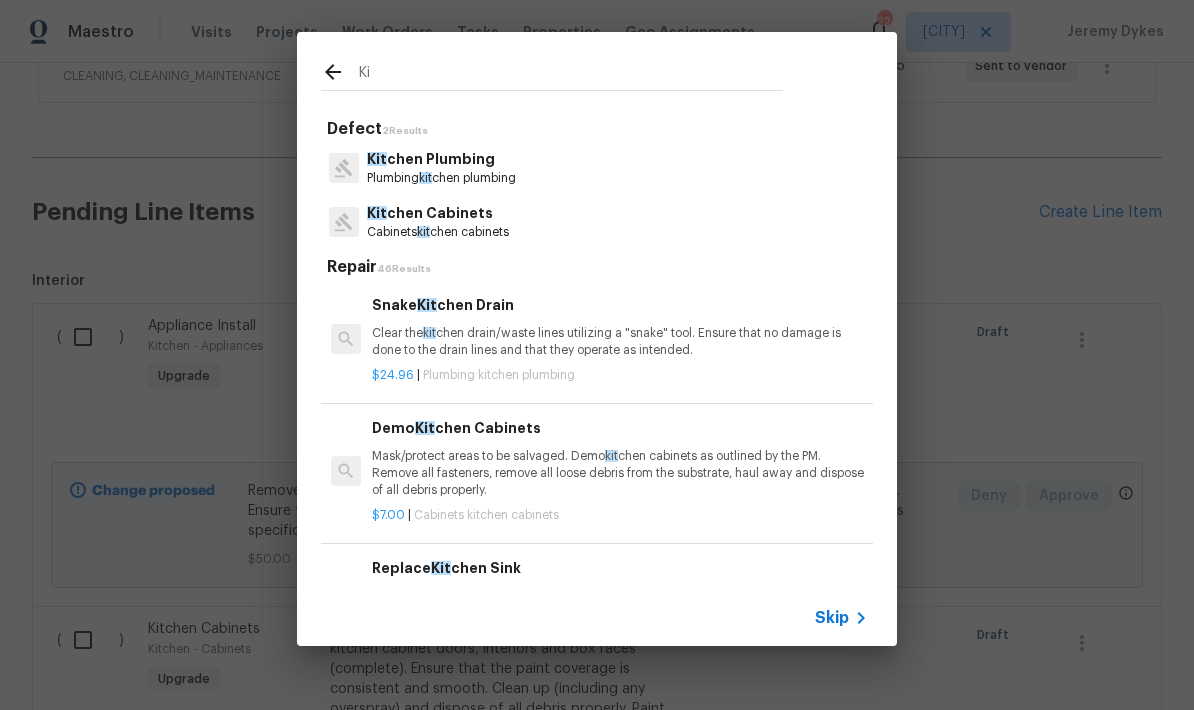 type on "K" 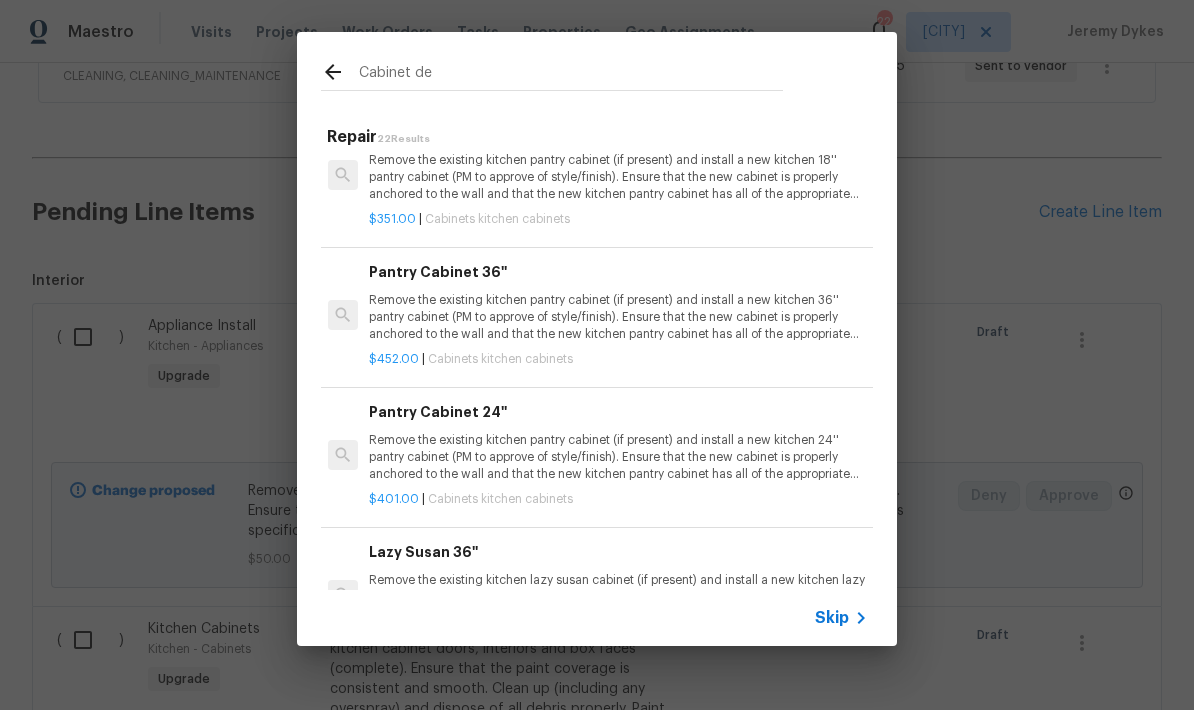 scroll, scrollTop: 2374, scrollLeft: 3, axis: both 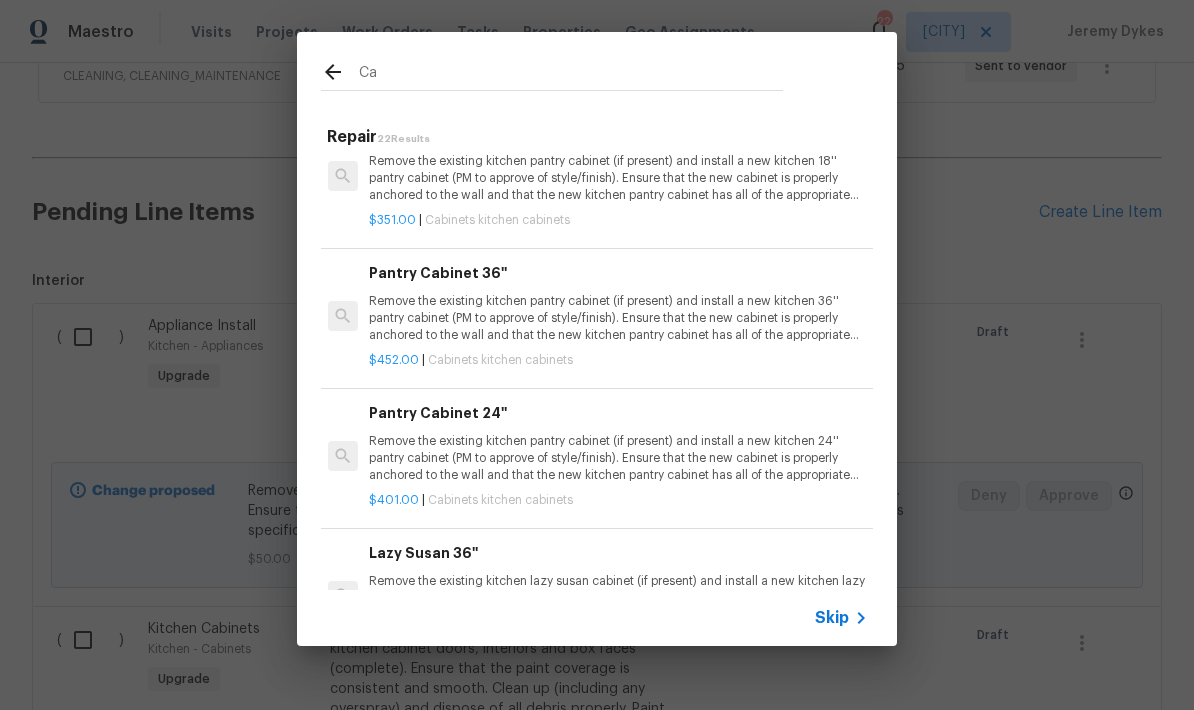 type on "C" 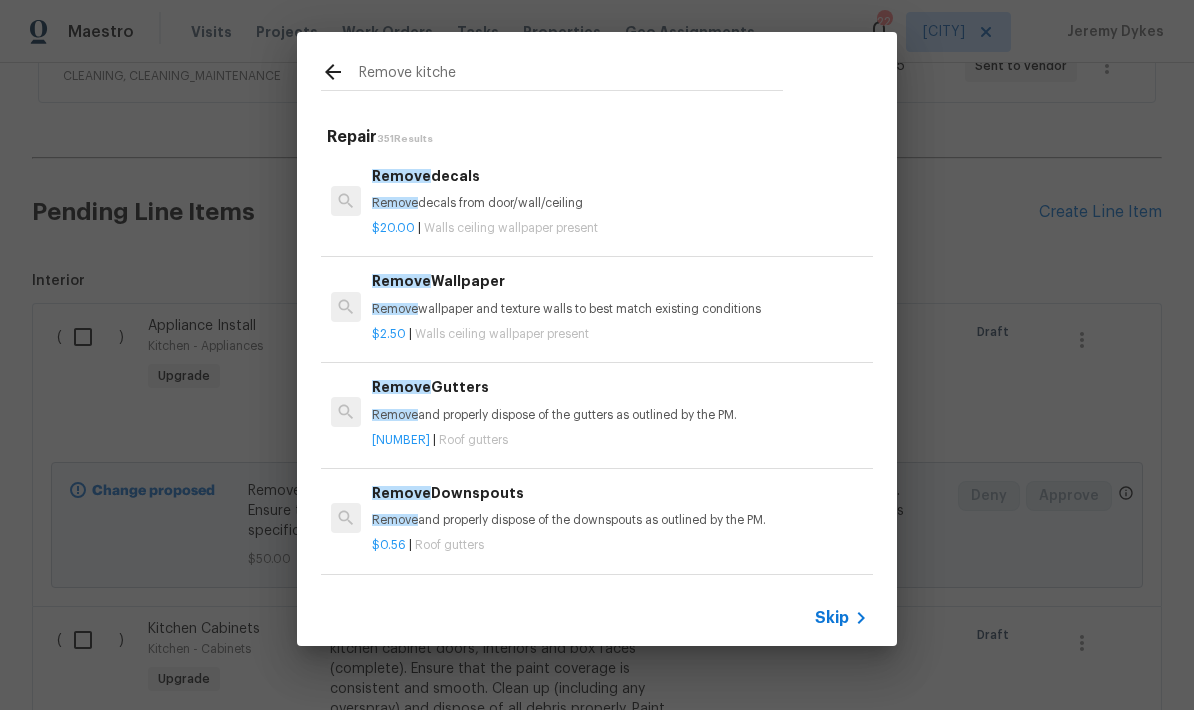 type on "Remove kitchen" 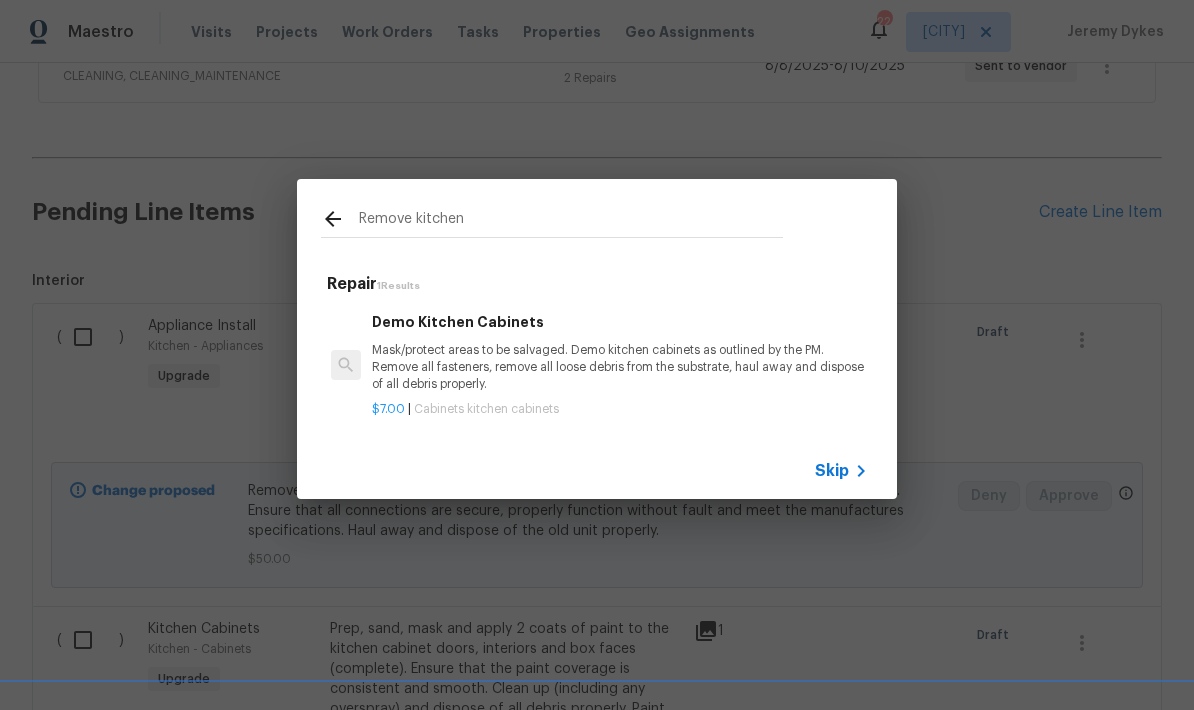 click on "Mask/protect areas to be salvaged. Demo kitchen cabinets as outlined by the PM. Remove all fasteners, remove all loose debris from the substrate, haul away and dispose of all debris properly." at bounding box center (620, 367) 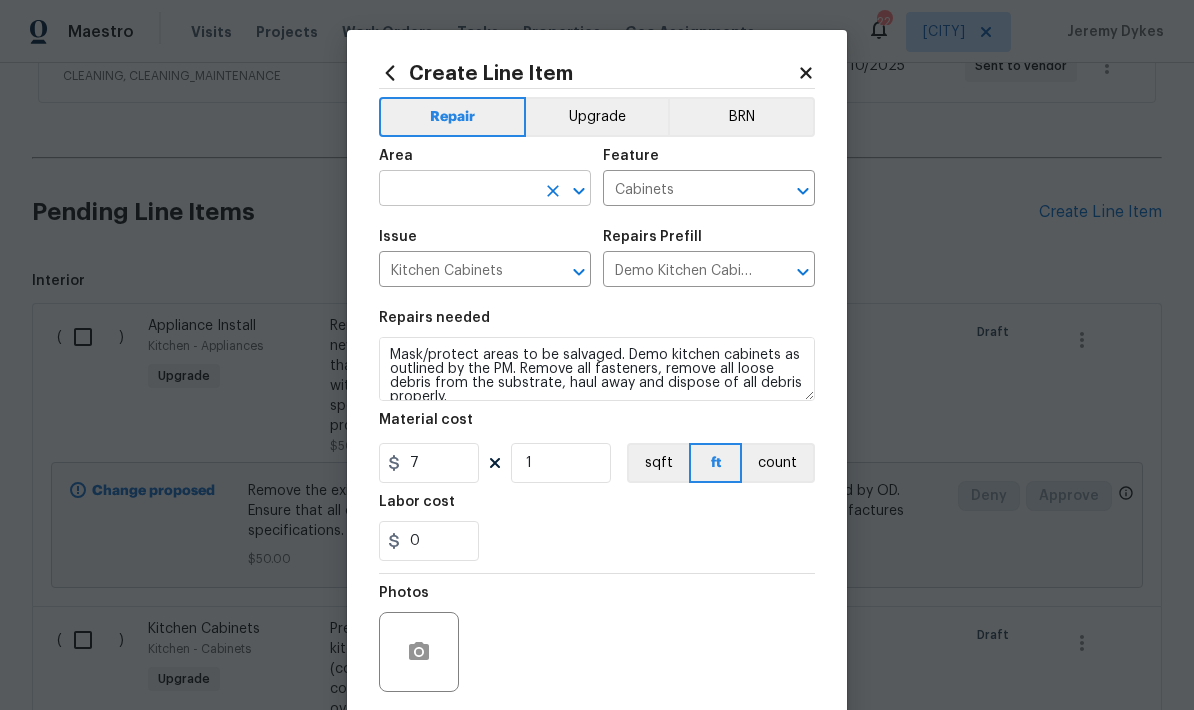 click at bounding box center [457, 190] 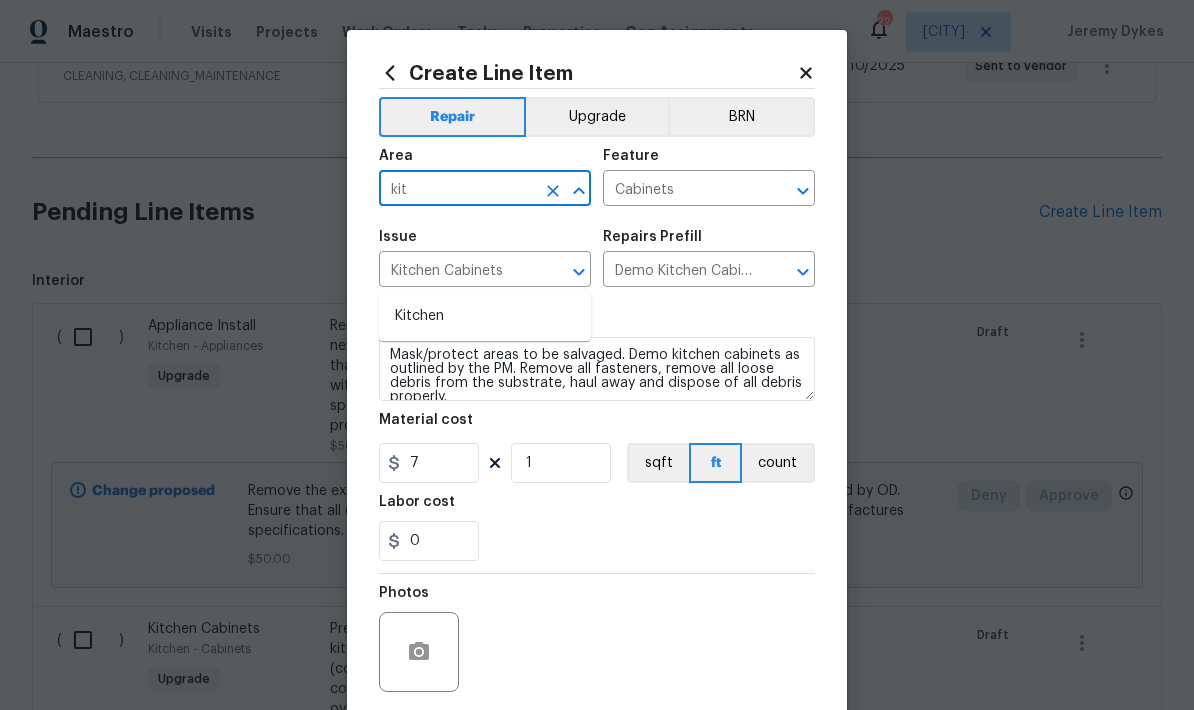 click on "Kitchen" at bounding box center (485, 316) 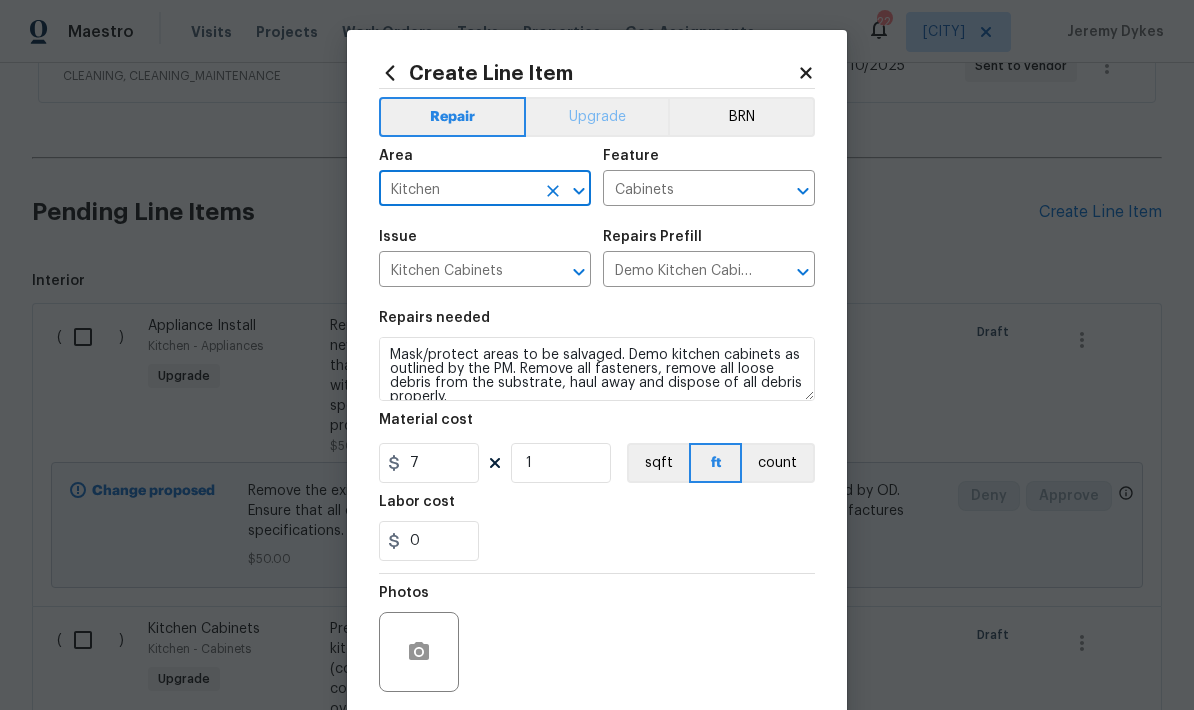 click on "Upgrade" at bounding box center [597, 117] 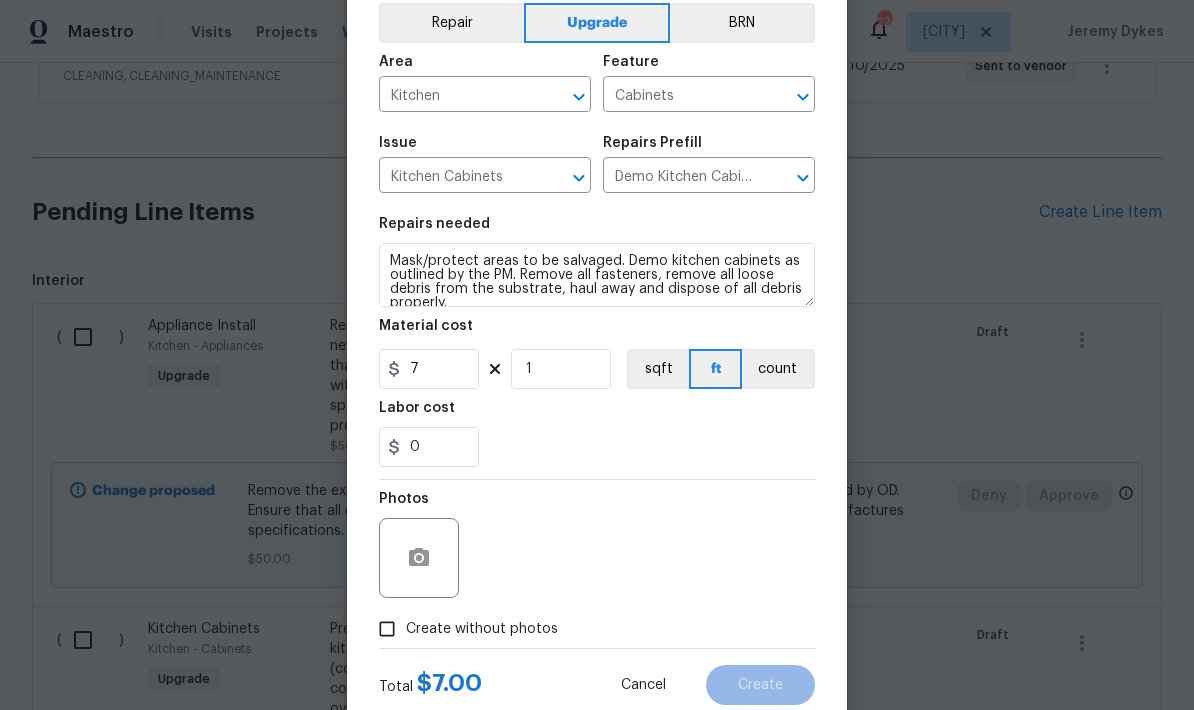 scroll, scrollTop: 97, scrollLeft: 0, axis: vertical 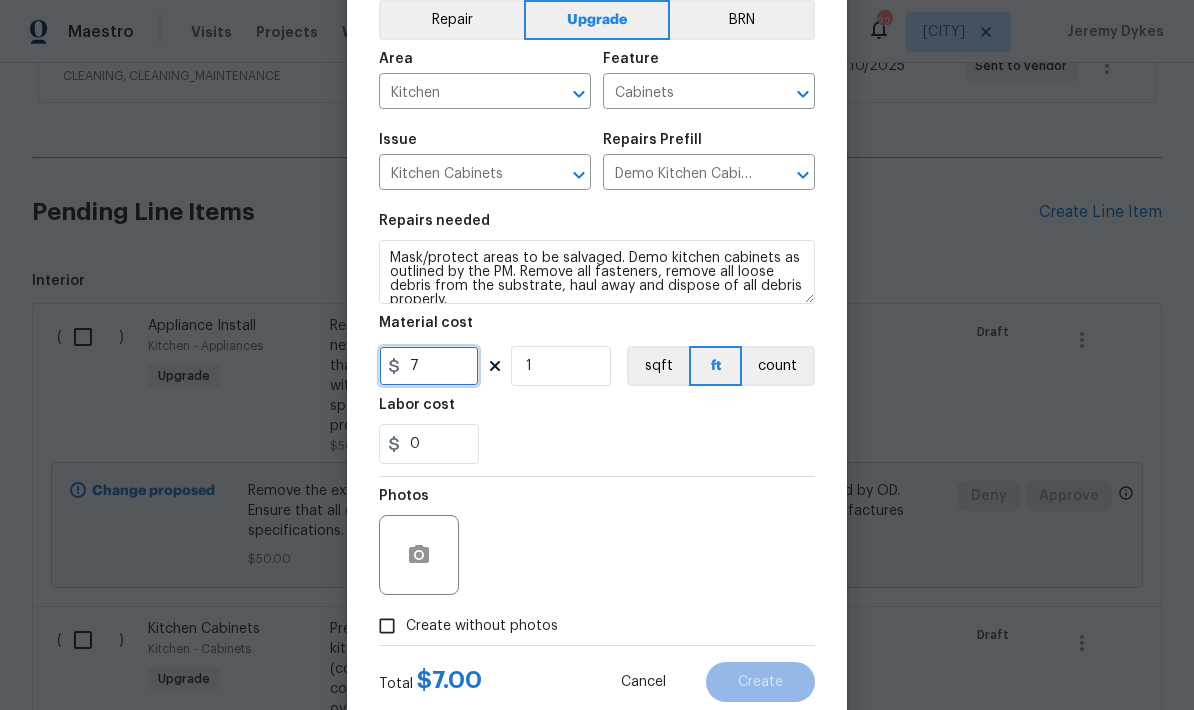 click on "7" at bounding box center [429, 366] 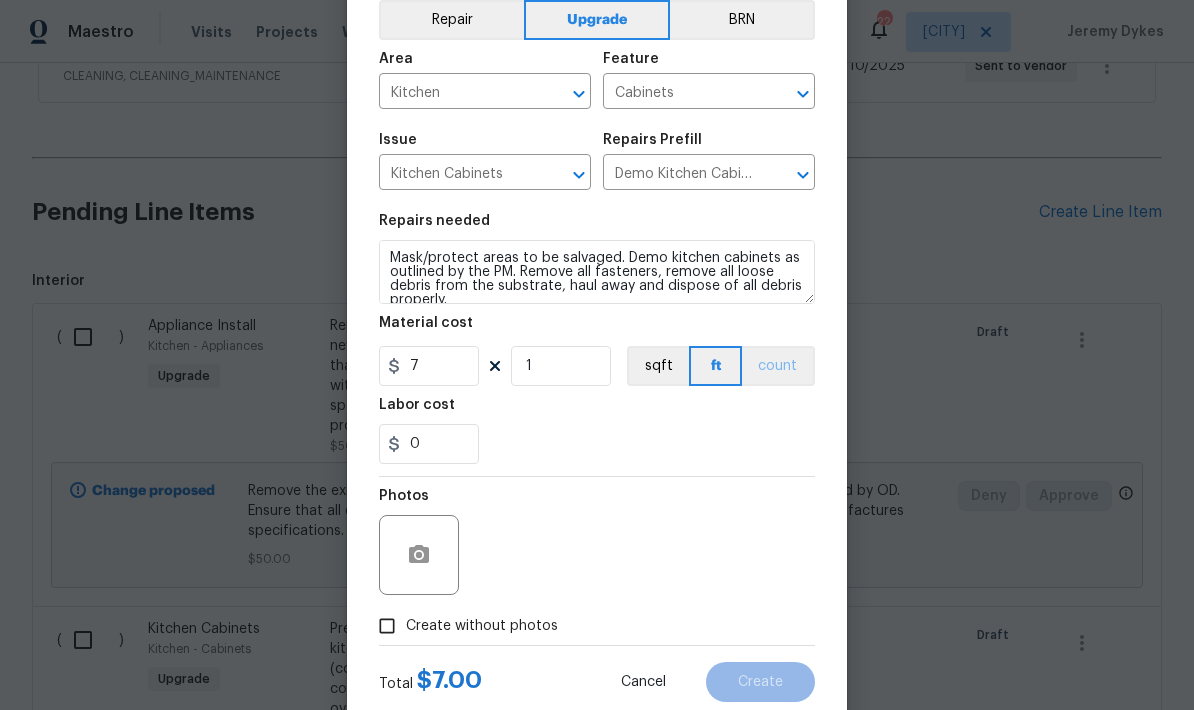 click on "count" at bounding box center (778, 366) 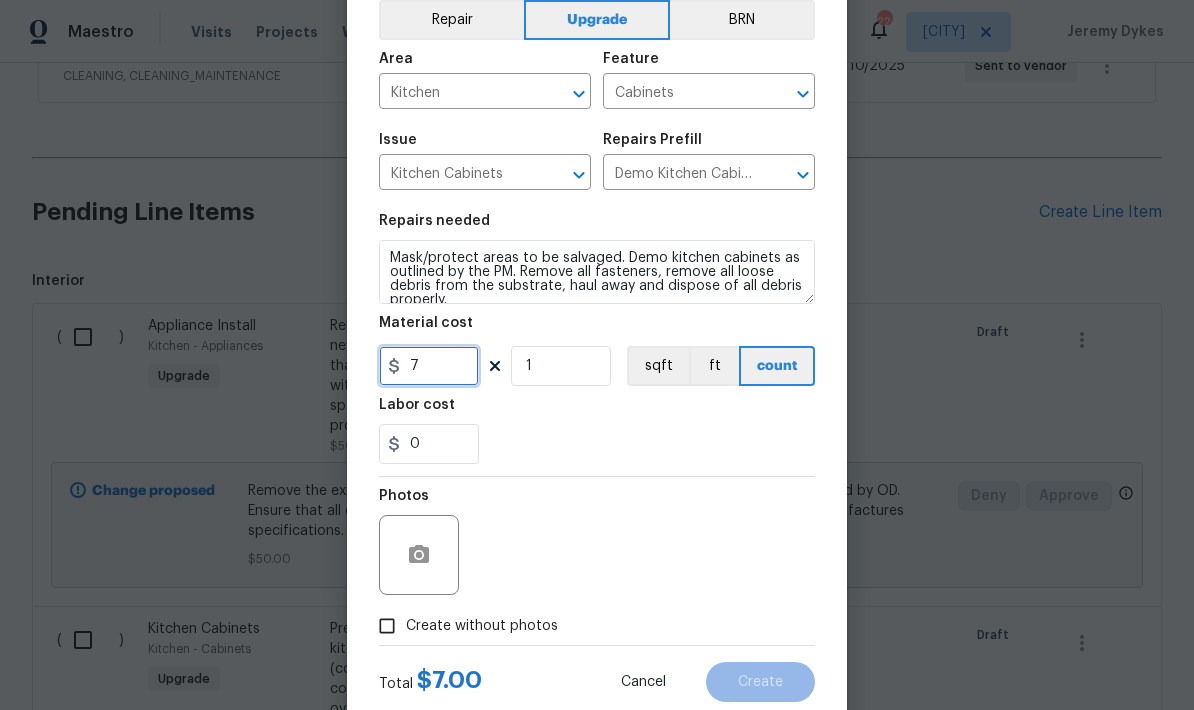click on "7" at bounding box center (429, 366) 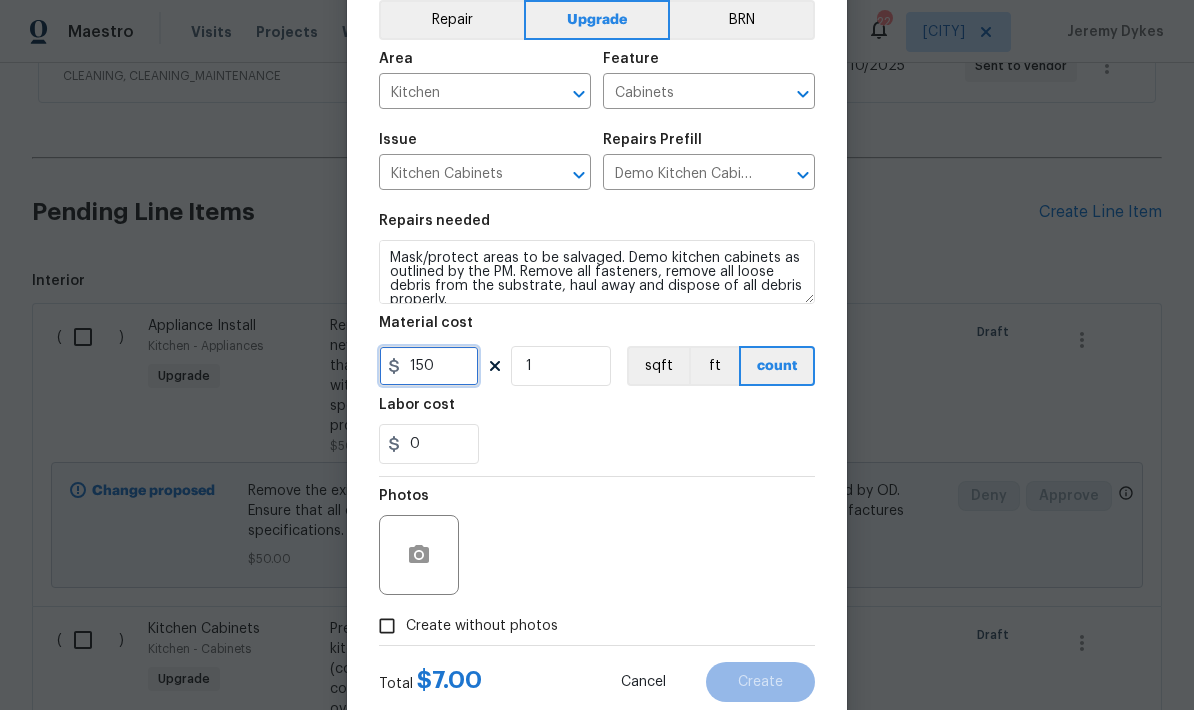type on "150" 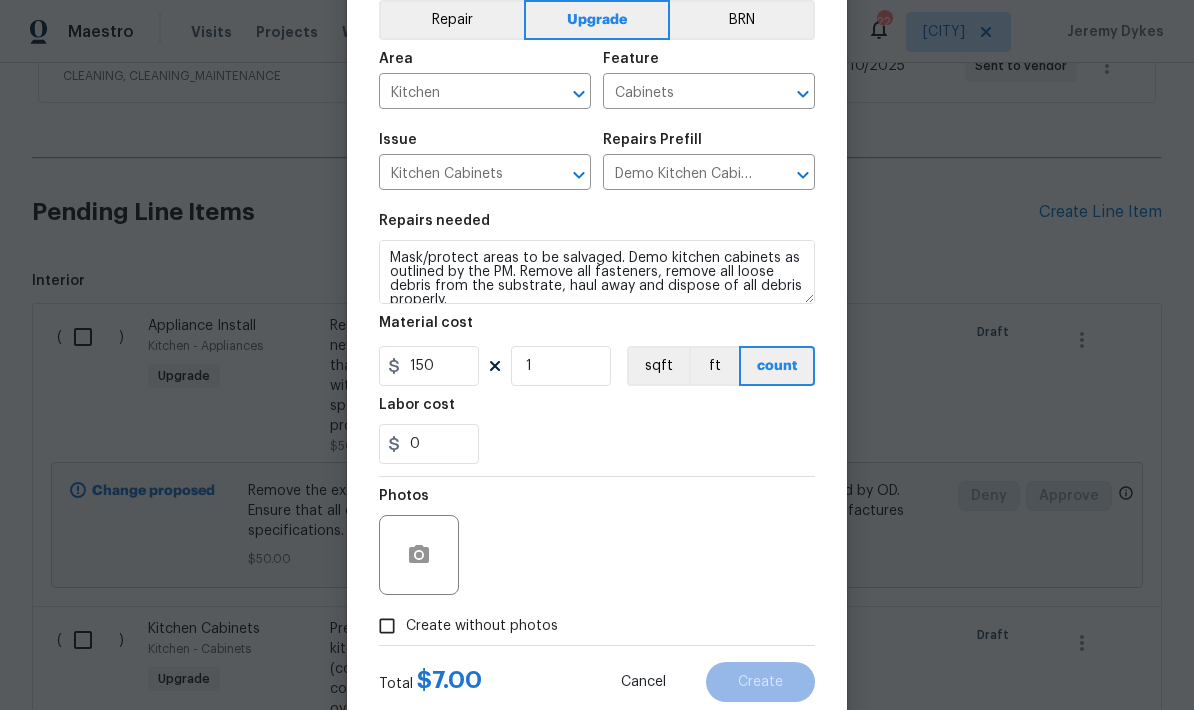 click on "Mask/protect areas to be salvaged. Demo kitchen cabinets as outlined by the PM. Remove all fasteners, remove all loose debris from the substrate, haul away and dispose of all debris properly." at bounding box center (597, 272) 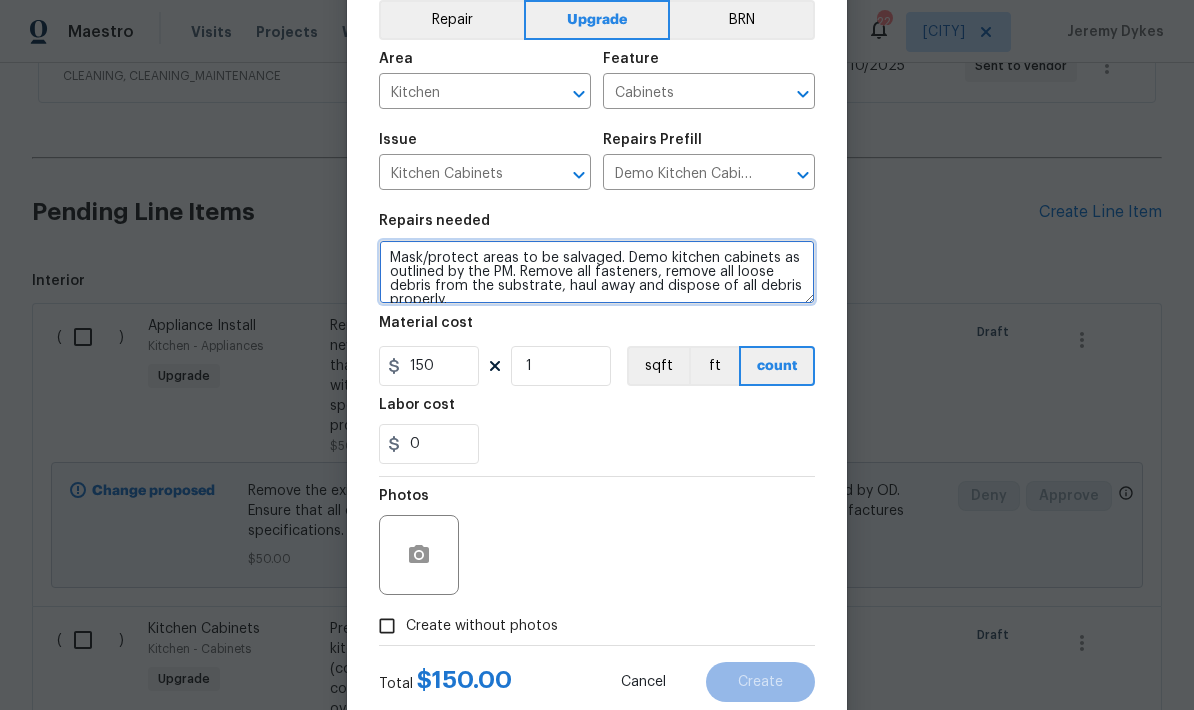 scroll, scrollTop: 4, scrollLeft: 0, axis: vertical 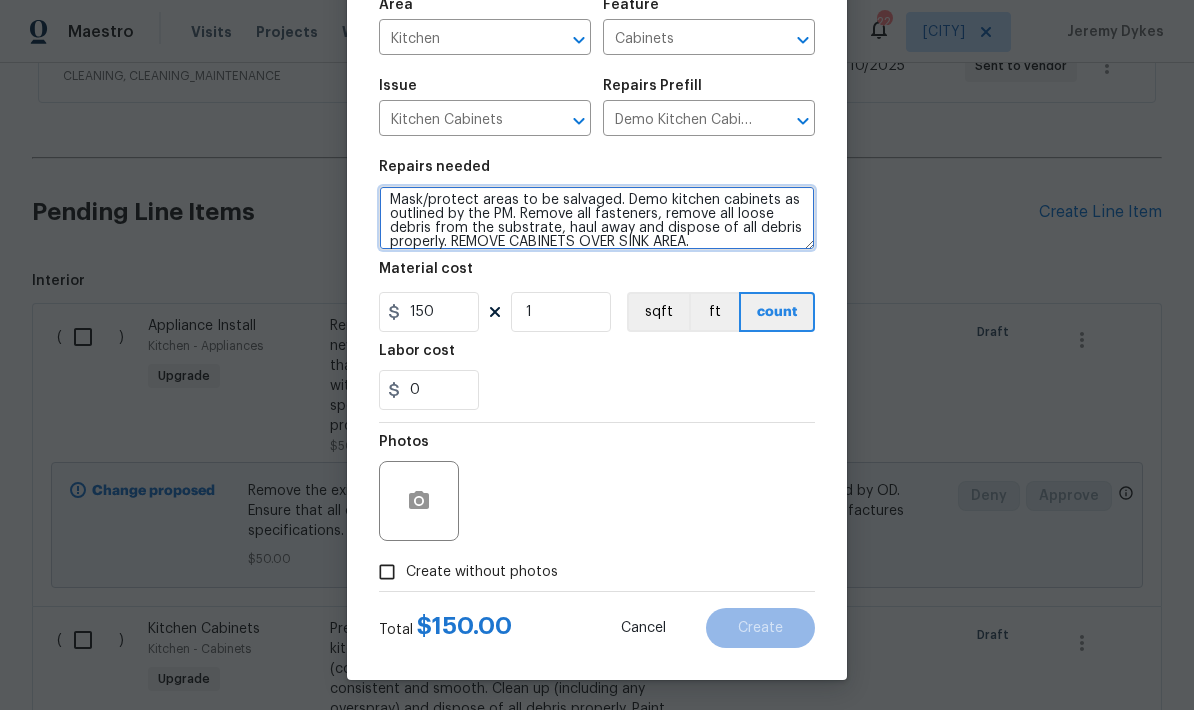 type on "Mask/protect areas to be salvaged. Demo kitchen cabinets as outlined by the PM. Remove all fasteners, remove all loose debris from the substrate, haul away and dispose of all debris properly. REMOVE CABINETS OVER SINK AREA." 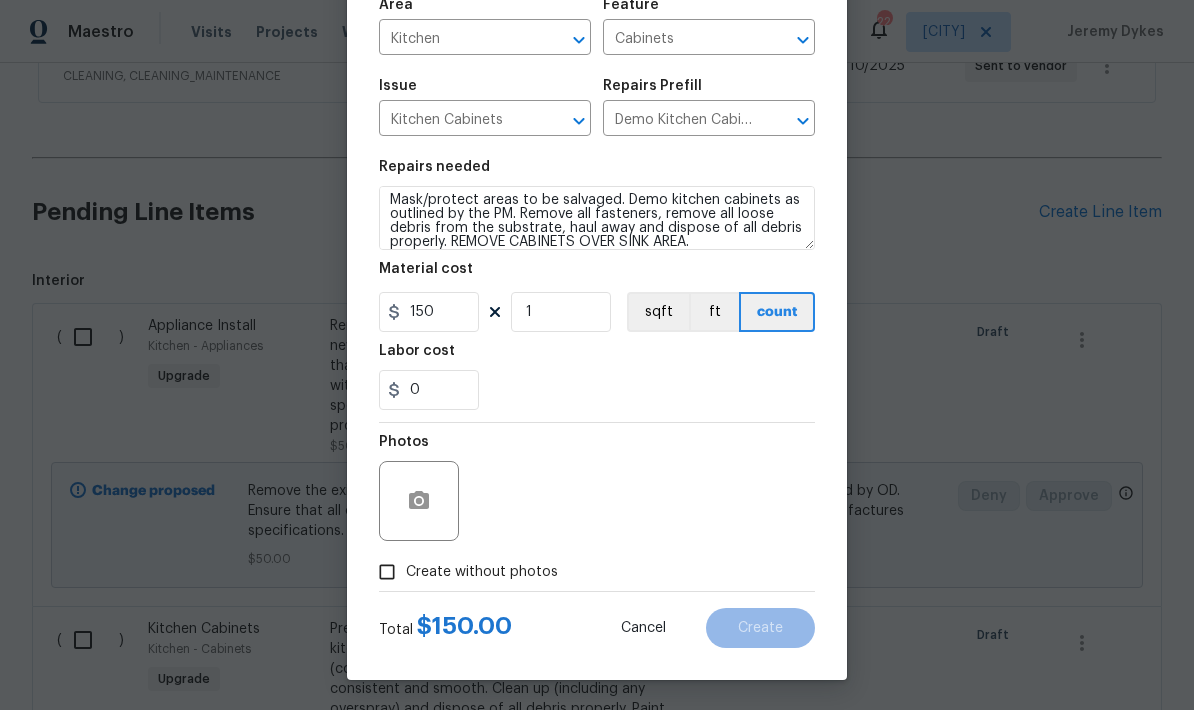 click on "Create without photos" at bounding box center (387, 572) 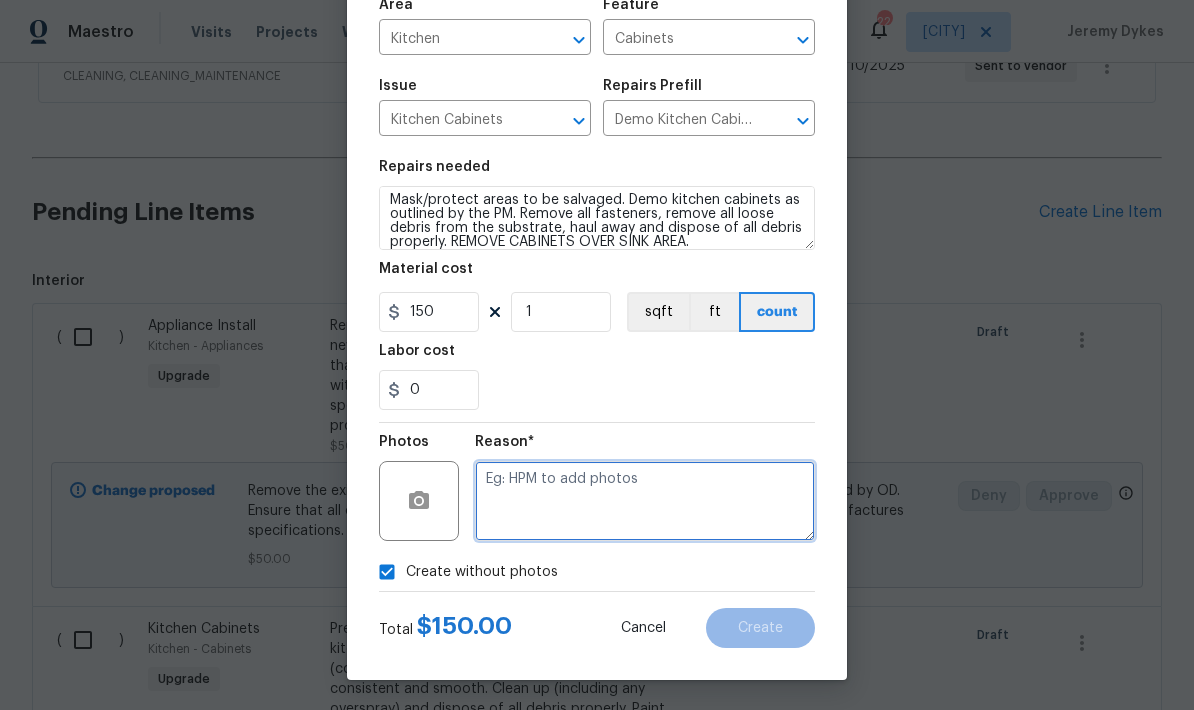 click at bounding box center [645, 501] 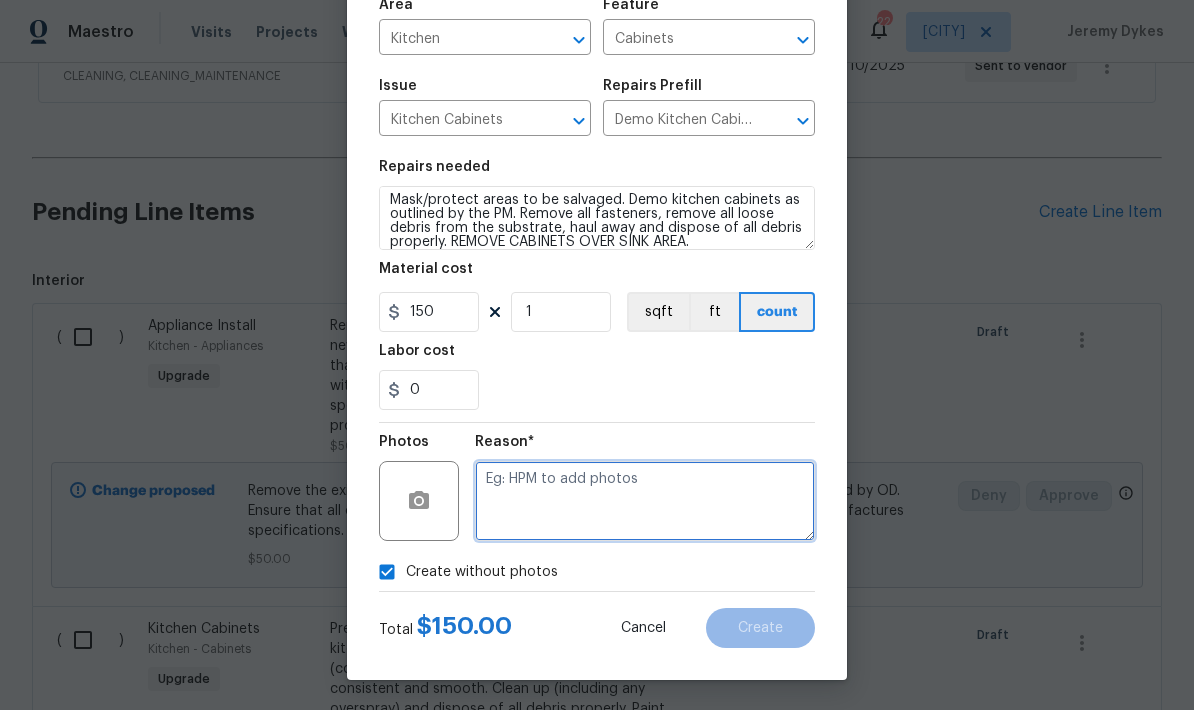 paste on "Vendor has" 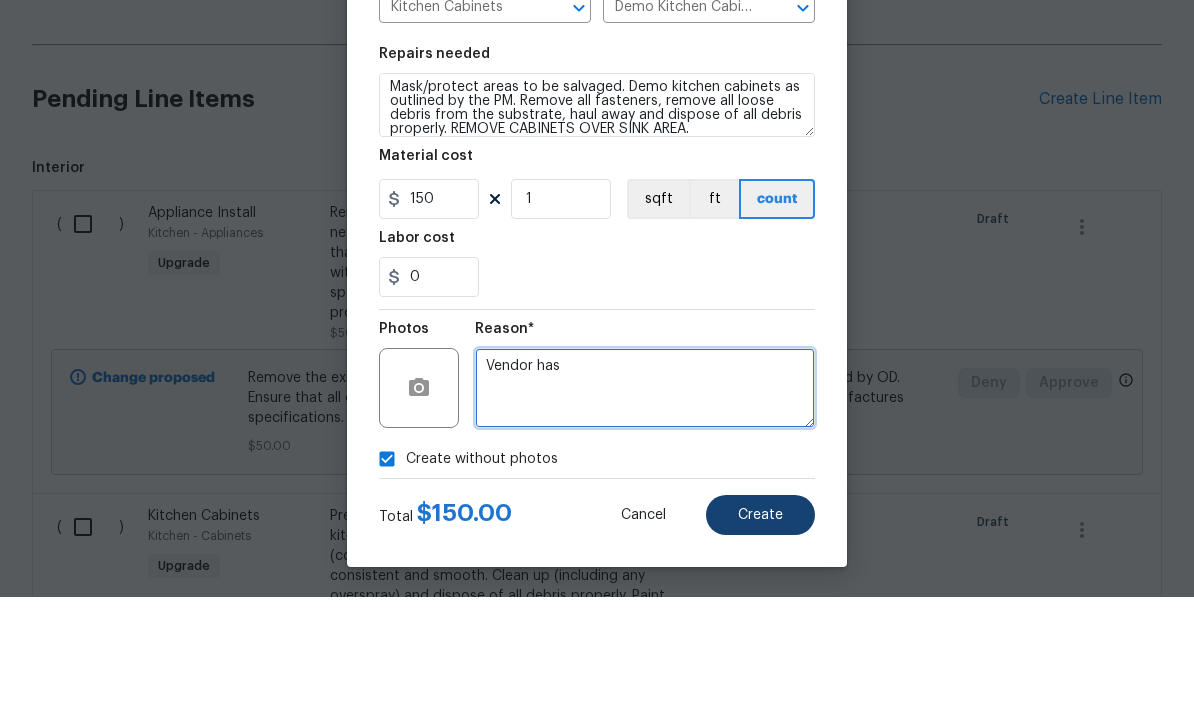 type on "Vendor has" 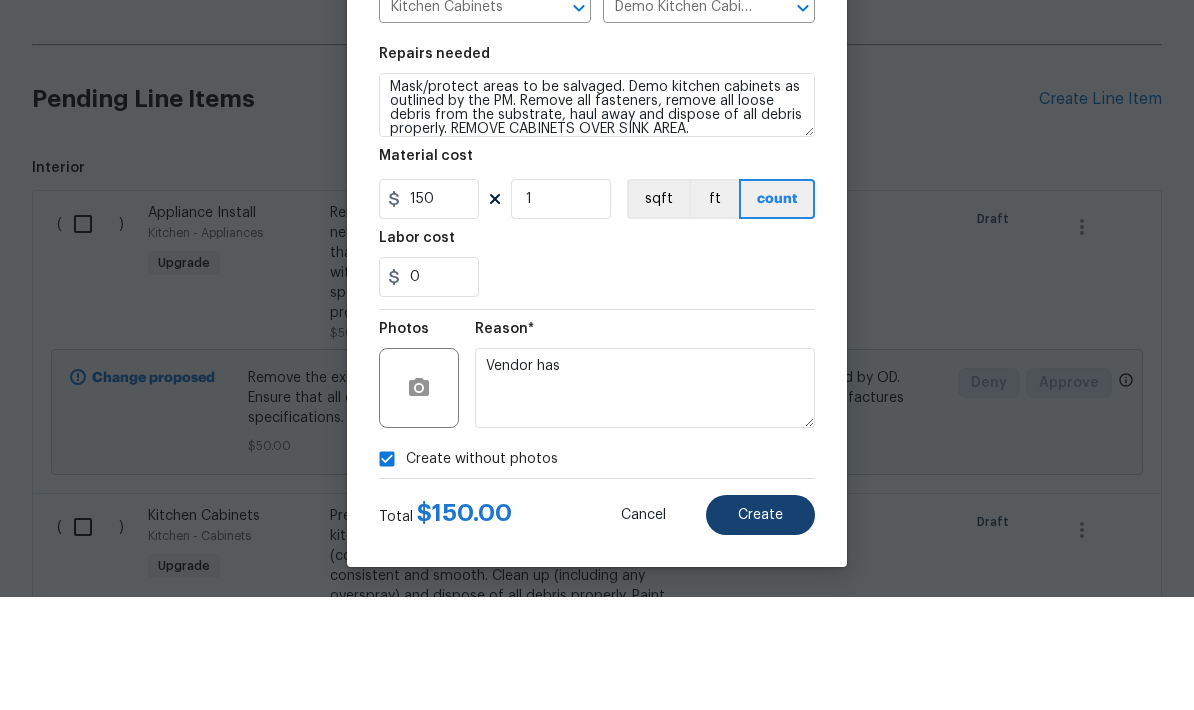 click on "Create" at bounding box center [760, 628] 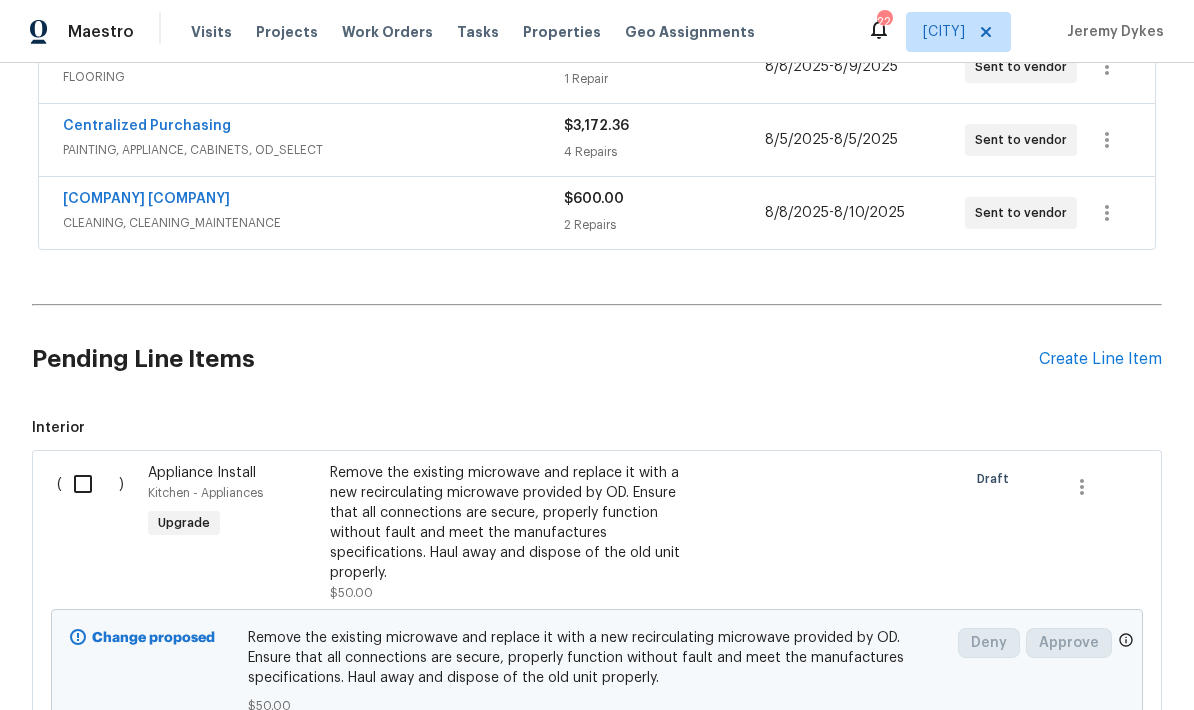 scroll, scrollTop: 508, scrollLeft: 0, axis: vertical 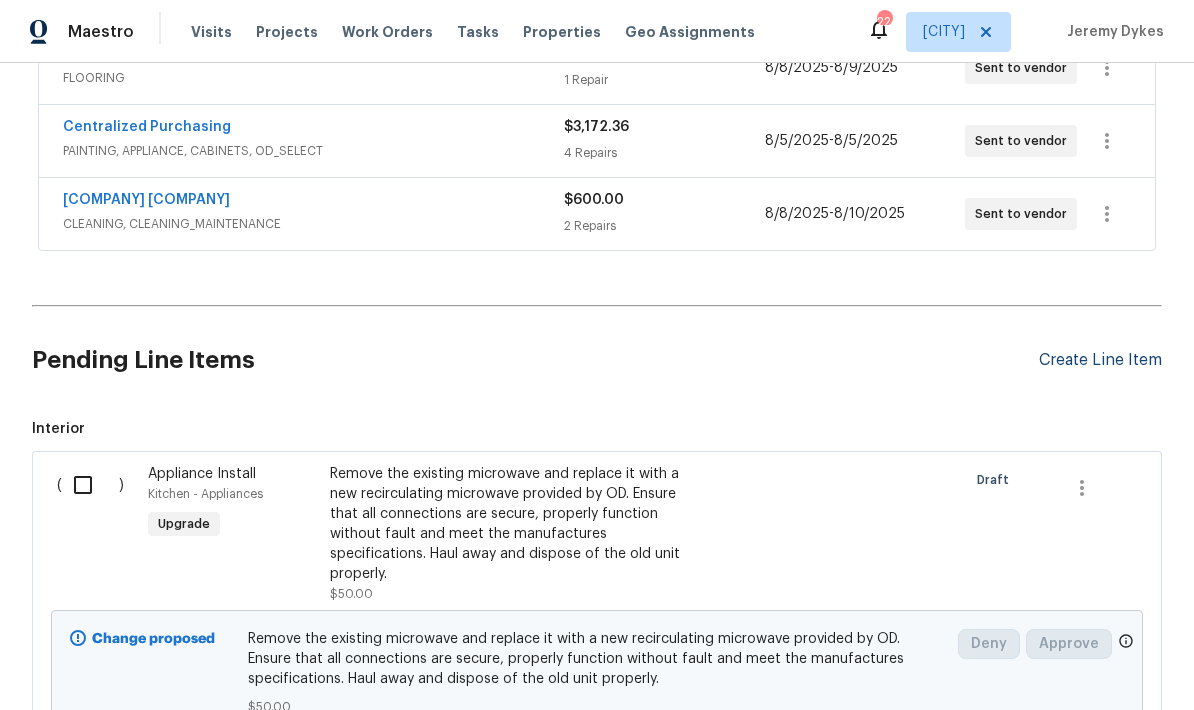 click on "Create Line Item" at bounding box center (1100, 360) 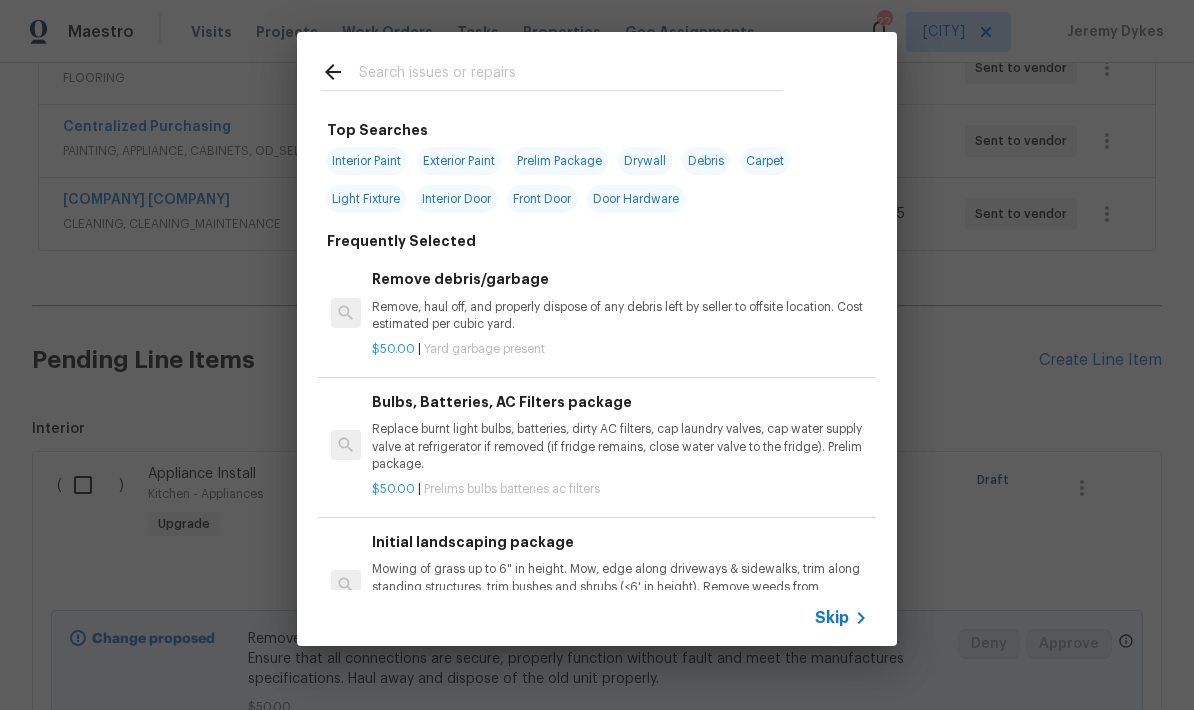 click at bounding box center [571, 75] 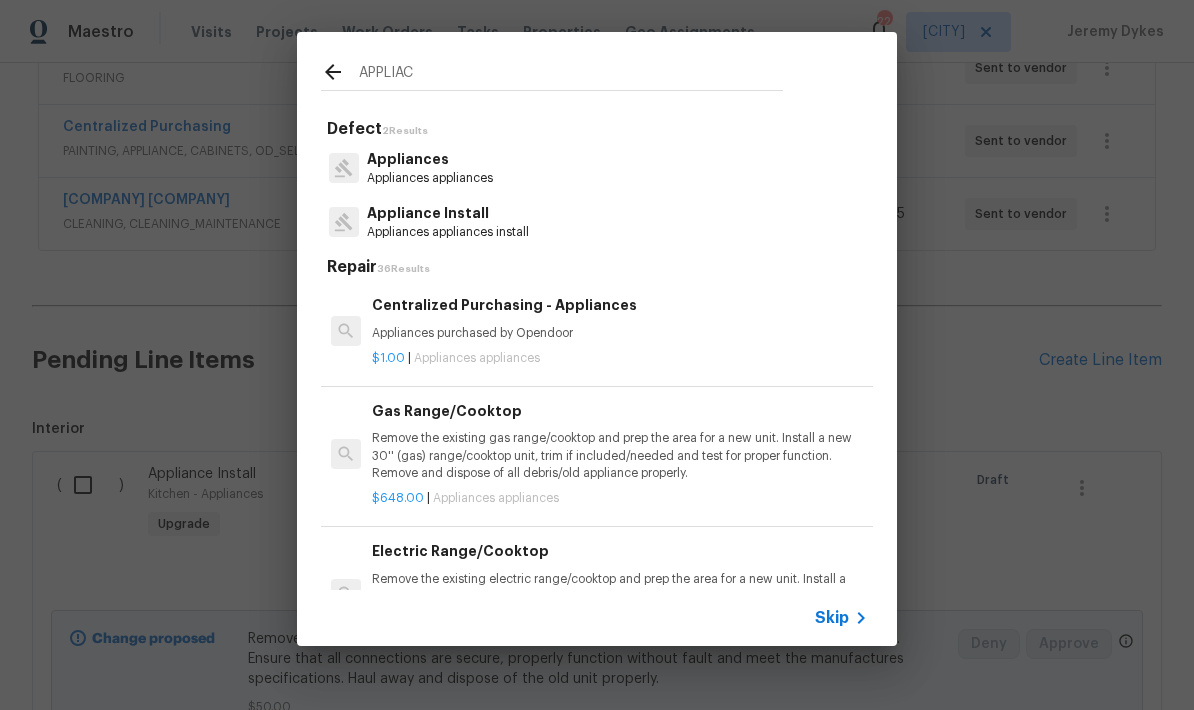 type on "APPLIA" 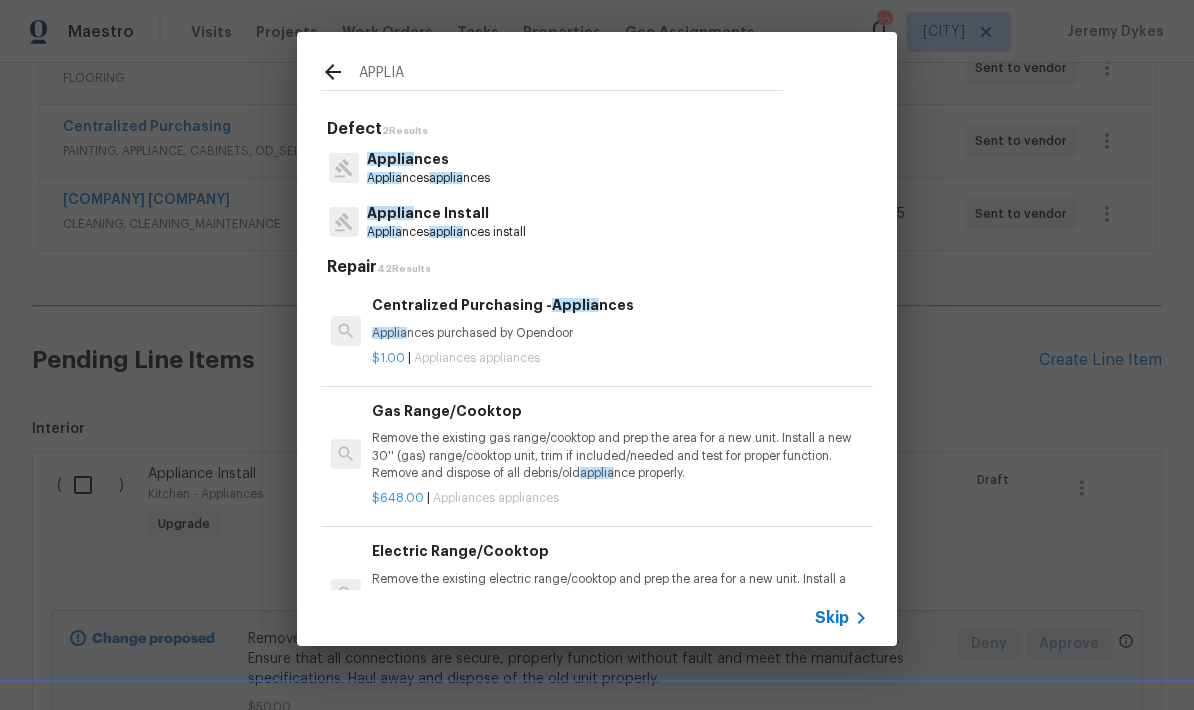 click on "Applia nces  applia nces install" at bounding box center [446, 232] 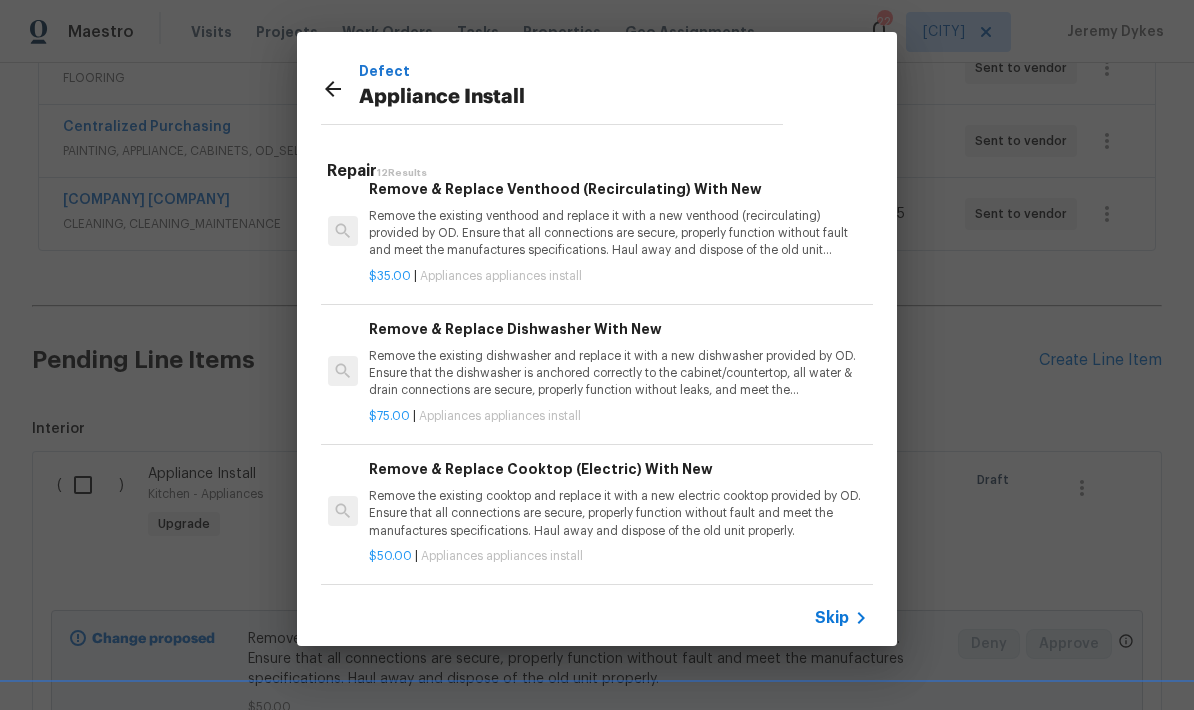scroll, scrollTop: 303, scrollLeft: 3, axis: both 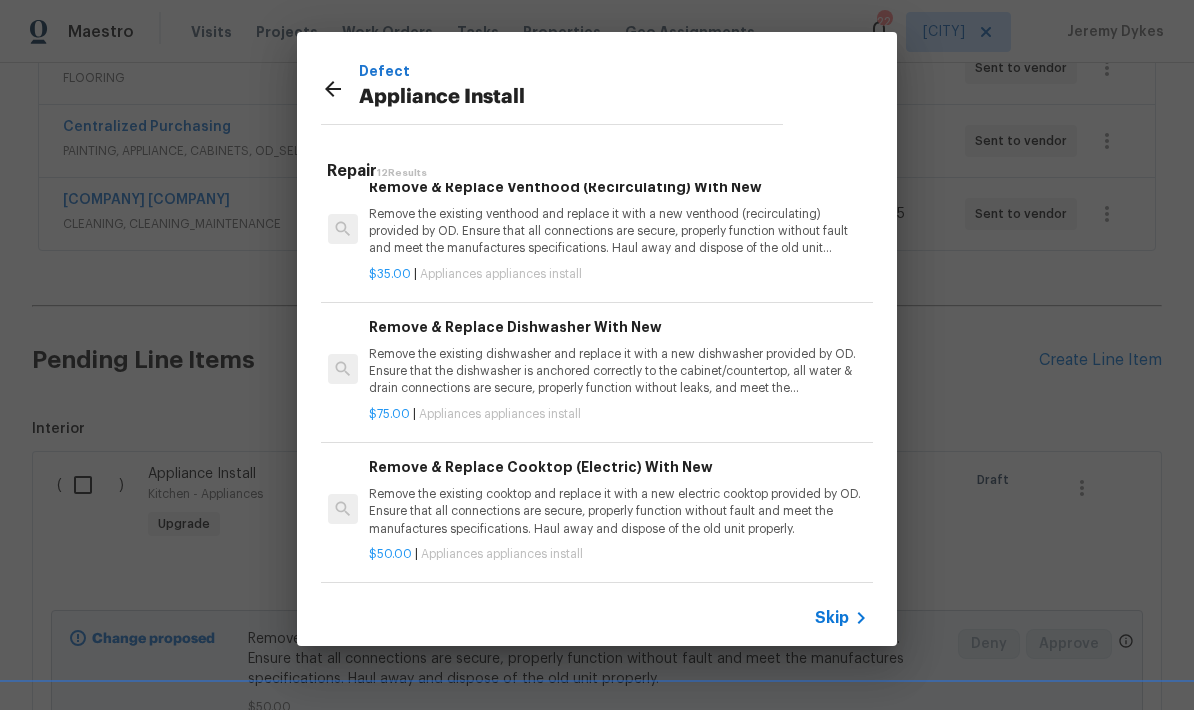 click on "Remove the existing dishwasher and replace it with a new dishwasher provided by OD. Ensure that the dishwasher is anchored correctly to the cabinet/countertop, all water & drain connections are secure, properly function without leaks, and meet the manufactures specifications. Haul away and dispose of the old unit properly." at bounding box center (617, 371) 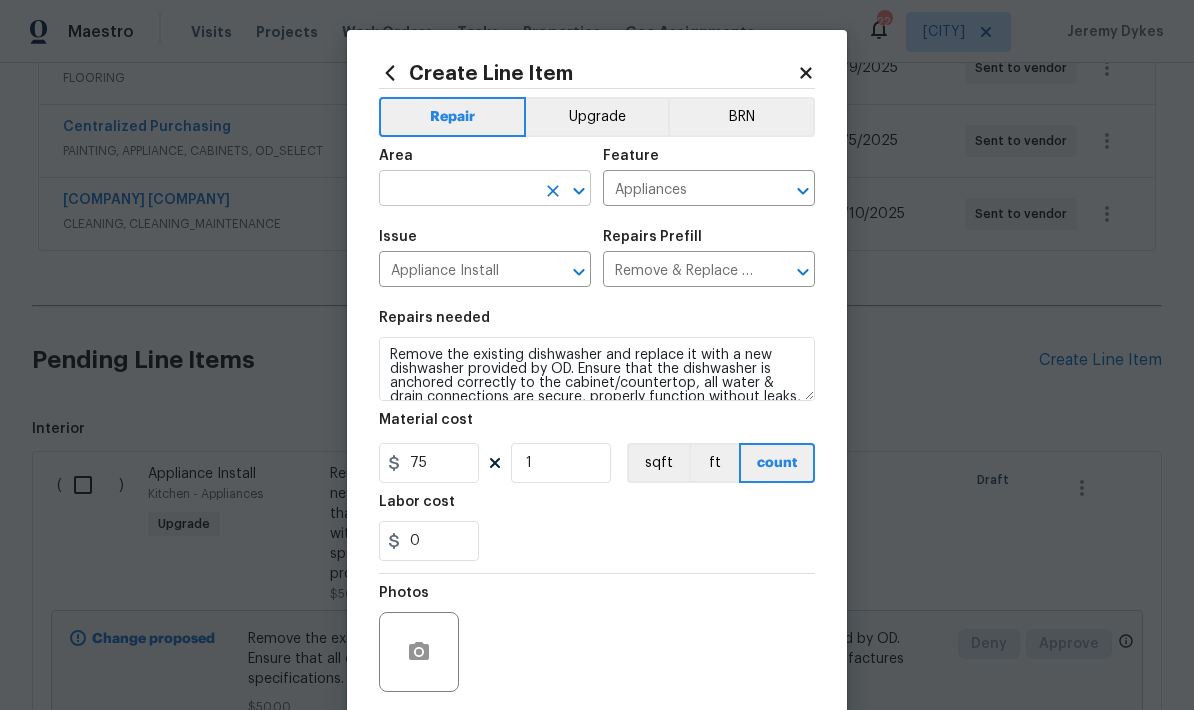 click at bounding box center (457, 190) 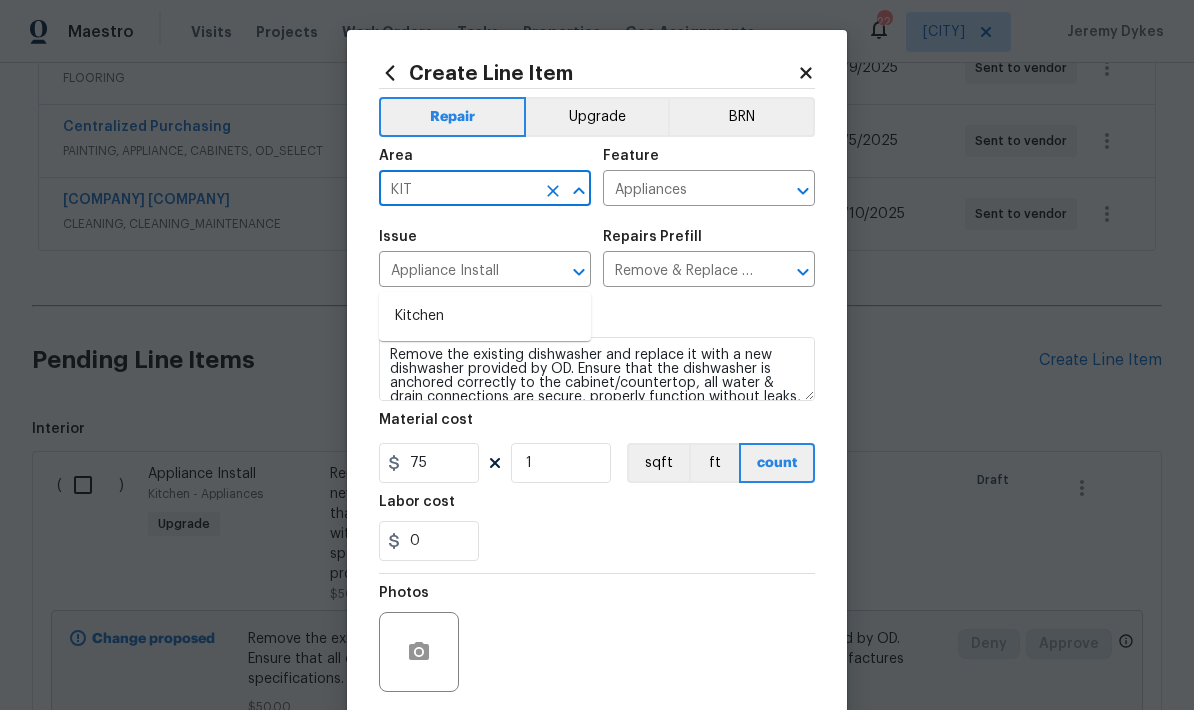 click on "Kitchen" at bounding box center [485, 316] 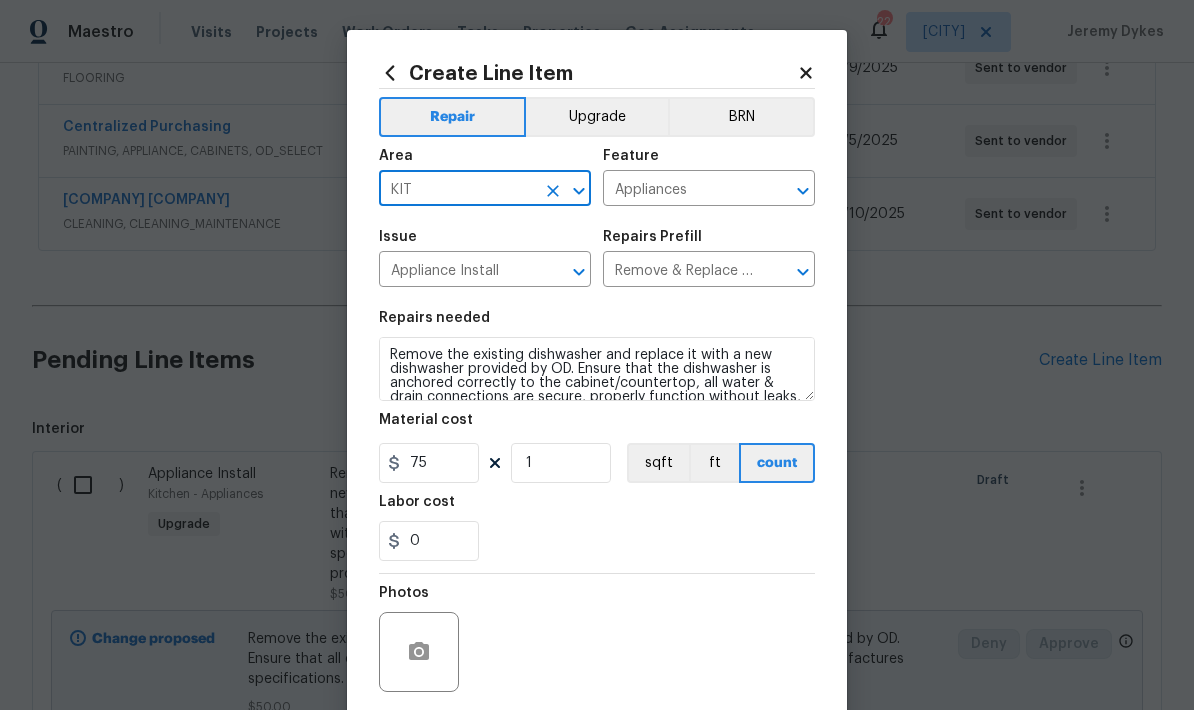 type on "Kitchen" 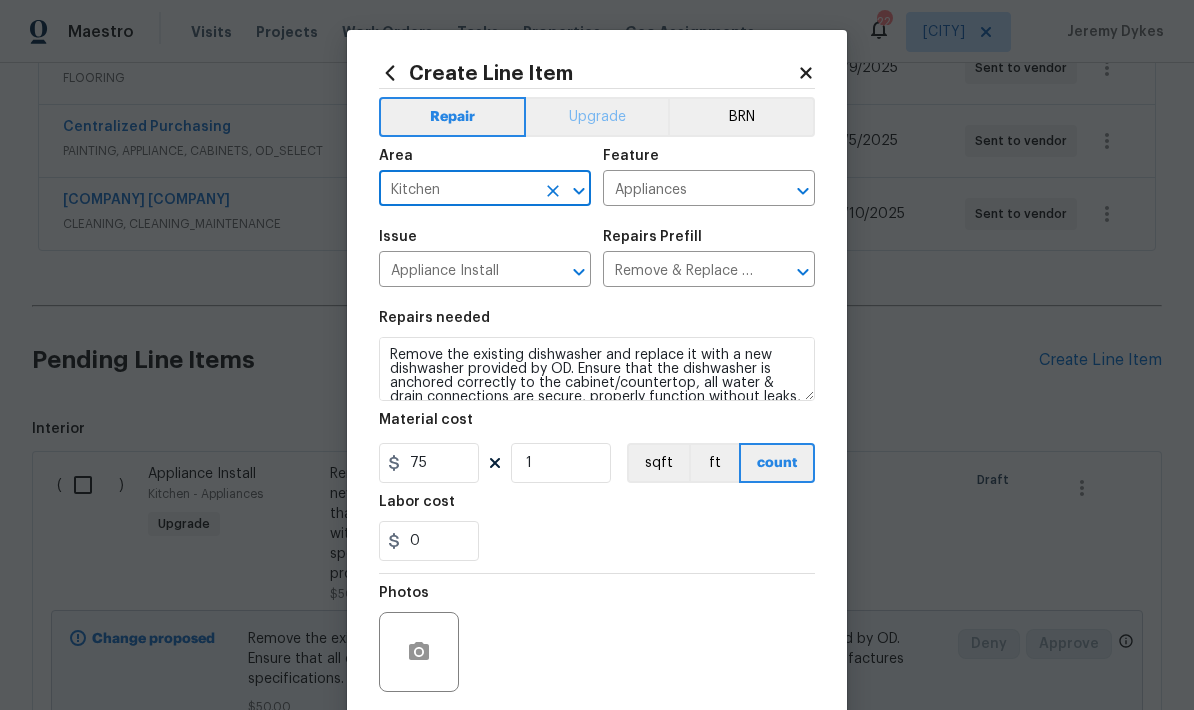 click on "Upgrade" at bounding box center (597, 117) 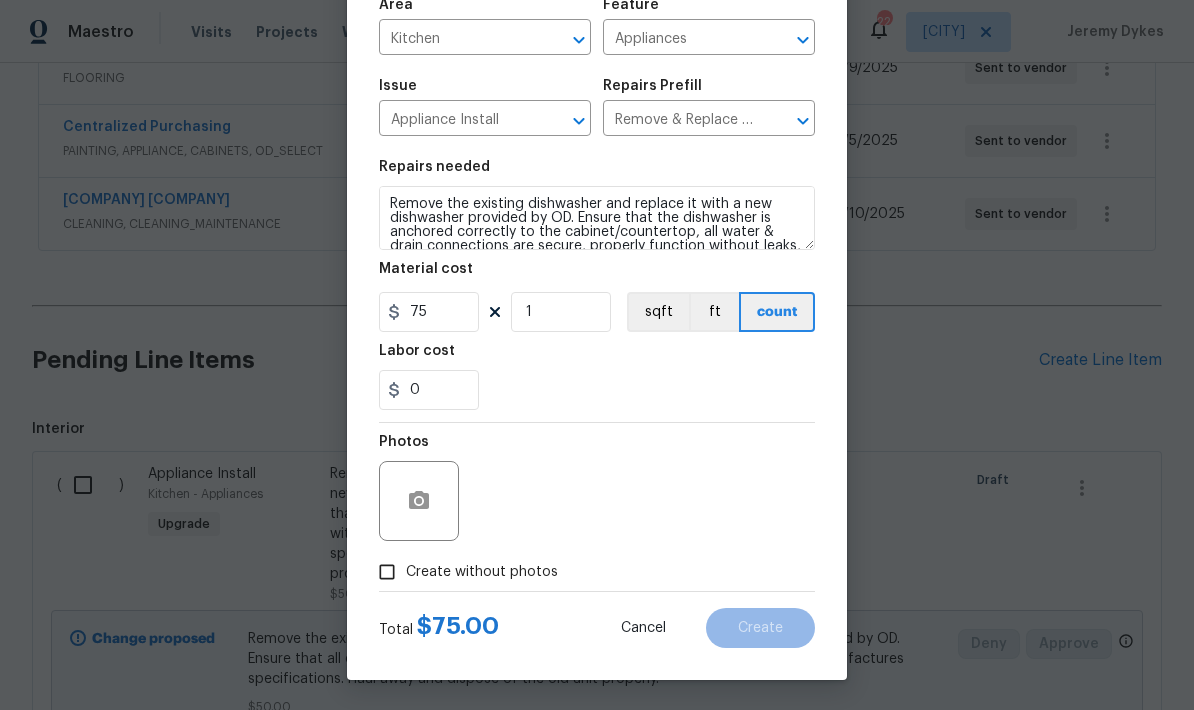 scroll, scrollTop: 155, scrollLeft: 0, axis: vertical 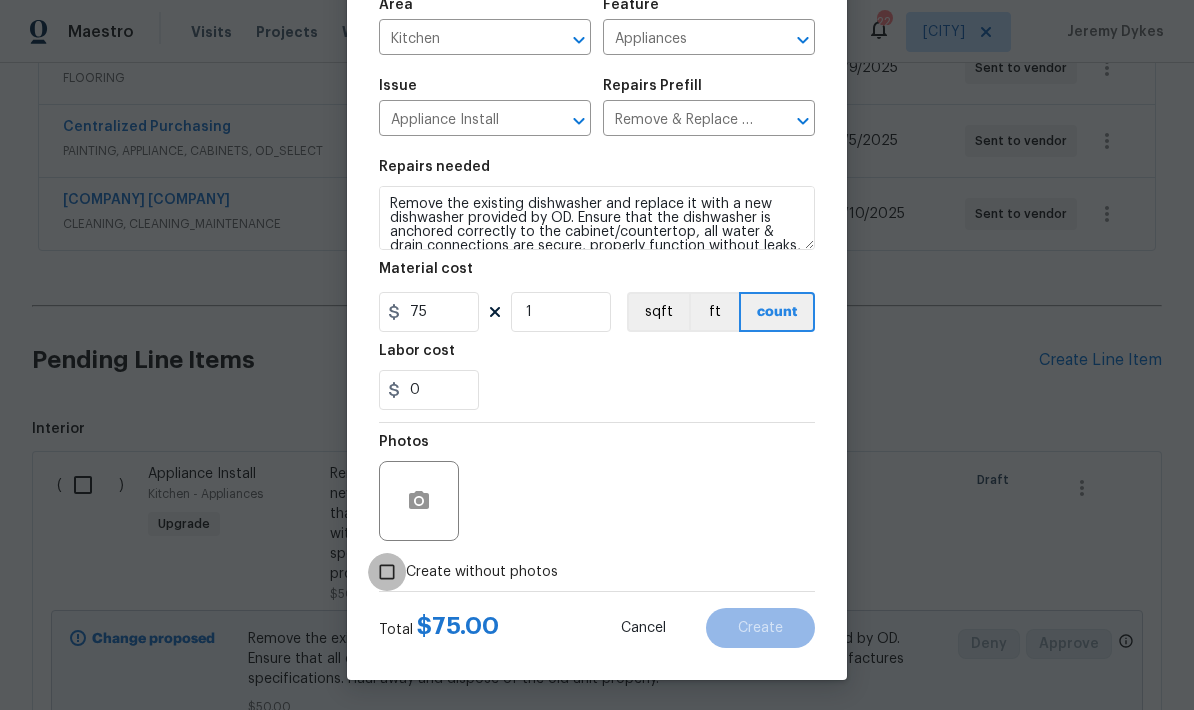 click on "Create without photos" at bounding box center (387, 572) 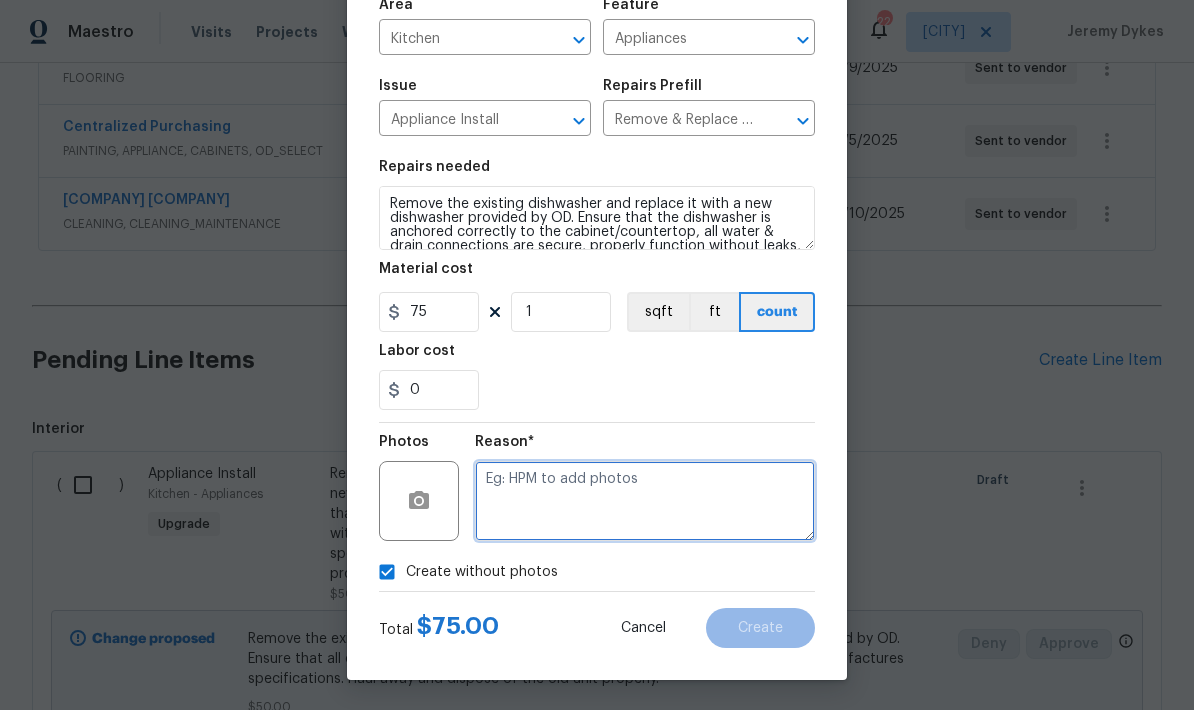 click at bounding box center [645, 501] 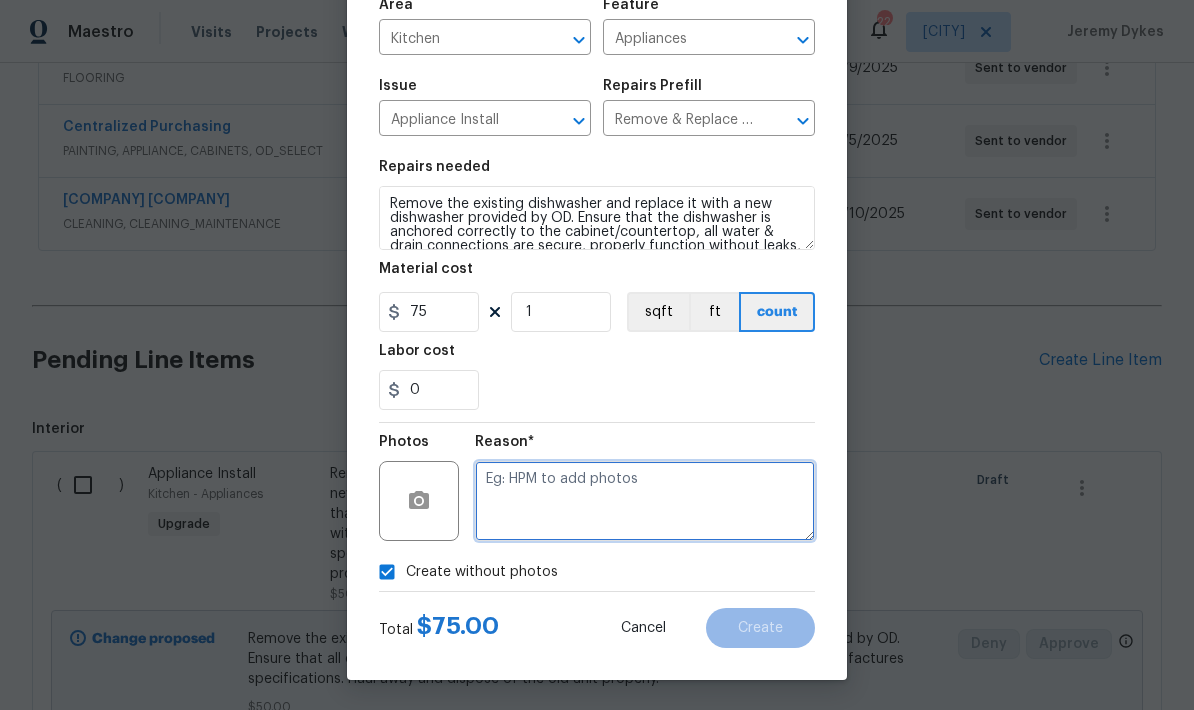 click at bounding box center (645, 501) 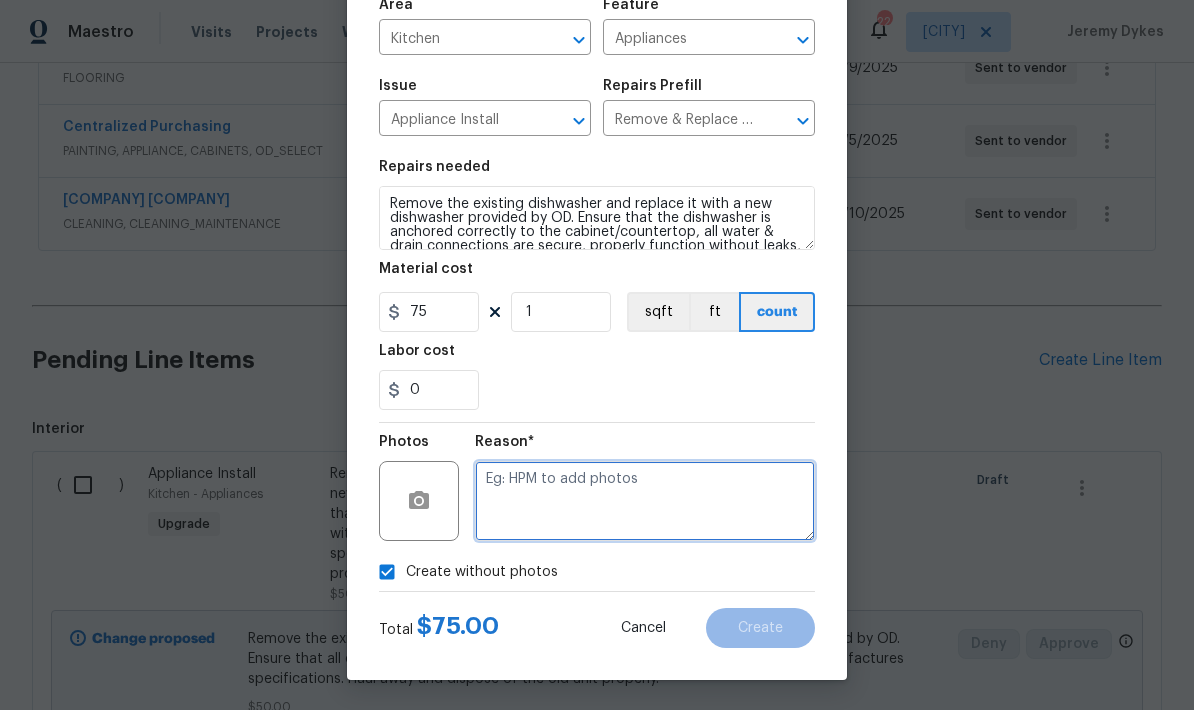 paste on "Vendor has" 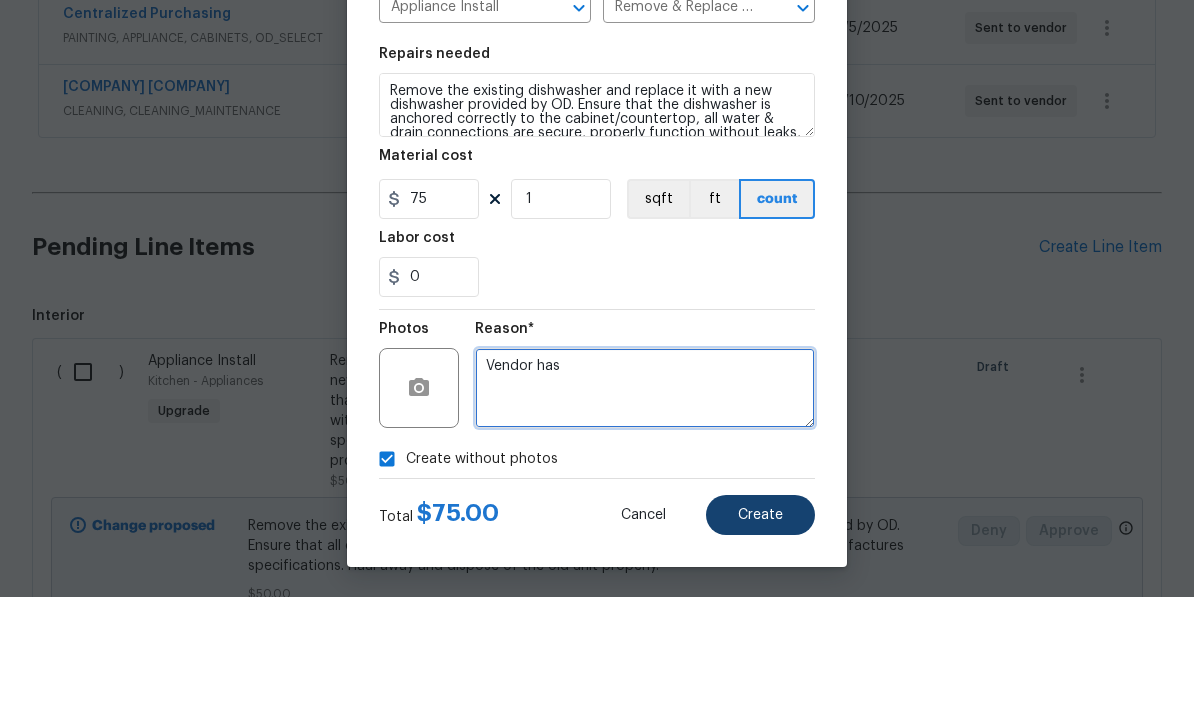 type on "Vendor has" 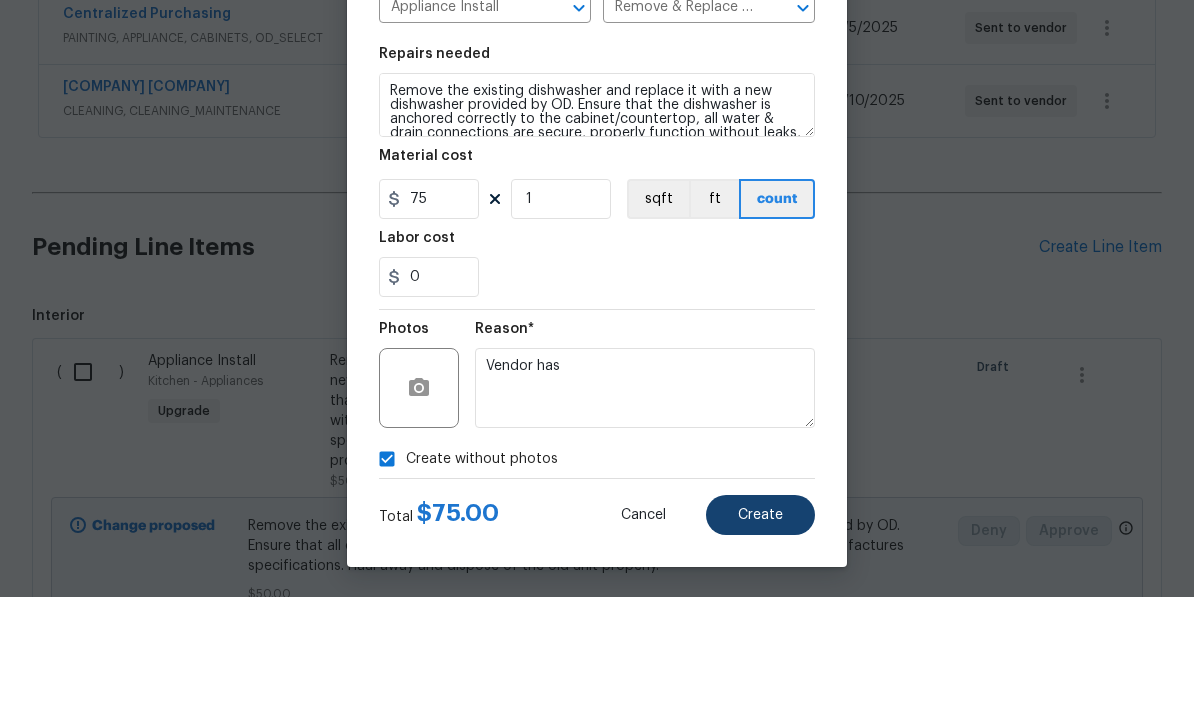 click on "Create" at bounding box center (760, 628) 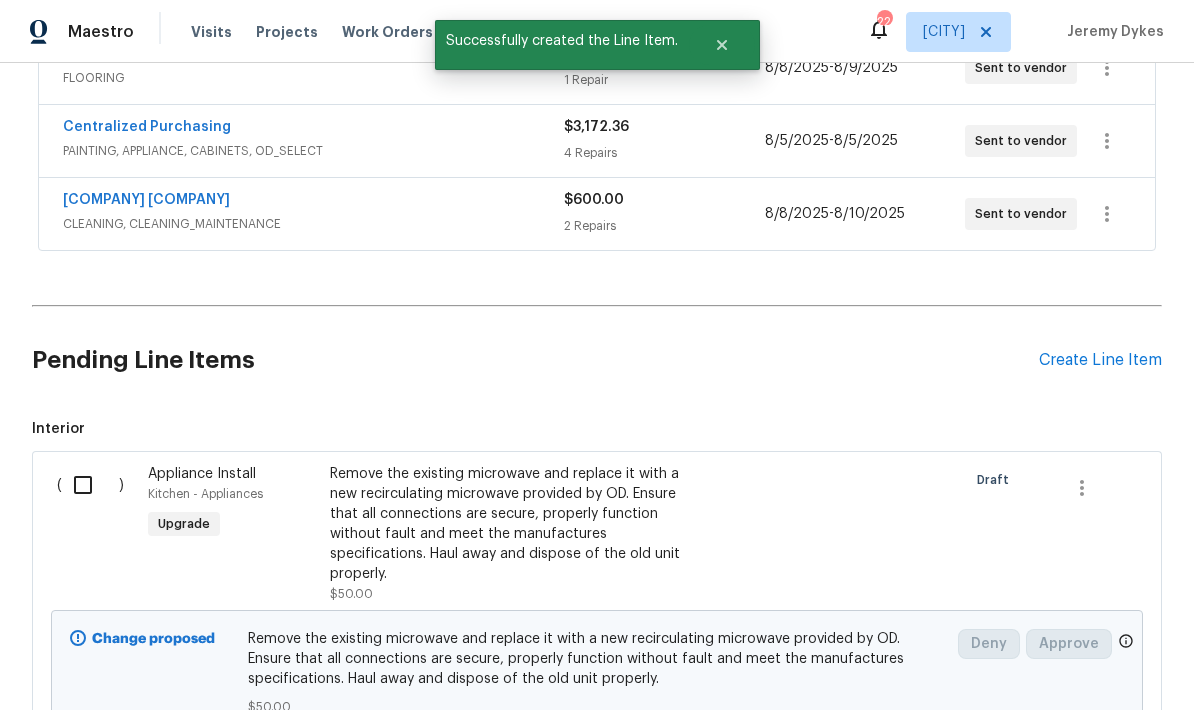 scroll, scrollTop: 272, scrollLeft: 0, axis: vertical 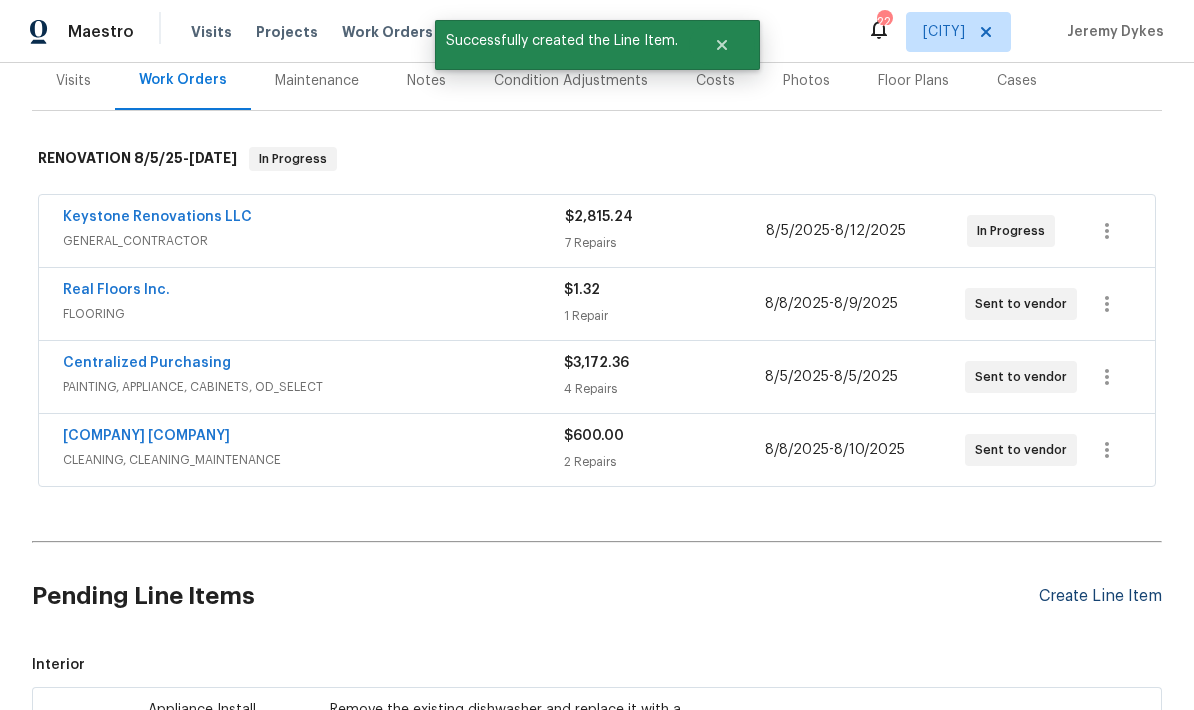 click on "Create Line Item" at bounding box center [1100, 596] 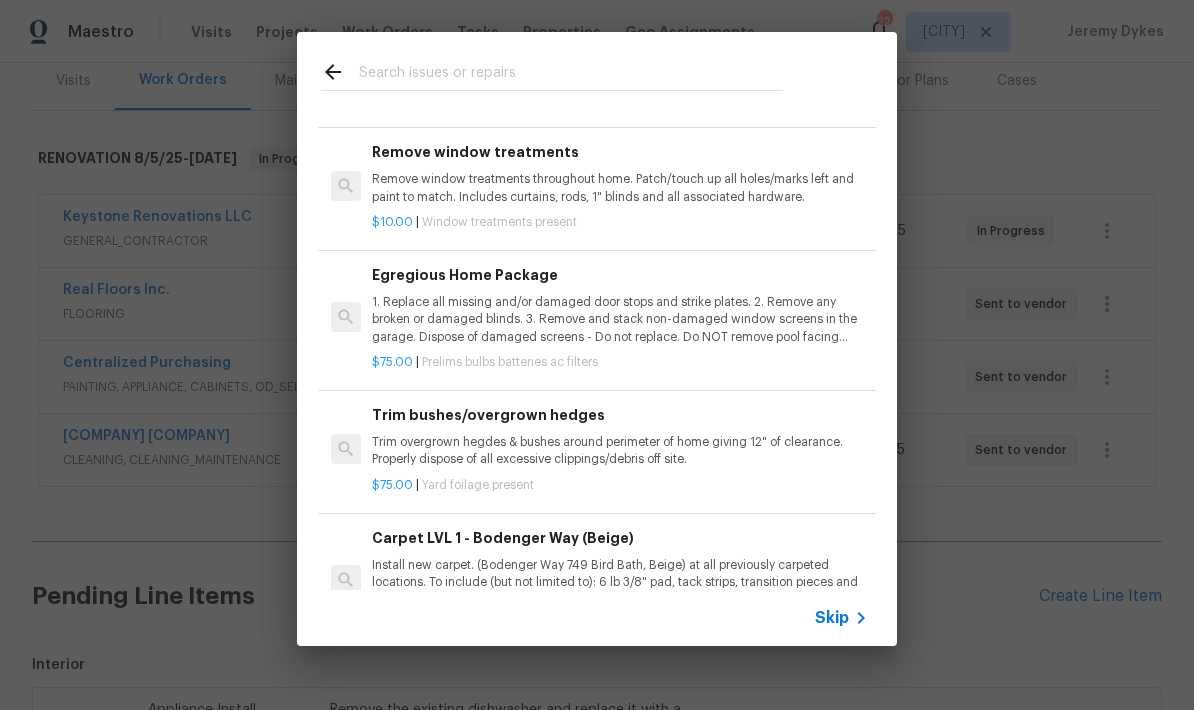 click at bounding box center (571, 75) 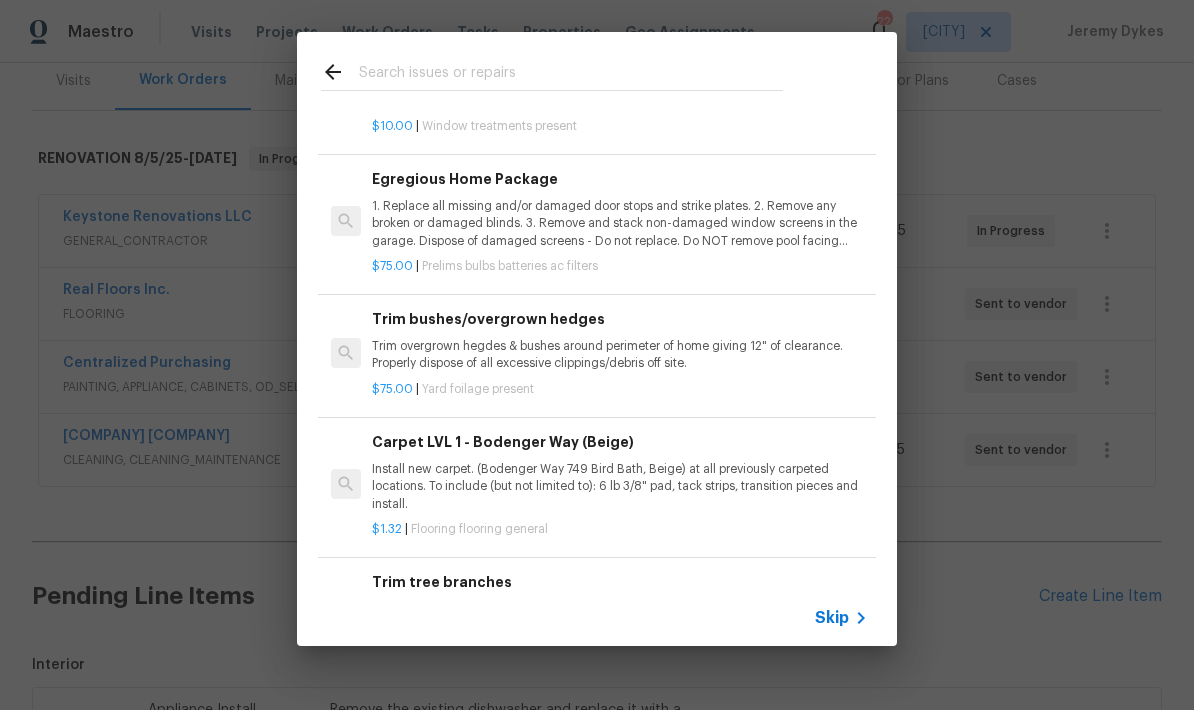 scroll, scrollTop: 627, scrollLeft: 0, axis: vertical 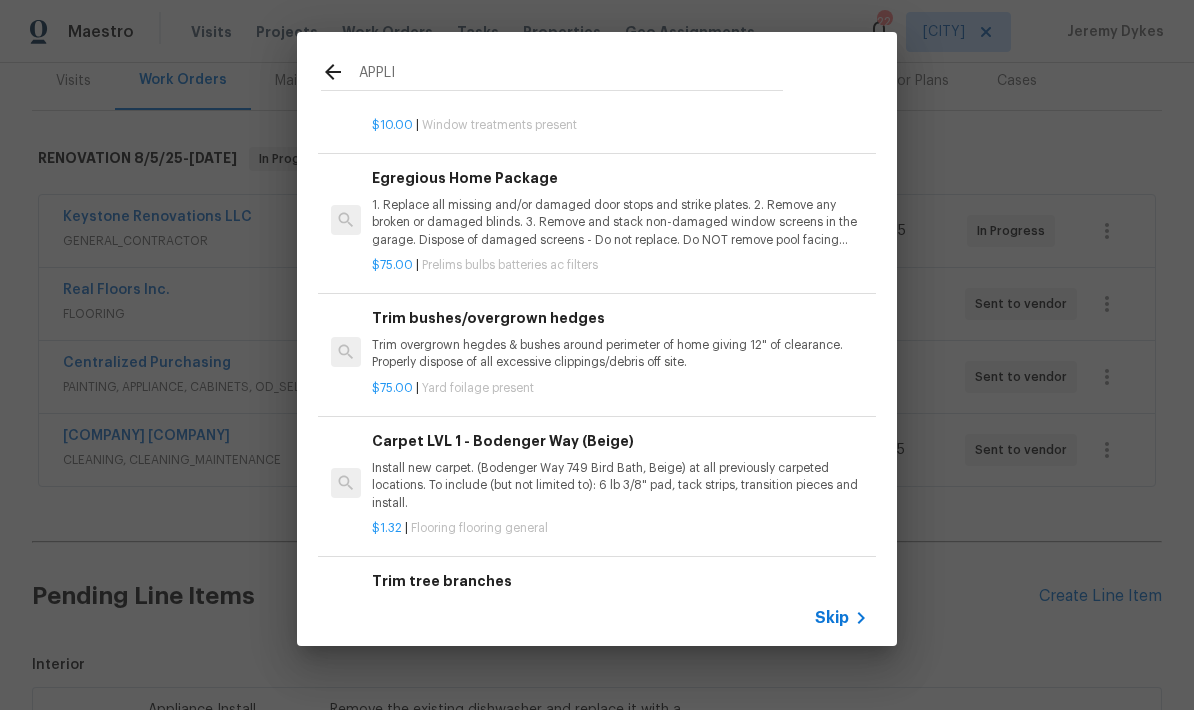 type on "APPLIA" 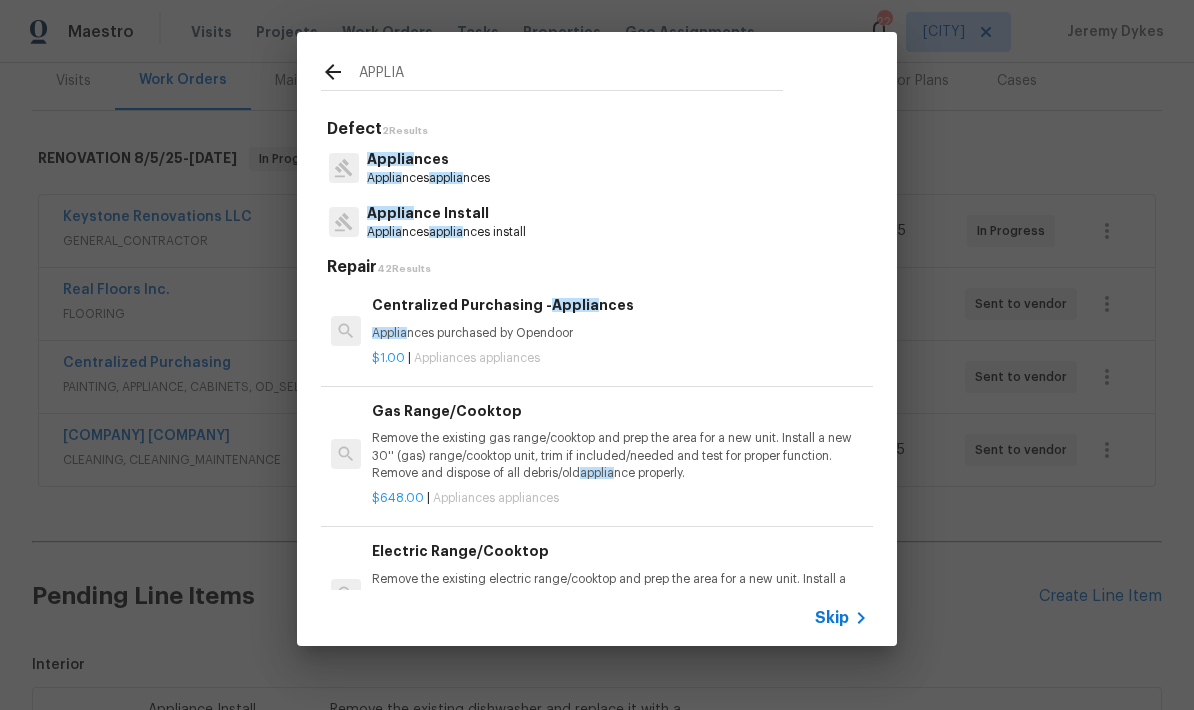 scroll, scrollTop: 0, scrollLeft: 0, axis: both 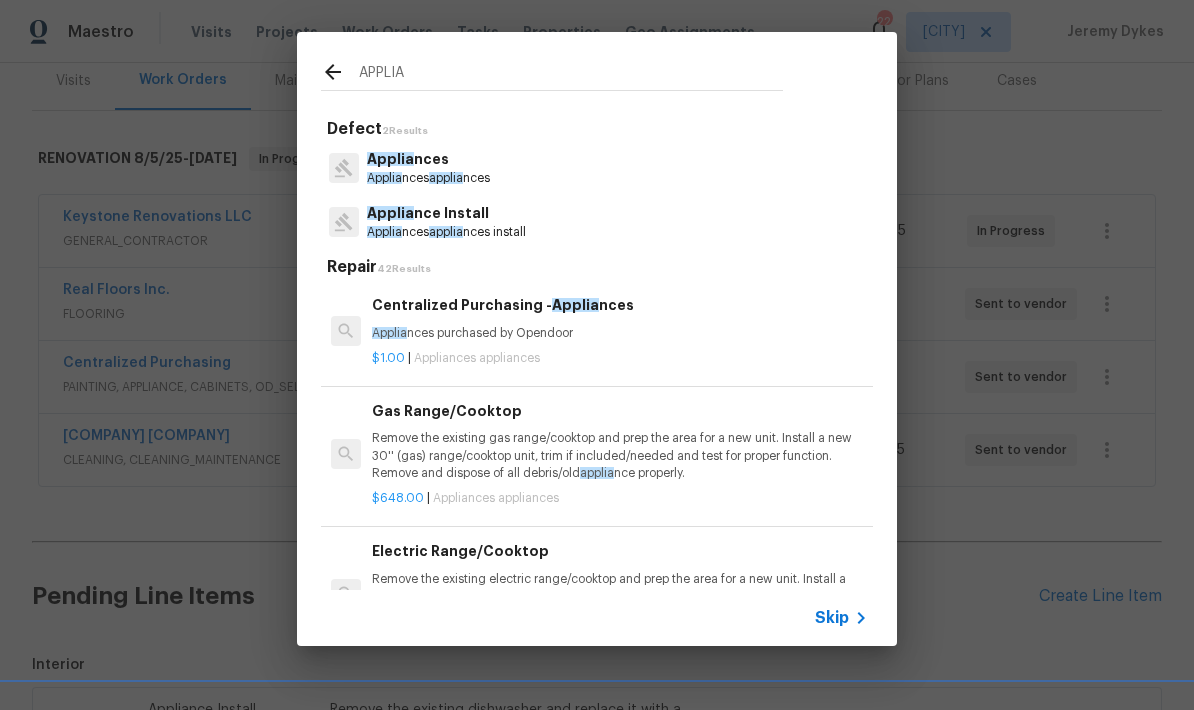 click on "applia" at bounding box center [446, 232] 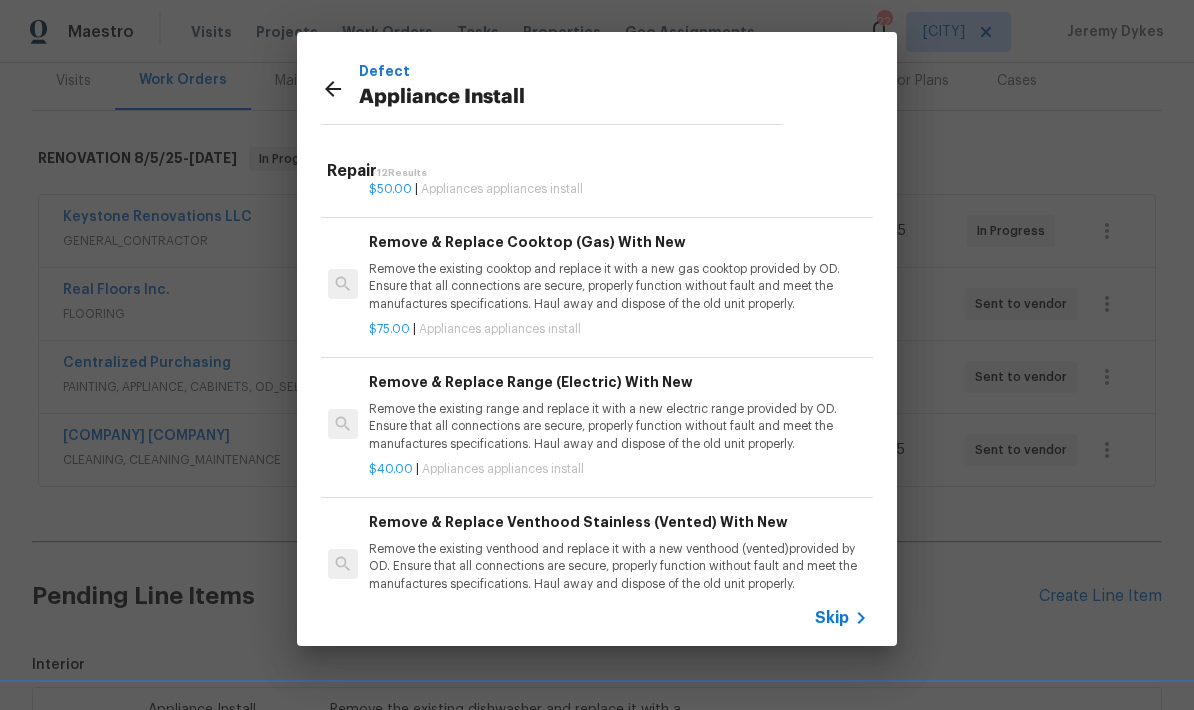 scroll, scrollTop: 669, scrollLeft: 3, axis: both 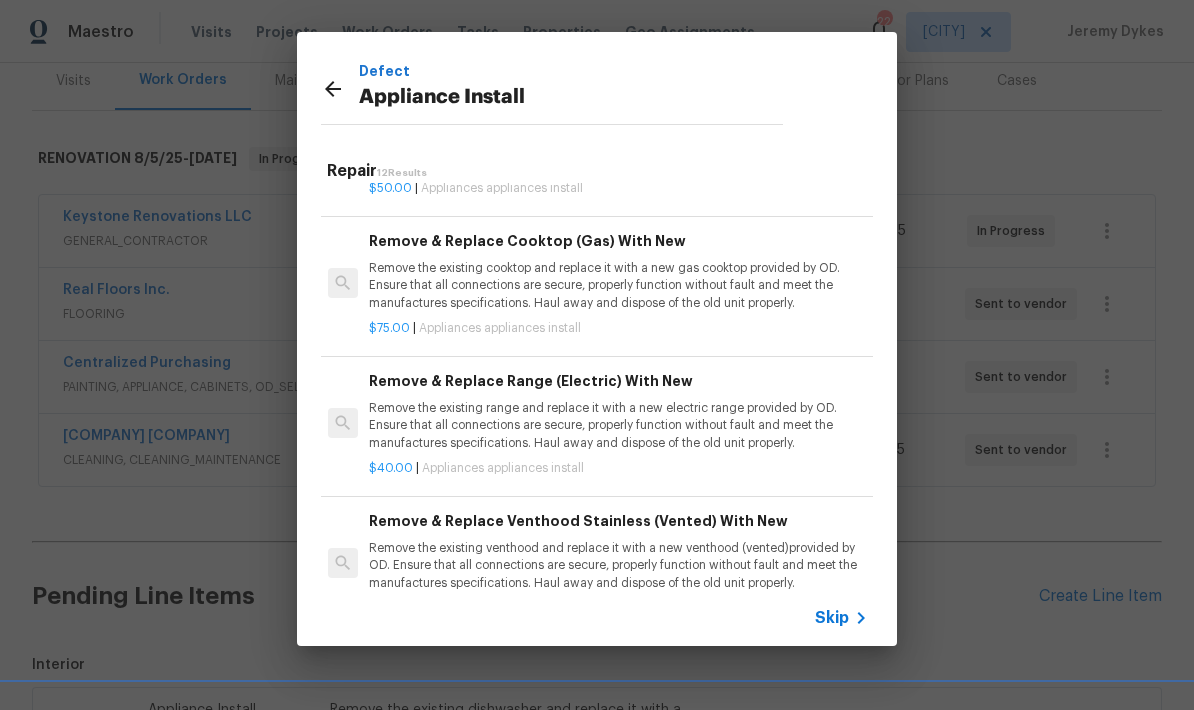 click on "Remove the existing range and replace it with a new electric range provided by OD. Ensure that all  connections are secure, properly function without fault and meet the manufactures specifications. Haul away and dispose of the old unit properly." at bounding box center (617, 425) 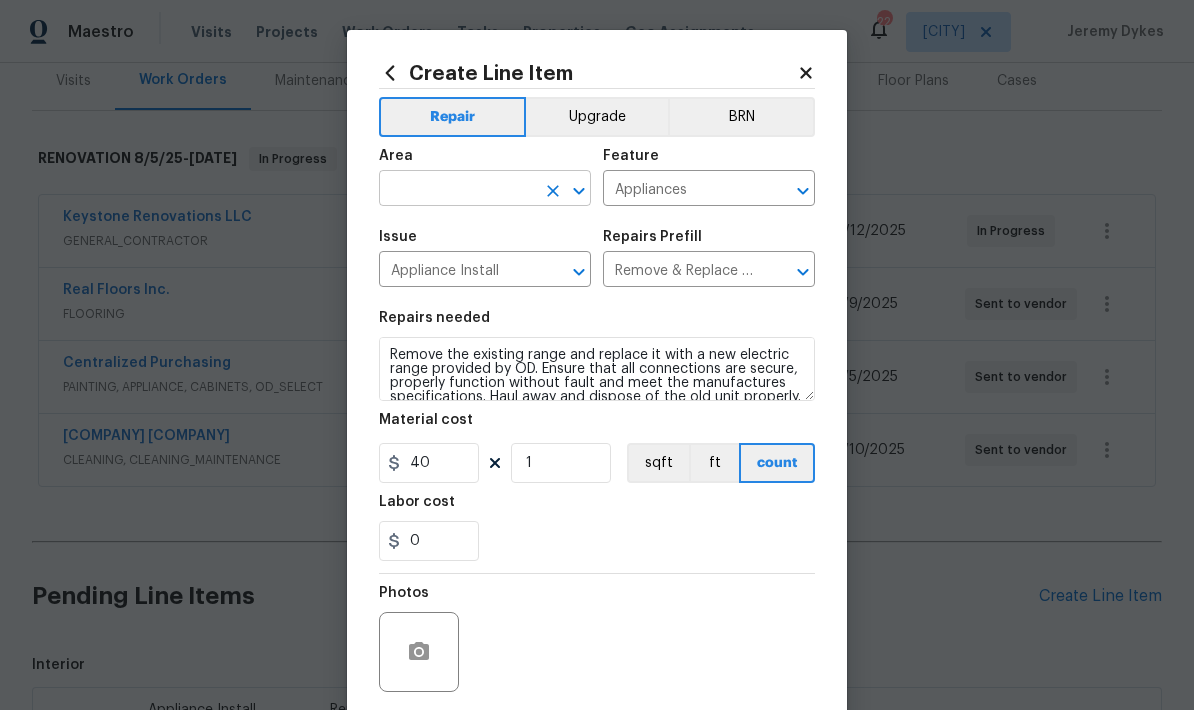 click at bounding box center (457, 190) 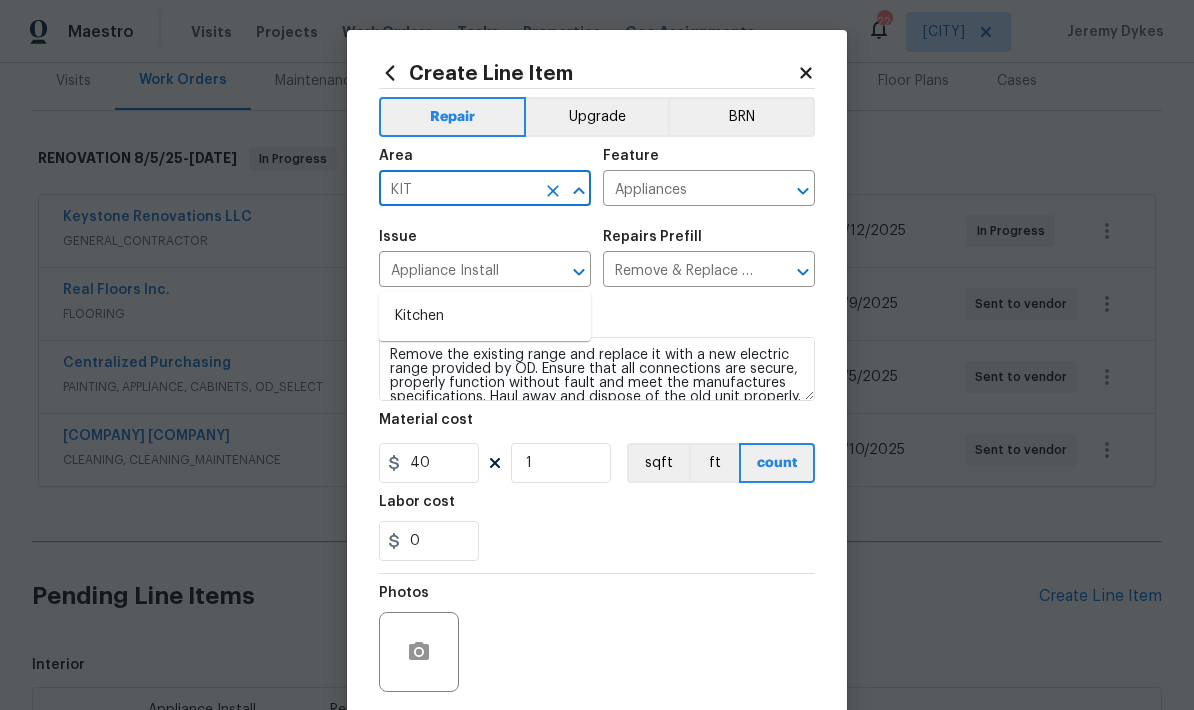 click on "Kitchen" at bounding box center (485, 316) 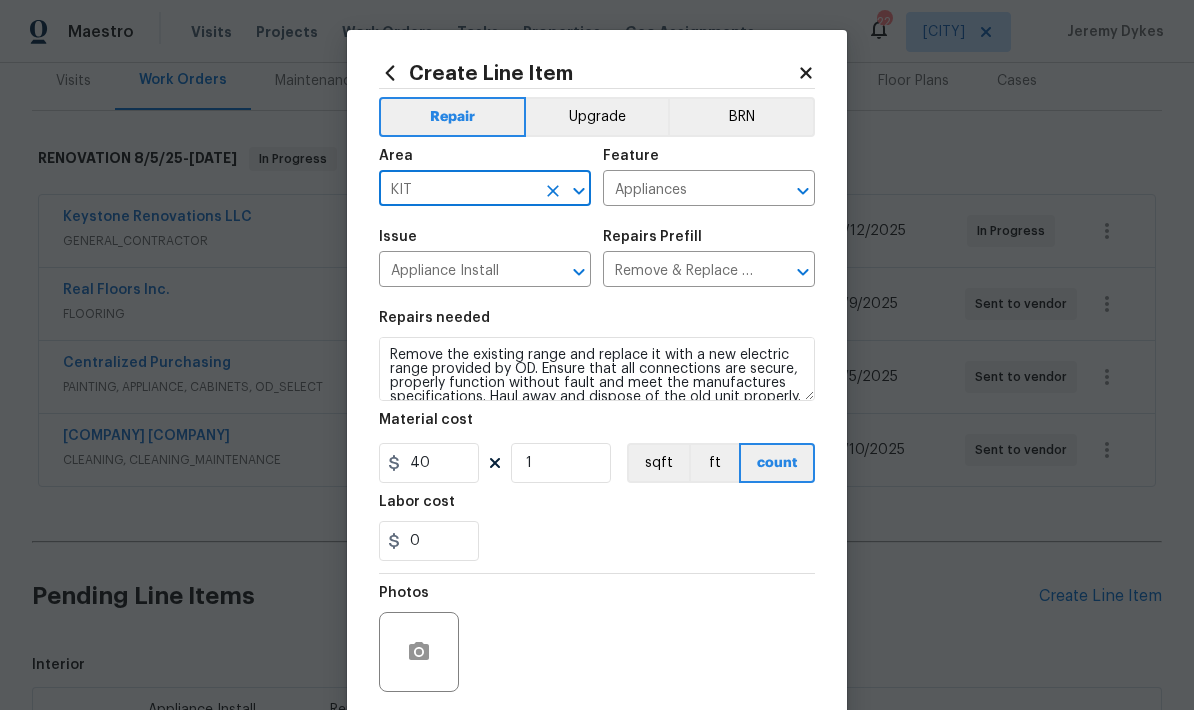 type on "Kitchen" 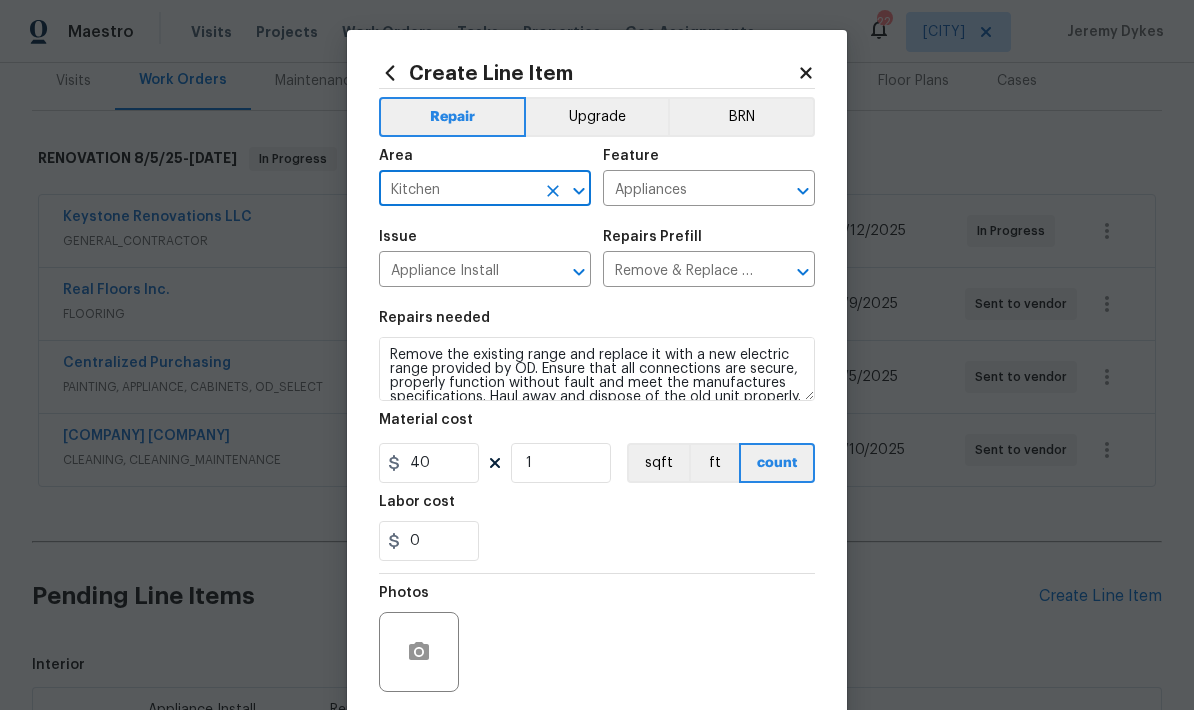 click on "0" at bounding box center [597, 541] 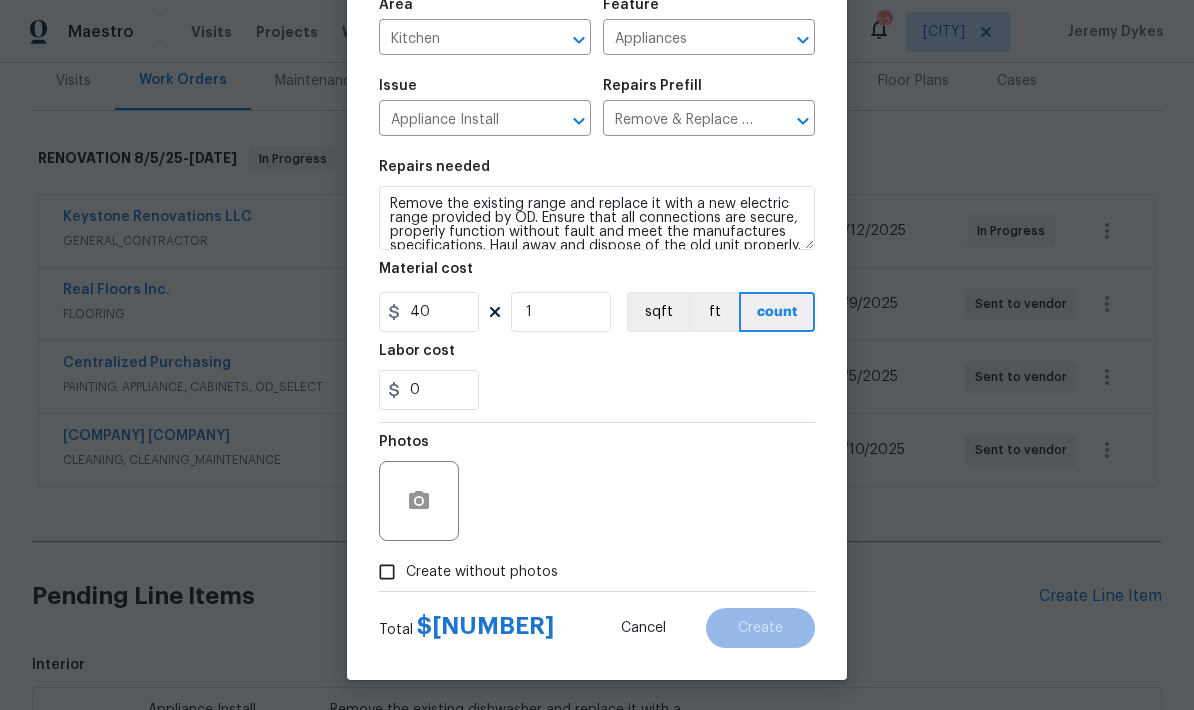 scroll, scrollTop: 155, scrollLeft: 0, axis: vertical 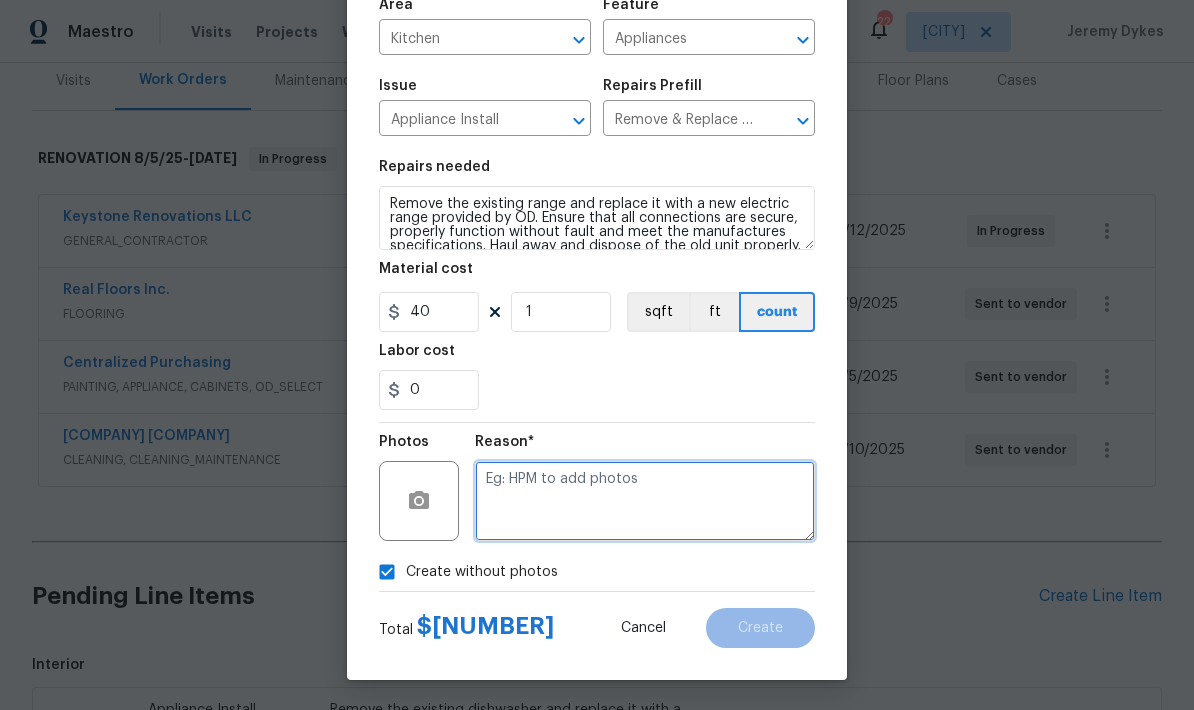click at bounding box center [645, 501] 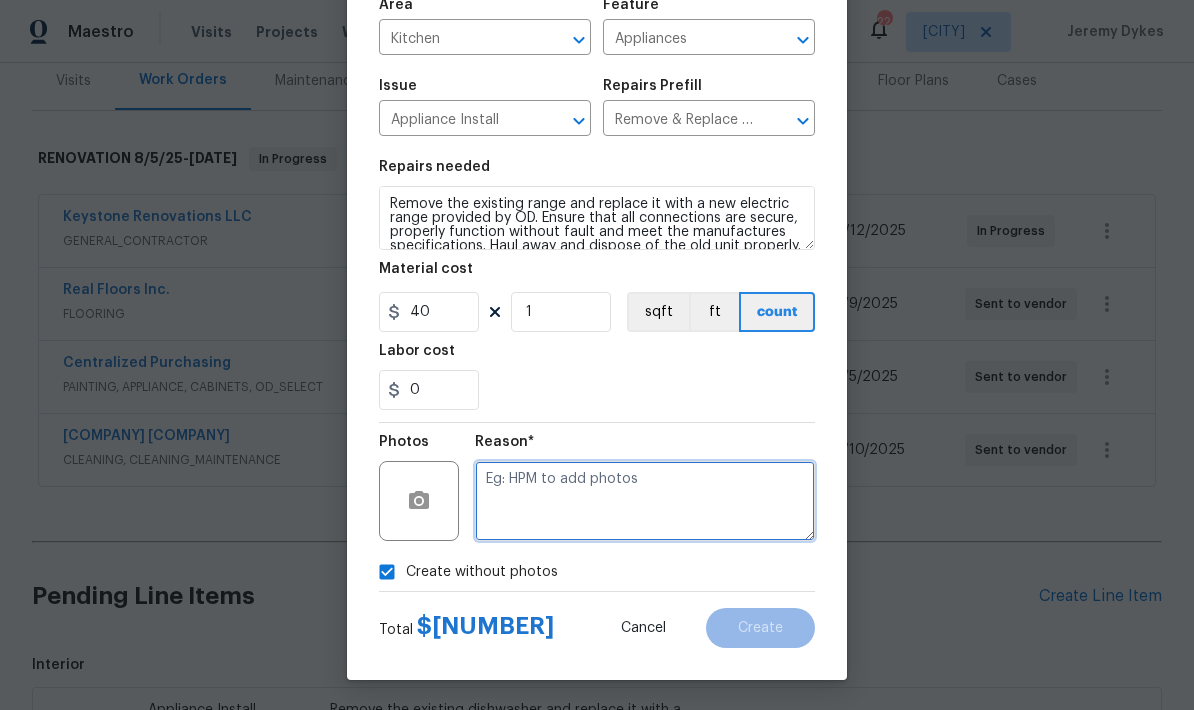 click at bounding box center [645, 501] 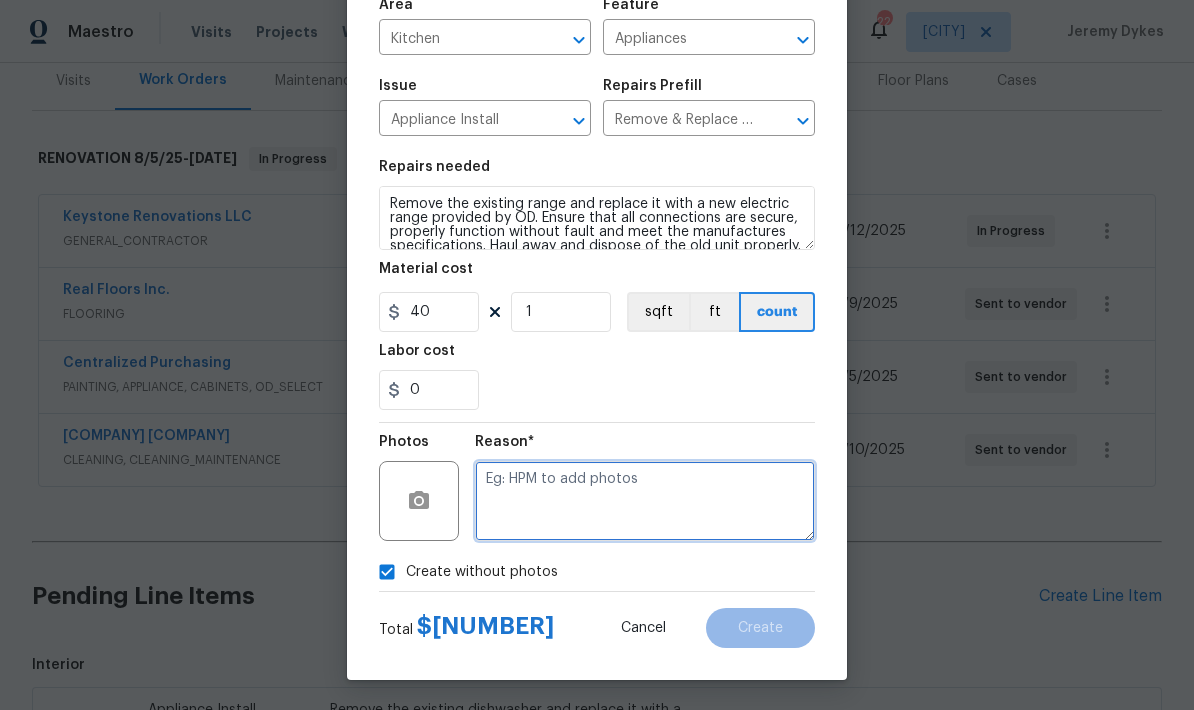 paste on "Vendor has" 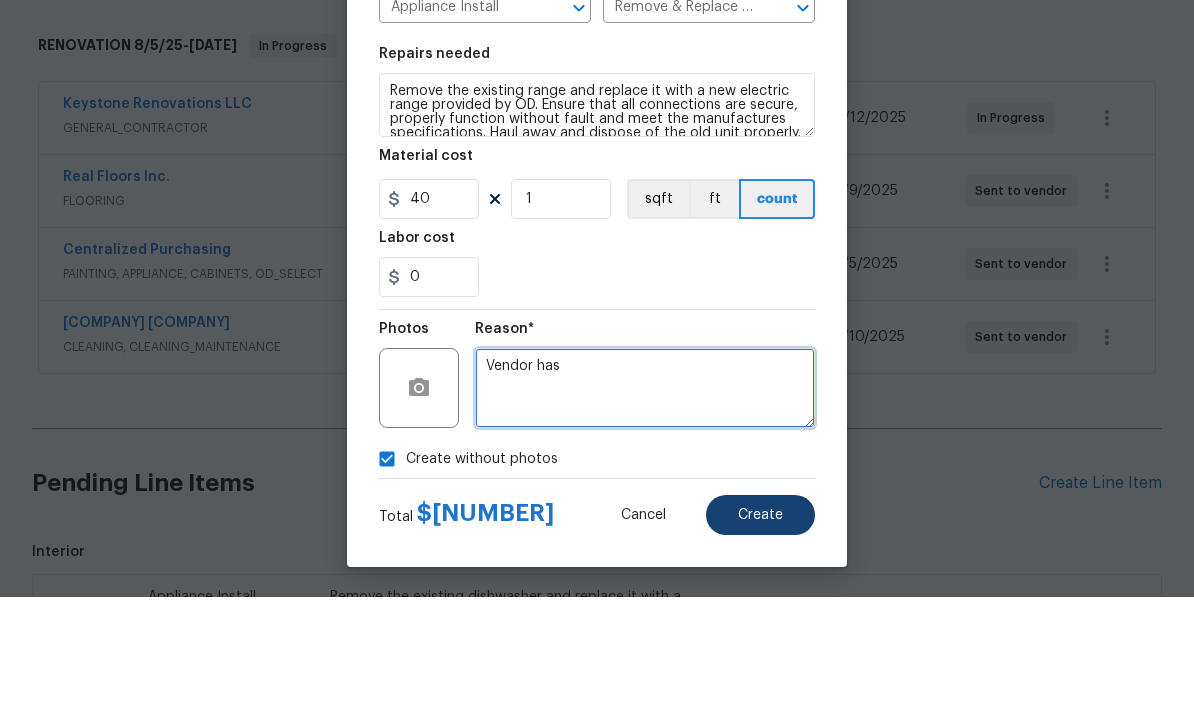 type on "Vendor has" 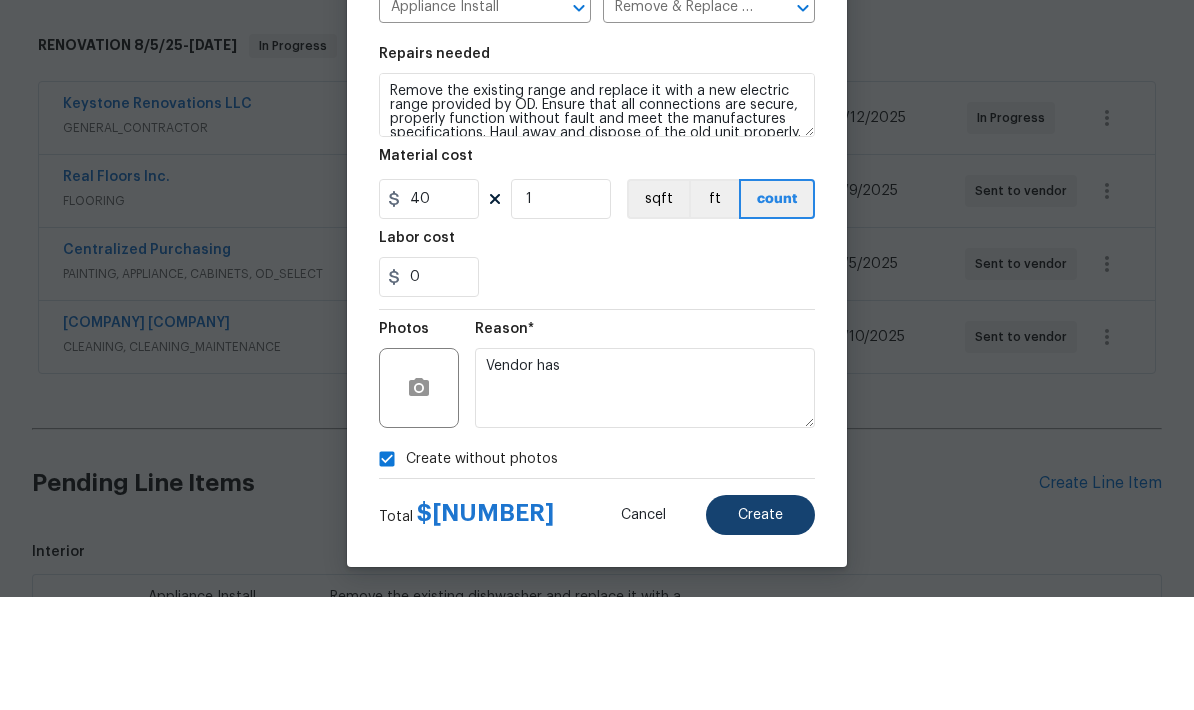 click on "Create" at bounding box center [760, 628] 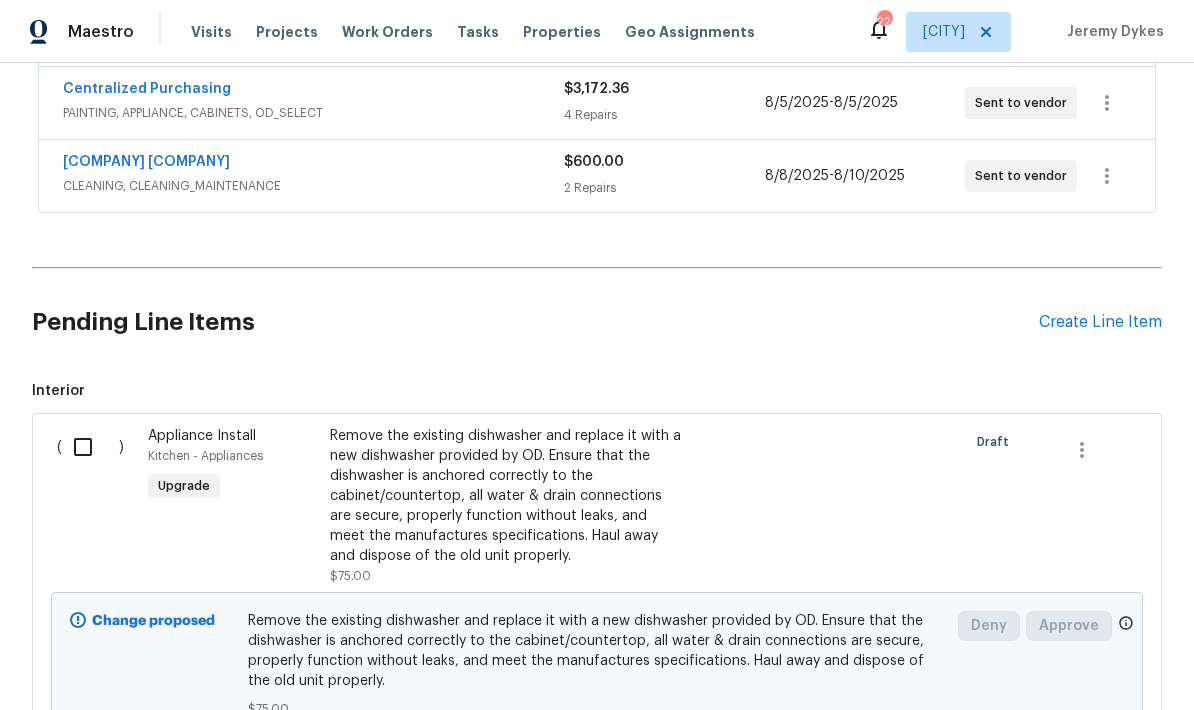 scroll, scrollTop: 523, scrollLeft: 0, axis: vertical 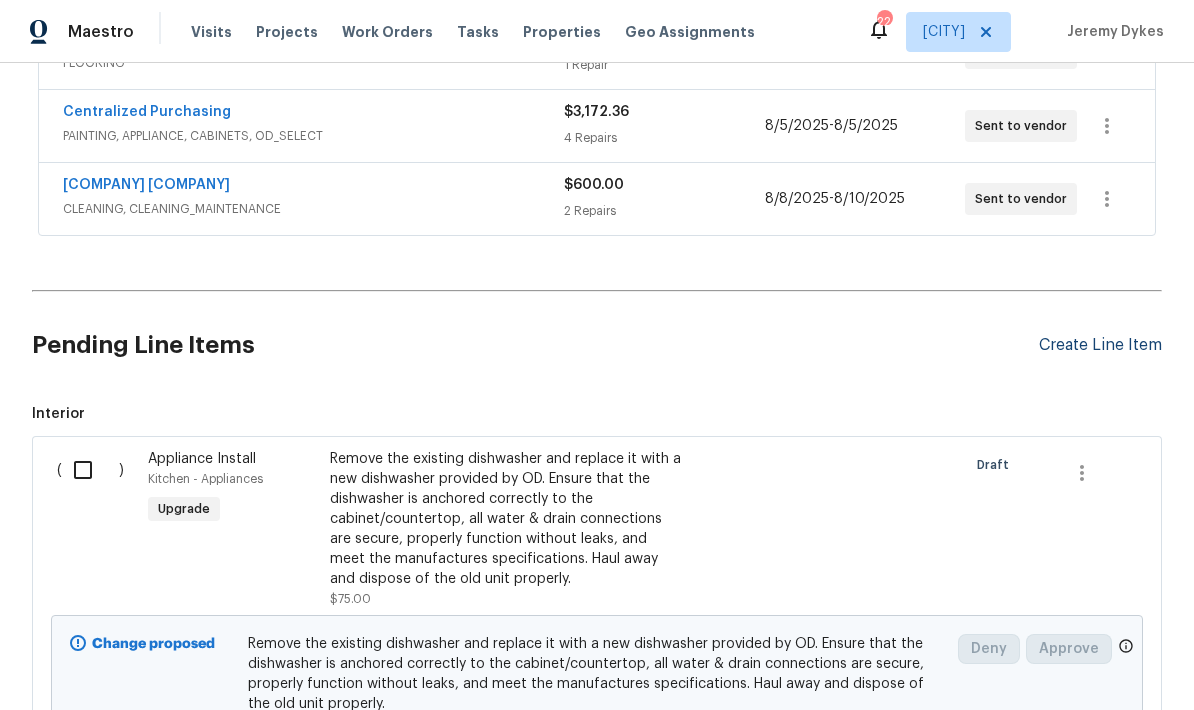 click on "Create Line Item" at bounding box center [1100, 345] 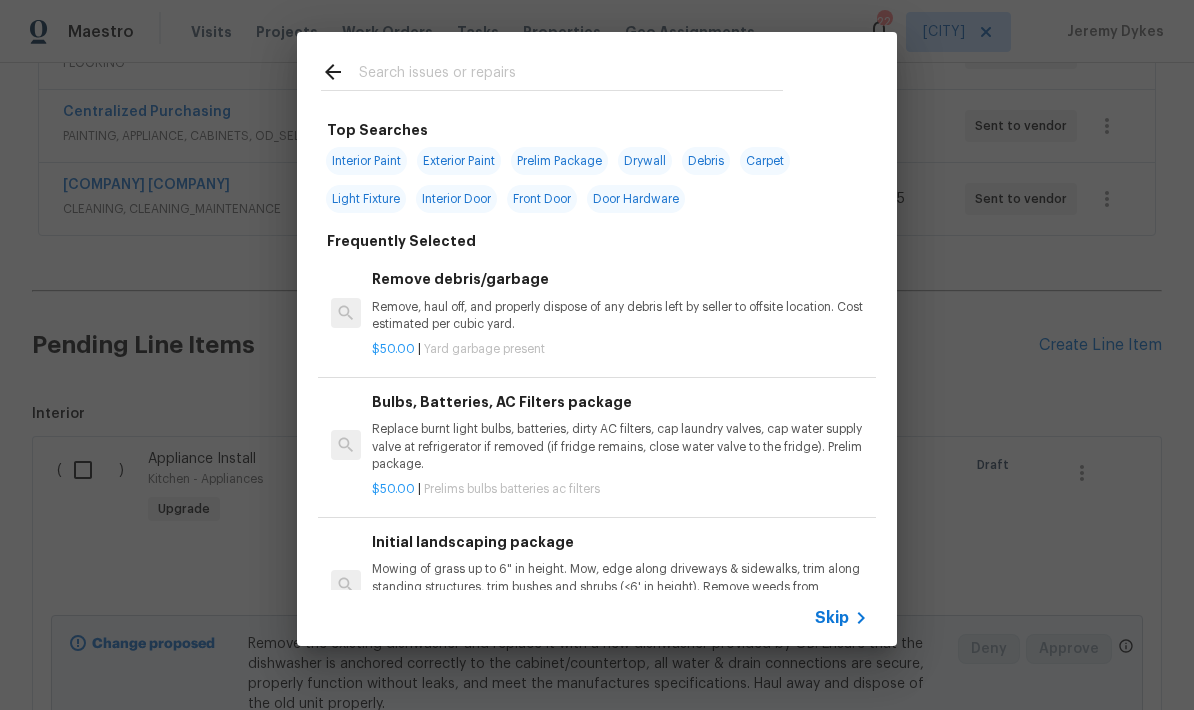 click at bounding box center [571, 75] 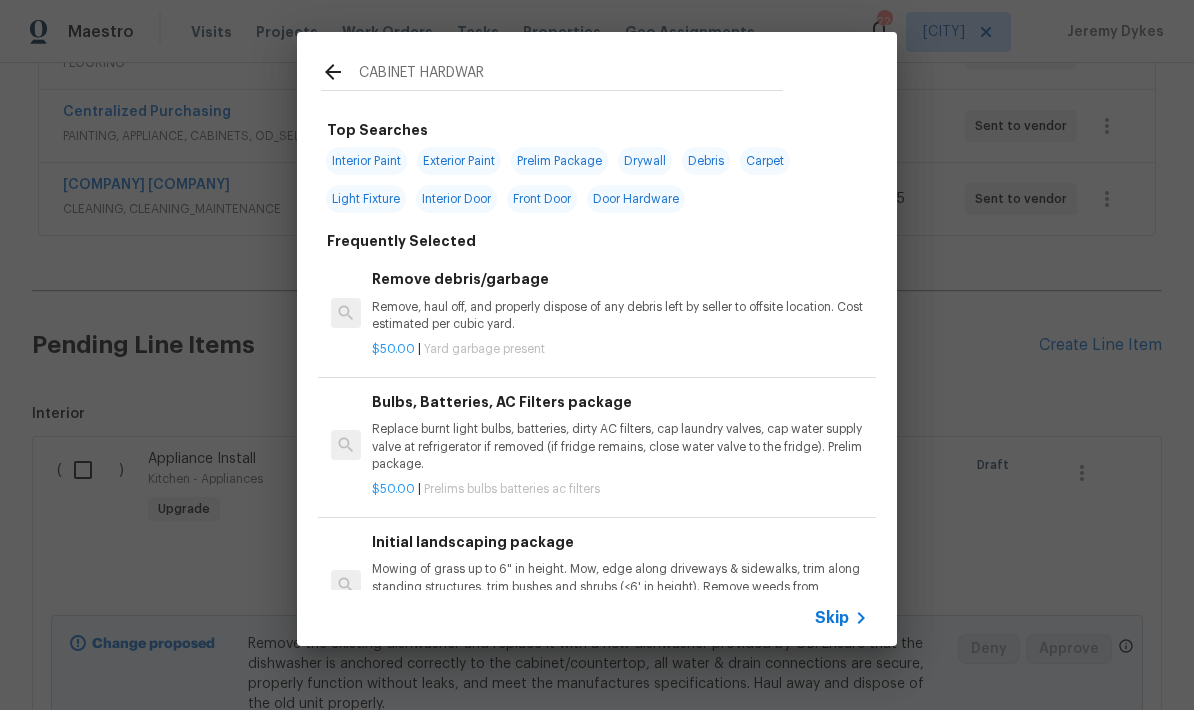 type on "CABINET HARDWARE" 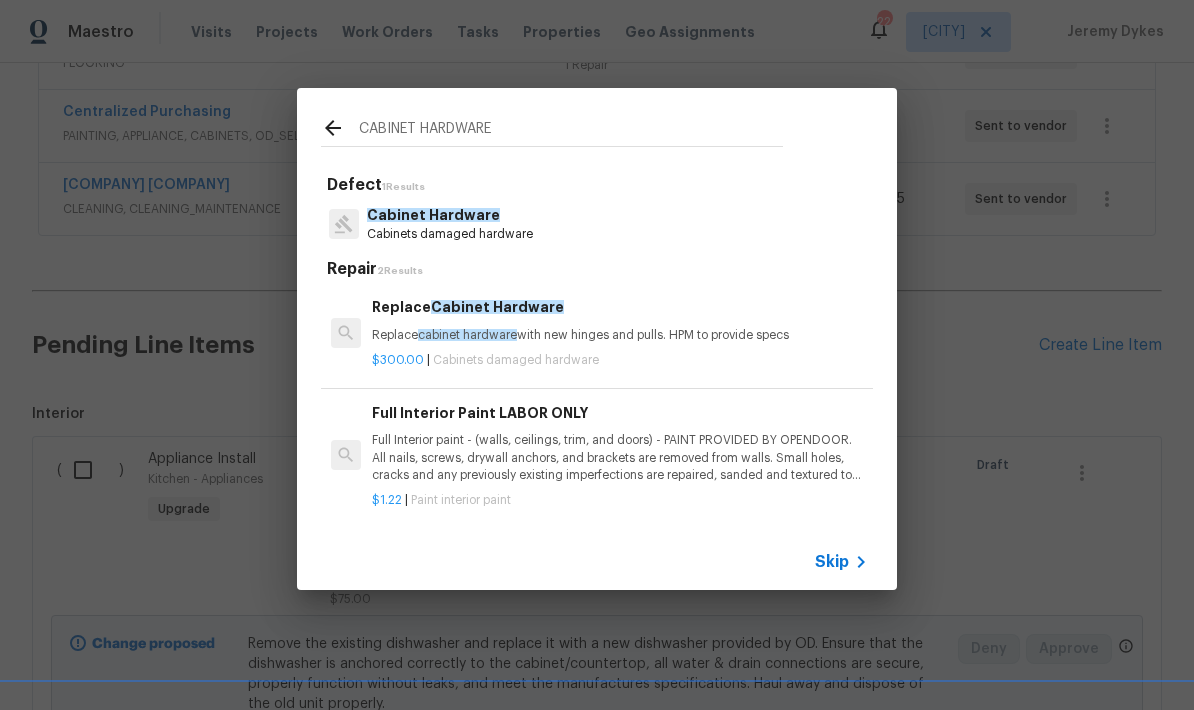 click on "cabinet hardware" at bounding box center [467, 335] 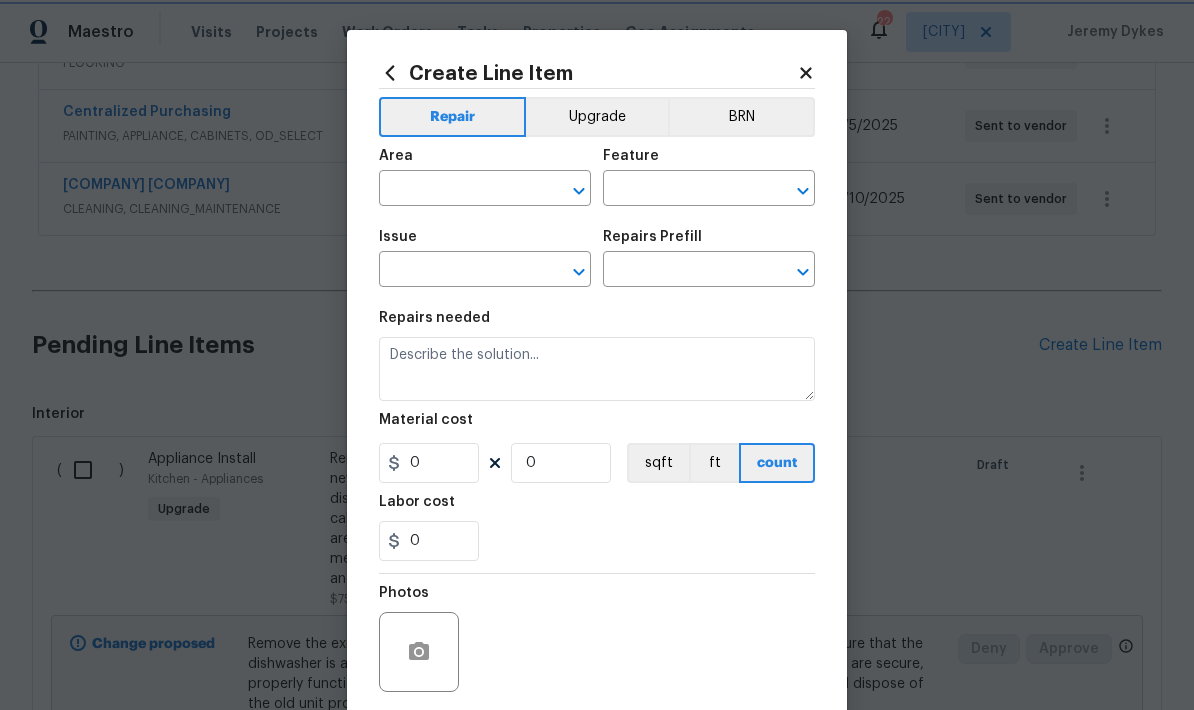 type on "Cabinets" 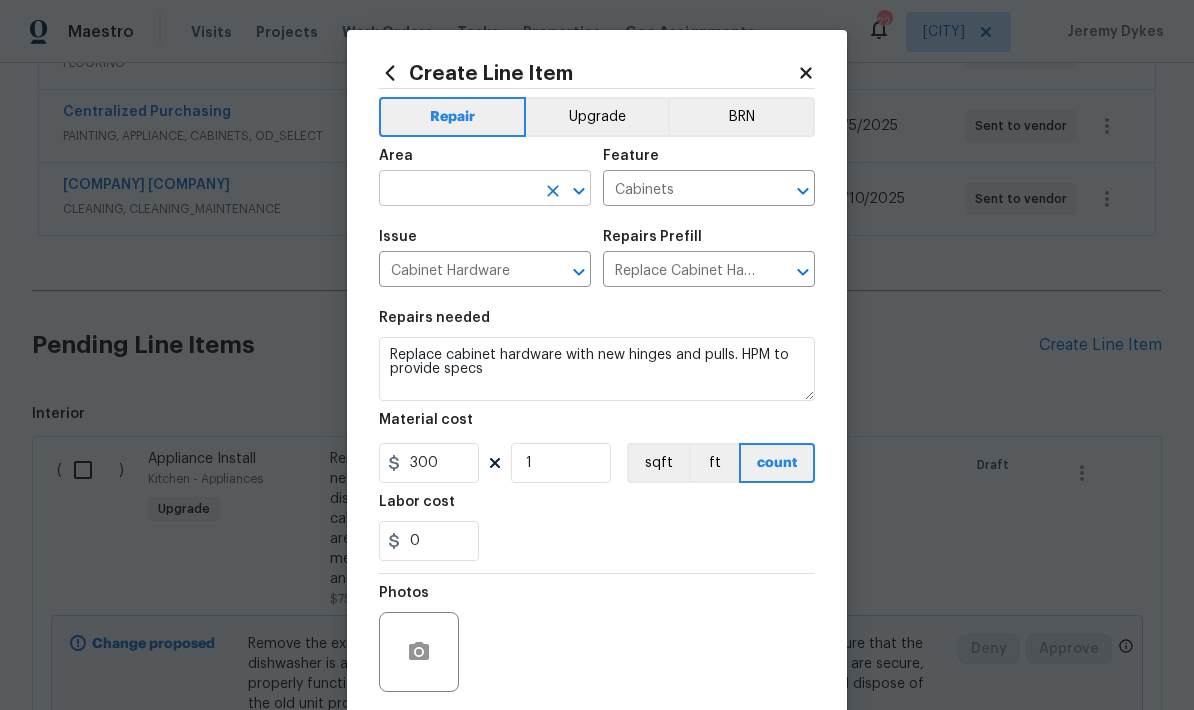 click at bounding box center (457, 190) 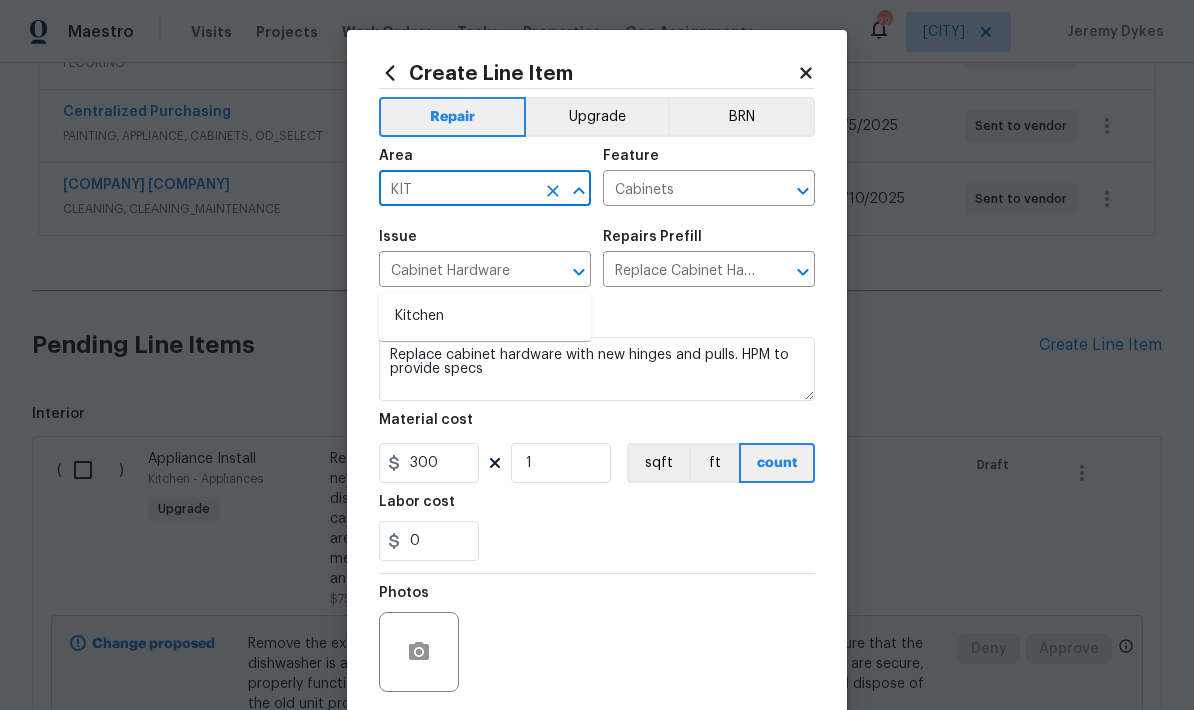 click on "Kitchen" at bounding box center (485, 316) 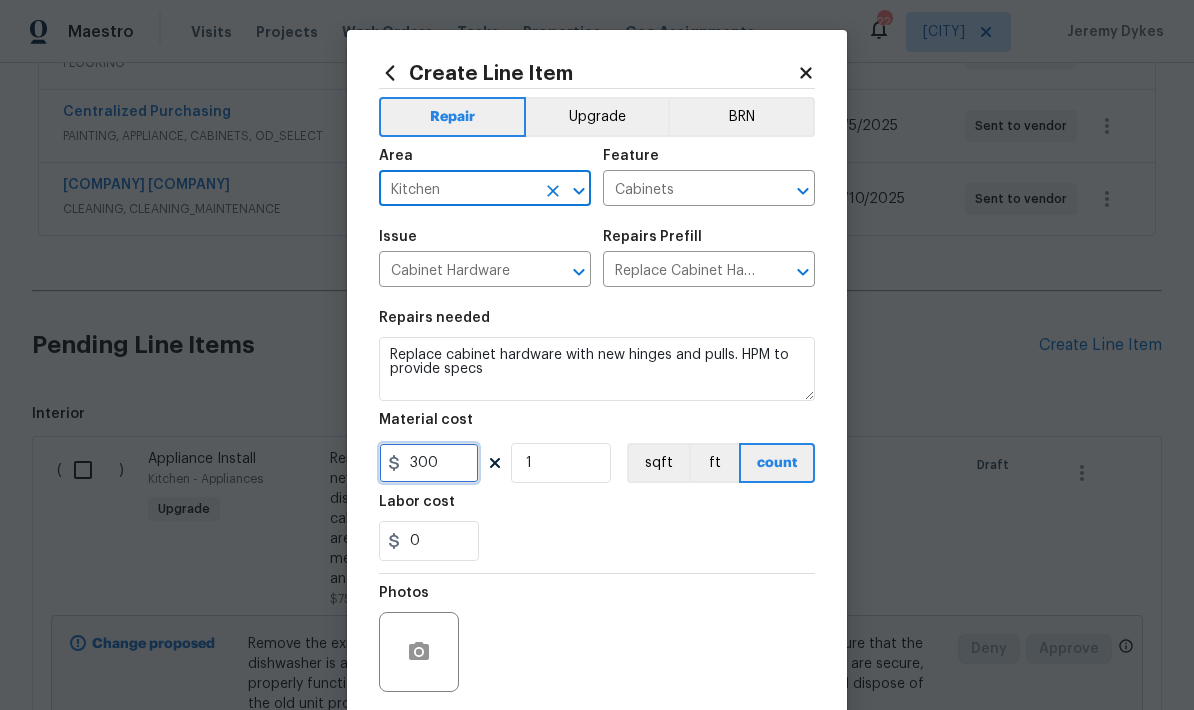 click on "300" at bounding box center [429, 463] 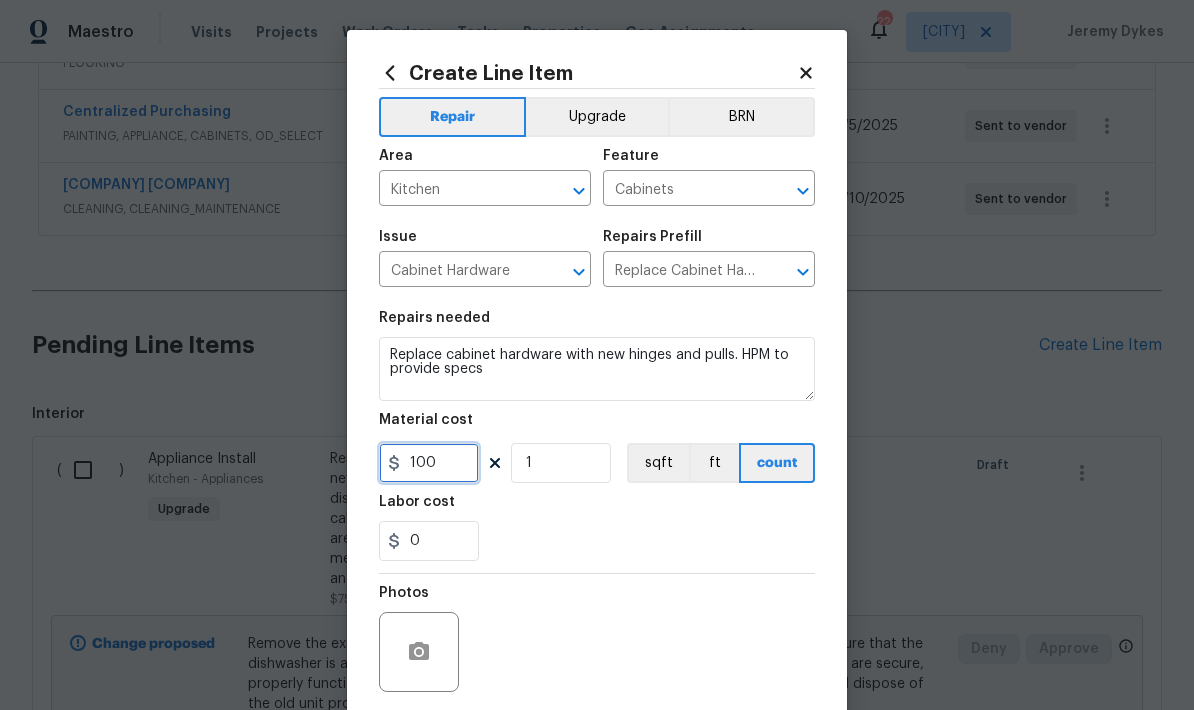 type on "100" 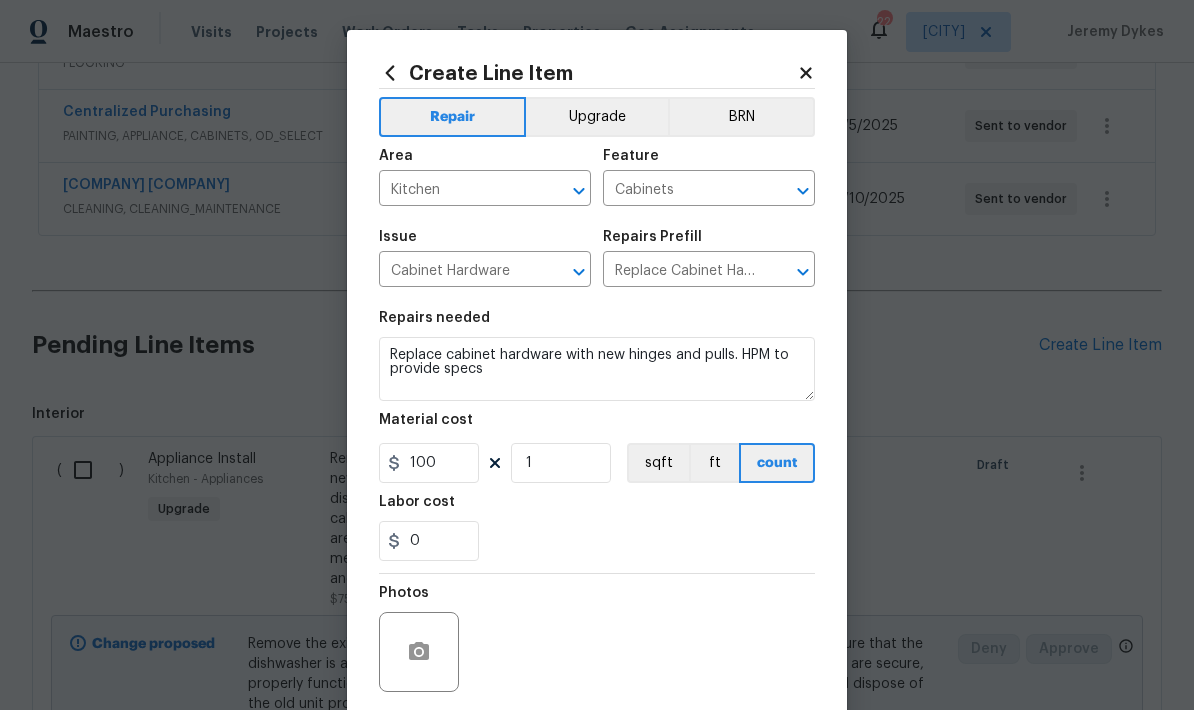 click on "0" at bounding box center (597, 541) 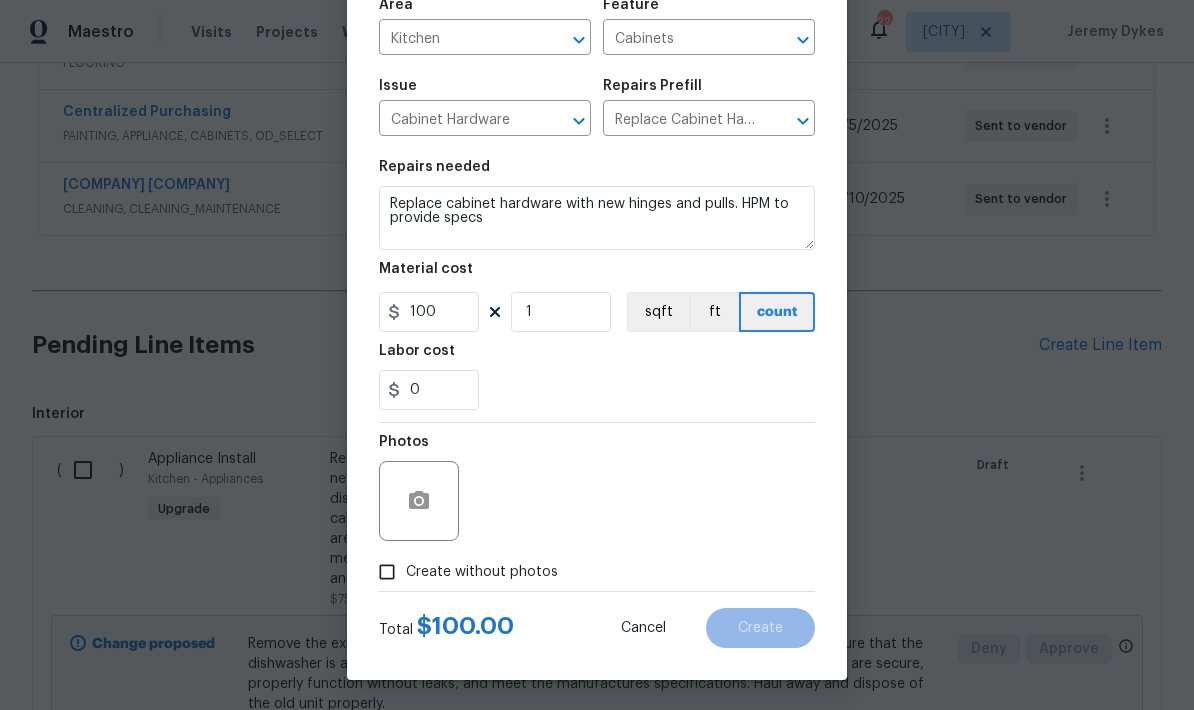 scroll, scrollTop: 155, scrollLeft: 0, axis: vertical 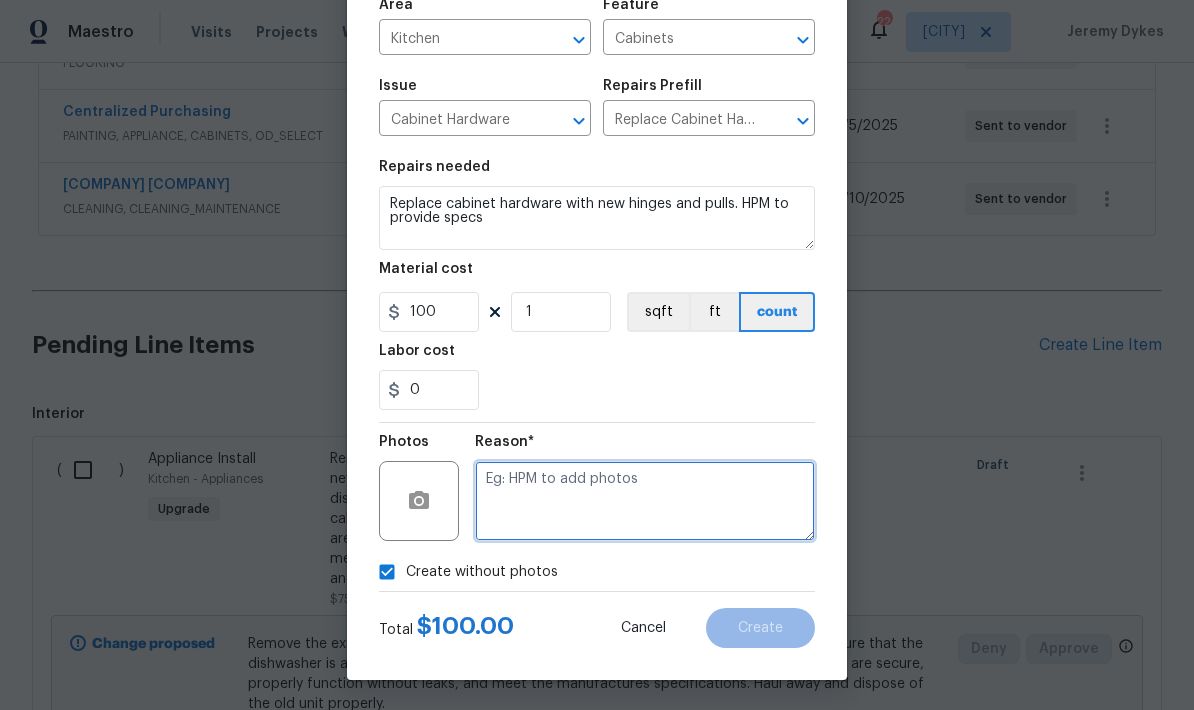 click at bounding box center (645, 501) 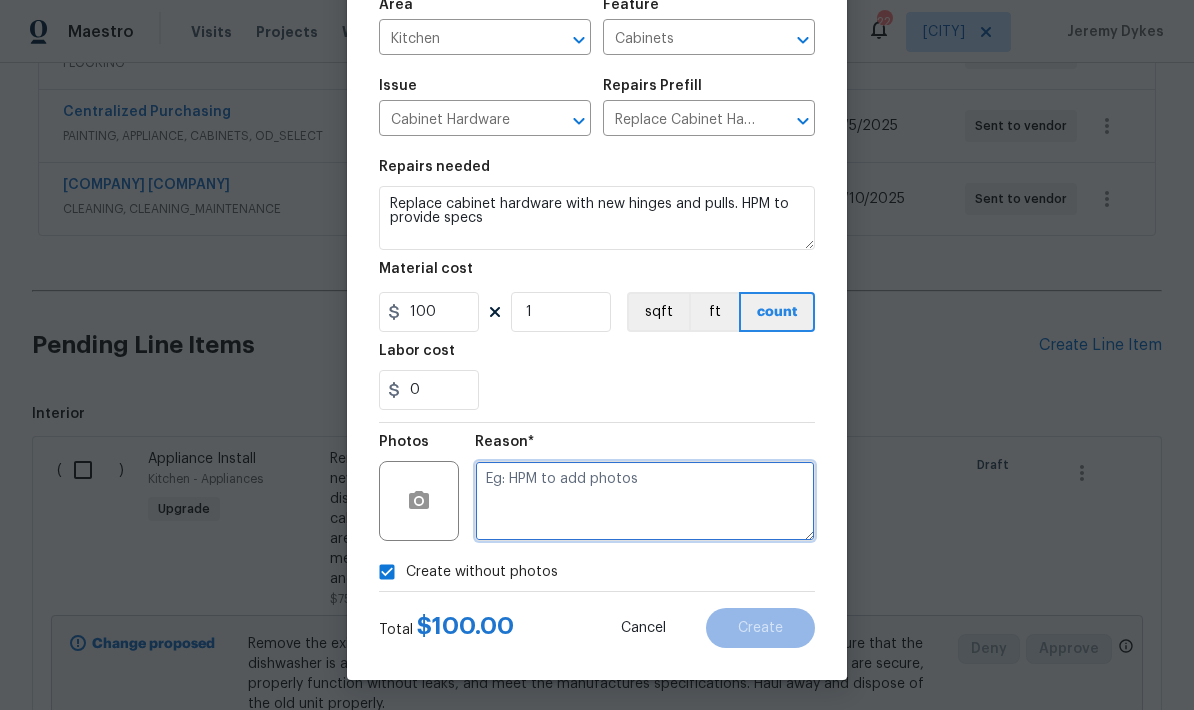 paste on "Vendor has" 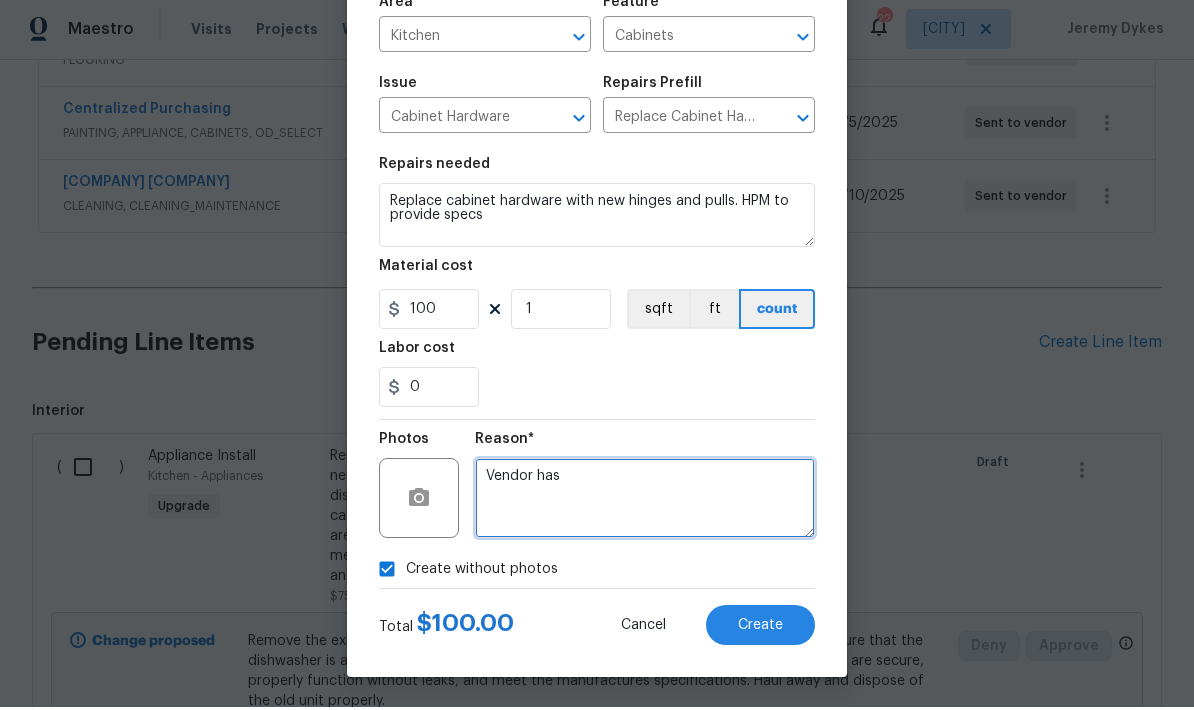 scroll, scrollTop: 59, scrollLeft: 0, axis: vertical 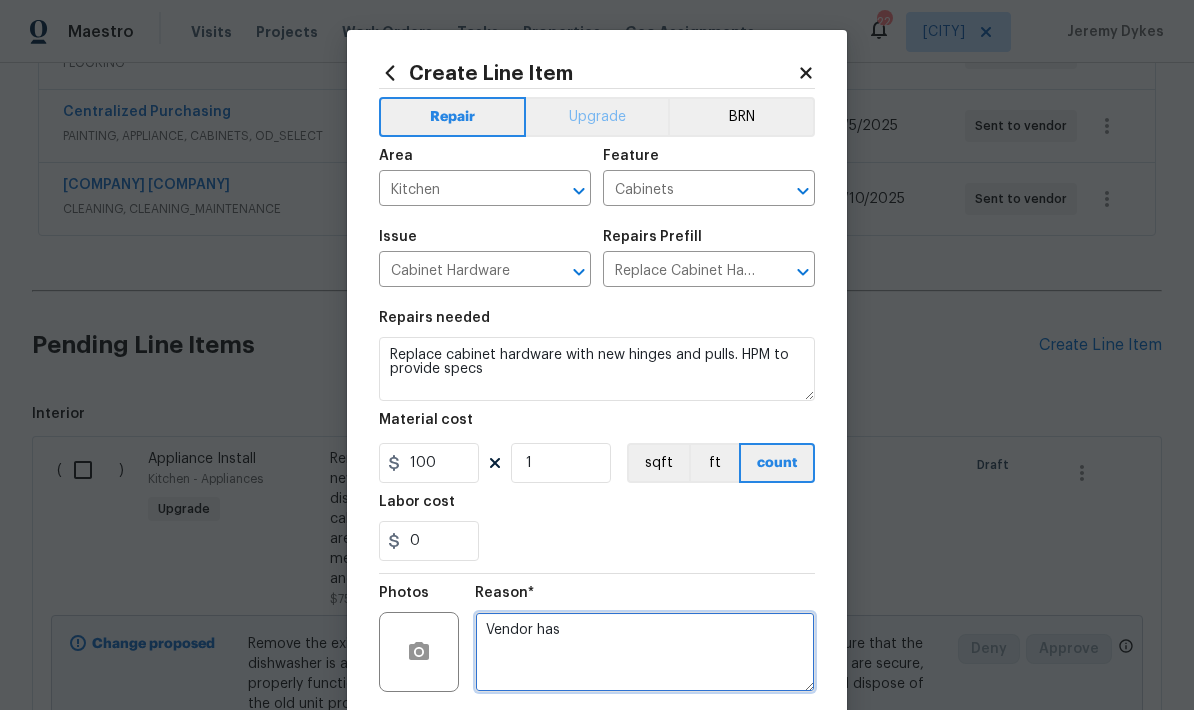type on "Vendor has" 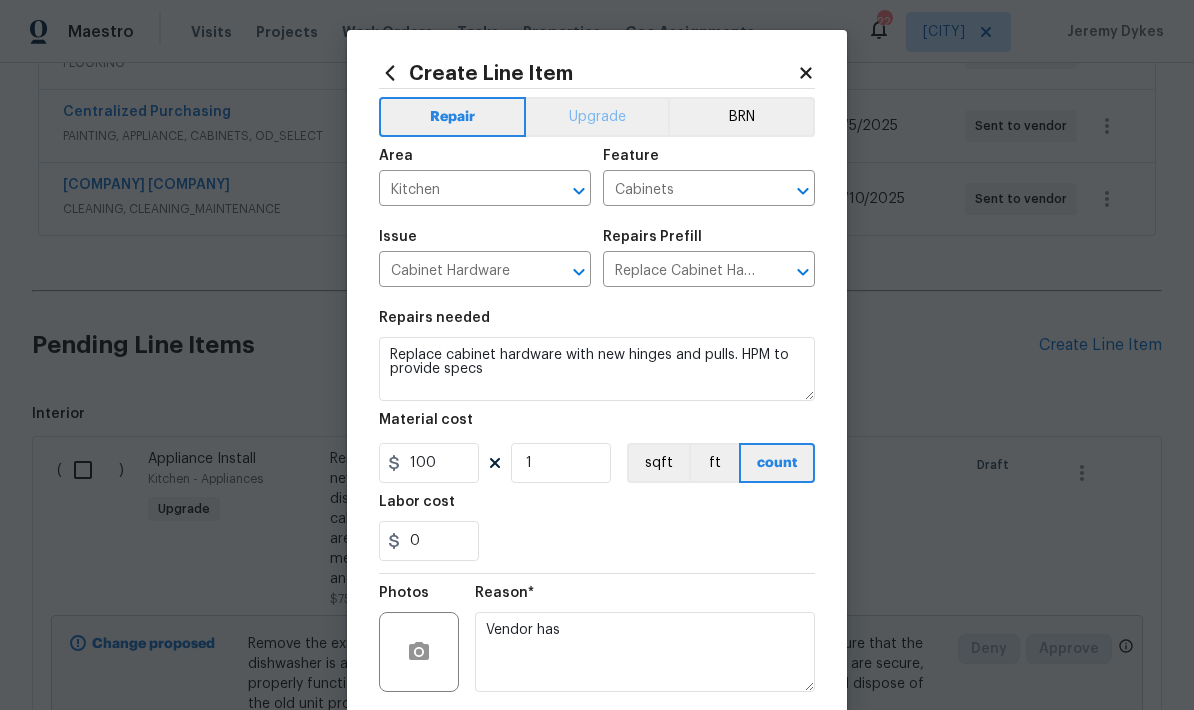 click on "Upgrade" at bounding box center (597, 117) 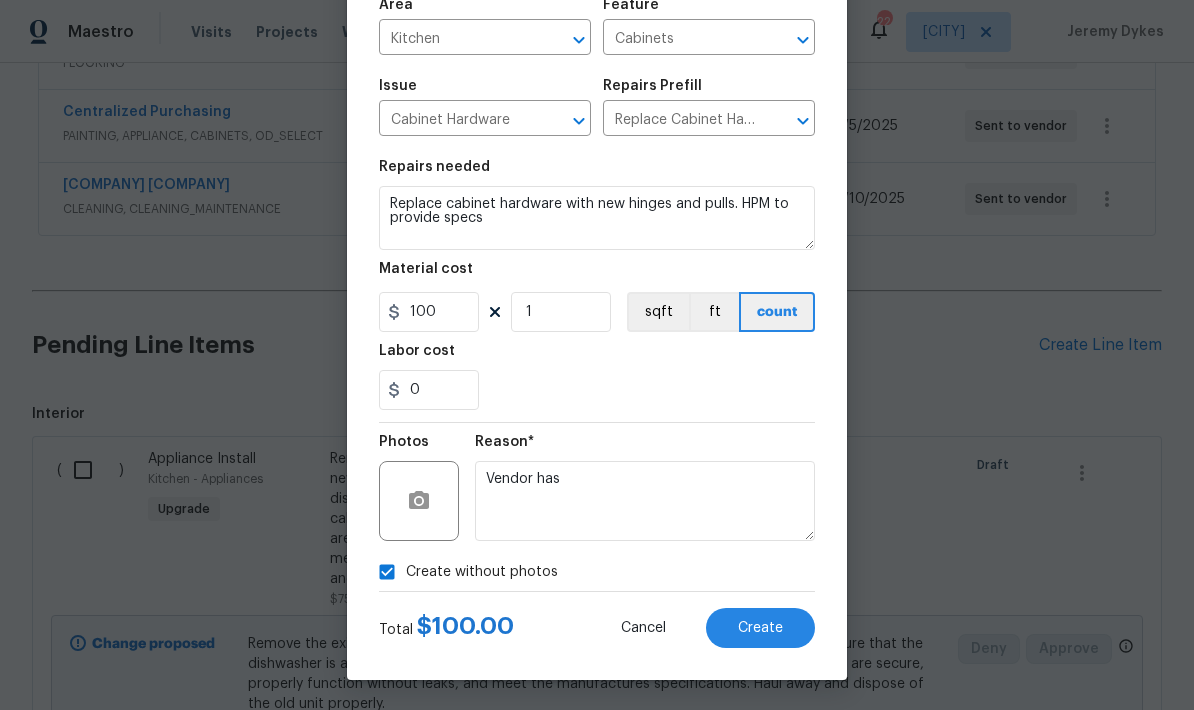 scroll, scrollTop: 155, scrollLeft: 0, axis: vertical 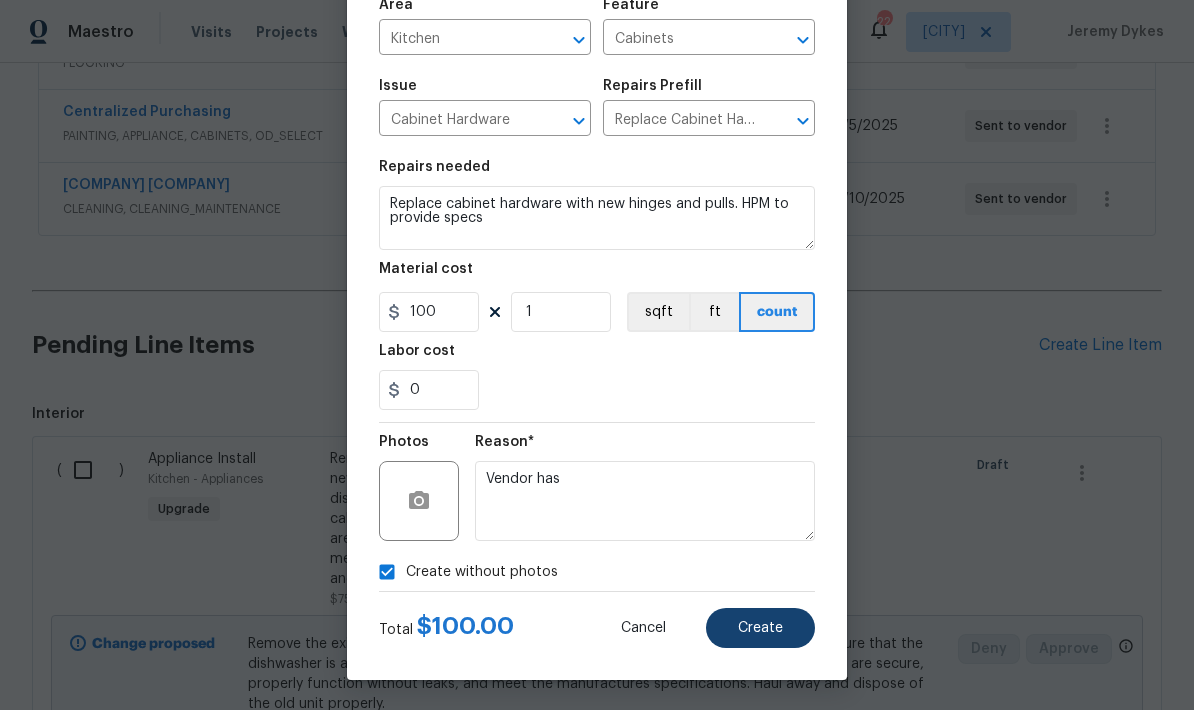 click on "Create" at bounding box center (760, 628) 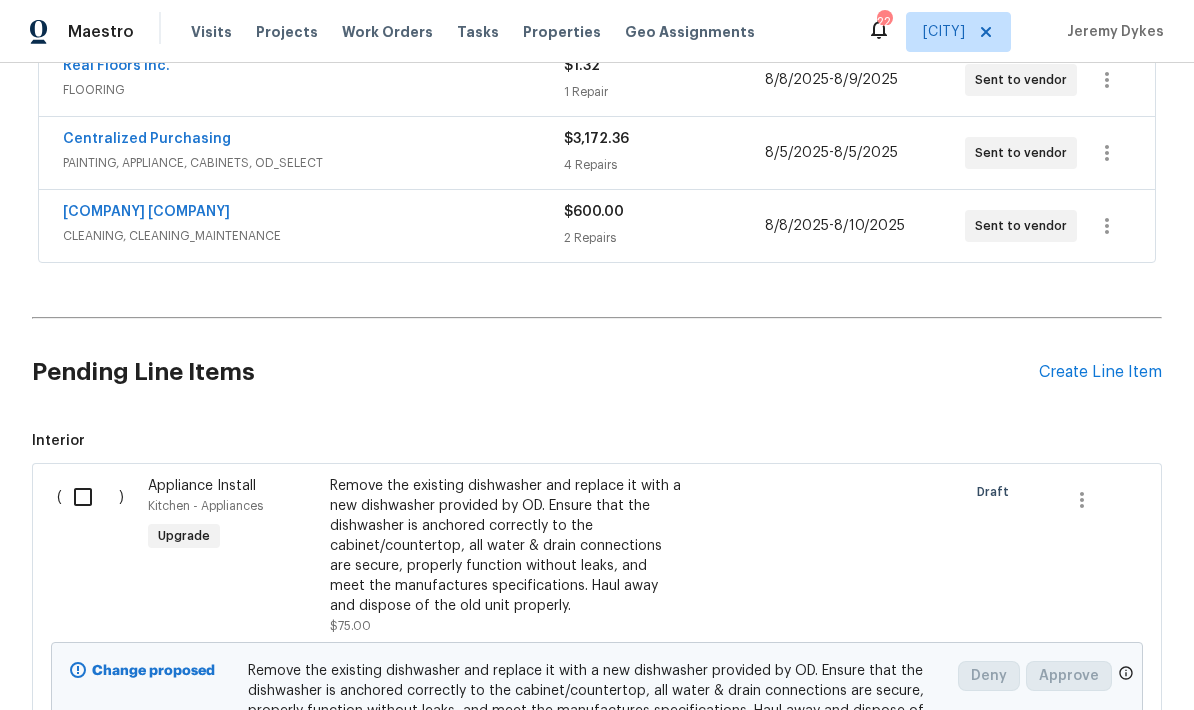 scroll, scrollTop: 494, scrollLeft: 0, axis: vertical 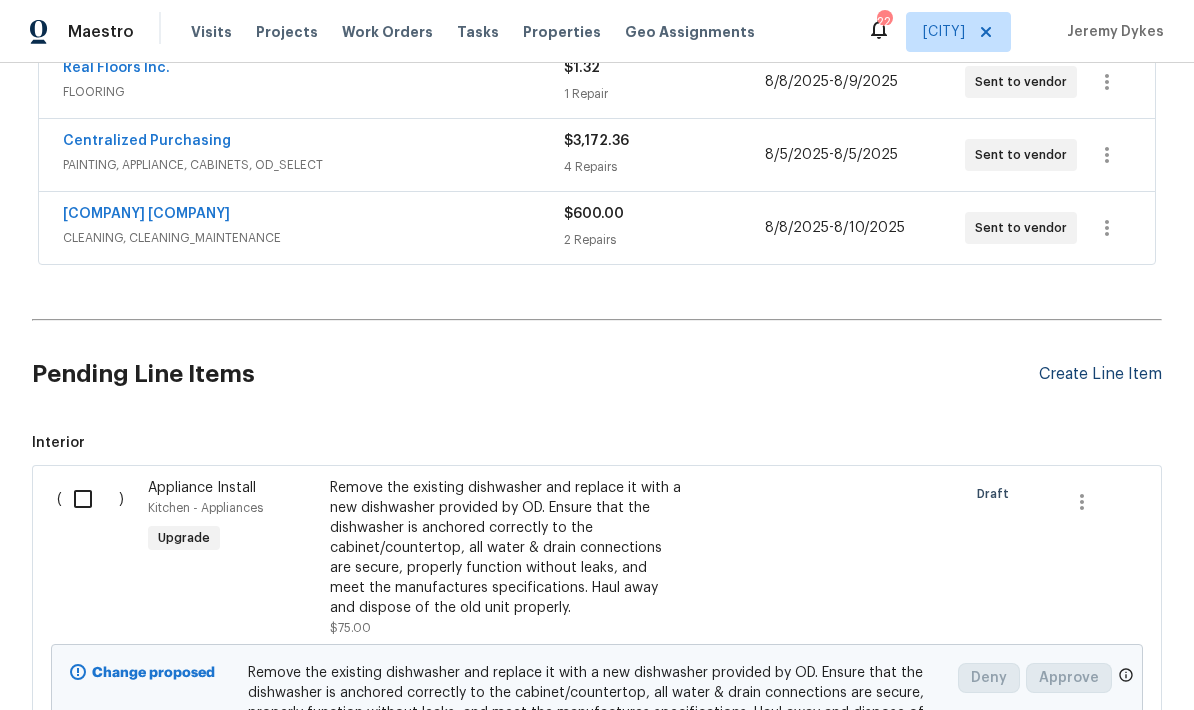 click on "Create Line Item" at bounding box center (1100, 374) 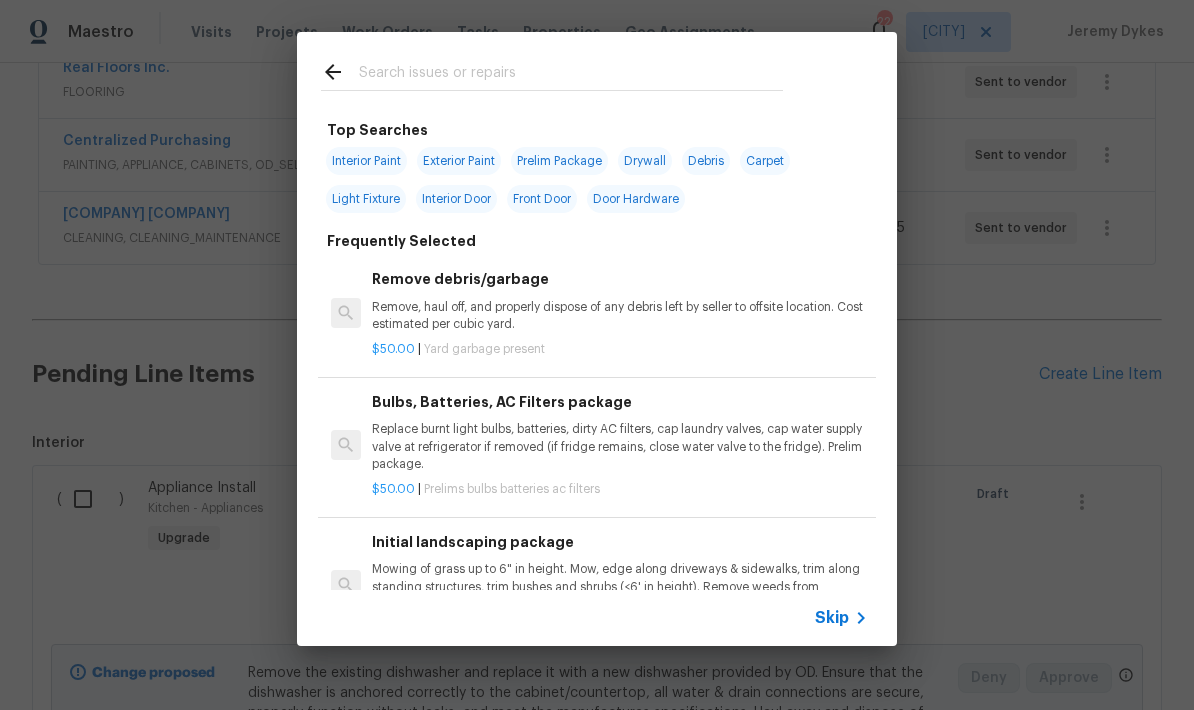 click at bounding box center [571, 75] 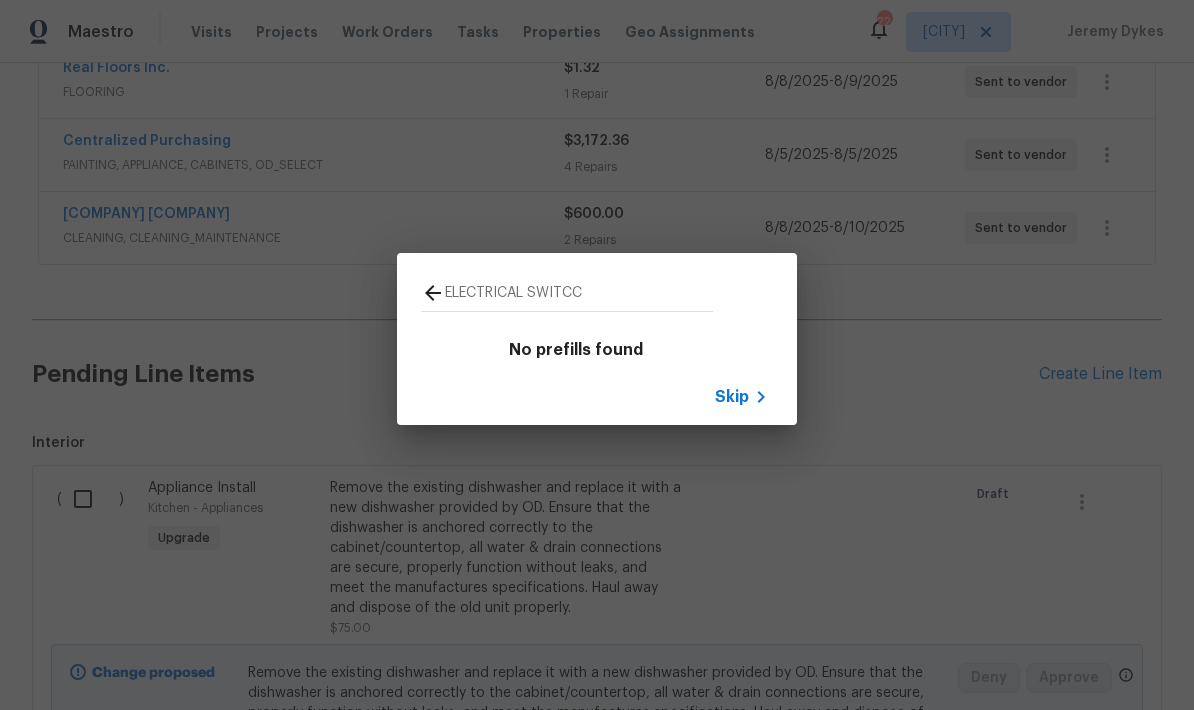 type on "ELECTRICAL SWITC" 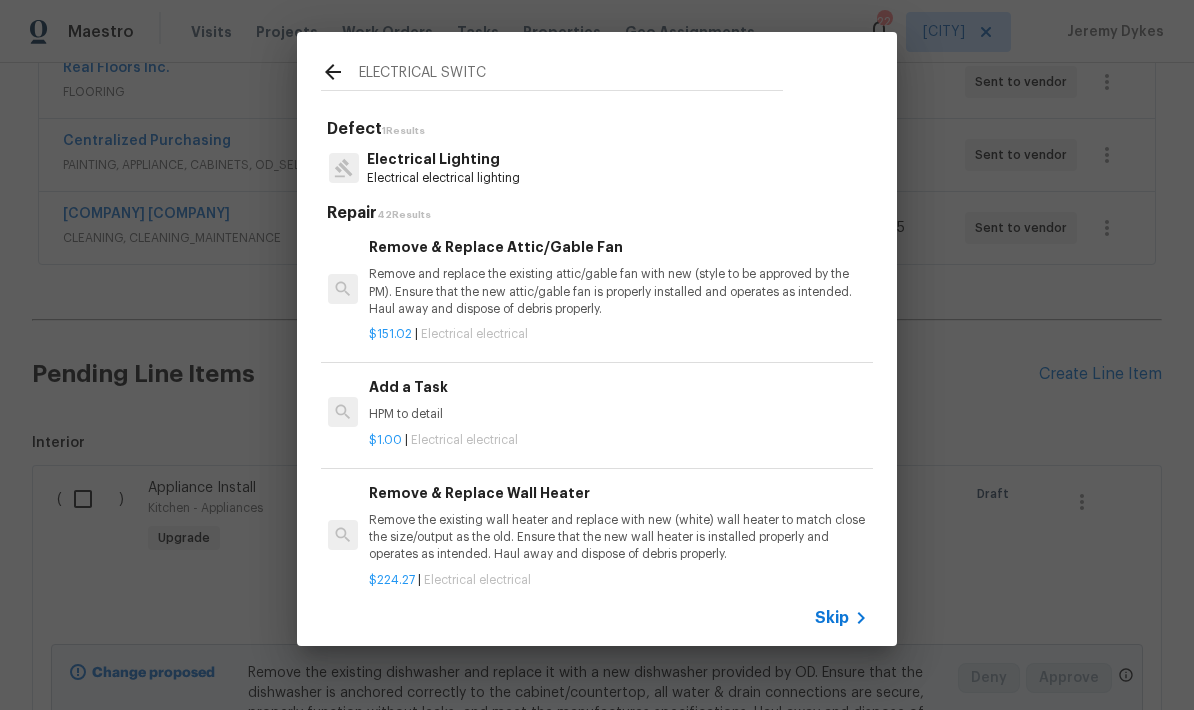 scroll, scrollTop: 1267, scrollLeft: 3, axis: both 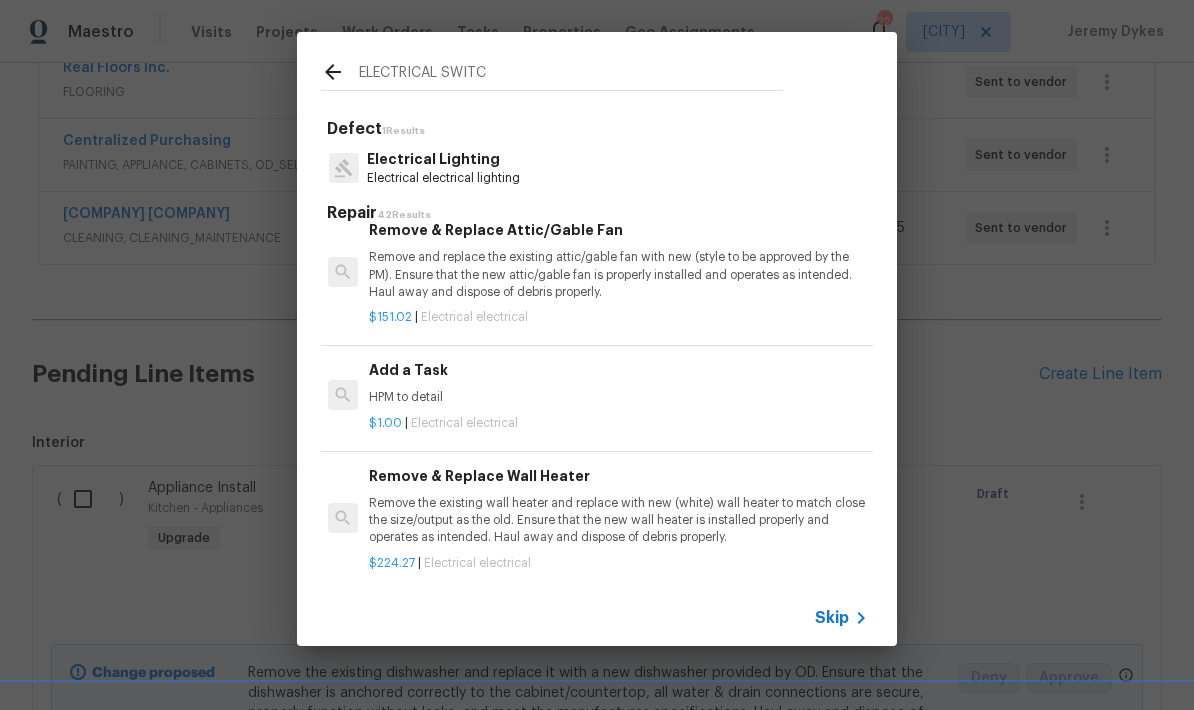 click on "$1.00   |   Electrical electrical" at bounding box center [617, 423] 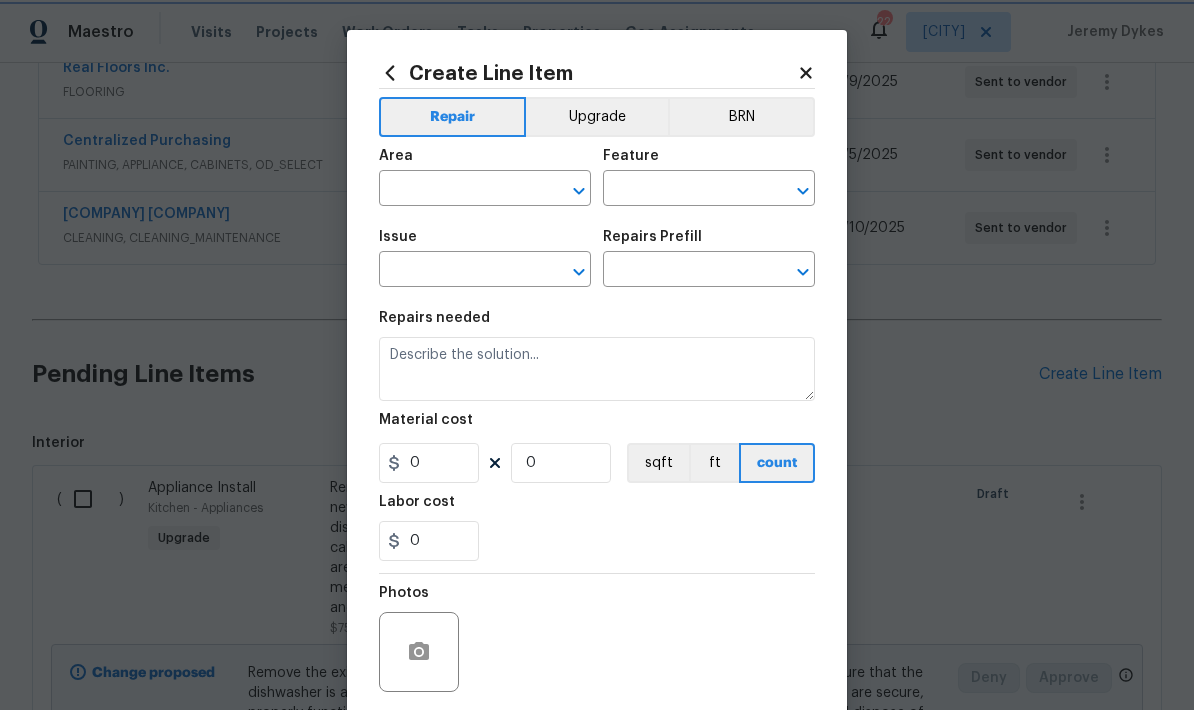 type on "Electrical" 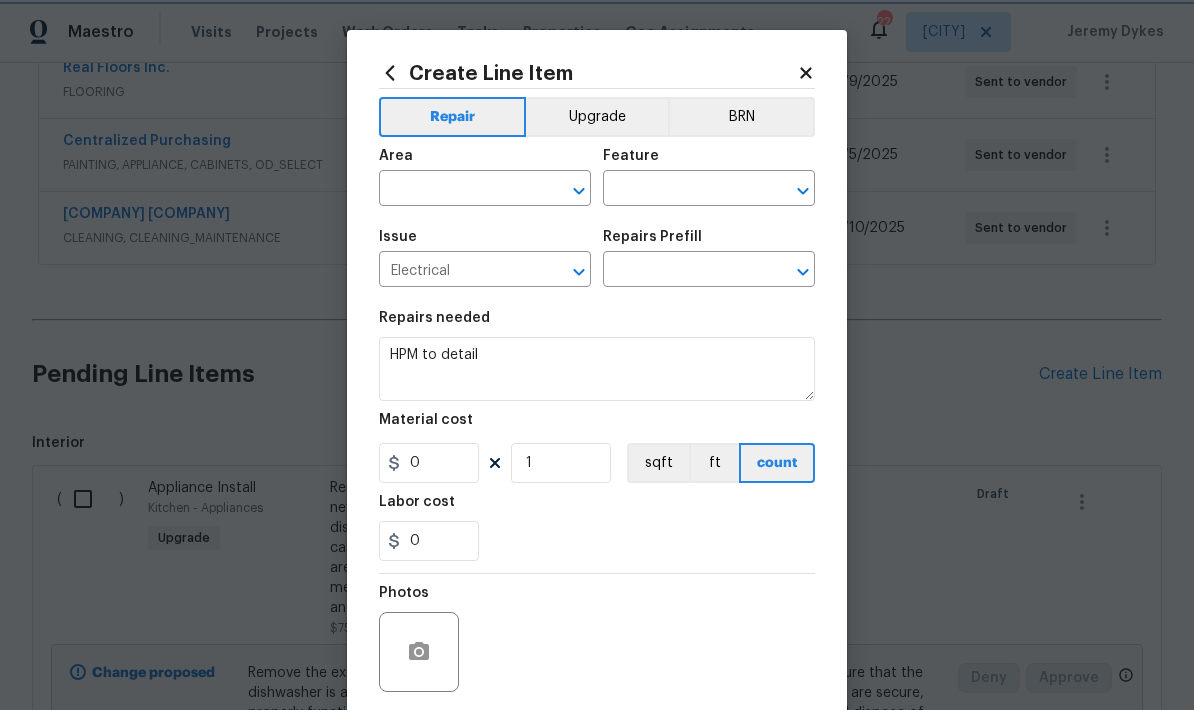 type on "Add a Task $1.00" 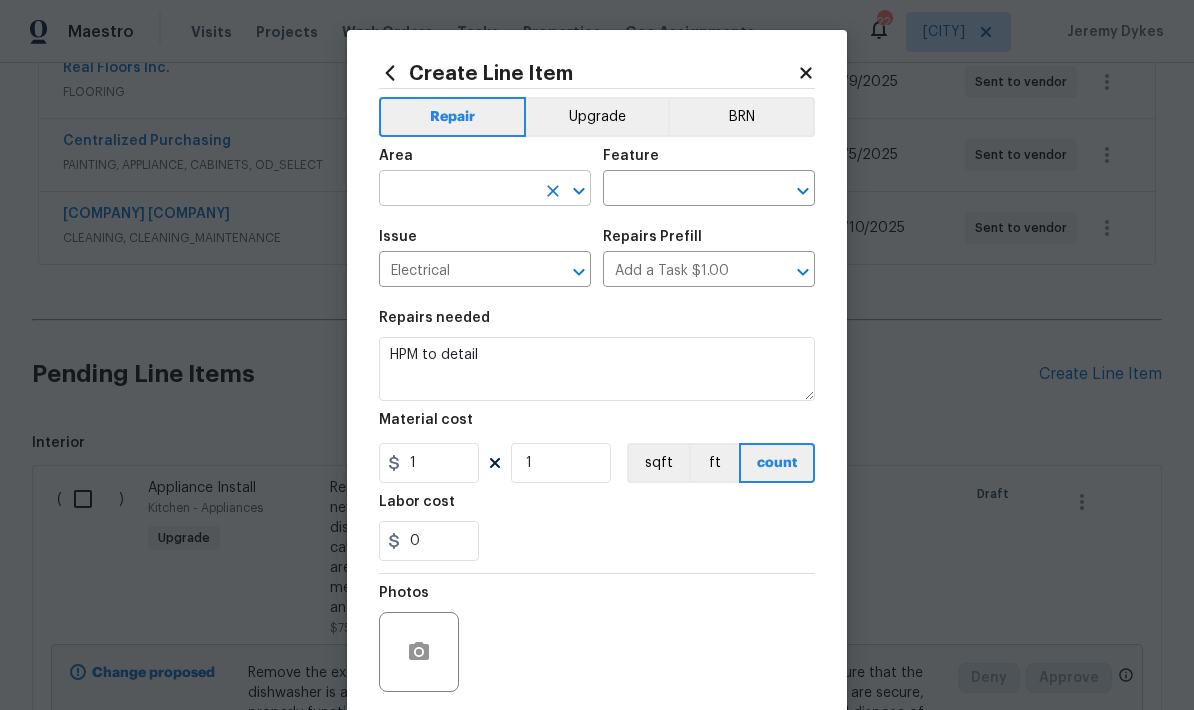 click at bounding box center [457, 190] 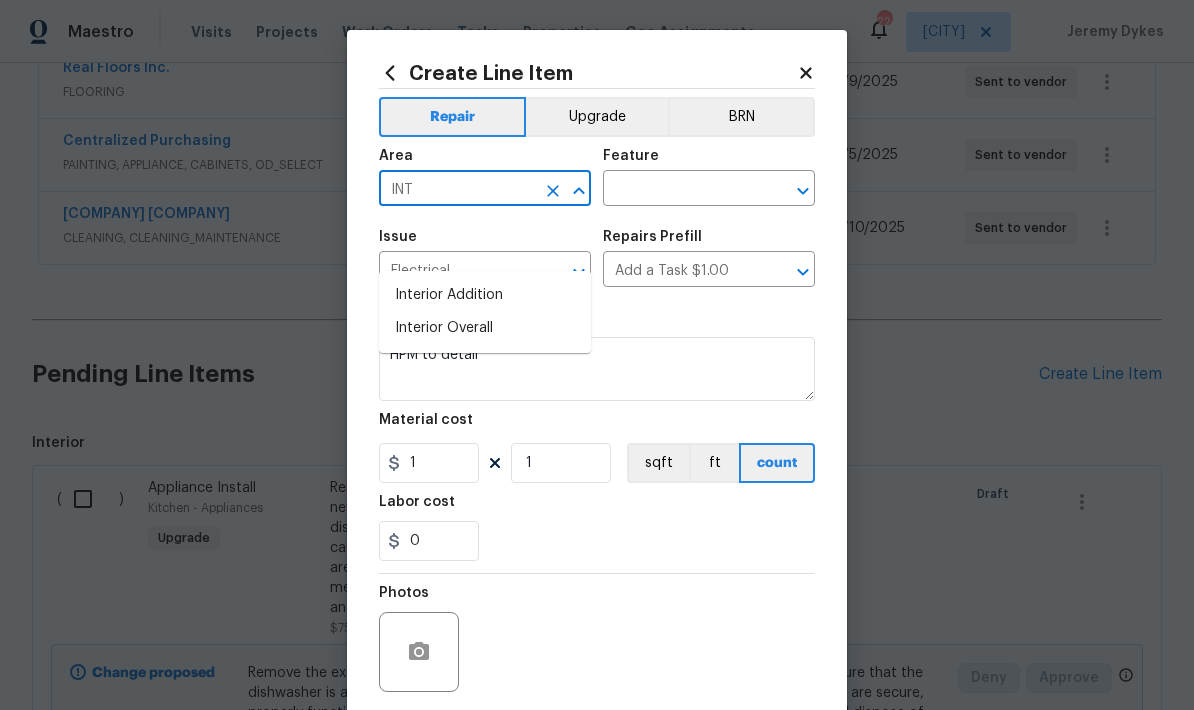 click on "Interior Overall" at bounding box center (485, 328) 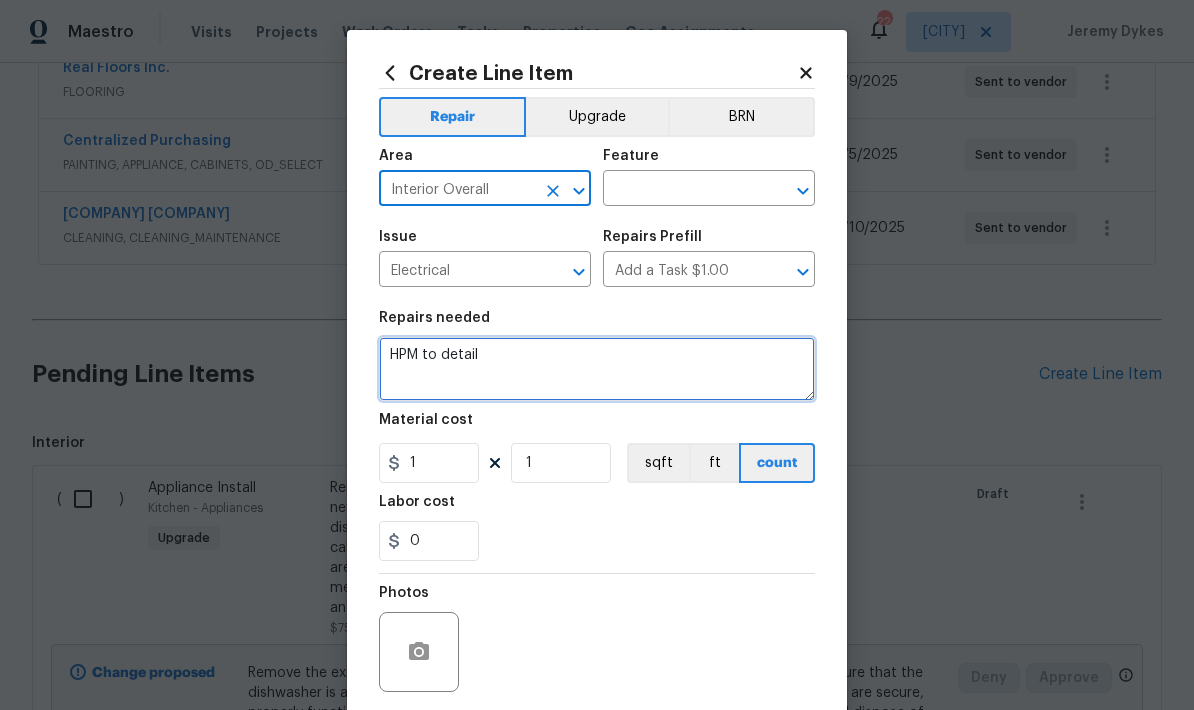 click on "HPM to detail" at bounding box center [597, 369] 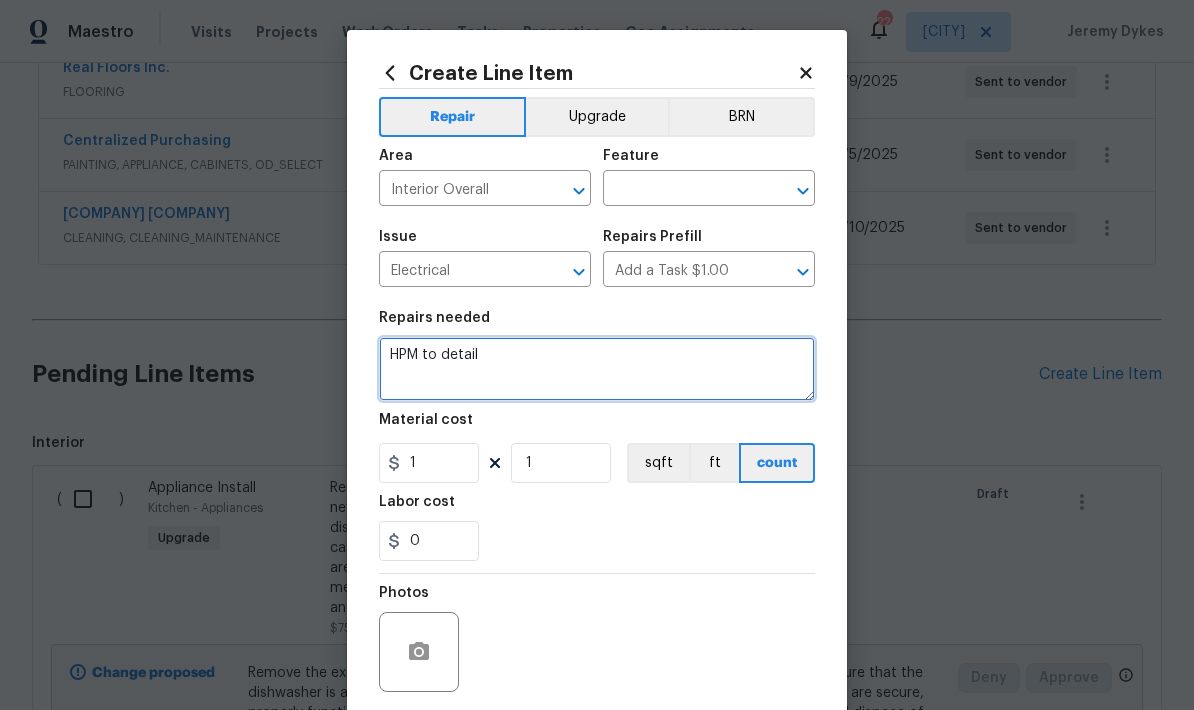 click on "HPM to detail" at bounding box center [597, 369] 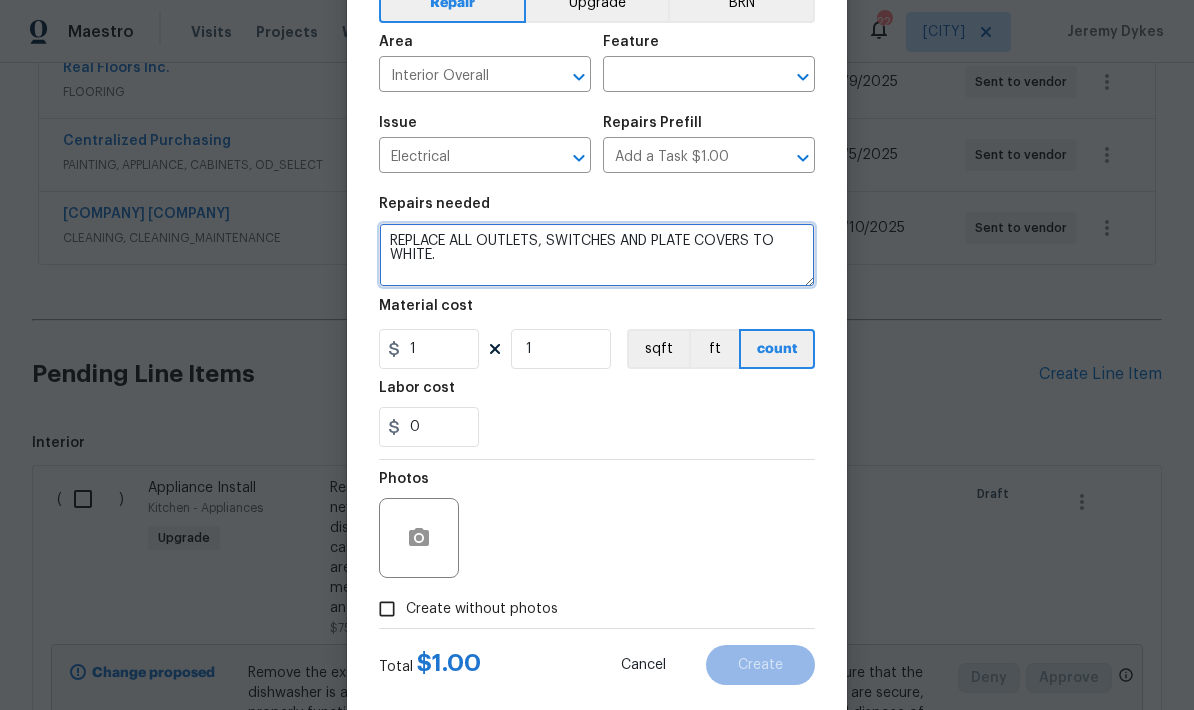 scroll, scrollTop: 117, scrollLeft: 0, axis: vertical 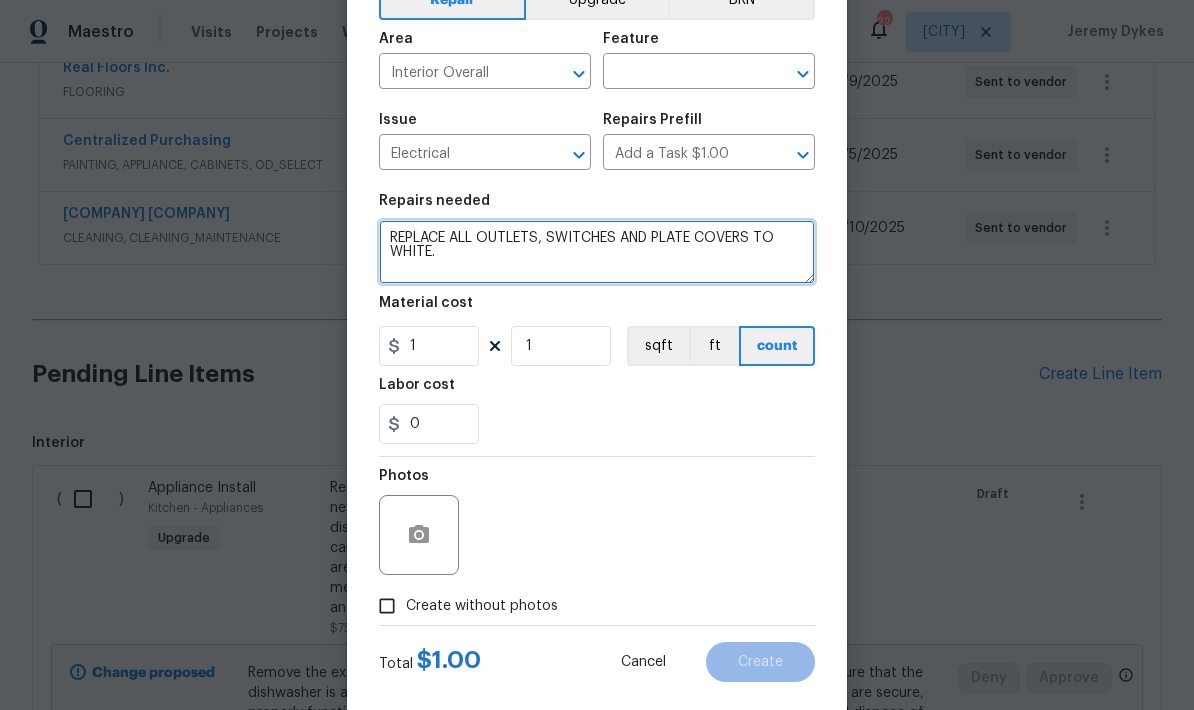 type on "REPLACE ALL OUTLETS, SWITCHES AND PLATE COVERS TO WHITE." 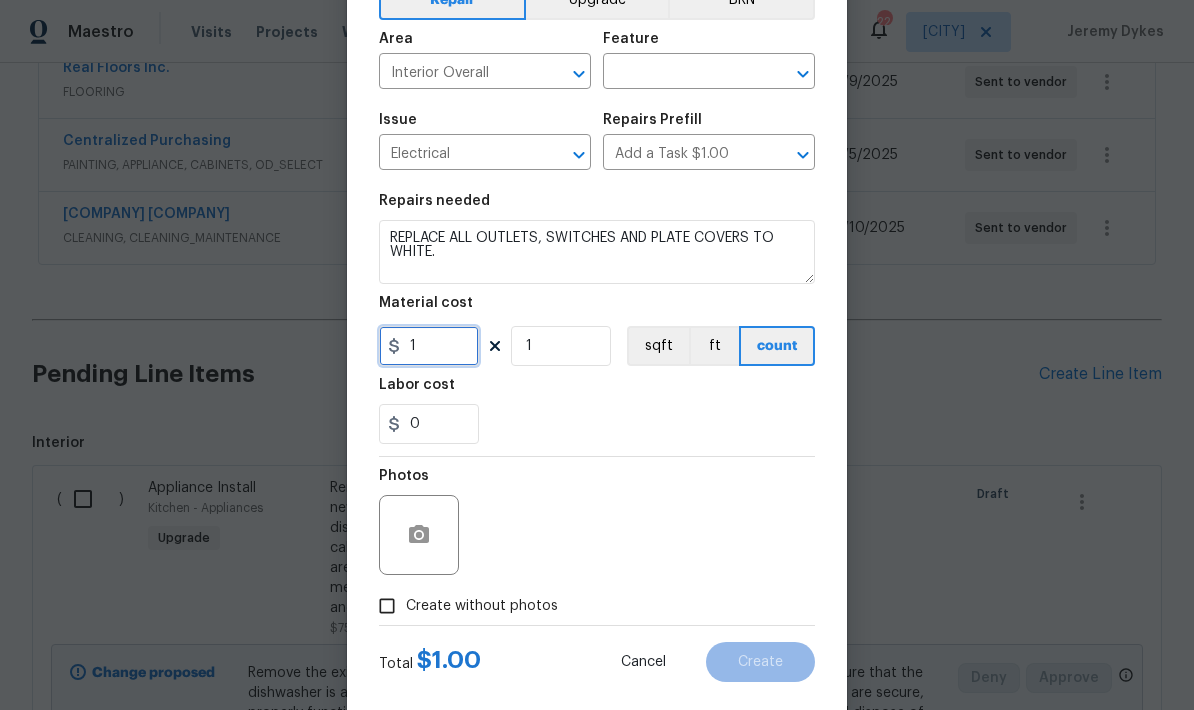click on "1" at bounding box center (429, 346) 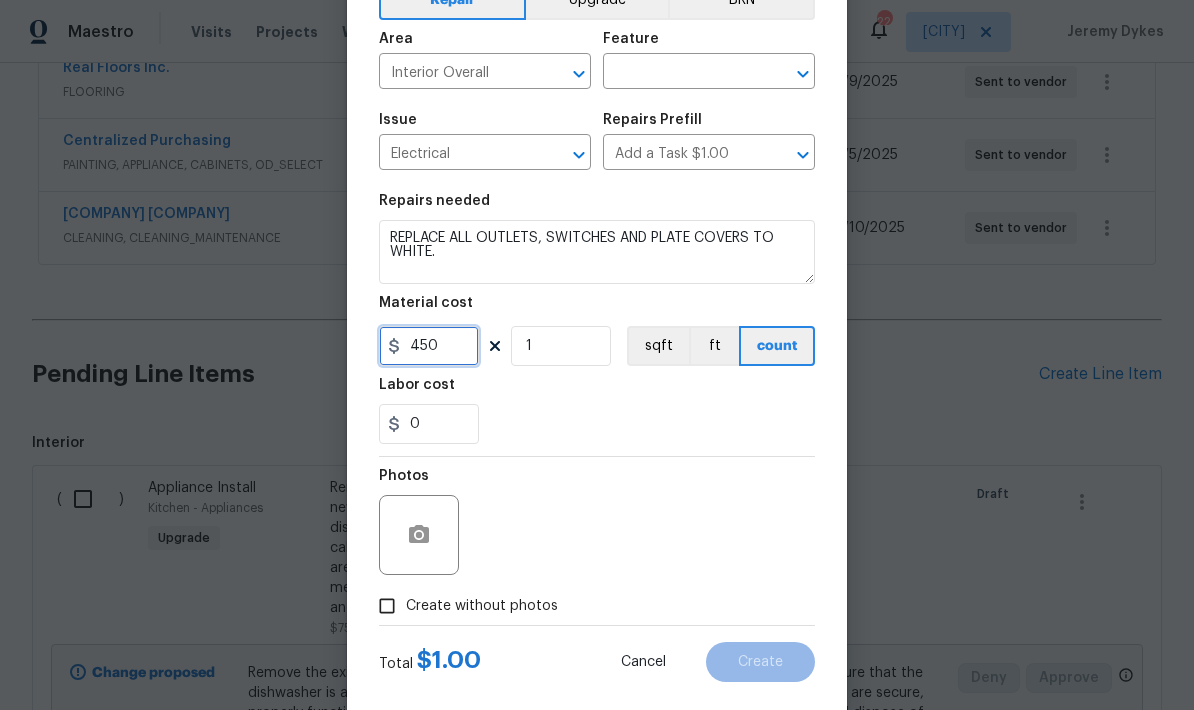 type on "450" 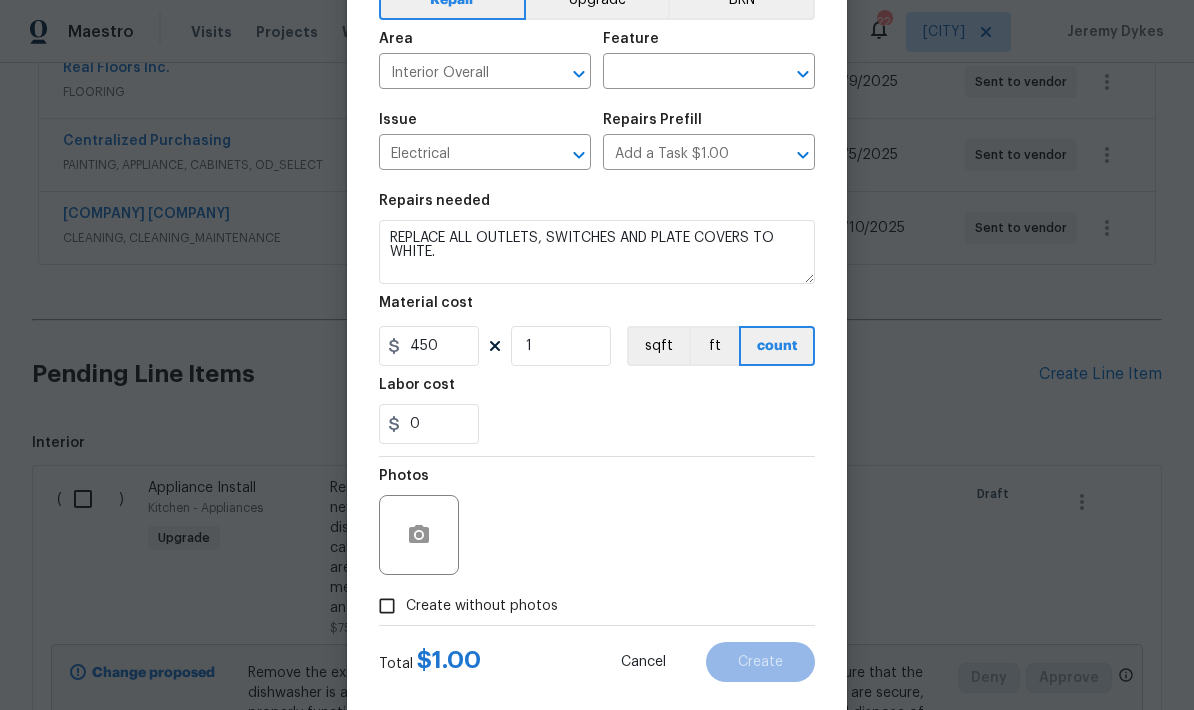 click on "0" at bounding box center [597, 424] 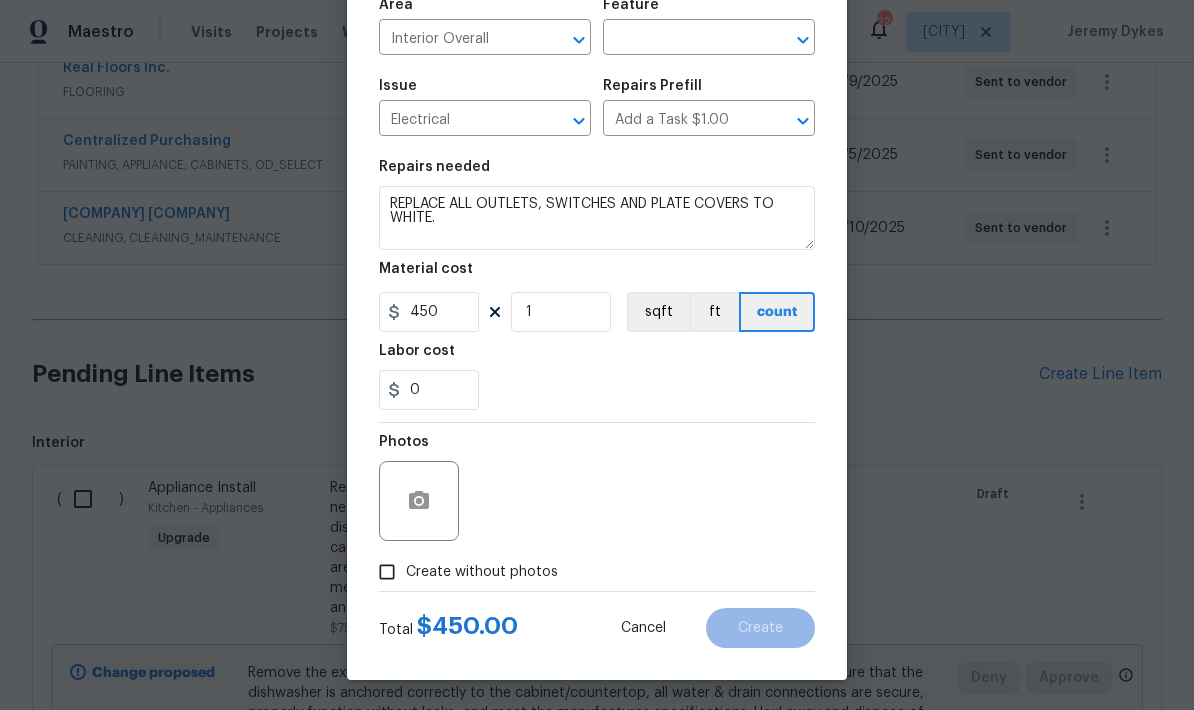 scroll, scrollTop: 155, scrollLeft: 0, axis: vertical 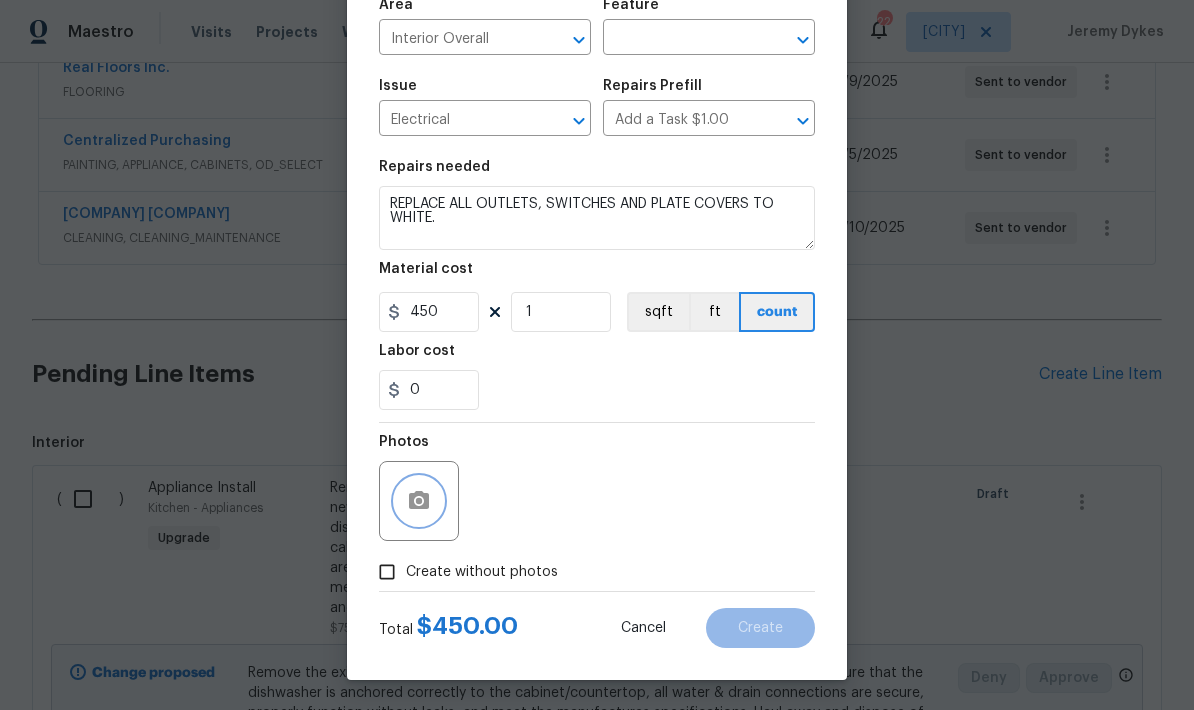 click 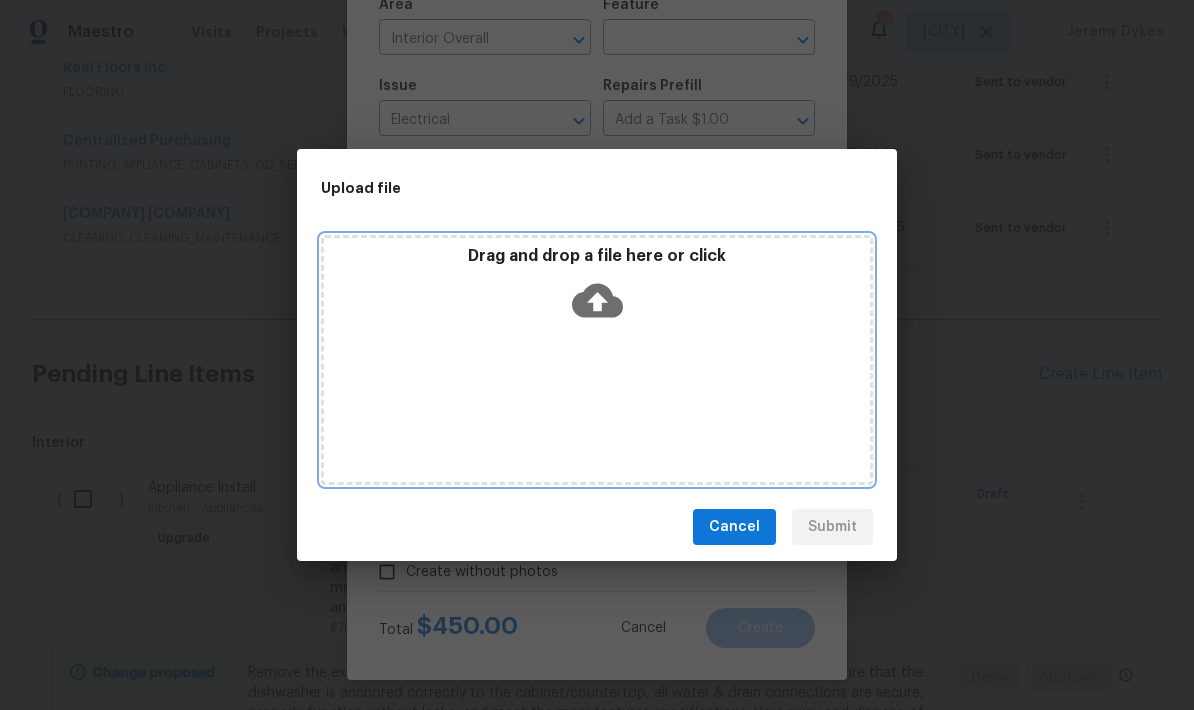 click 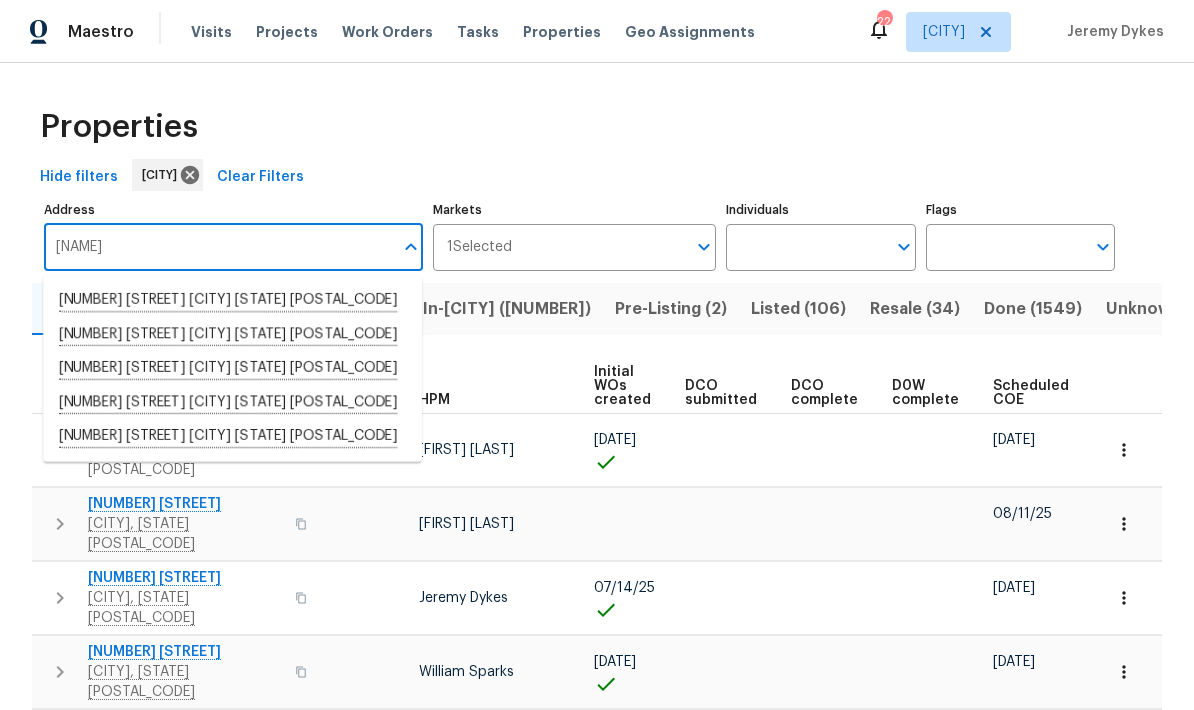 scroll, scrollTop: 0, scrollLeft: 0, axis: both 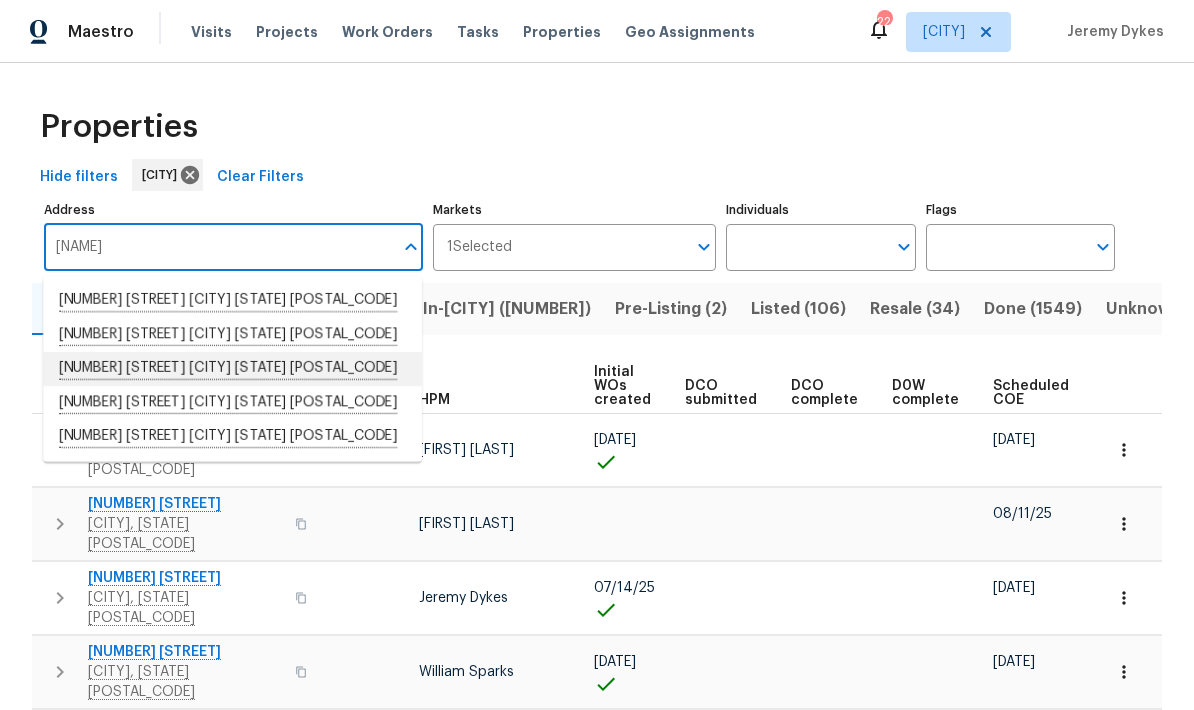 click on "5334 Mays Dr Jacksonville FL 32209" at bounding box center [232, 369] 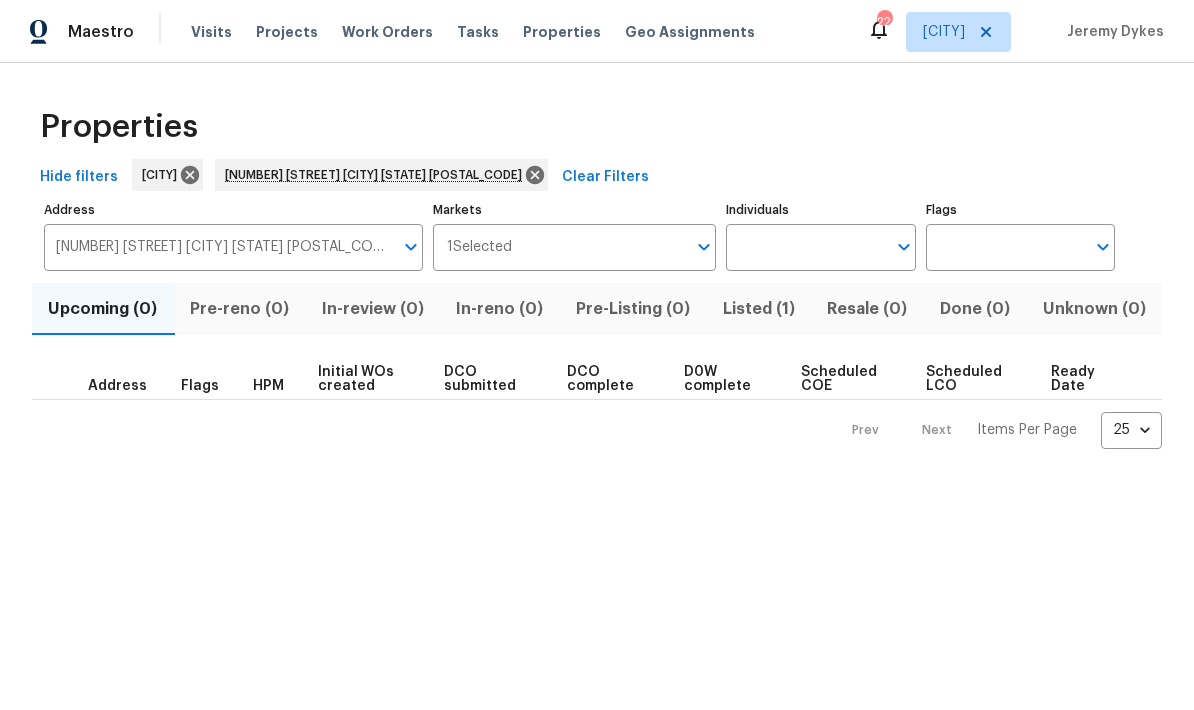 click on "Listed (1)" at bounding box center (758, 309) 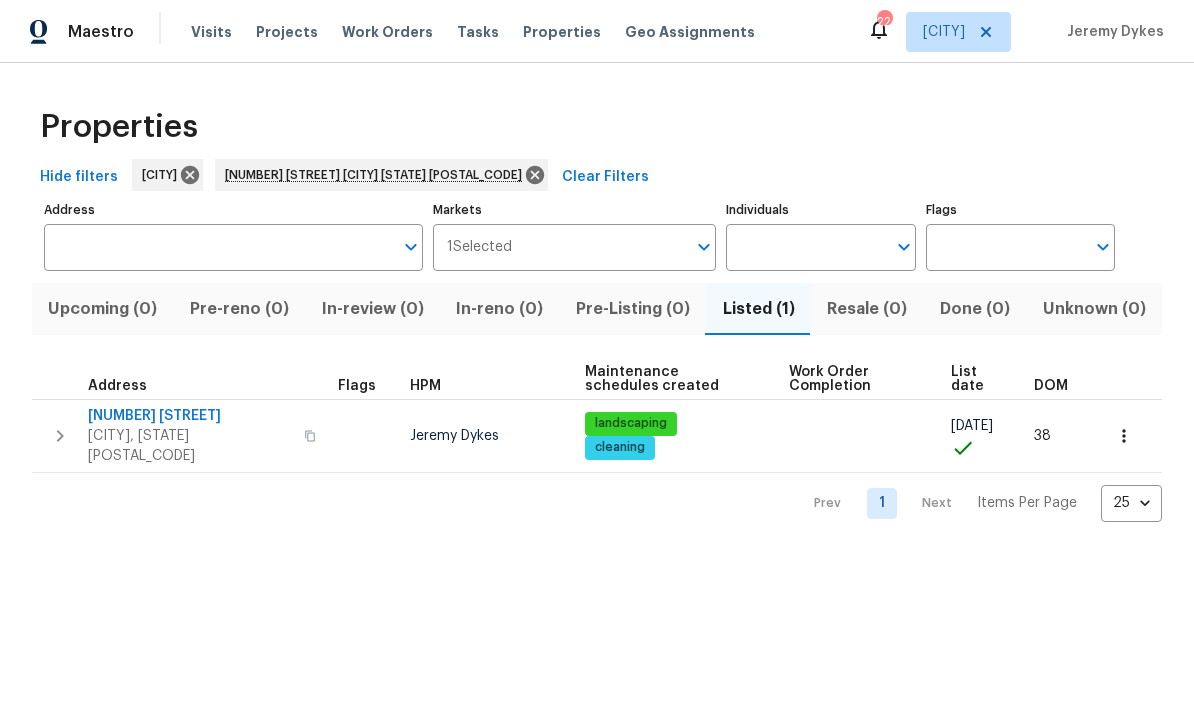 type on "5334 Mays Dr Jacksonville FL 32209" 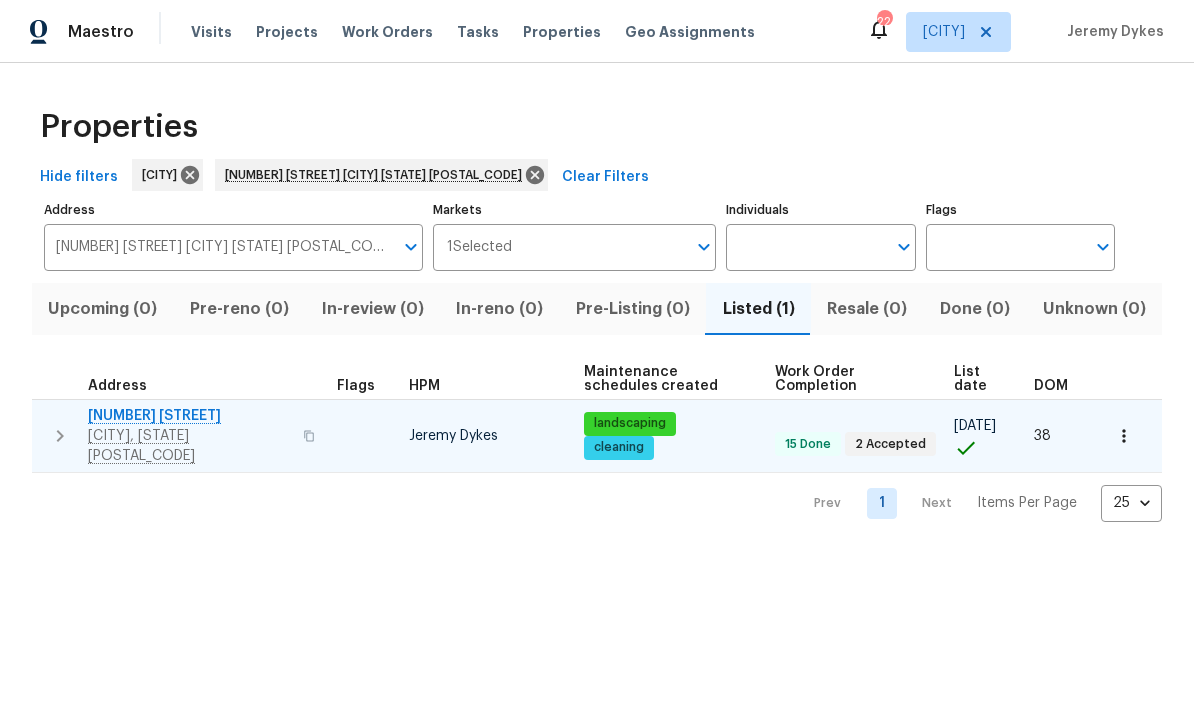 click on "[CITY], [STATE] [POSTAL_CODE]" at bounding box center [189, 446] 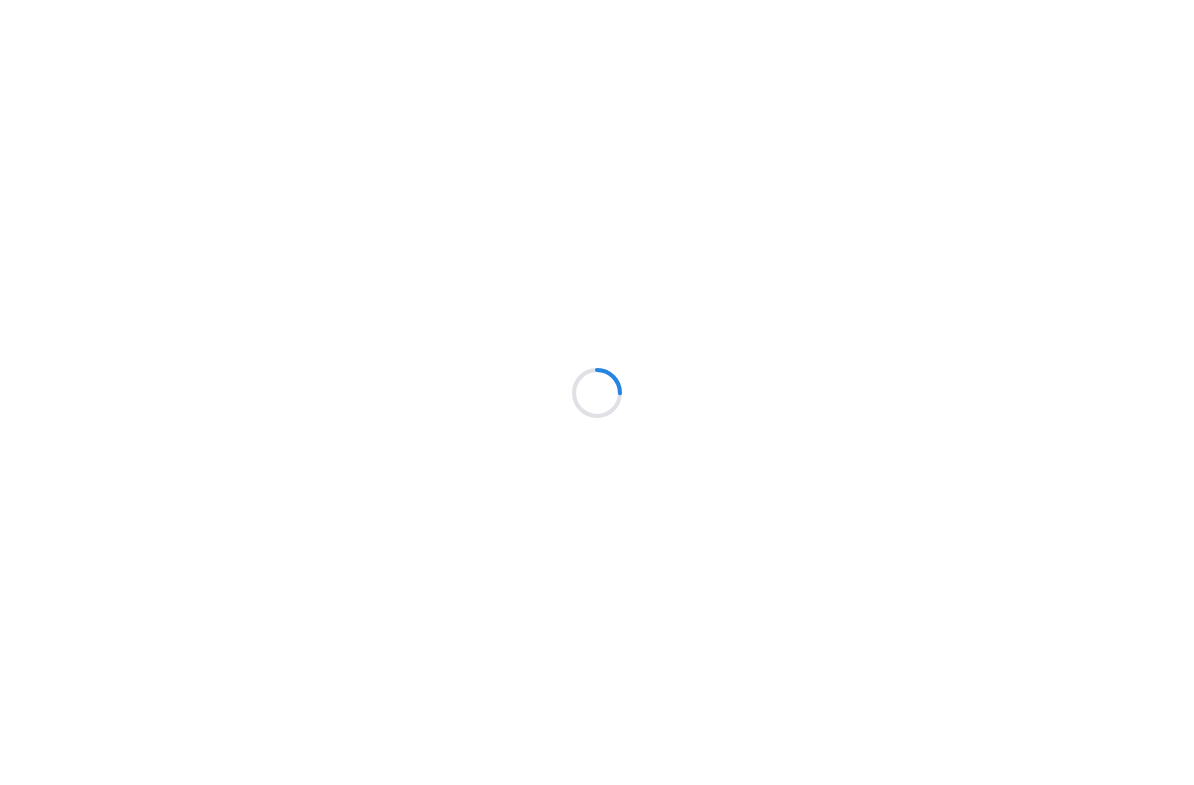 scroll, scrollTop: 0, scrollLeft: 0, axis: both 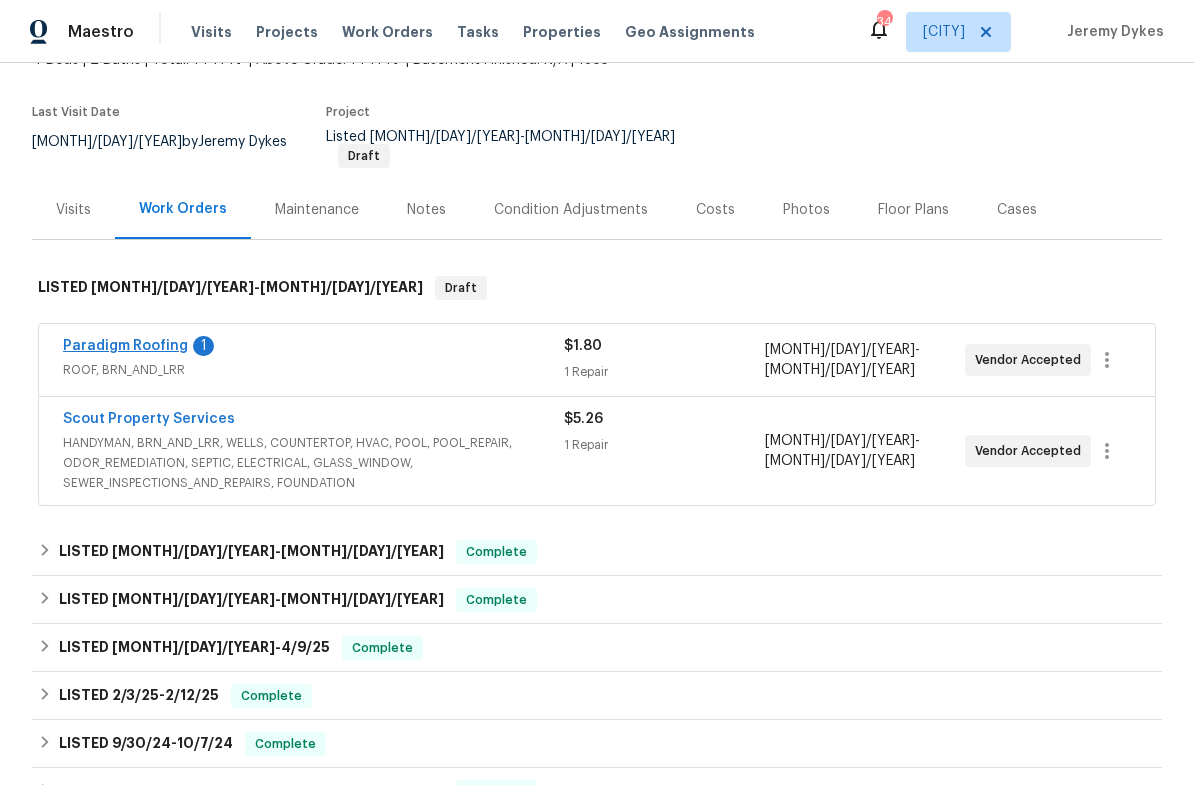 click on "Paradigm Roofing" at bounding box center (125, 346) 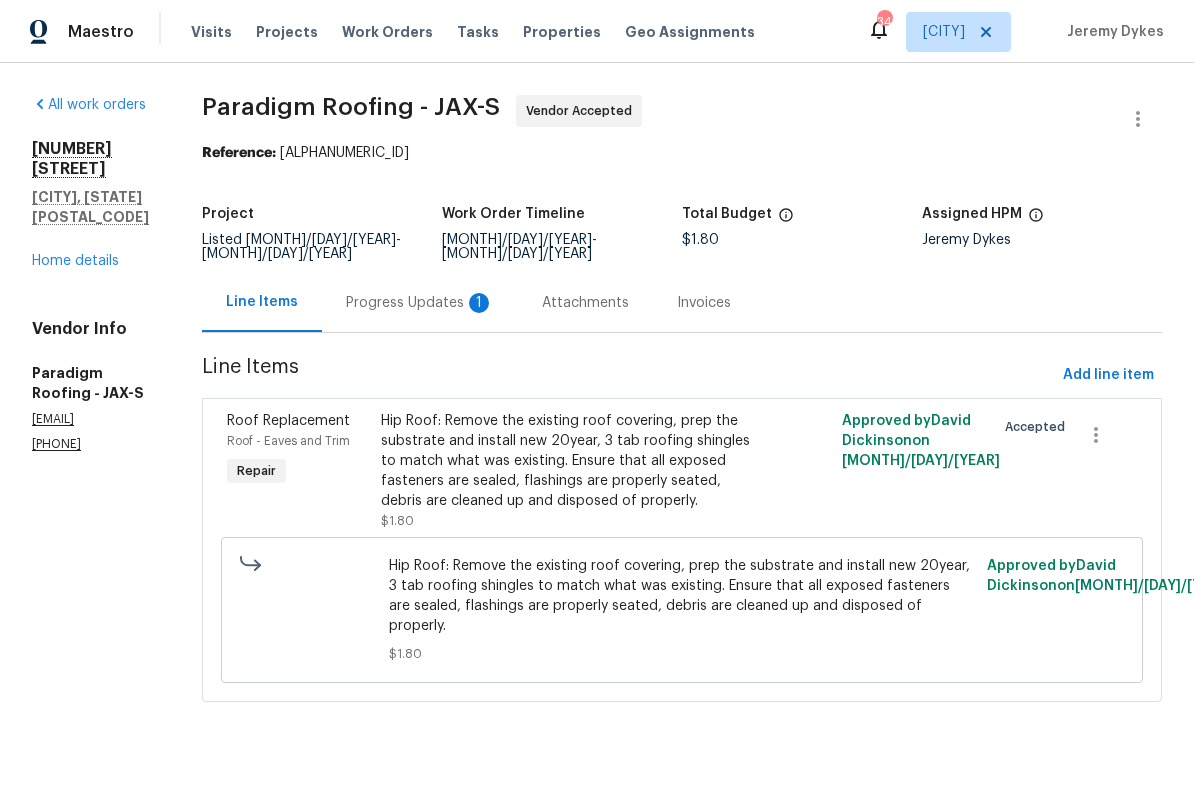 click on "Progress Updates 1" at bounding box center (420, 303) 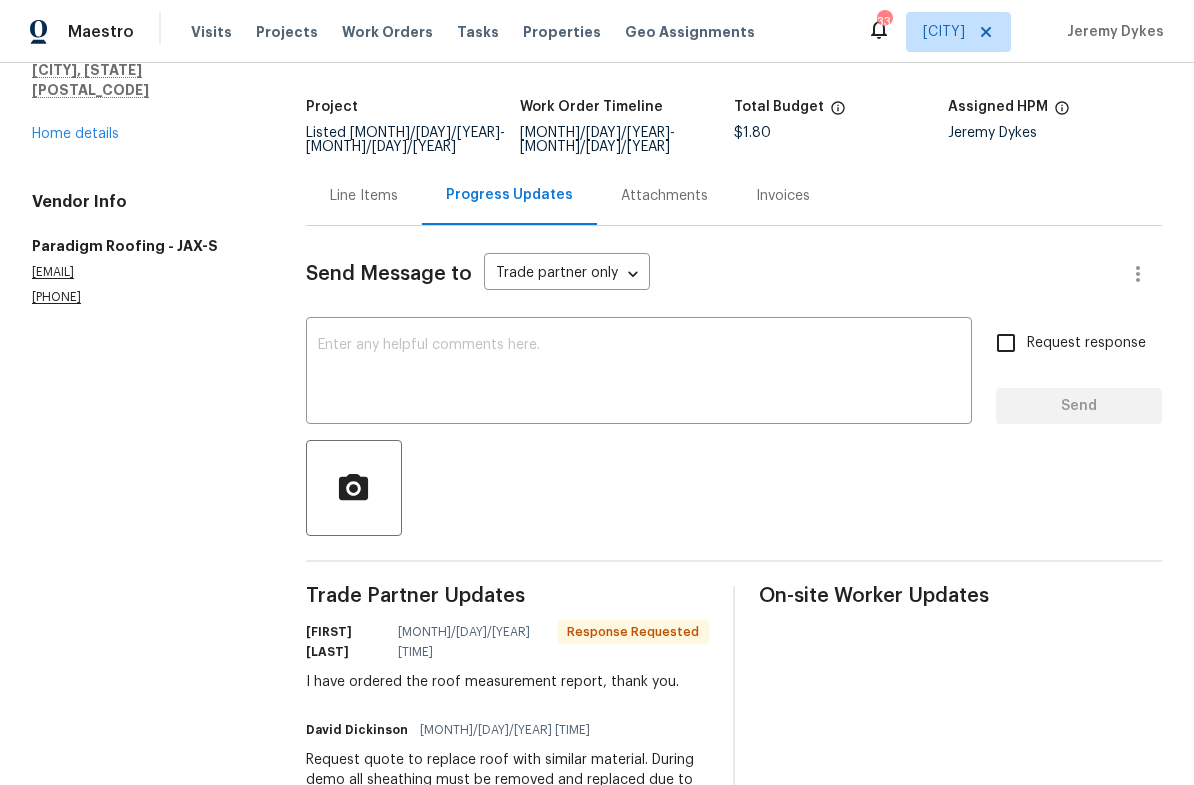 scroll, scrollTop: 106, scrollLeft: 0, axis: vertical 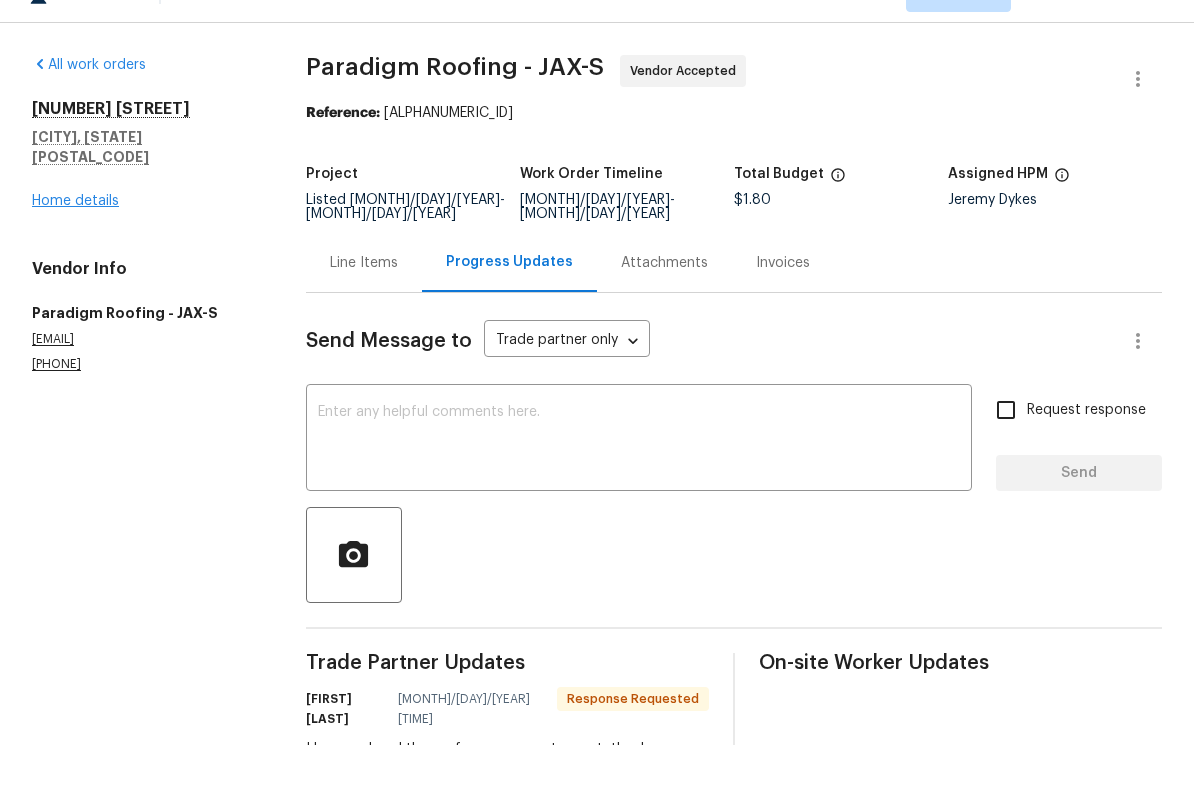 click on "Home details" at bounding box center [75, 241] 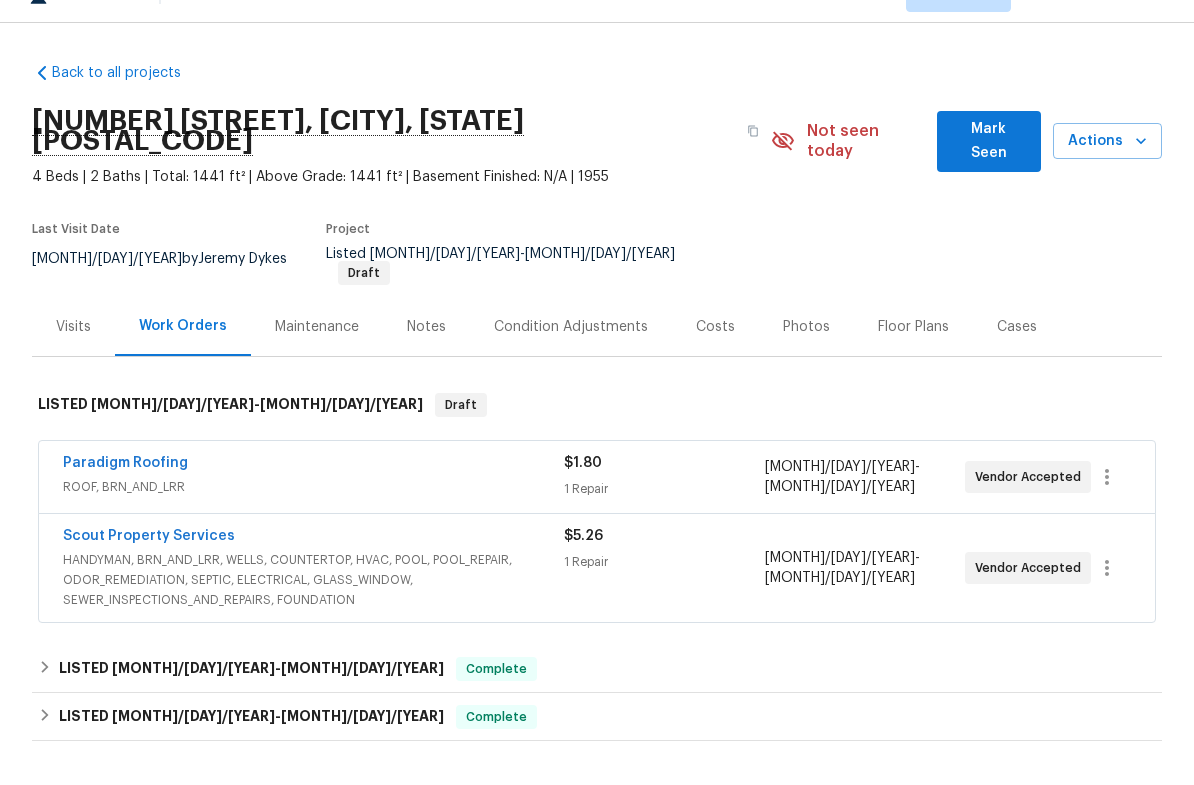 click on "Maintenance" at bounding box center (317, 366) 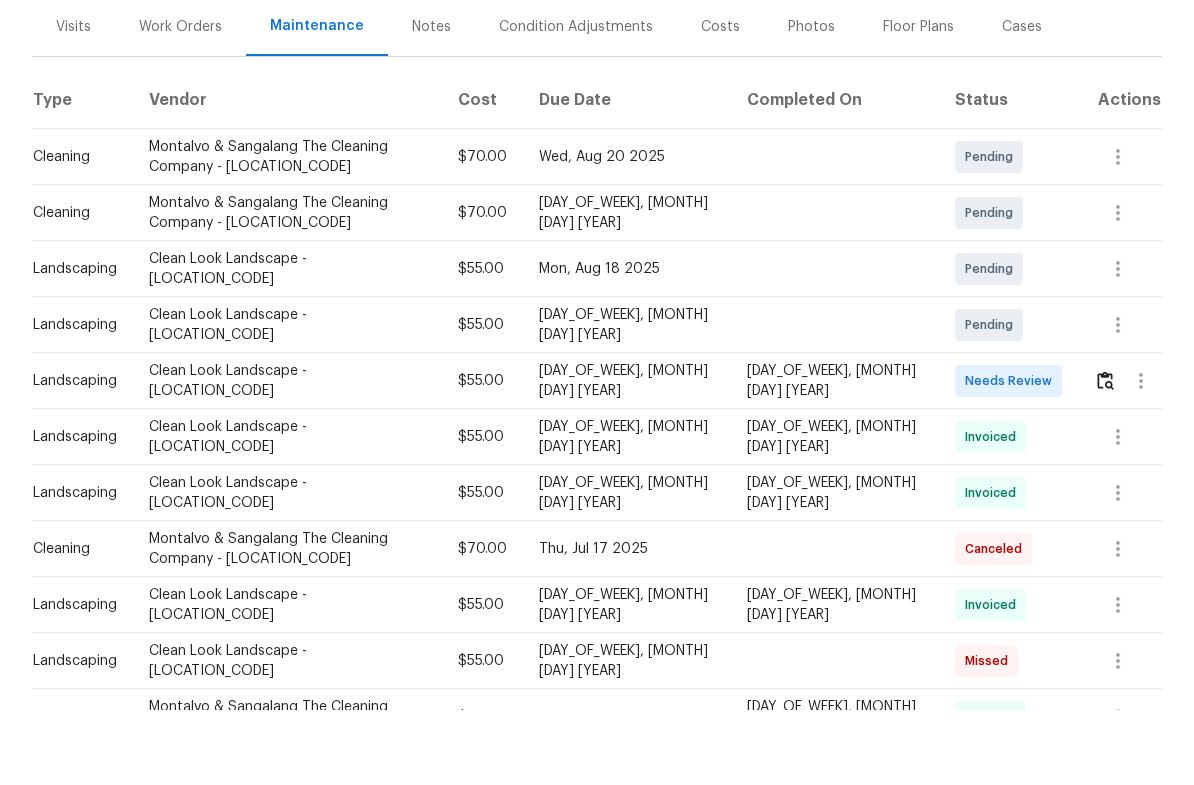 scroll, scrollTop: 273, scrollLeft: 0, axis: vertical 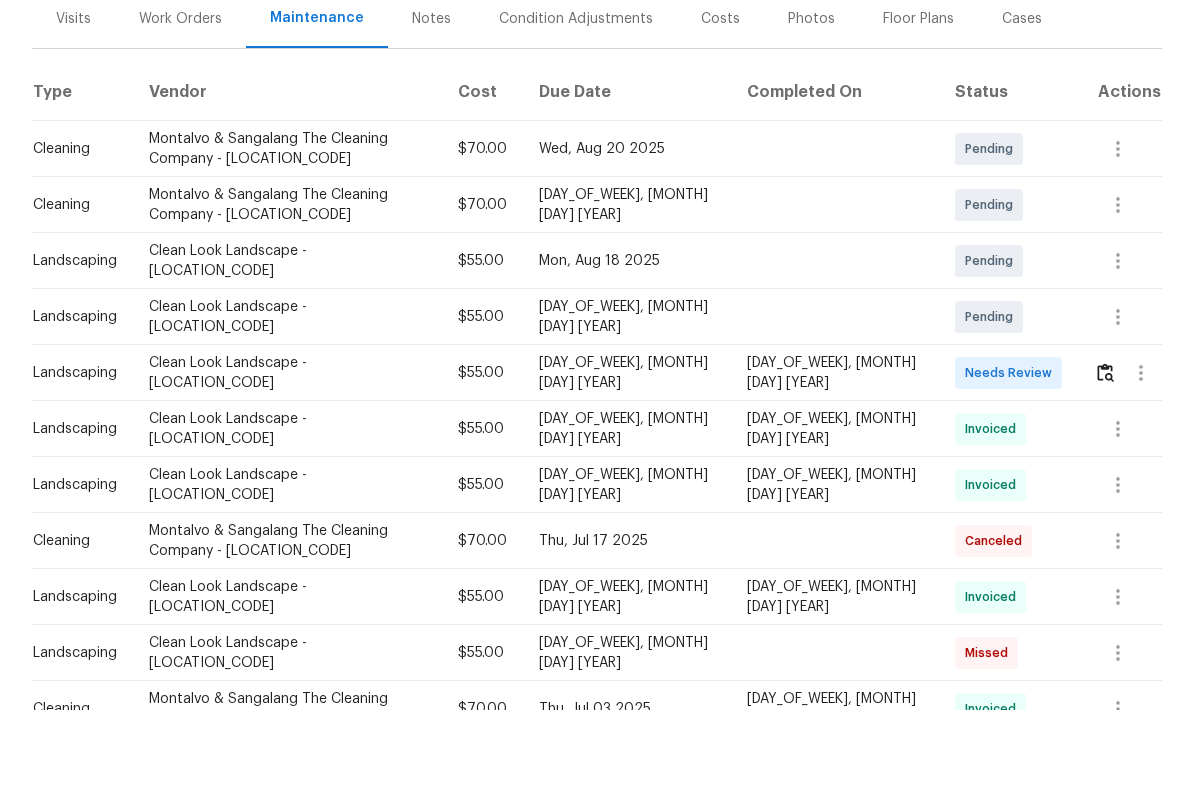 click on "$55.00" at bounding box center [482, 448] 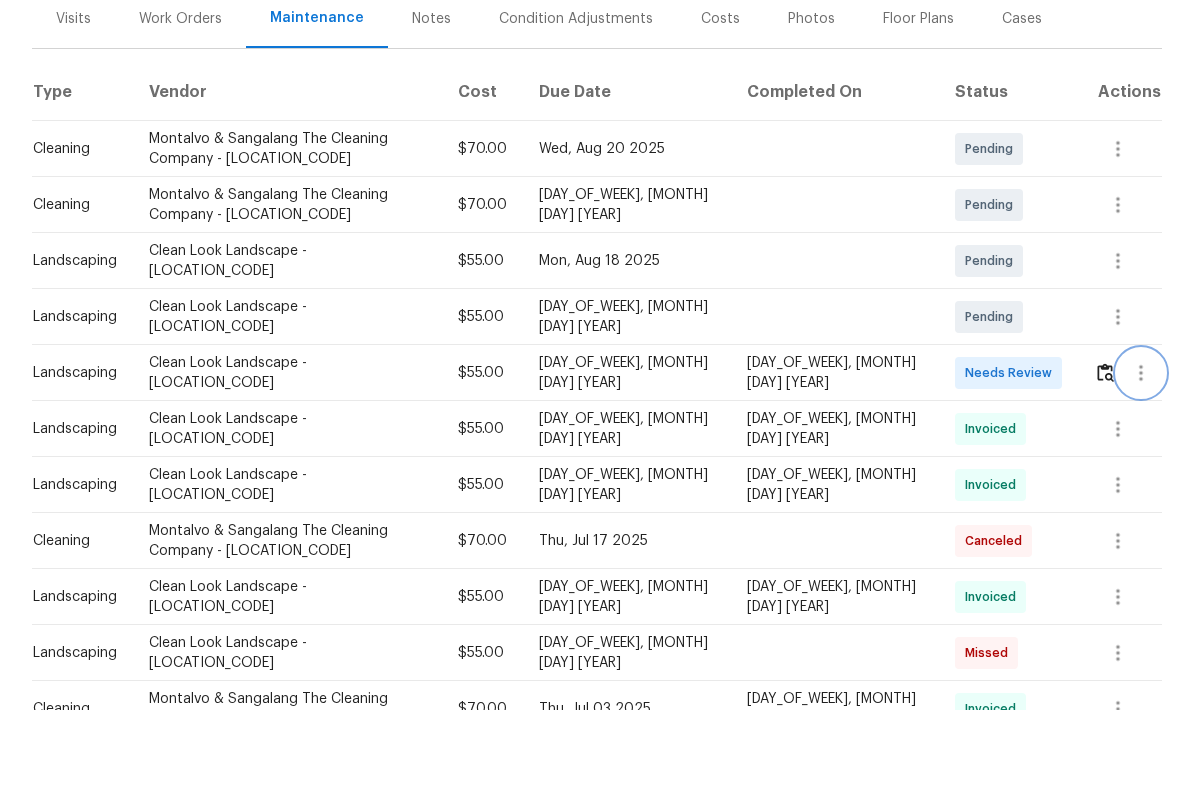 click 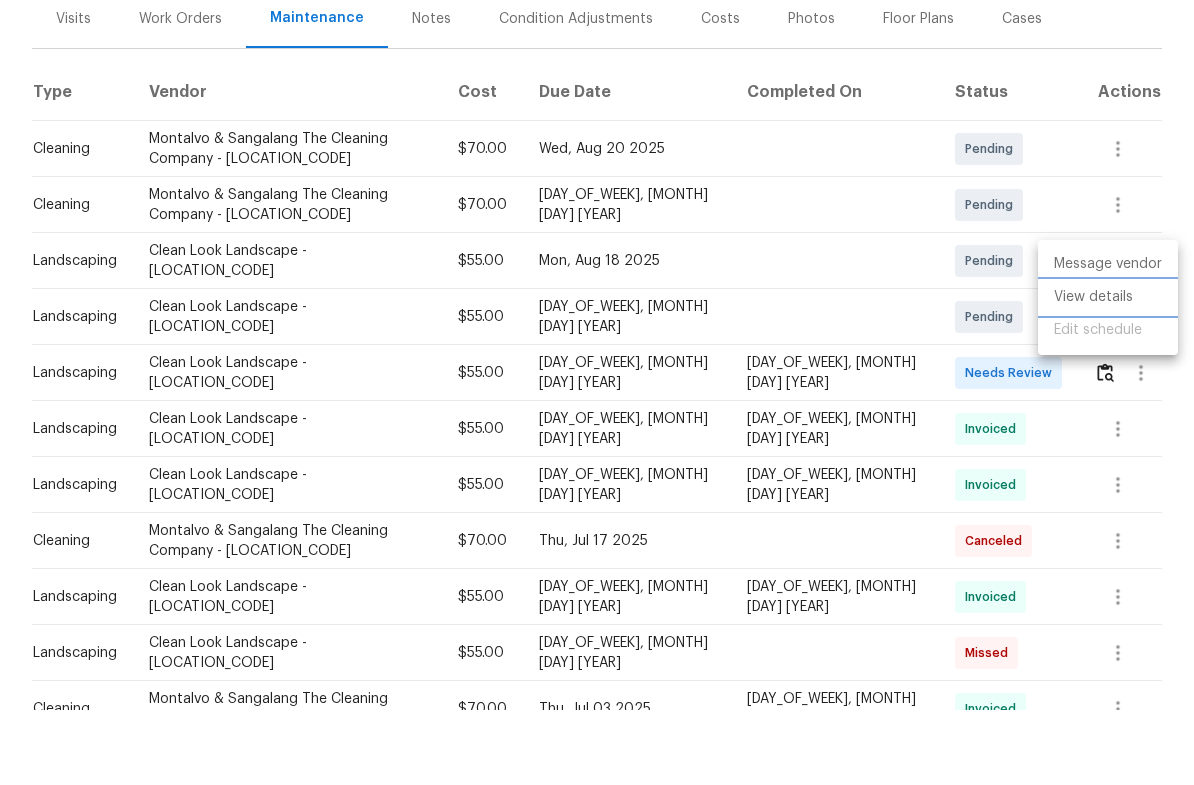 click on "View details" at bounding box center (1108, 372) 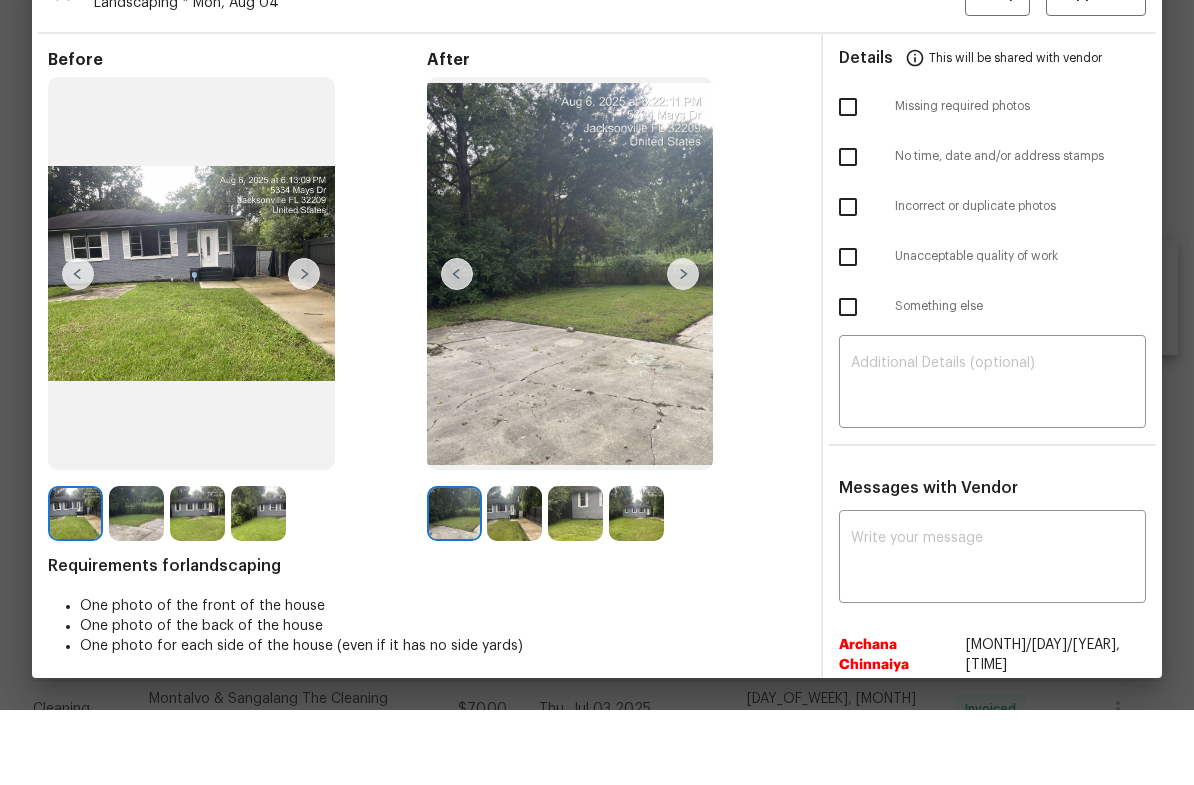 click at bounding box center (683, 349) 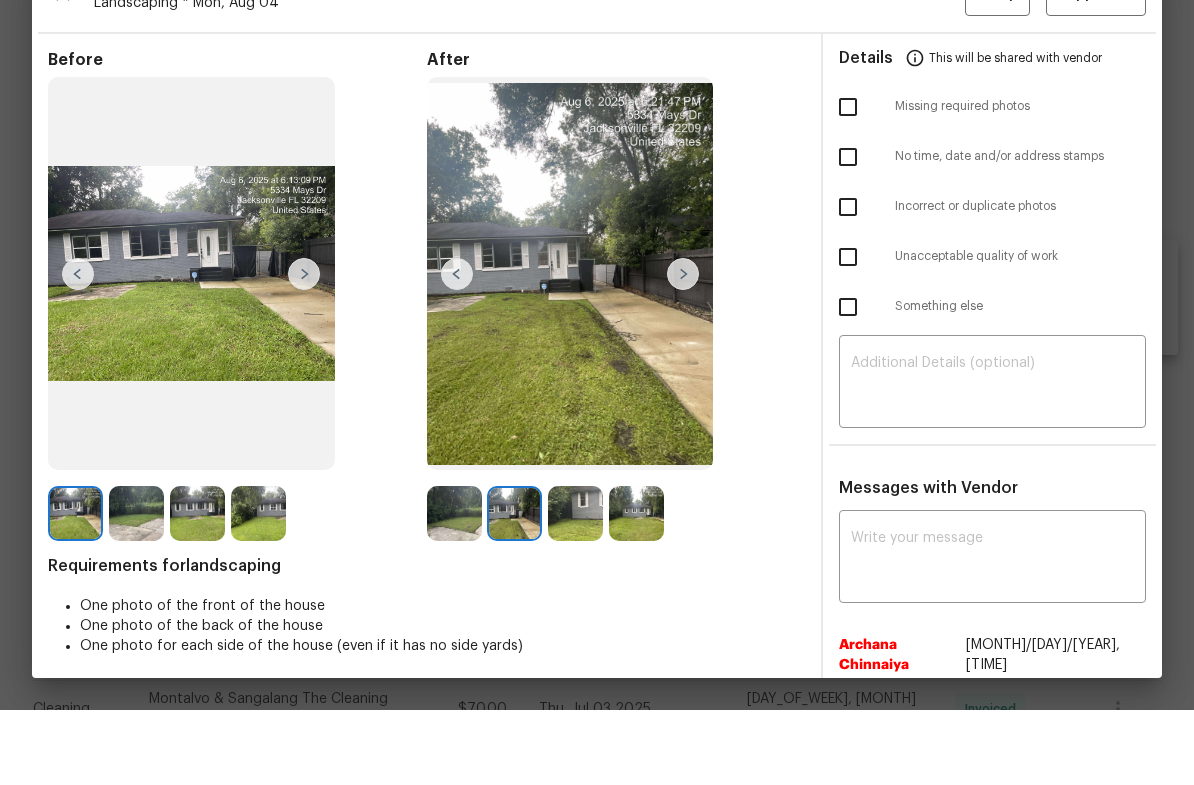 click at bounding box center (570, 348) 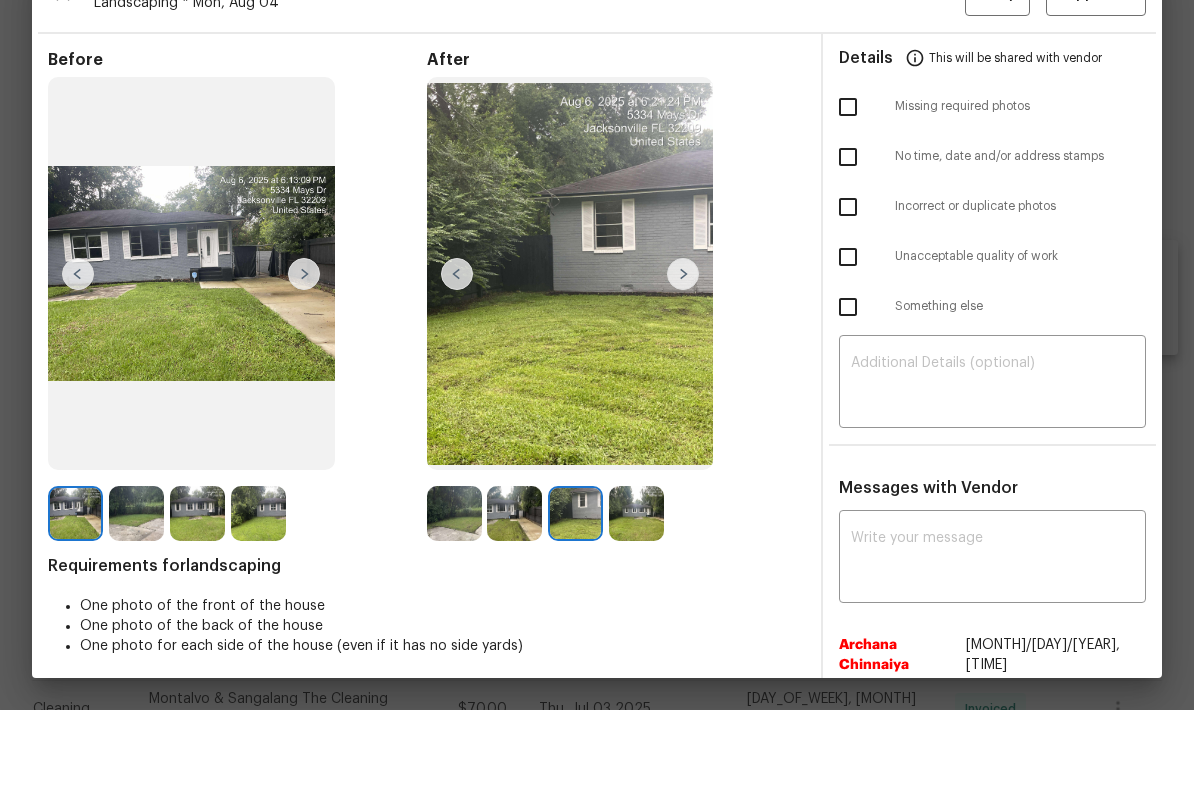 click at bounding box center [683, 349] 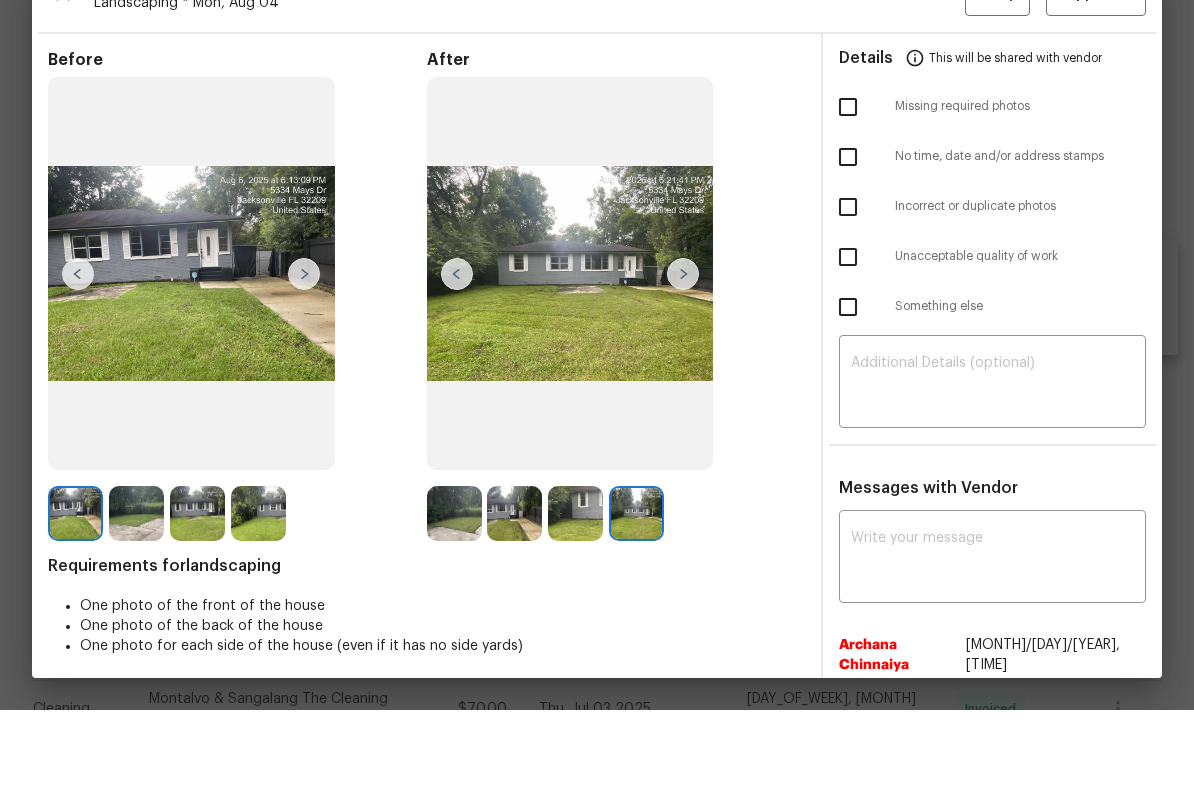 click at bounding box center [683, 349] 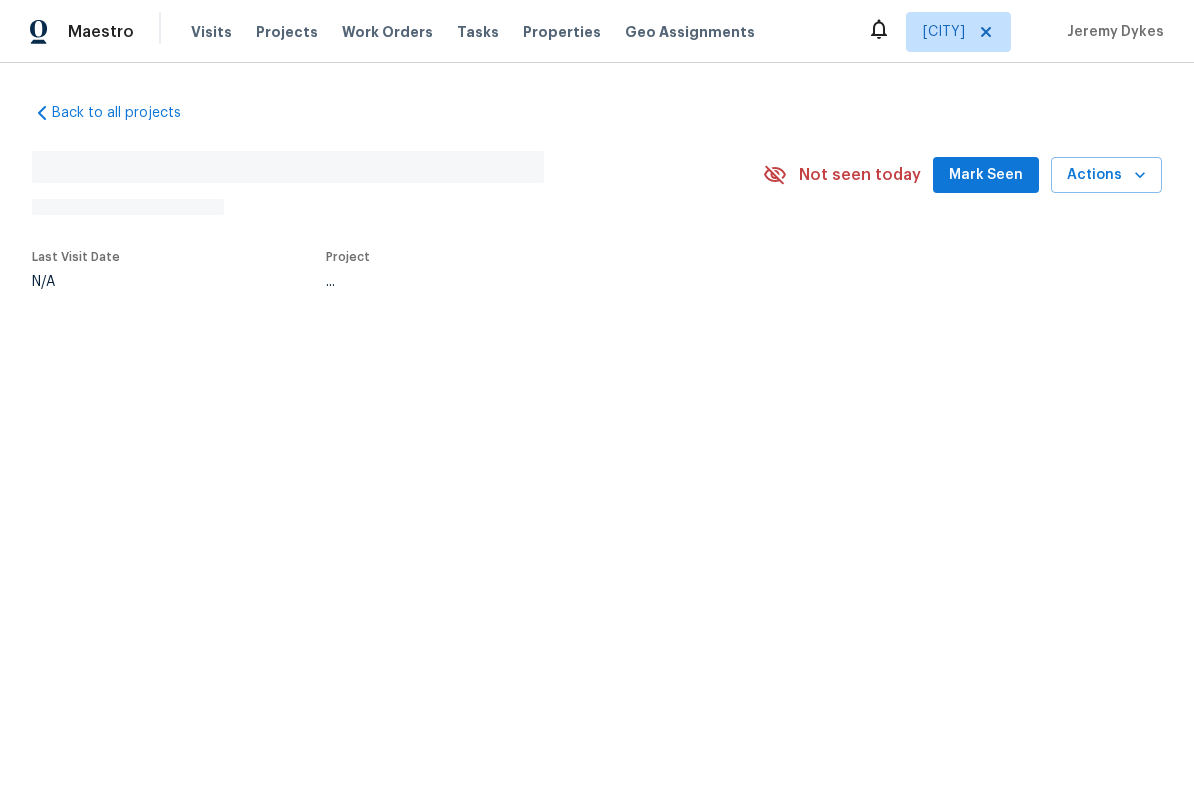 scroll, scrollTop: 0, scrollLeft: 0, axis: both 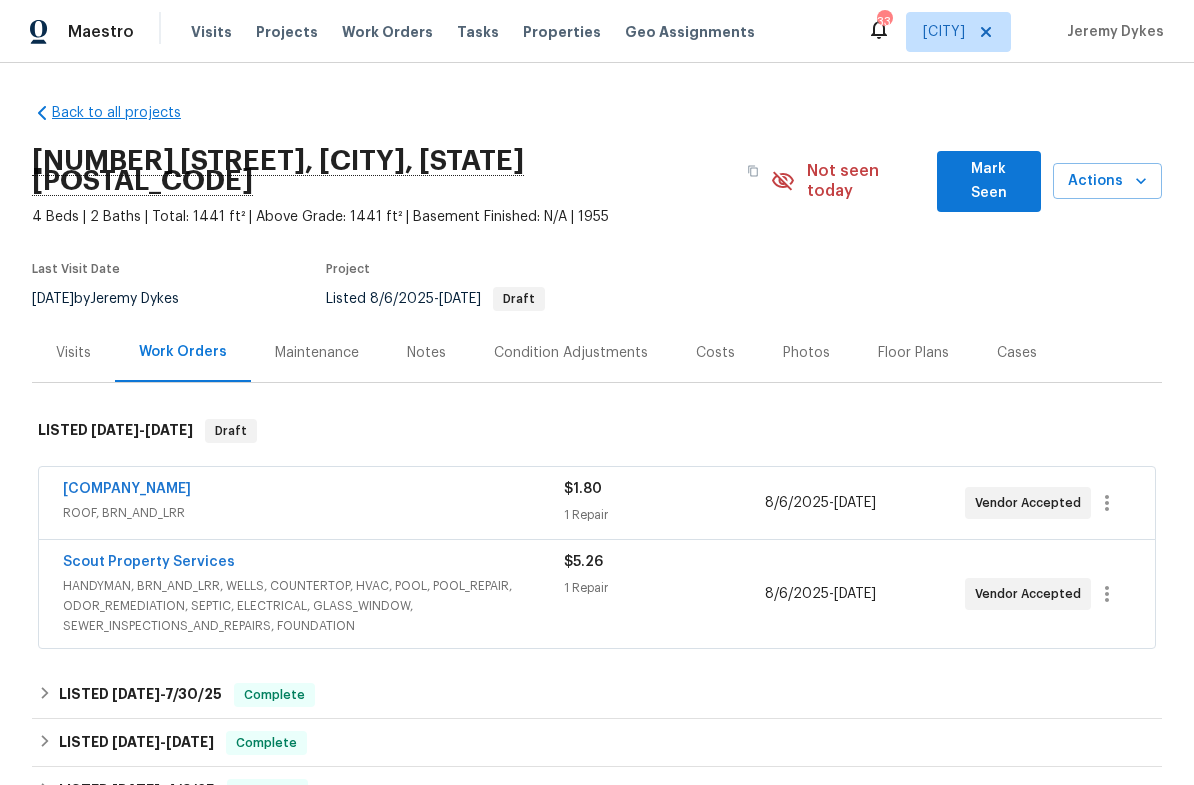 click on "Back to all projects" at bounding box center [128, 113] 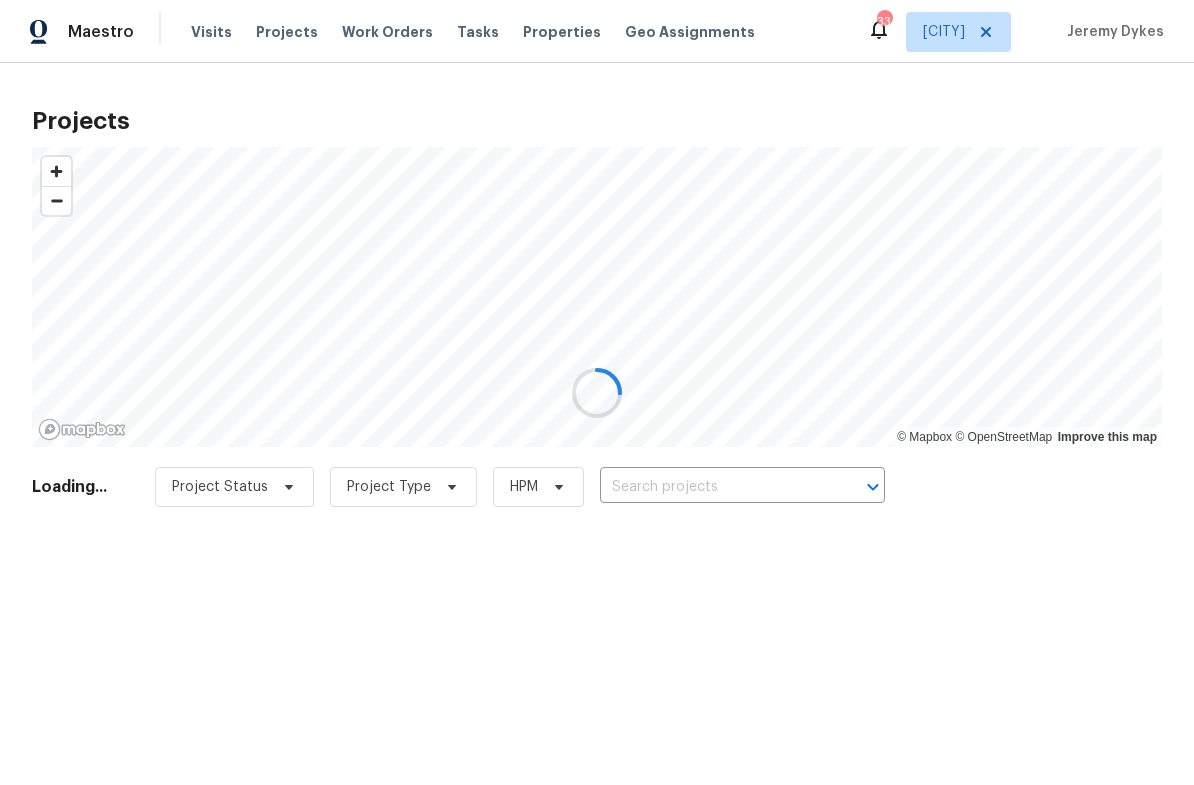 click at bounding box center (597, 392) 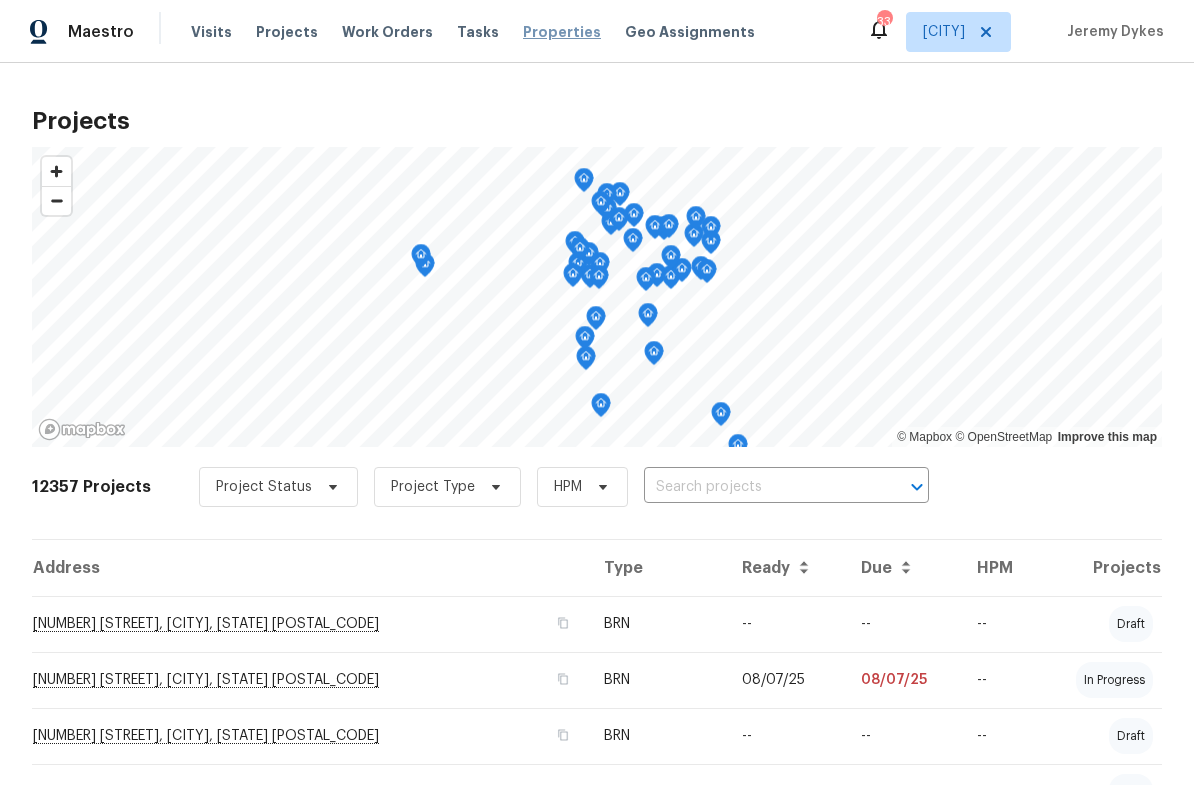 click on "Properties" at bounding box center [562, 32] 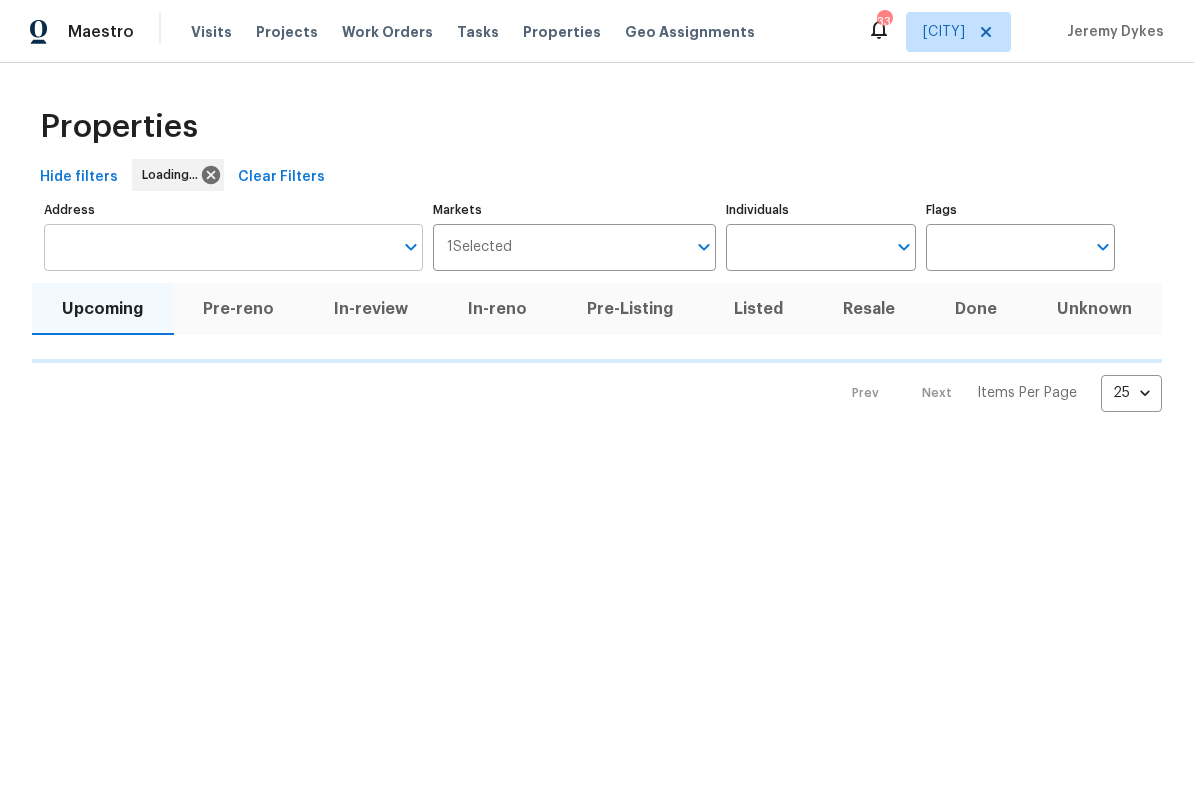 click on "Address" at bounding box center (218, 247) 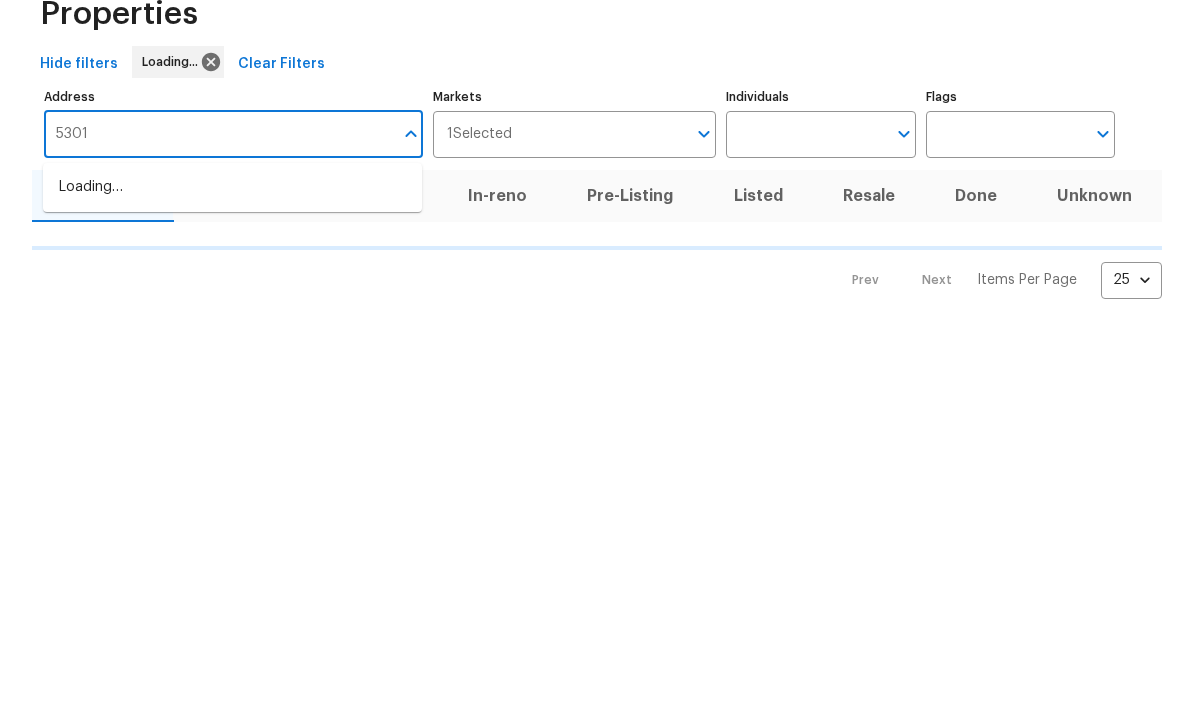 type on "5301" 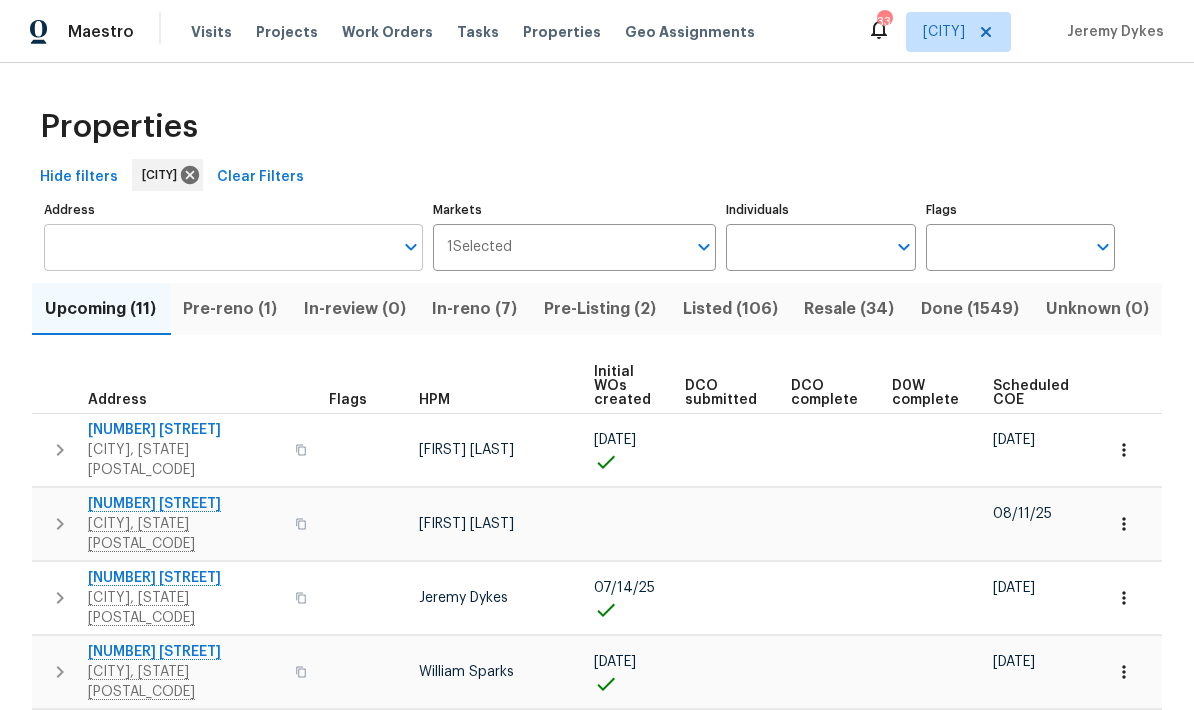 click on "Address" at bounding box center (218, 247) 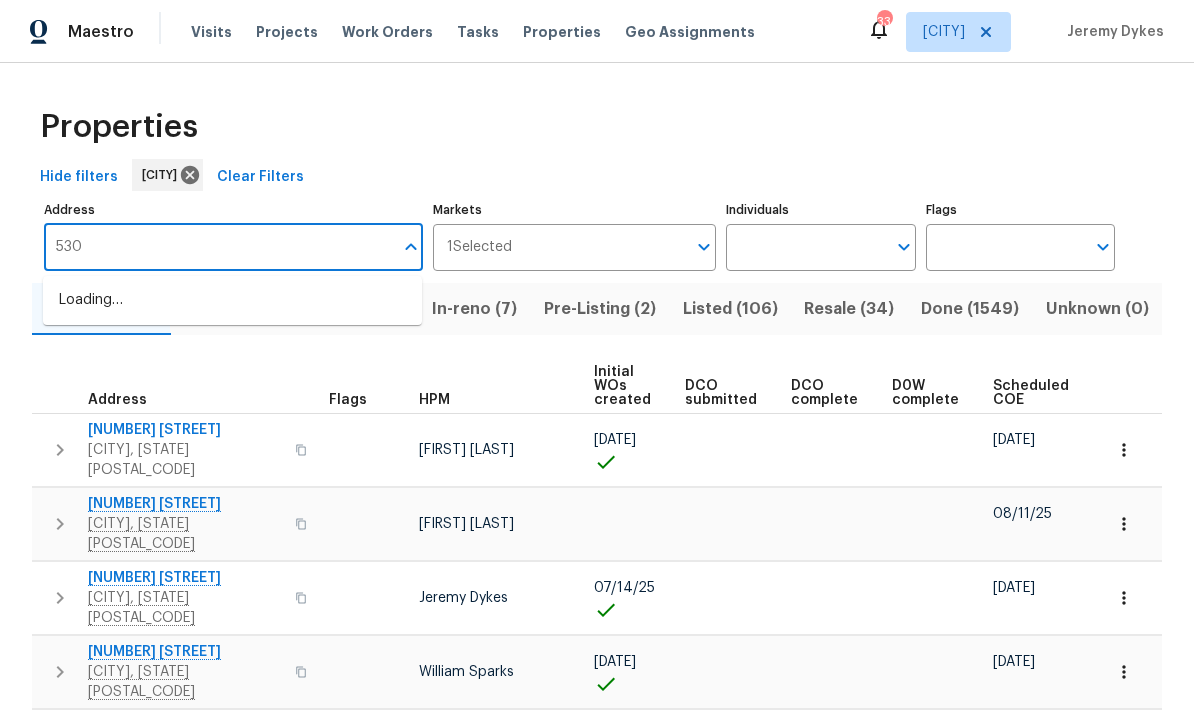 type on "5301" 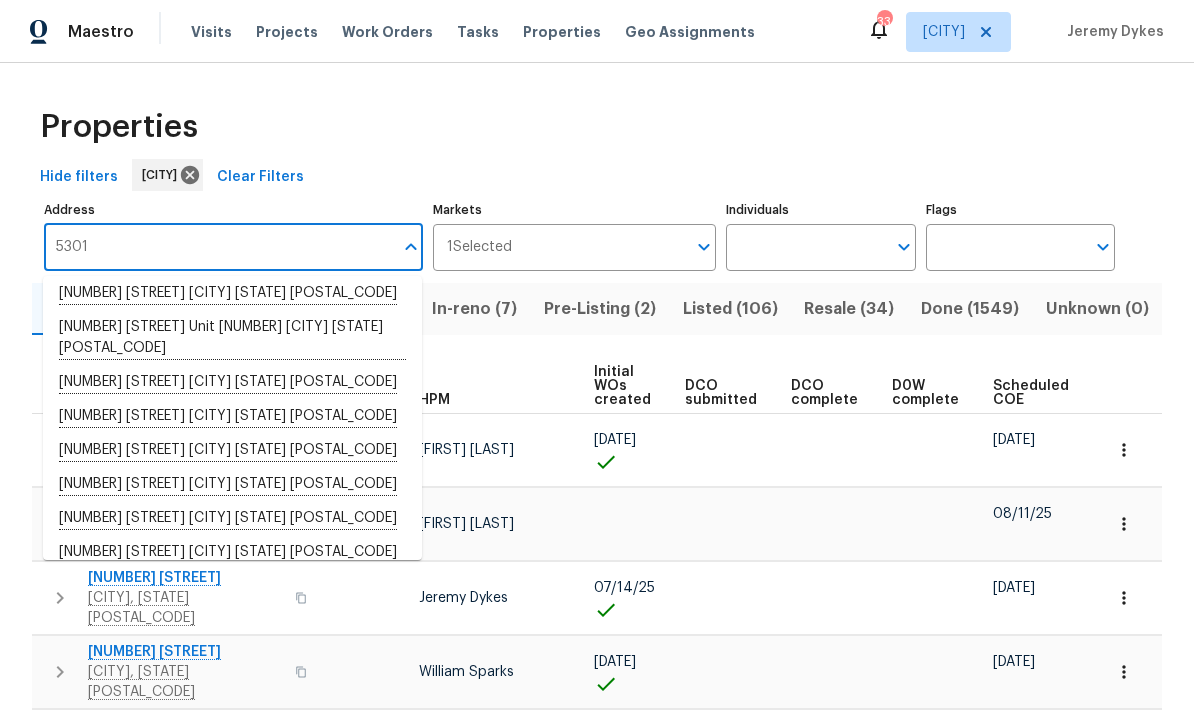 scroll, scrollTop: 129, scrollLeft: 0, axis: vertical 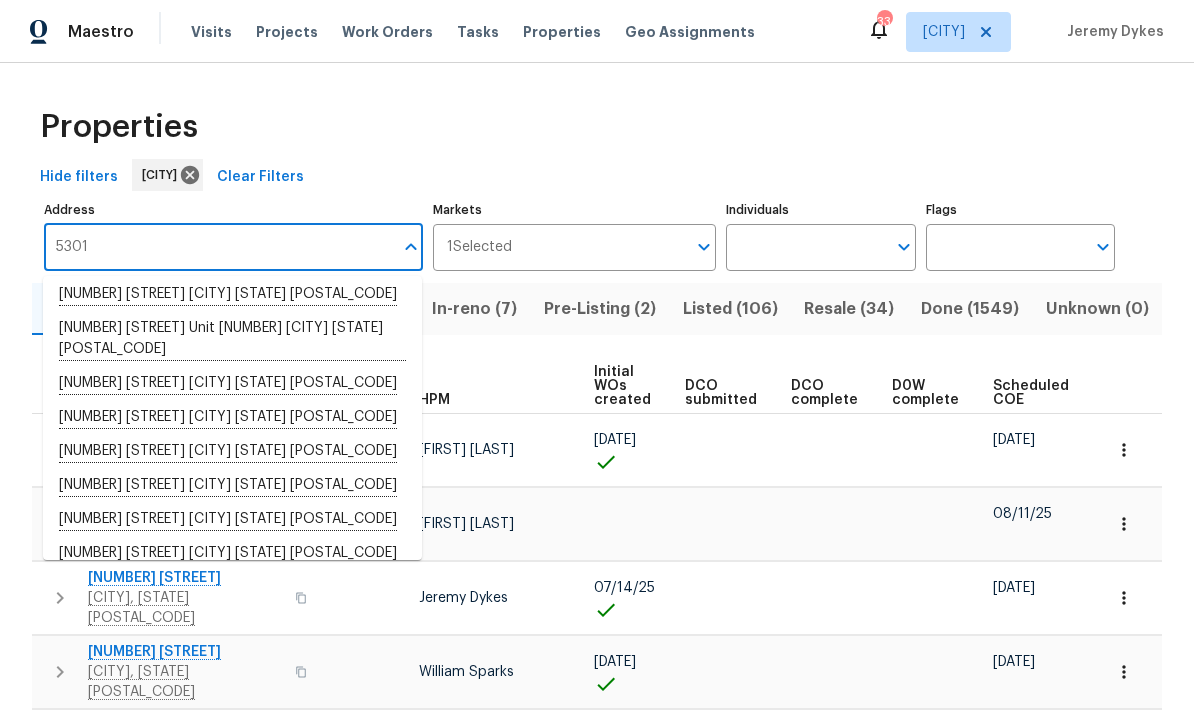 click on "5301 Oak Trail Ln Jacksonville FL 32209" at bounding box center [232, 486] 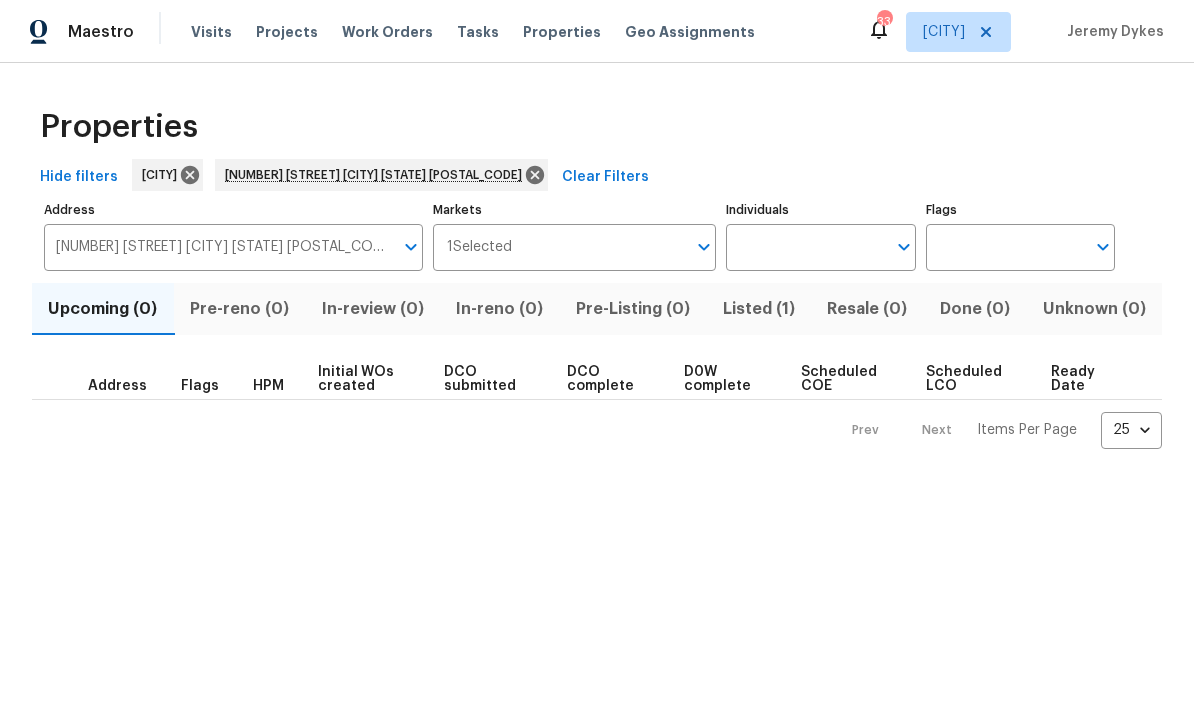 click on "Listed (1)" at bounding box center [758, 309] 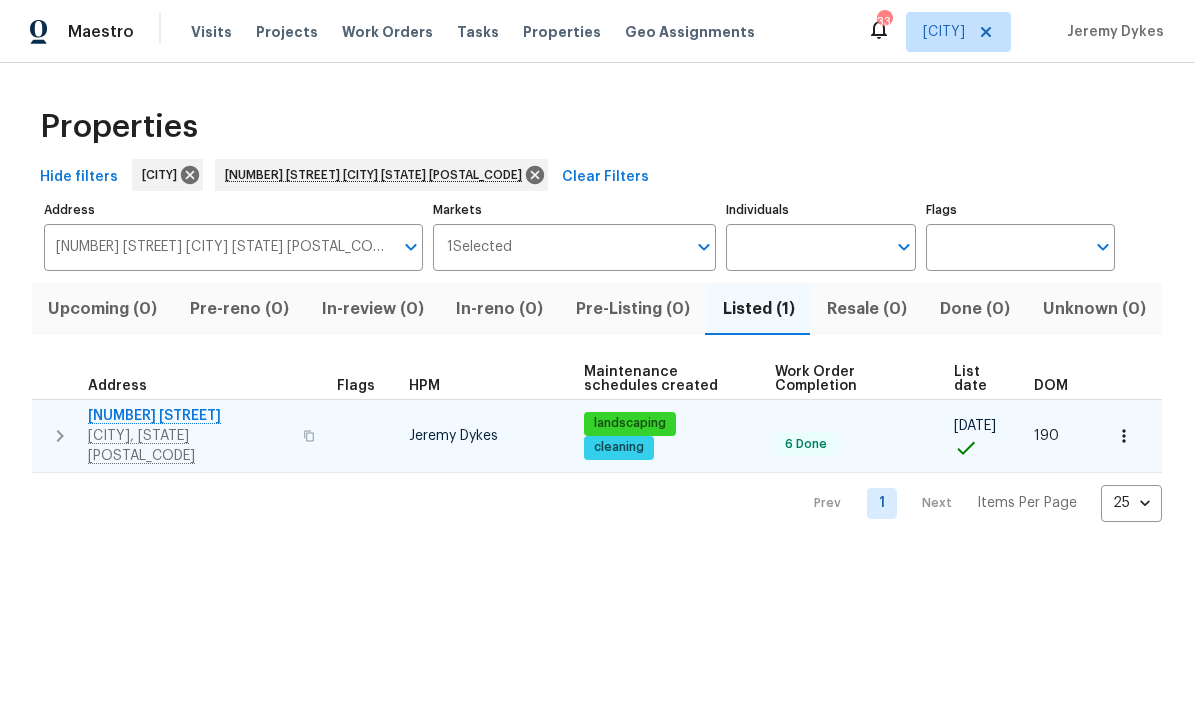 click 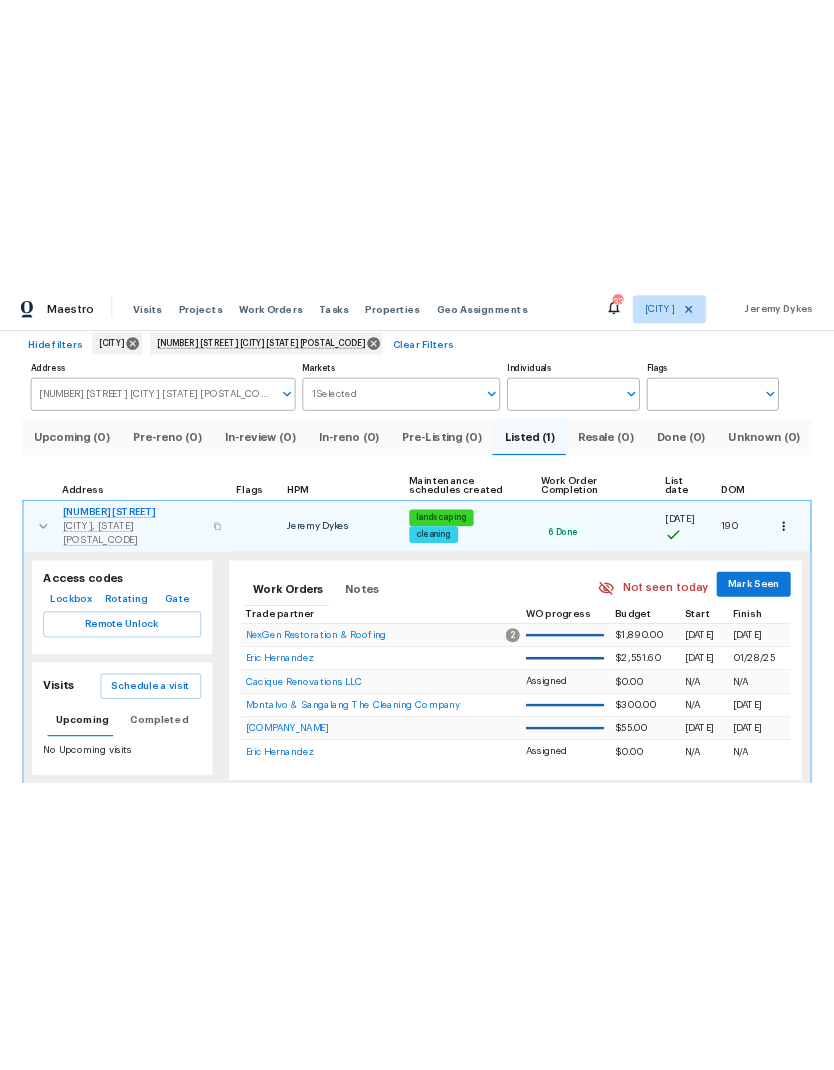 scroll, scrollTop: 92, scrollLeft: 0, axis: vertical 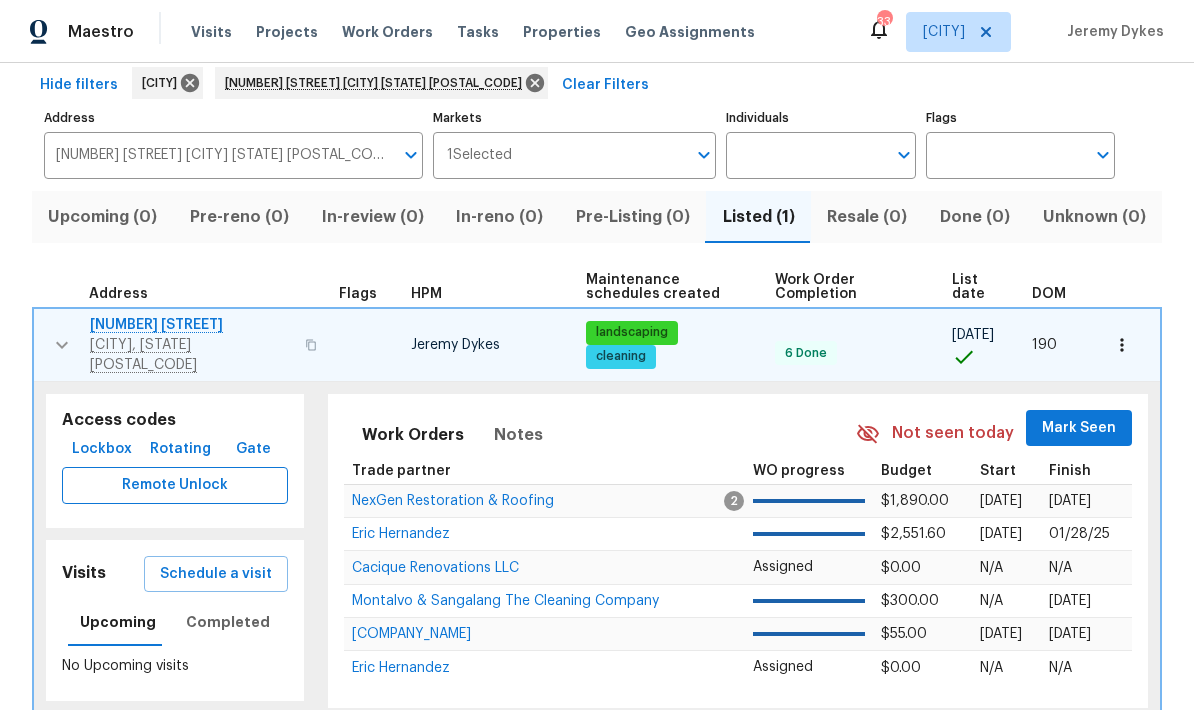 click on "Remote Unlock" at bounding box center [175, 485] 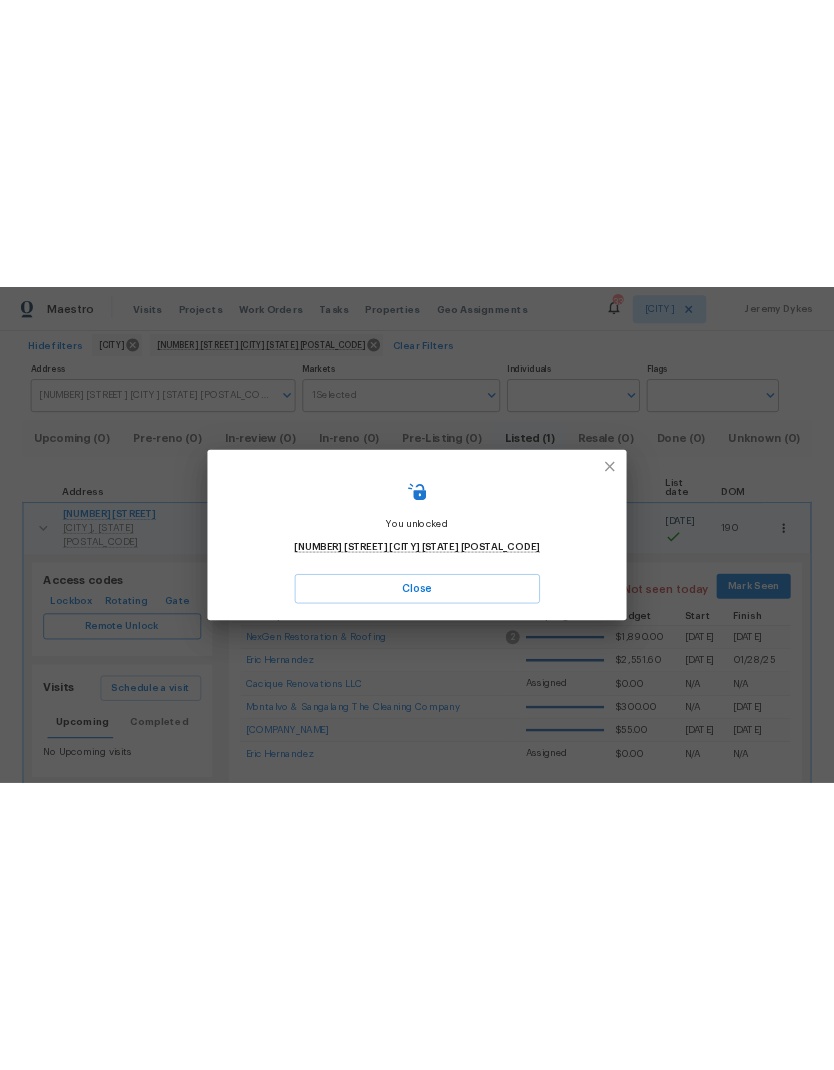 scroll, scrollTop: 0, scrollLeft: 0, axis: both 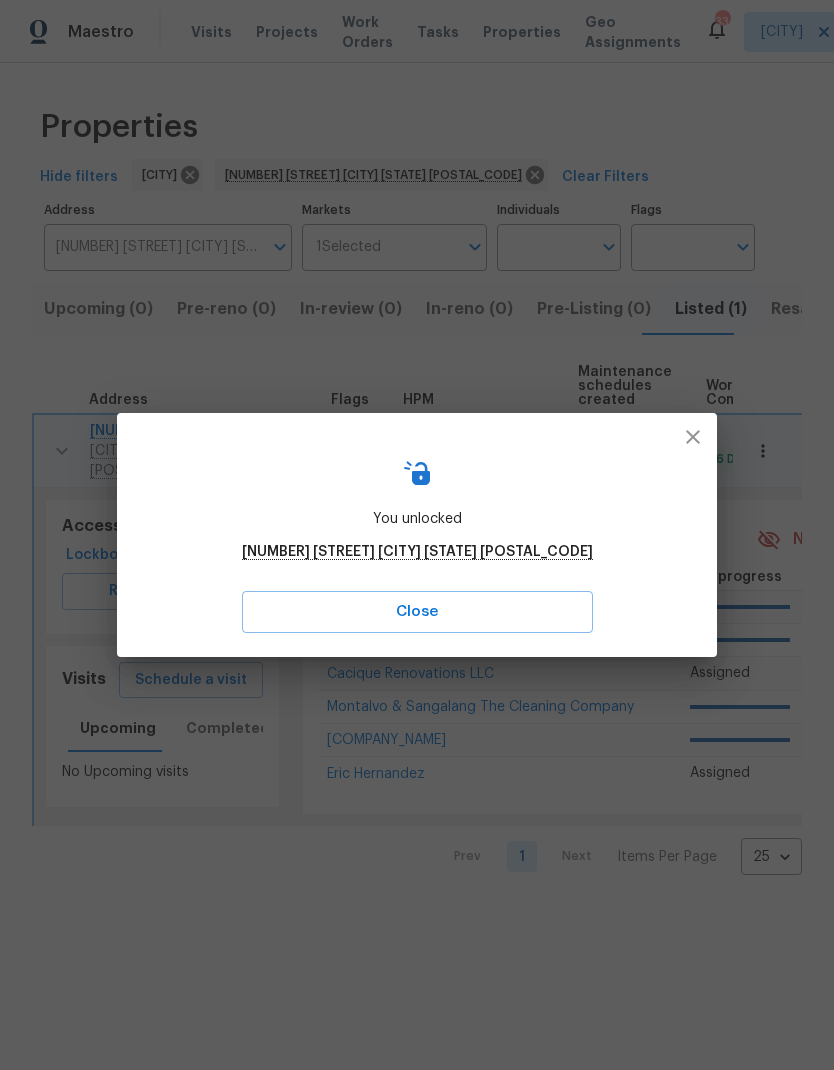 click on "You unlocked 5301 Oak Trail Ln Jacksonville FL 32209 Close" at bounding box center [417, 535] 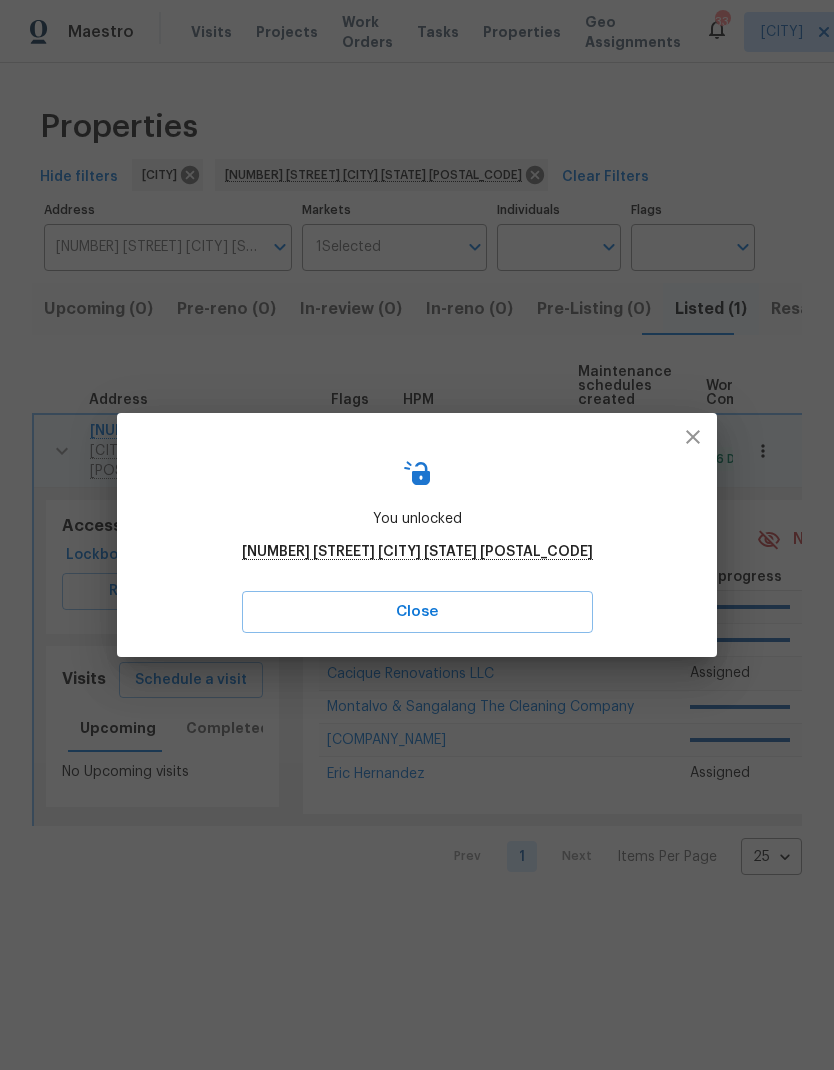 click 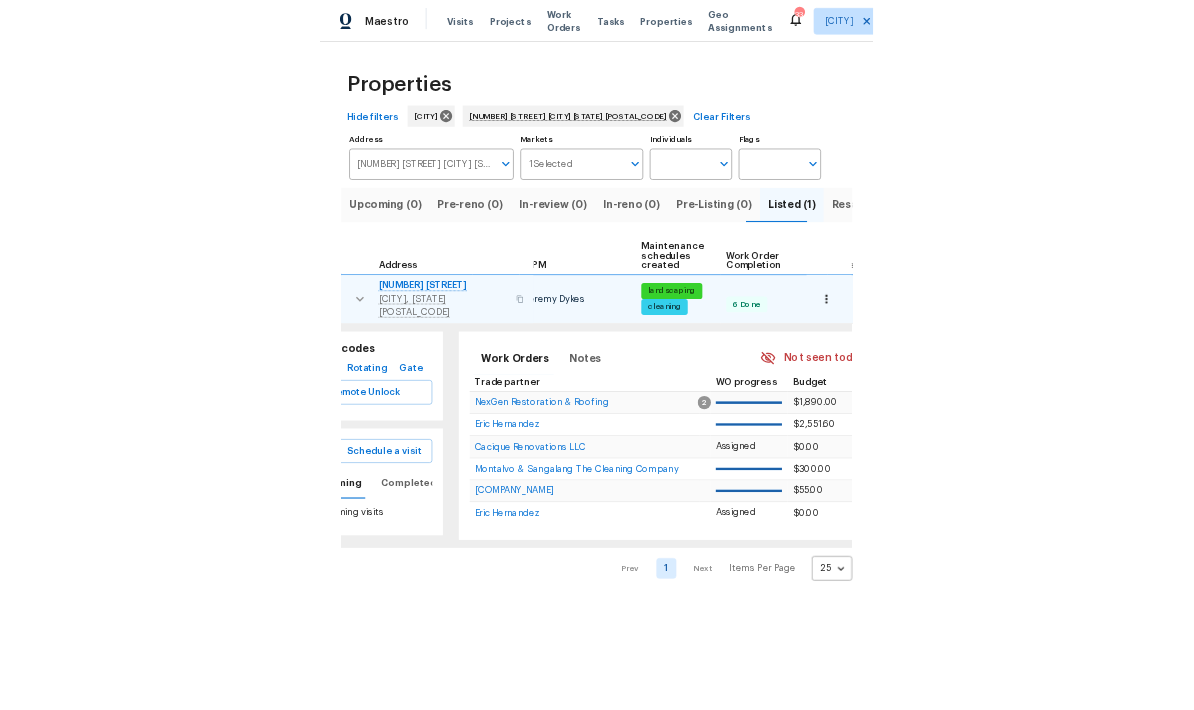 scroll, scrollTop: 0, scrollLeft: 111, axis: horizontal 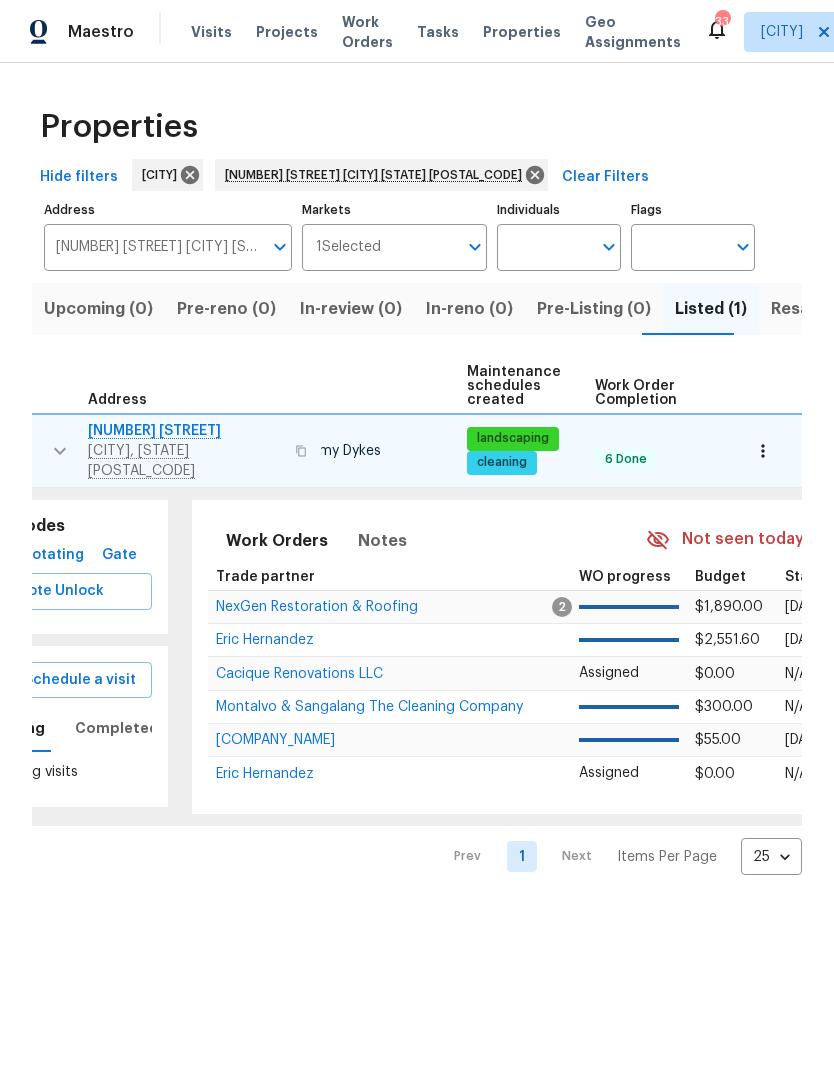 click 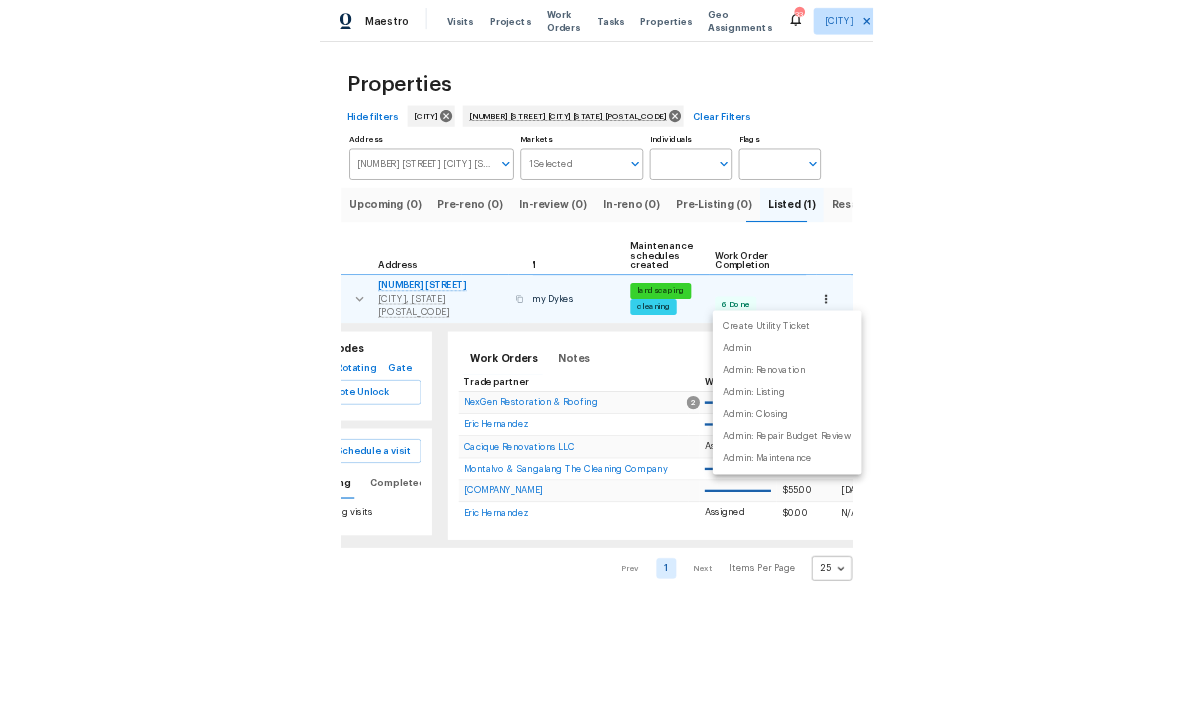scroll, scrollTop: 0, scrollLeft: 1, axis: horizontal 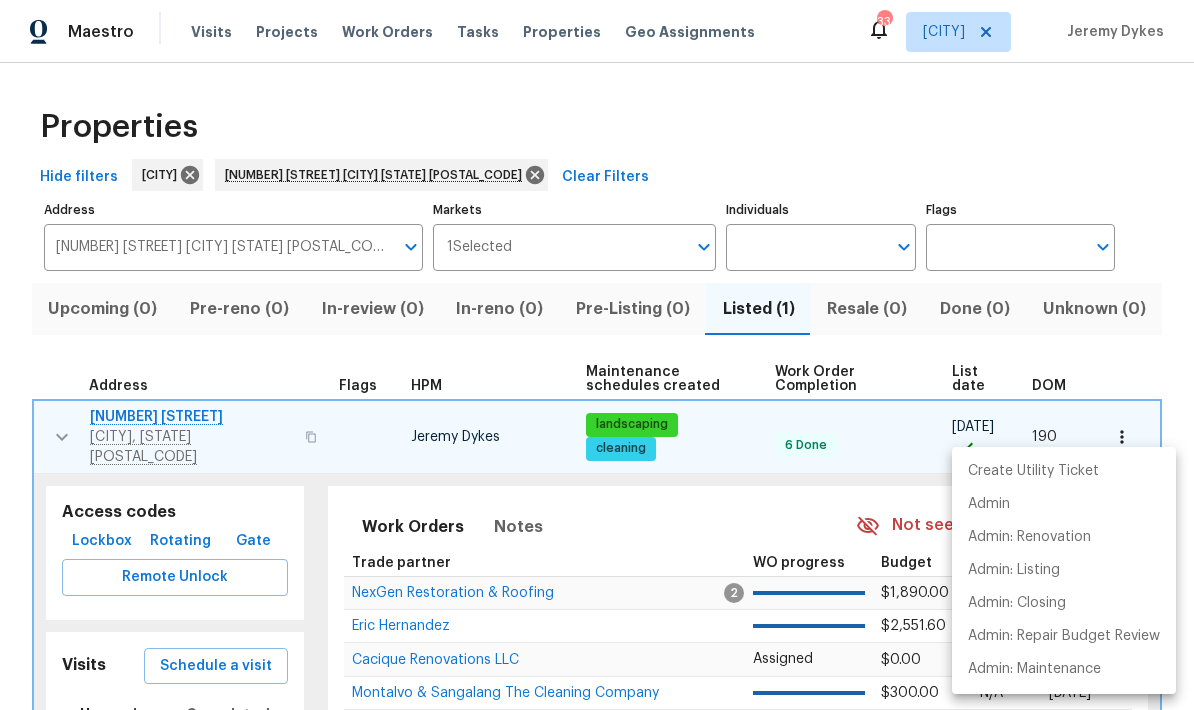 click at bounding box center [597, 355] 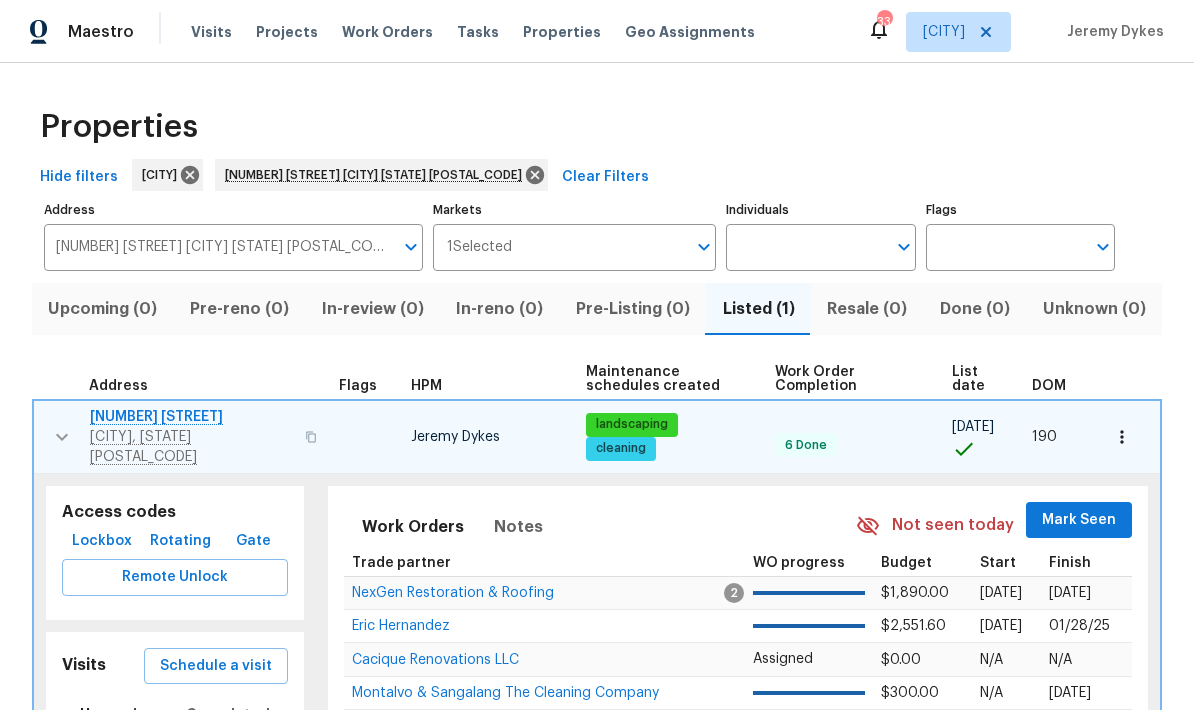 click 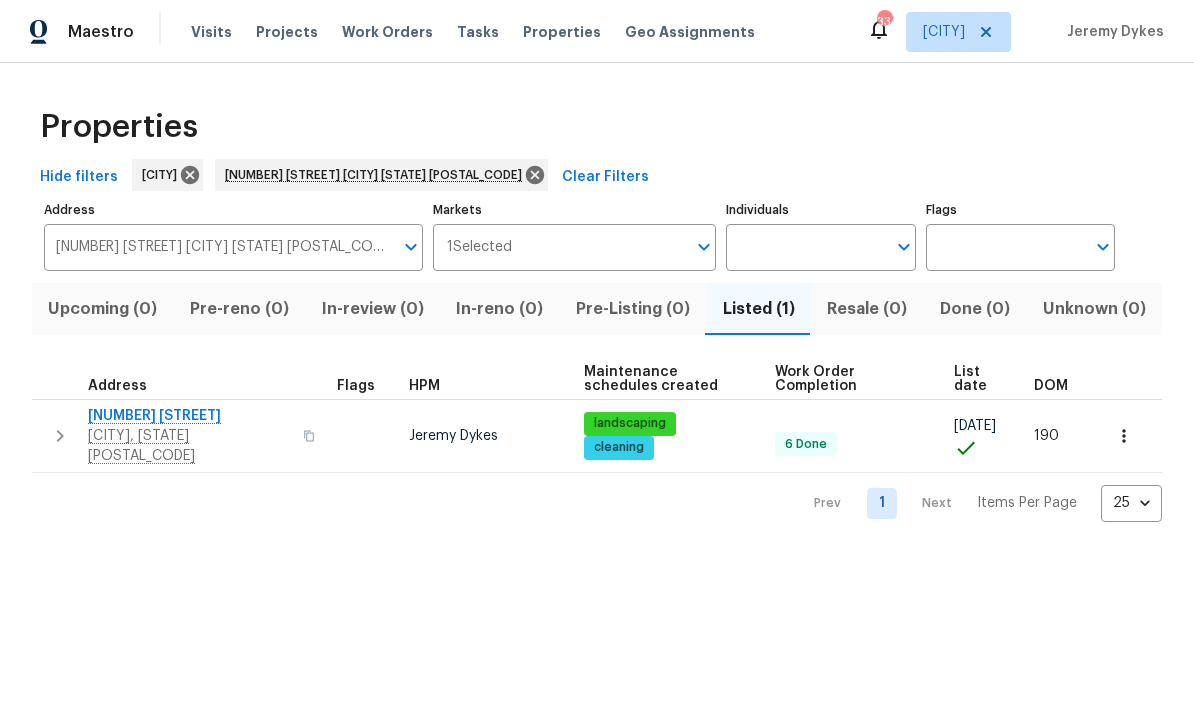 scroll, scrollTop: 0, scrollLeft: 0, axis: both 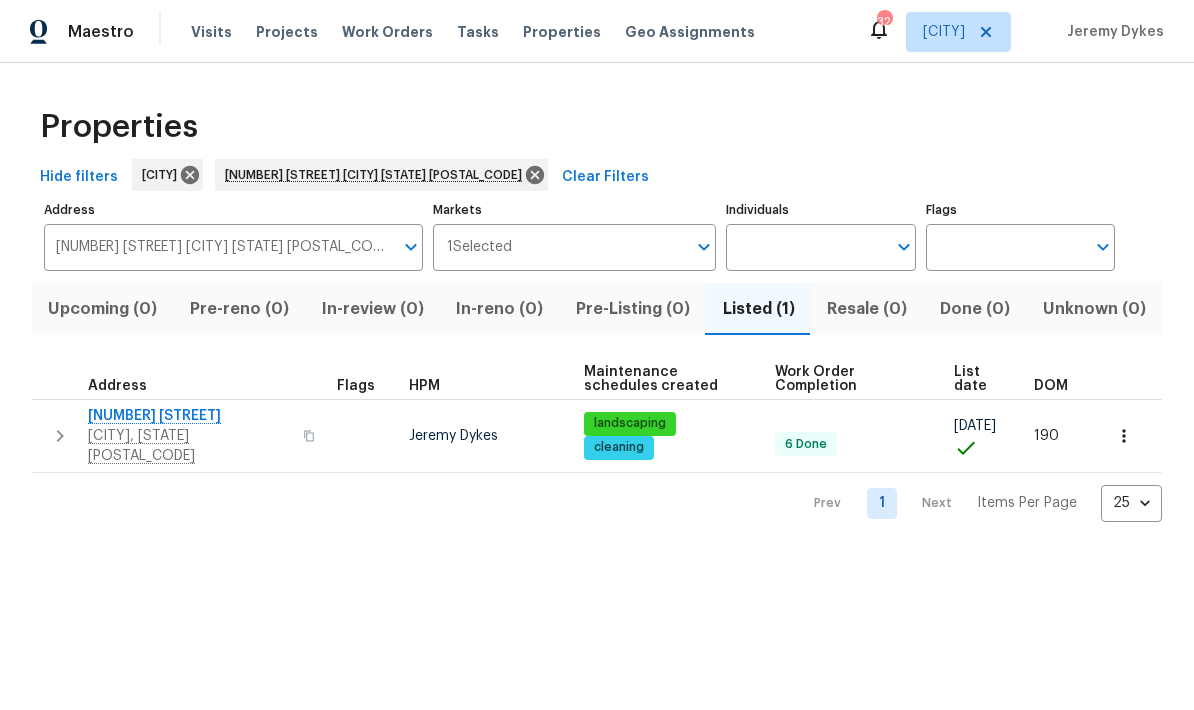 click on "5301 Oak Trail Ln" at bounding box center [189, 416] 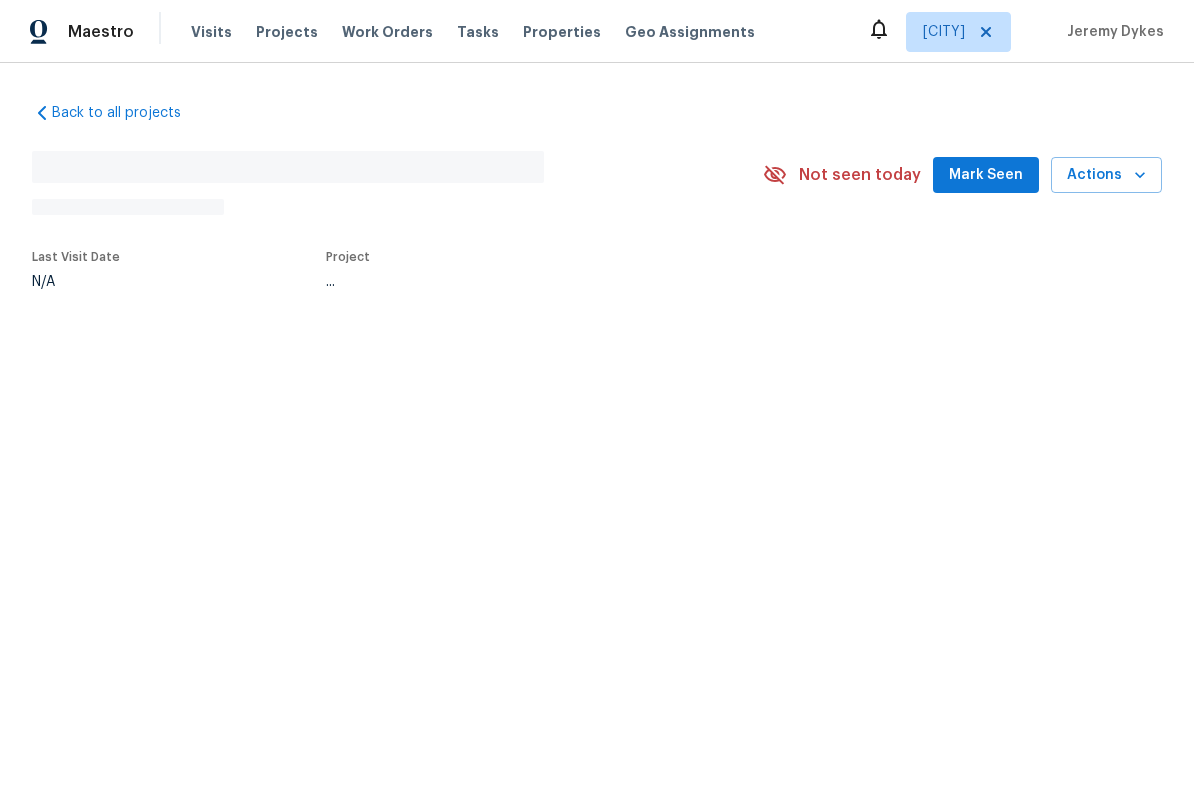 scroll, scrollTop: 0, scrollLeft: 0, axis: both 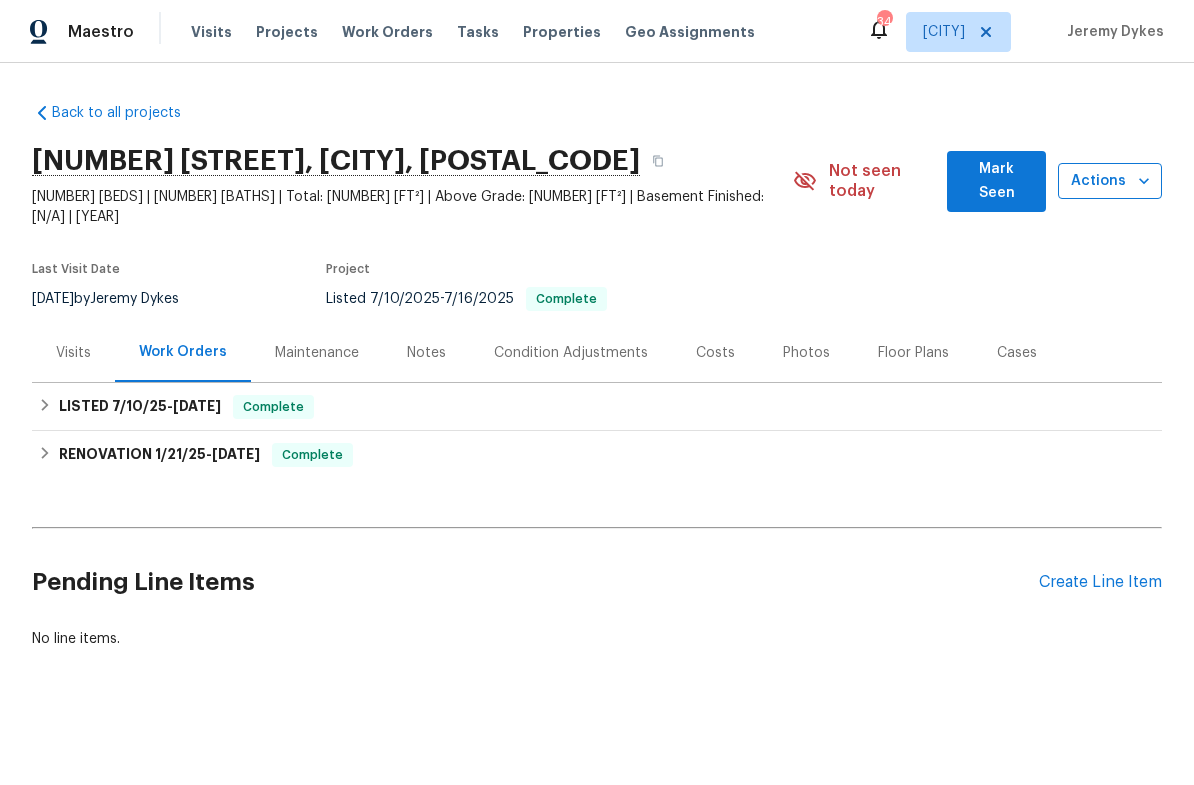 click on "Actions" at bounding box center [1110, 181] 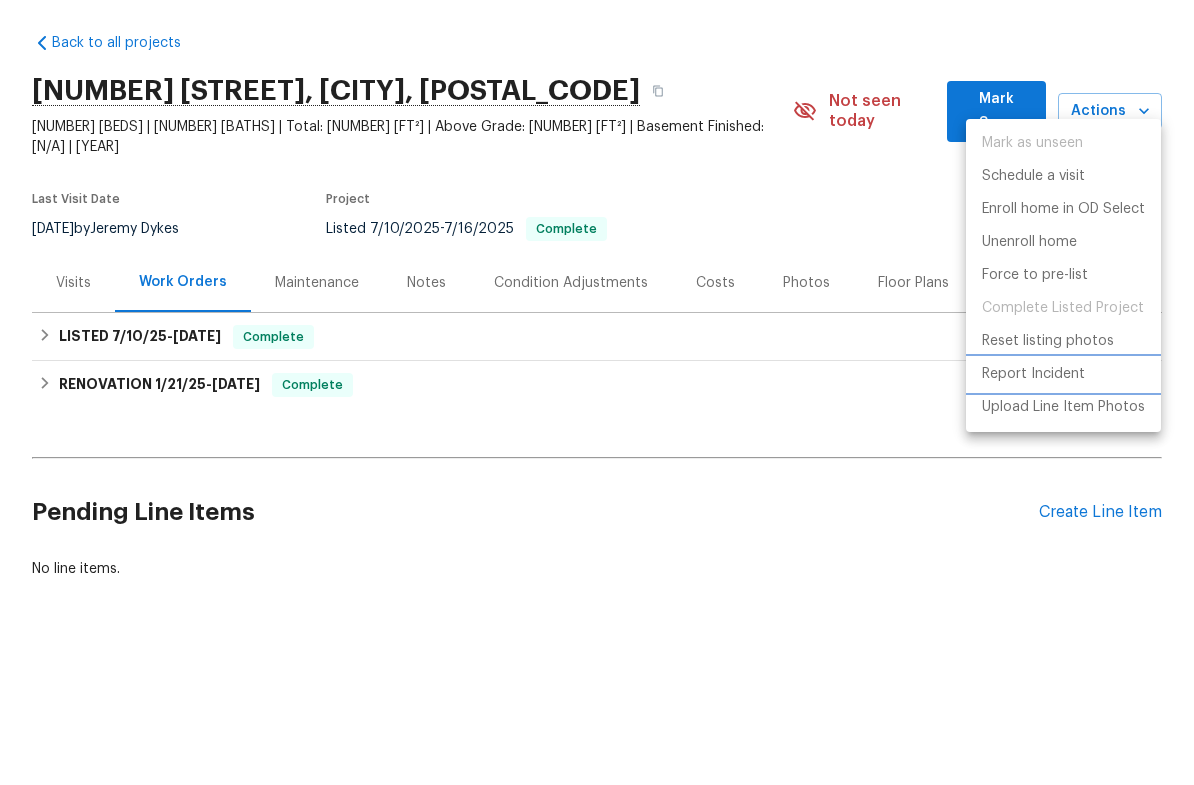 click on "Report Incident" at bounding box center (1033, 444) 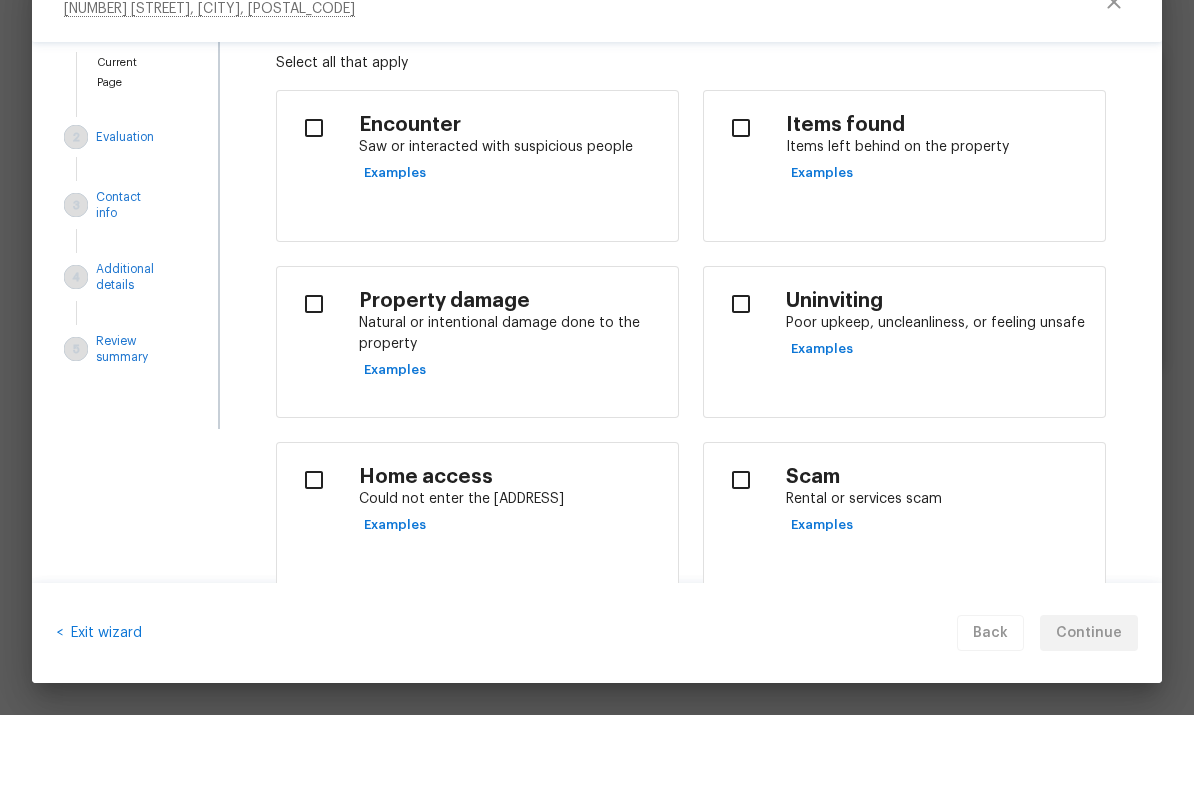 scroll, scrollTop: 87, scrollLeft: 0, axis: vertical 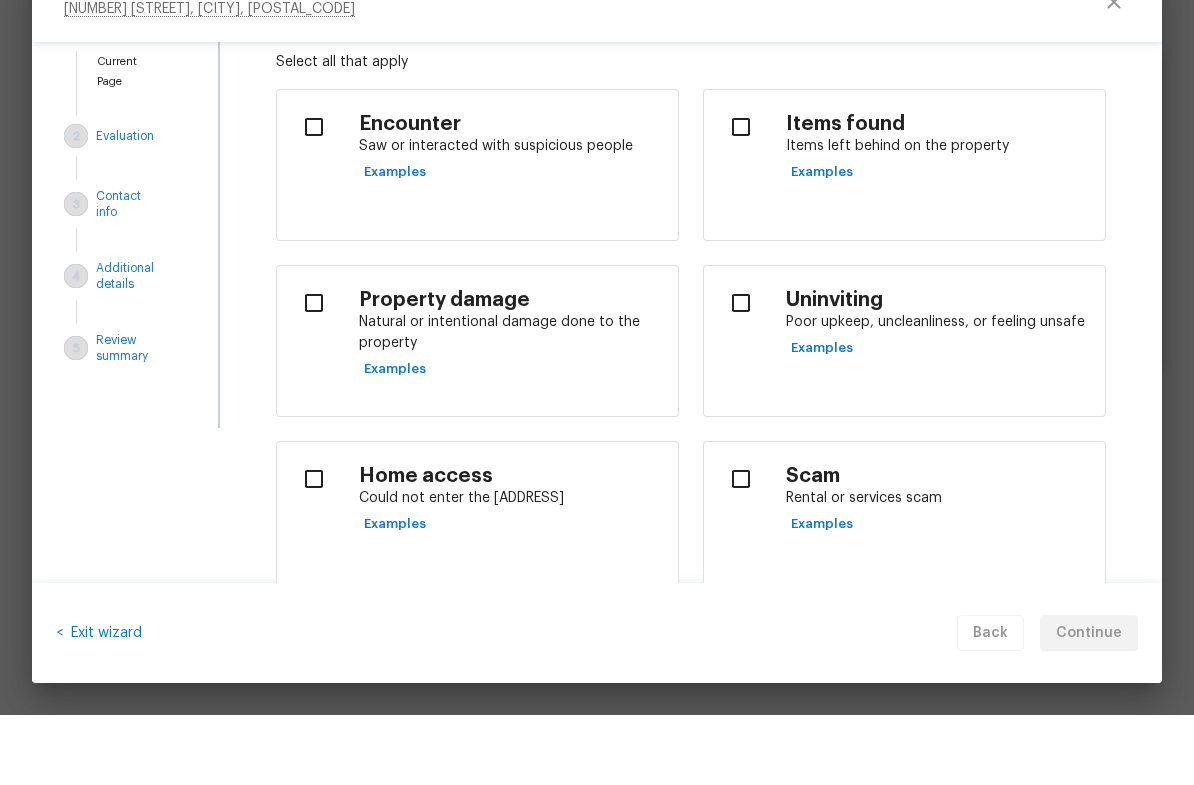 click at bounding box center (314, 373) 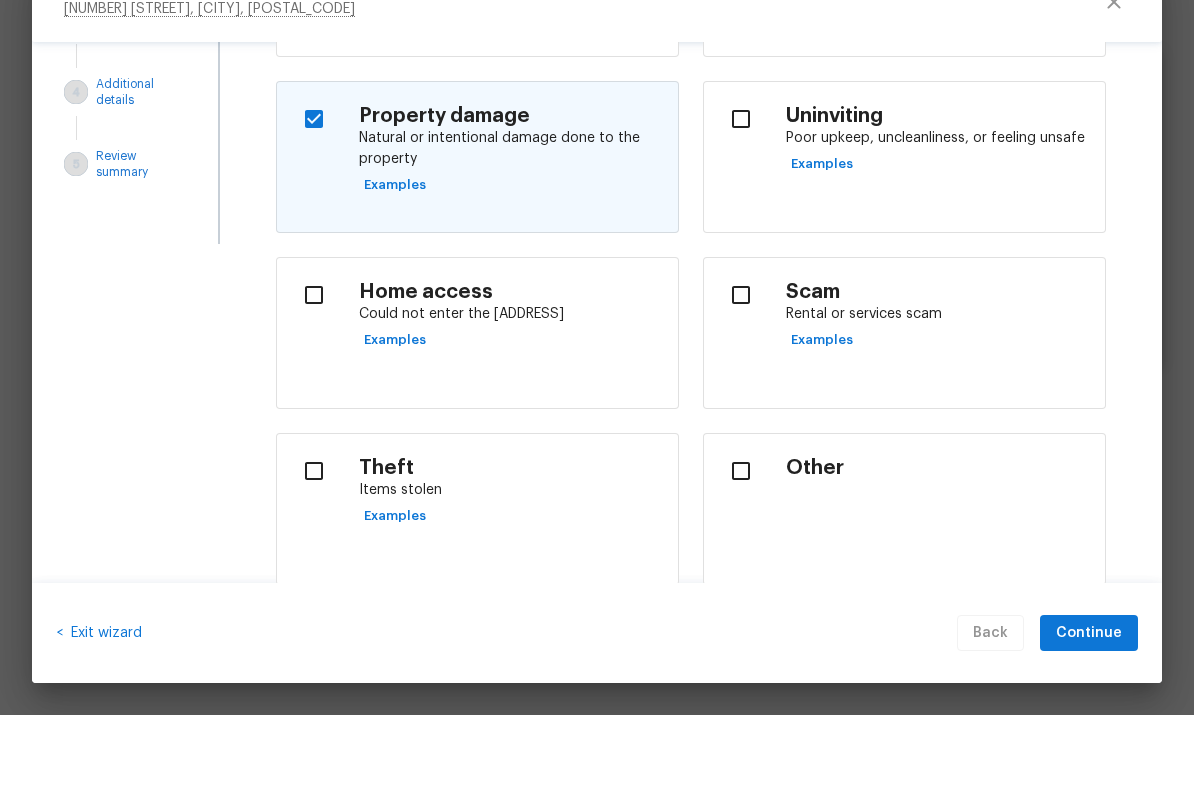 scroll, scrollTop: 294, scrollLeft: 0, axis: vertical 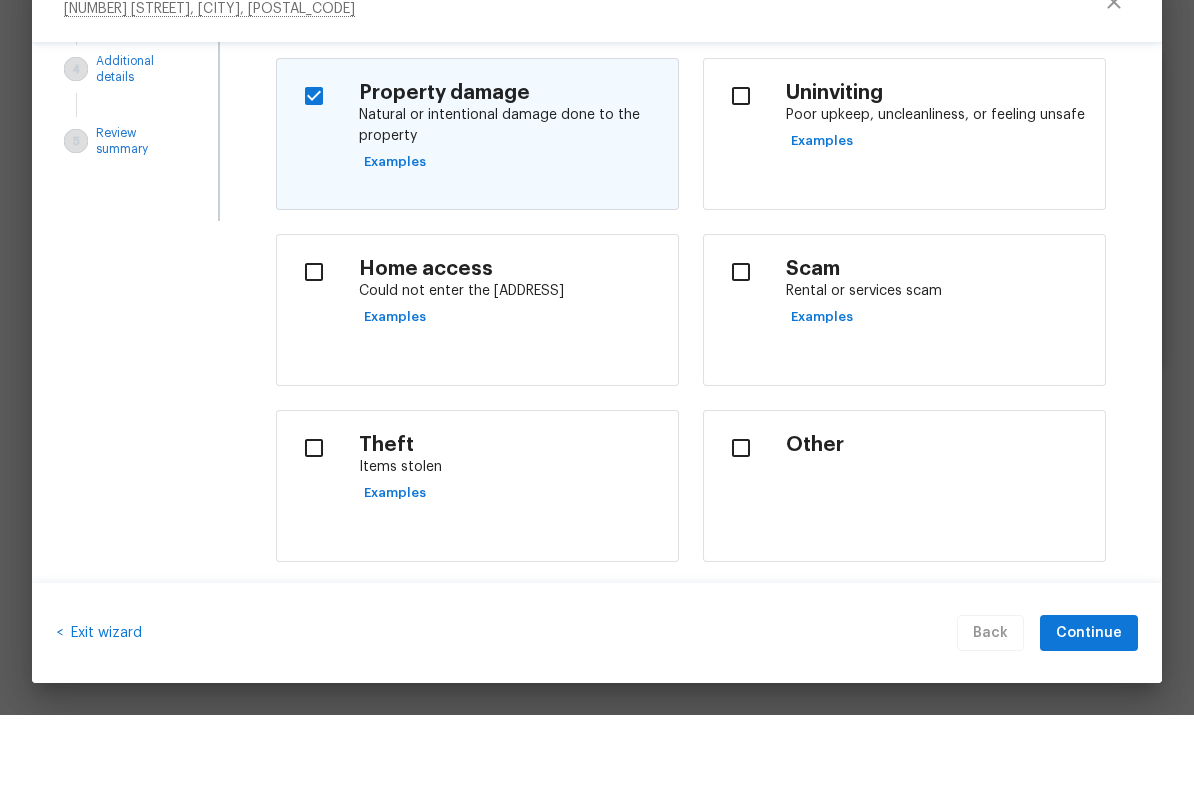 click at bounding box center (314, 518) 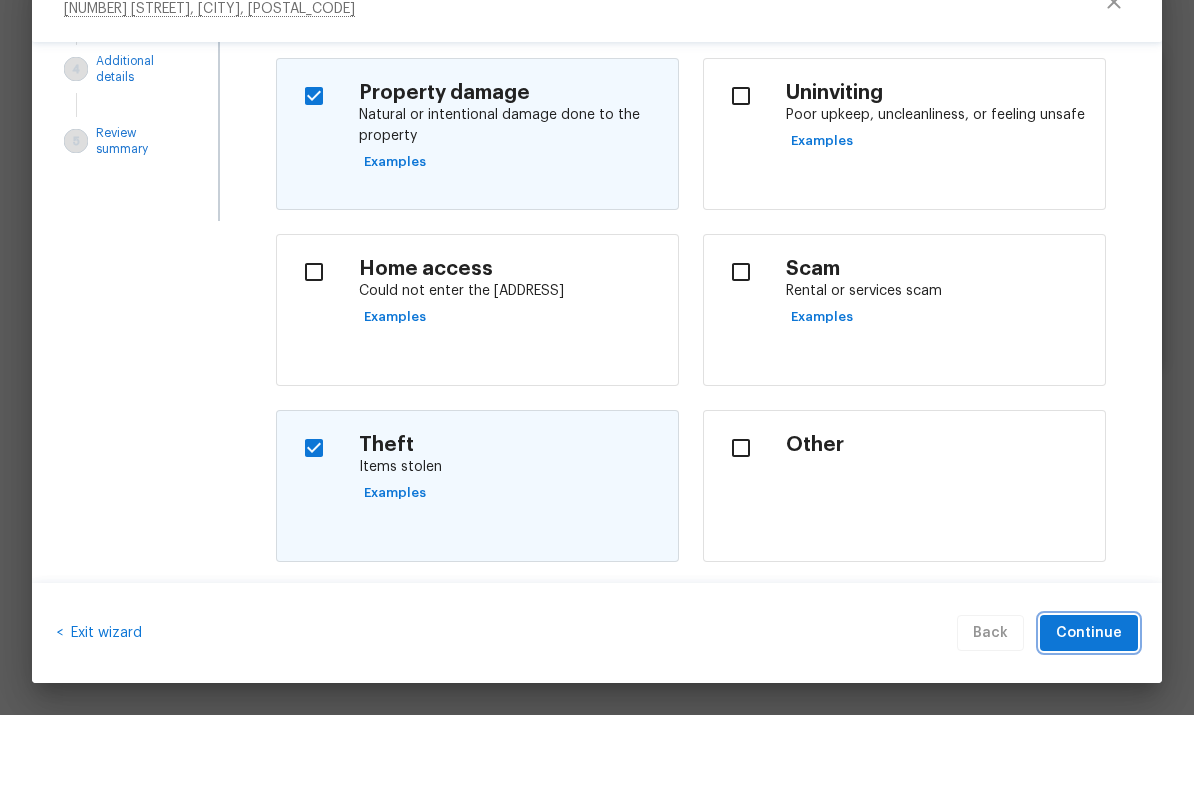 click on "Continue" at bounding box center (1089, 703) 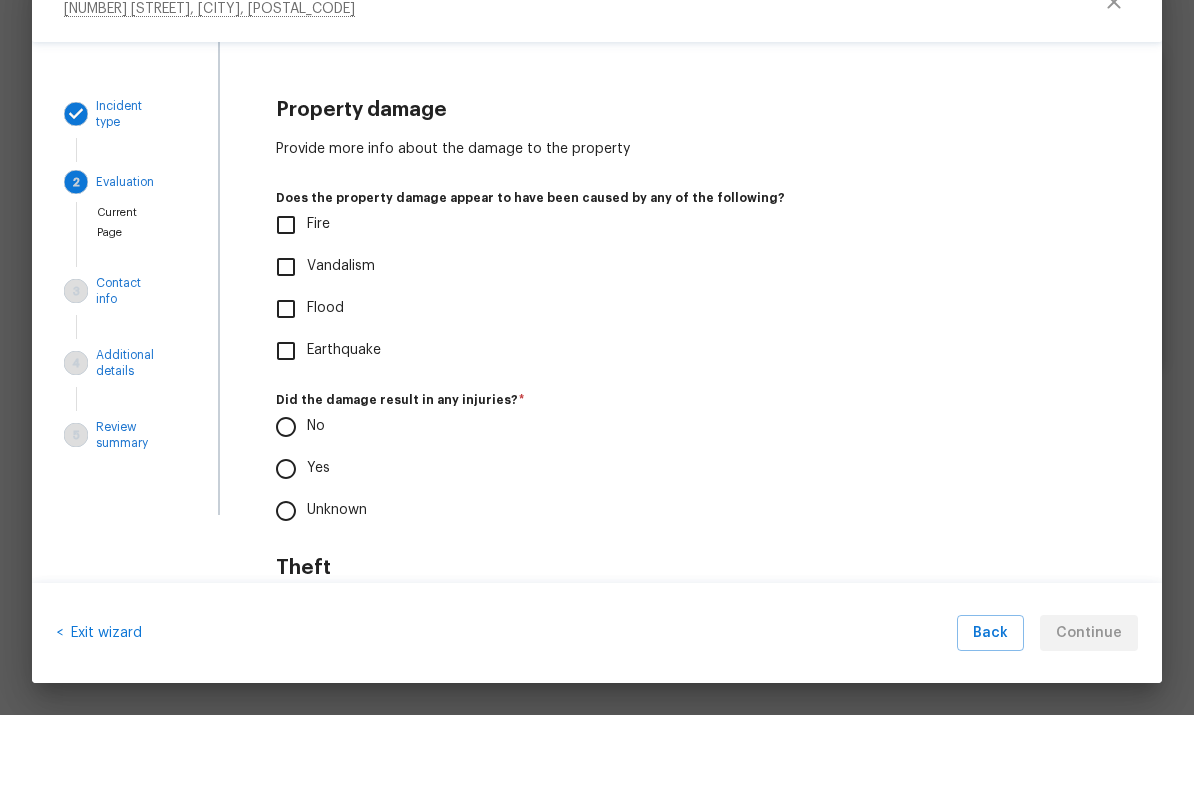 scroll, scrollTop: 0, scrollLeft: 0, axis: both 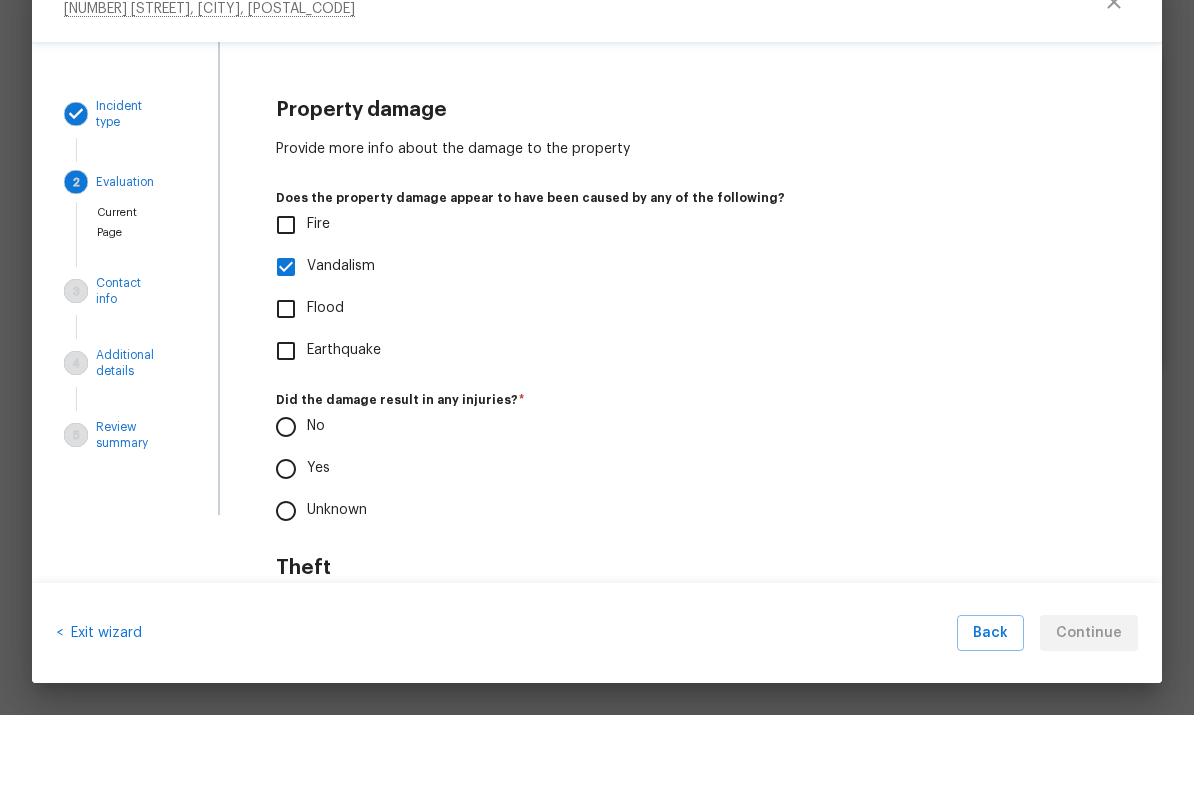 click on "Flood" at bounding box center (286, 379) 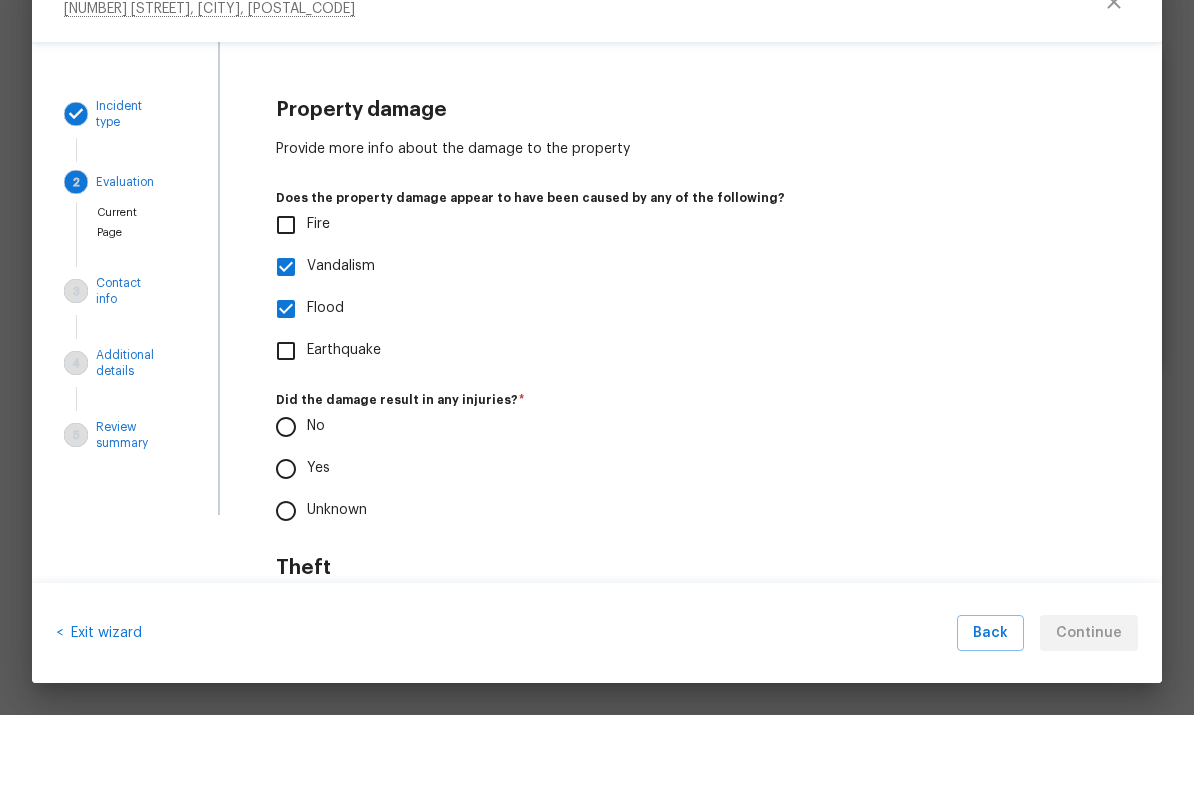 click on "Flood" at bounding box center [286, 379] 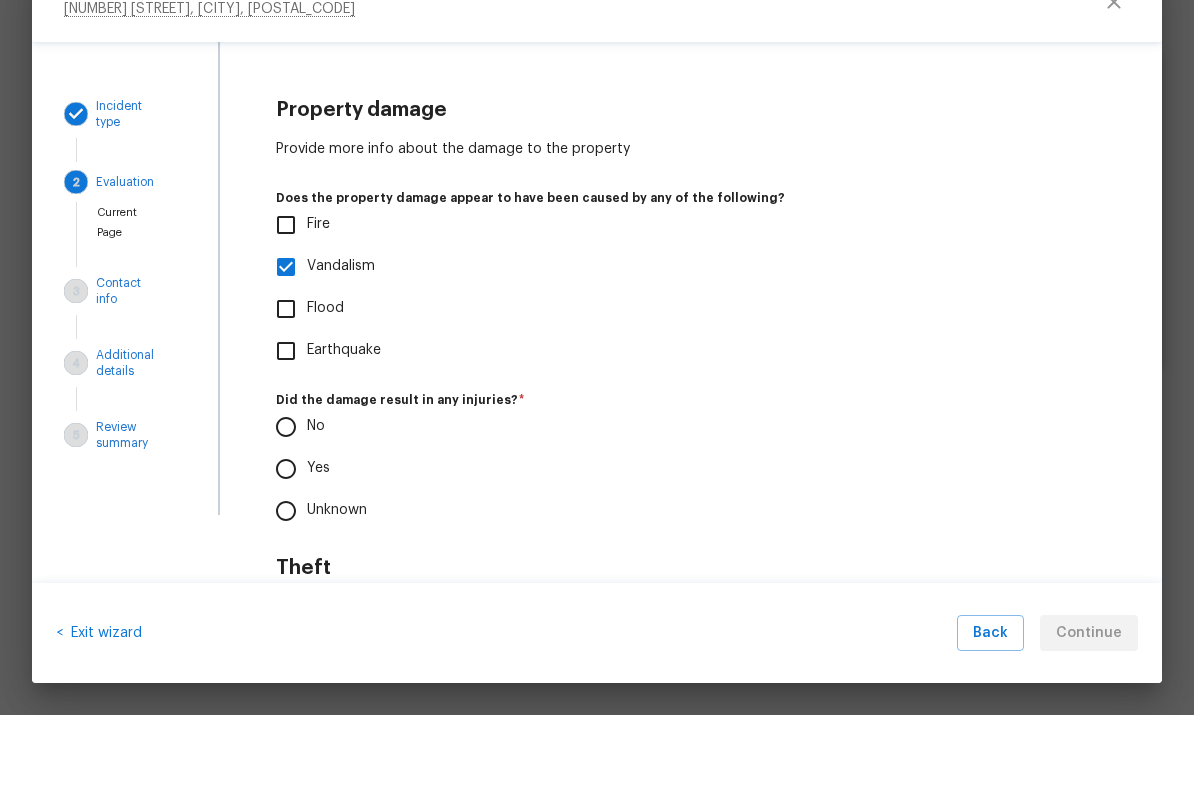 click on "Flood" at bounding box center (286, 379) 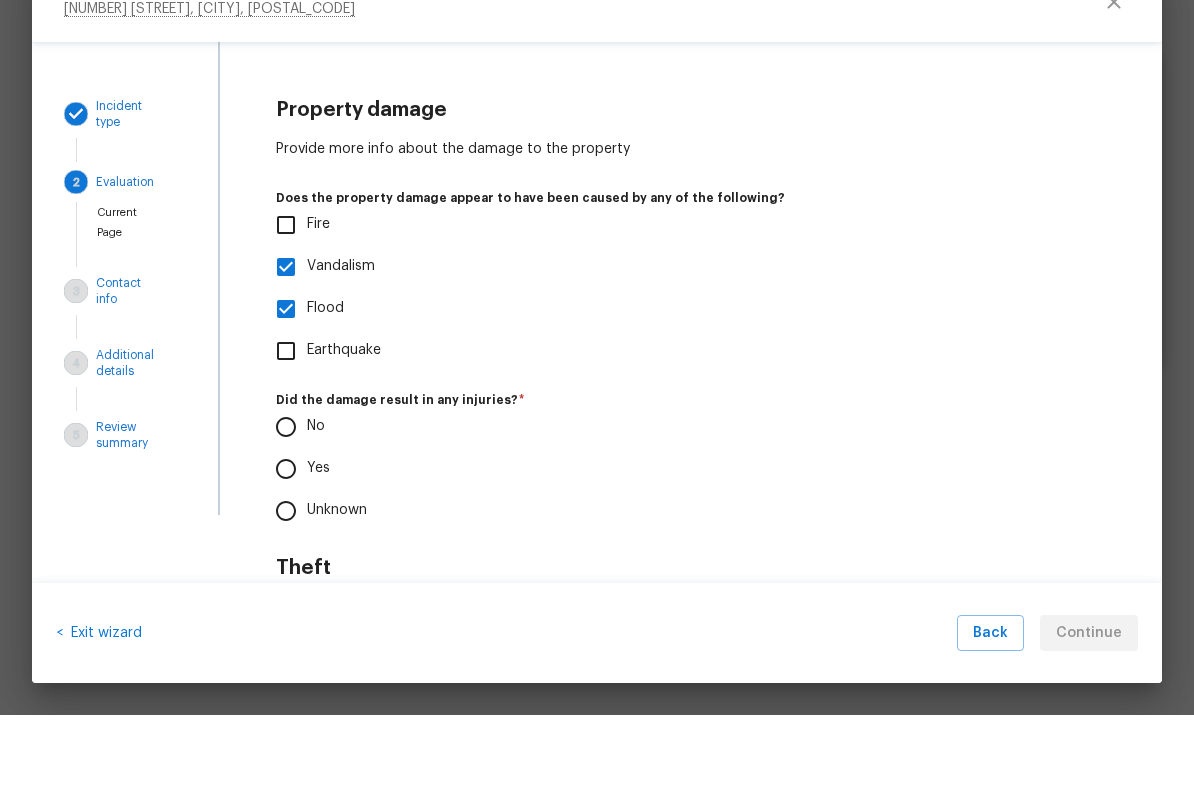 click on "Flood" at bounding box center (286, 379) 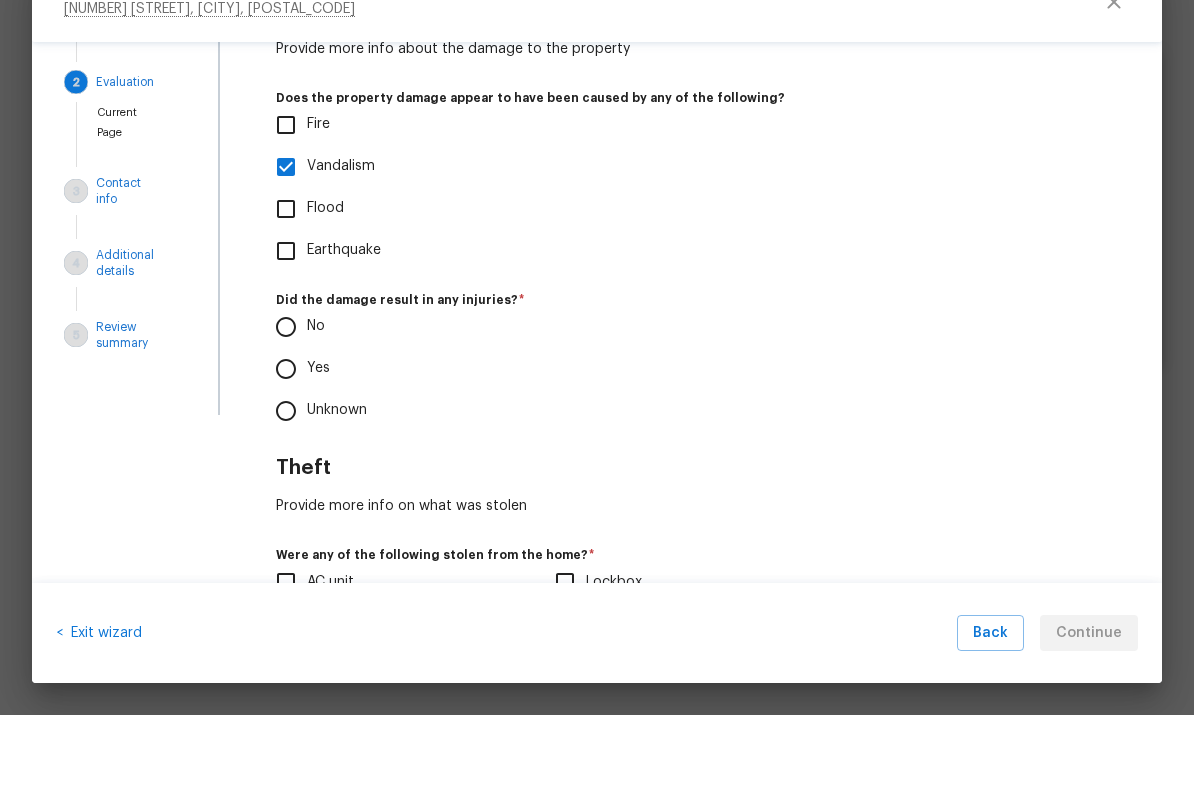 scroll, scrollTop: 102, scrollLeft: 0, axis: vertical 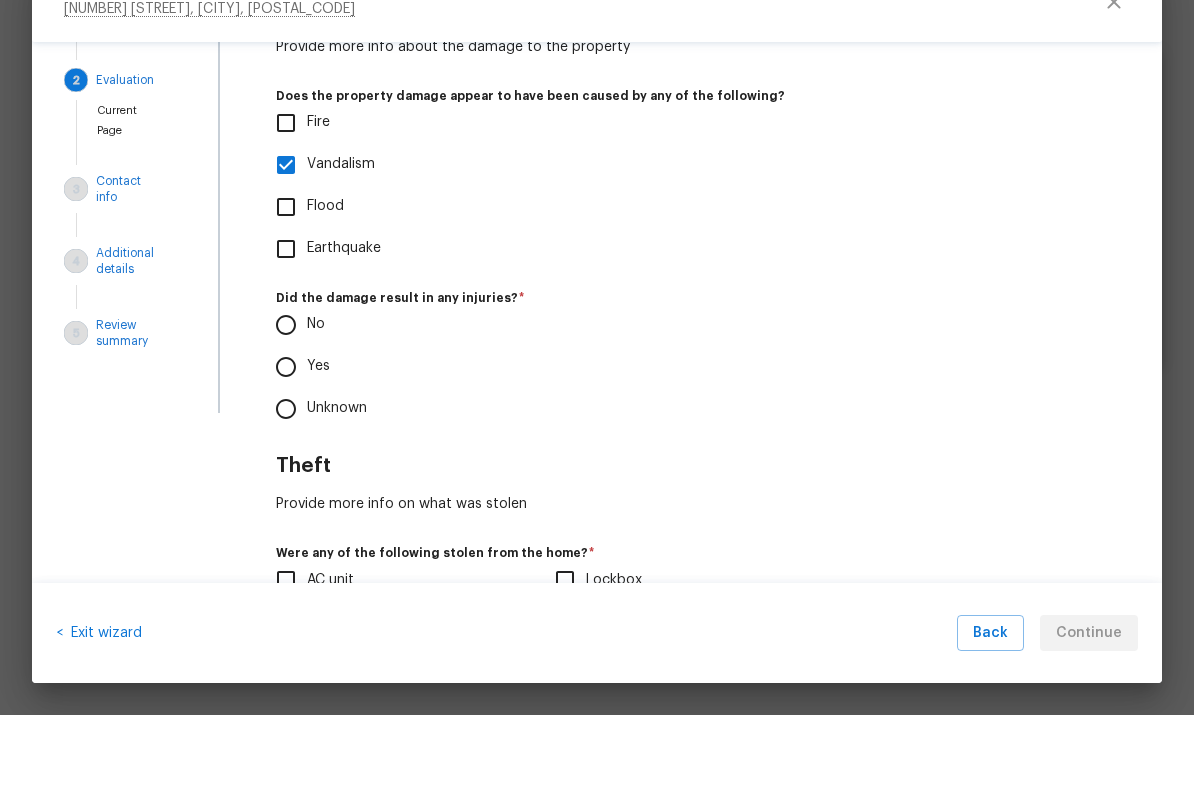 click on "No" at bounding box center [286, 395] 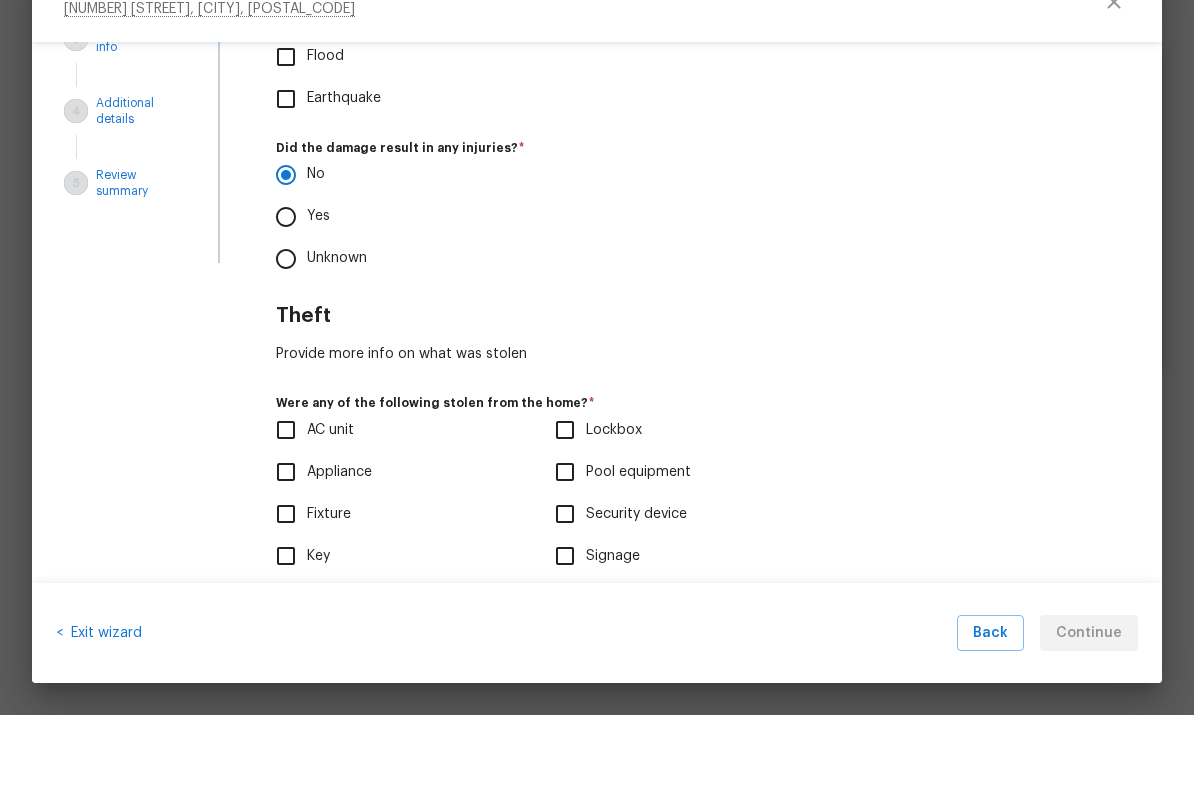 scroll, scrollTop: 253, scrollLeft: 0, axis: vertical 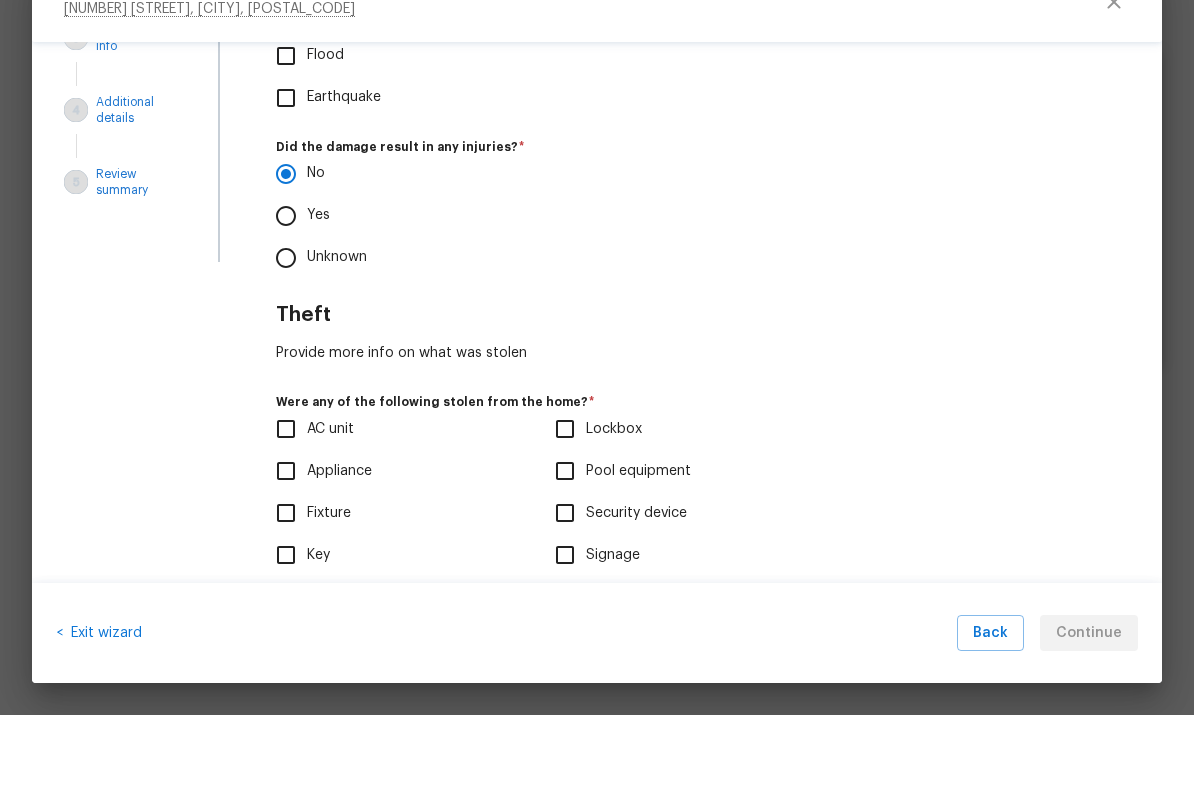 click on "Theft Provide more info on what was stolen Were any of the following stolen from the home?   * AC unit Appliance Fixture Key Other Lockbox Pool equipment Security device Signage" at bounding box center (691, 532) 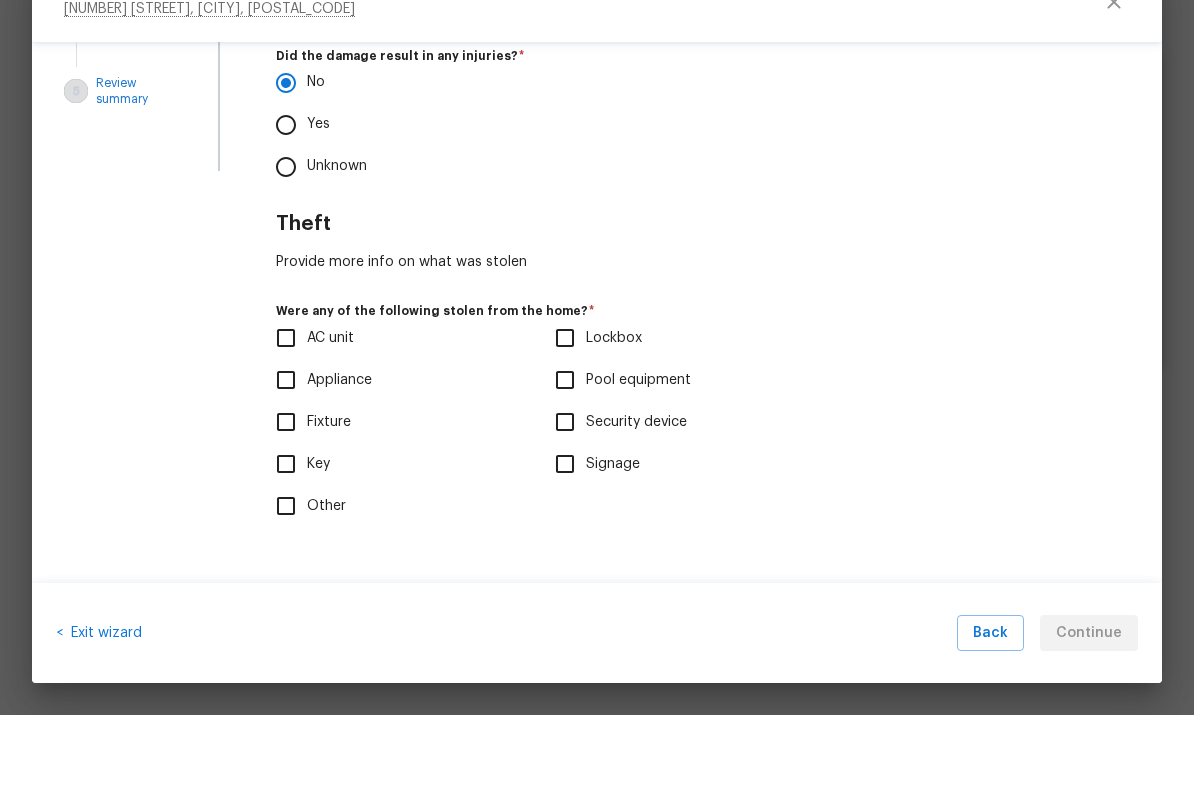scroll, scrollTop: 343, scrollLeft: 0, axis: vertical 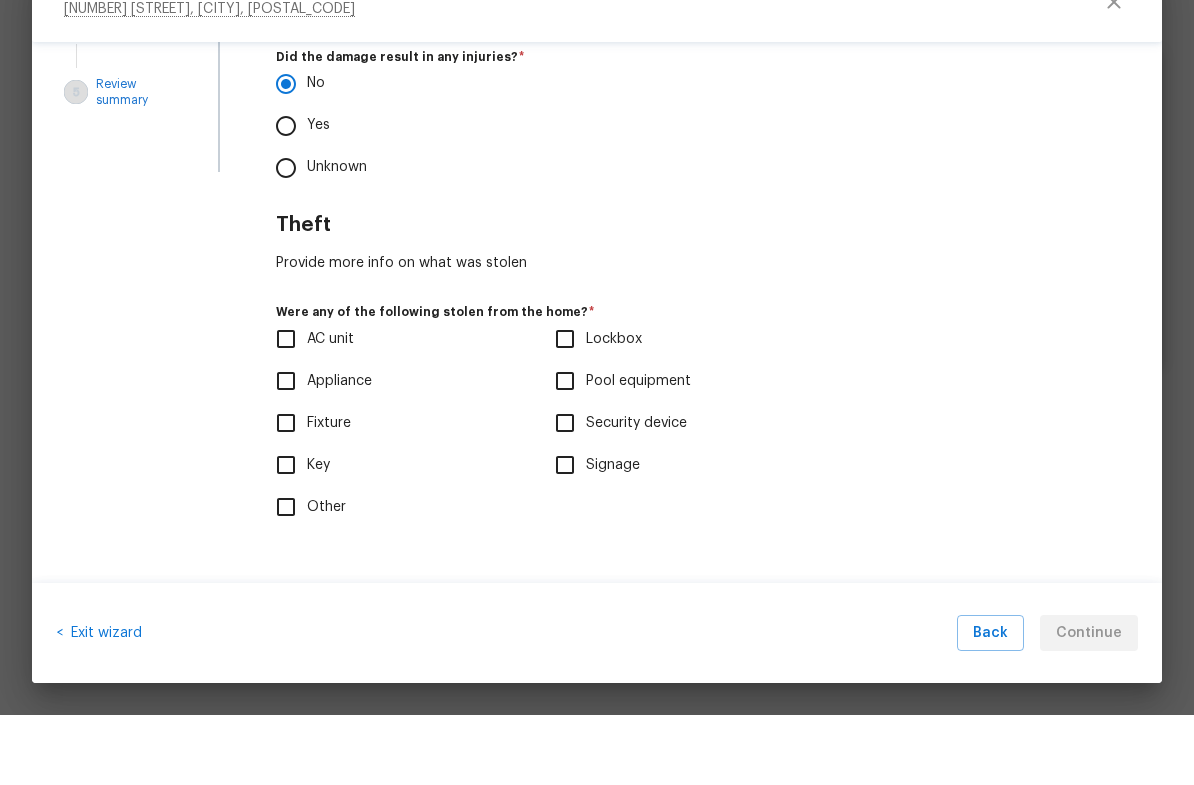 click on "Appliance" at bounding box center (286, 451) 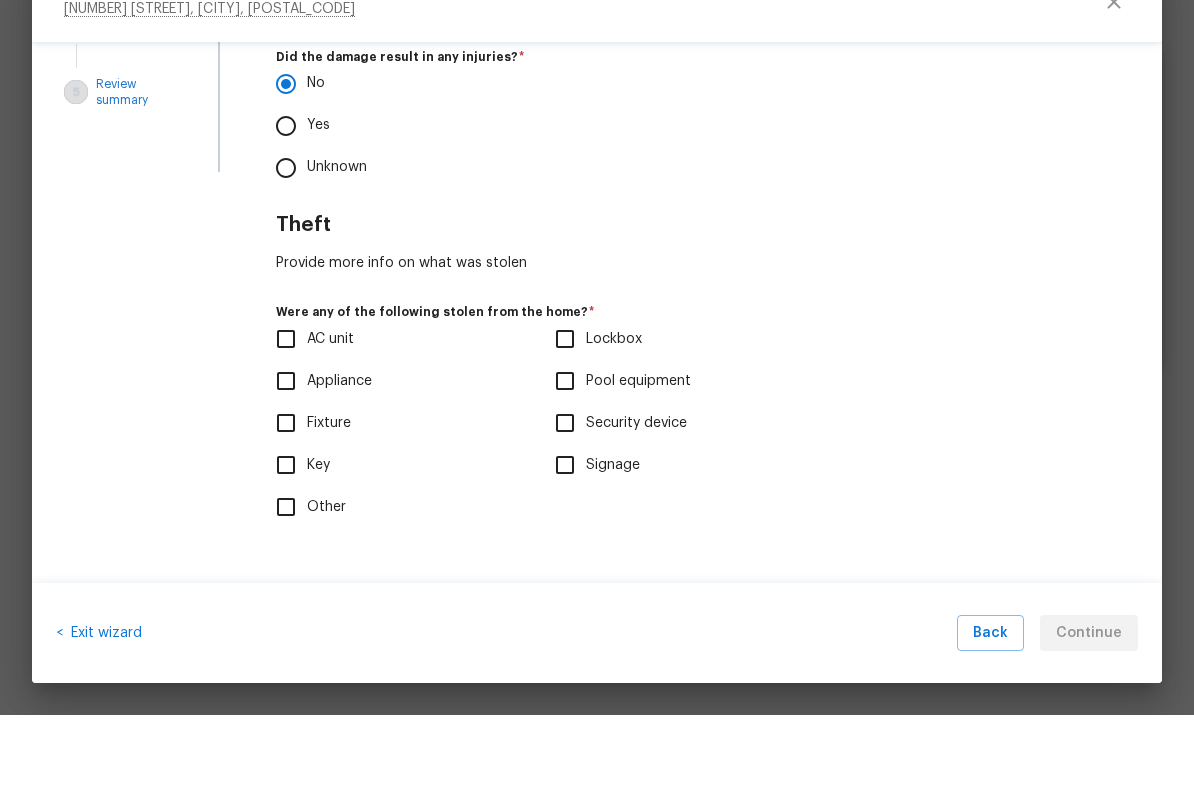 checkbox on "true" 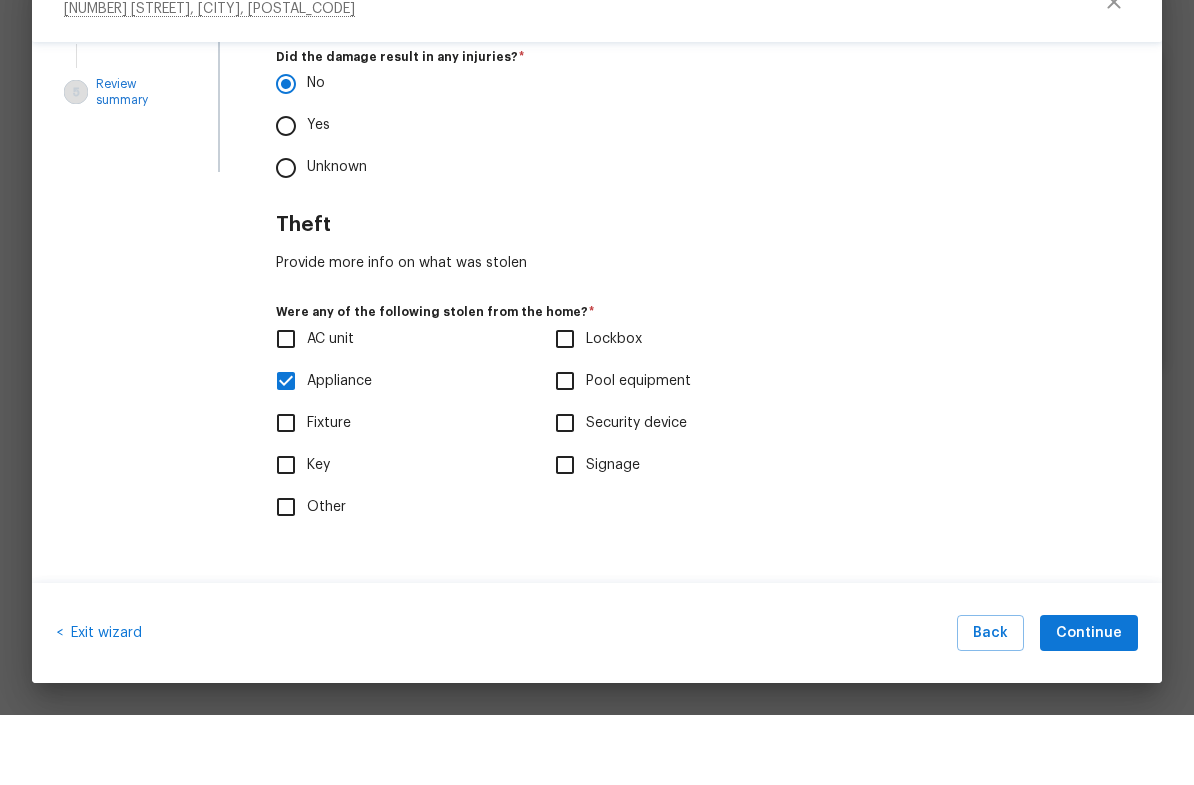 click on "Other" at bounding box center [286, 577] 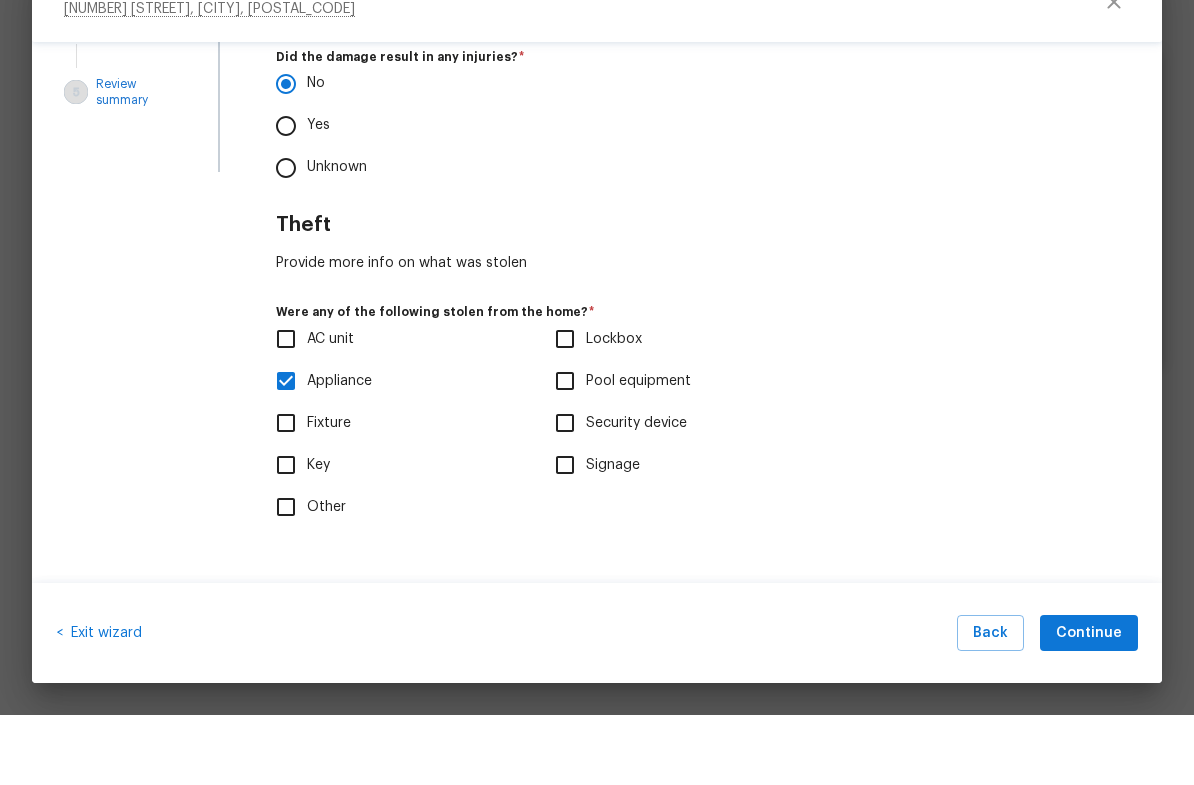 checkbox on "true" 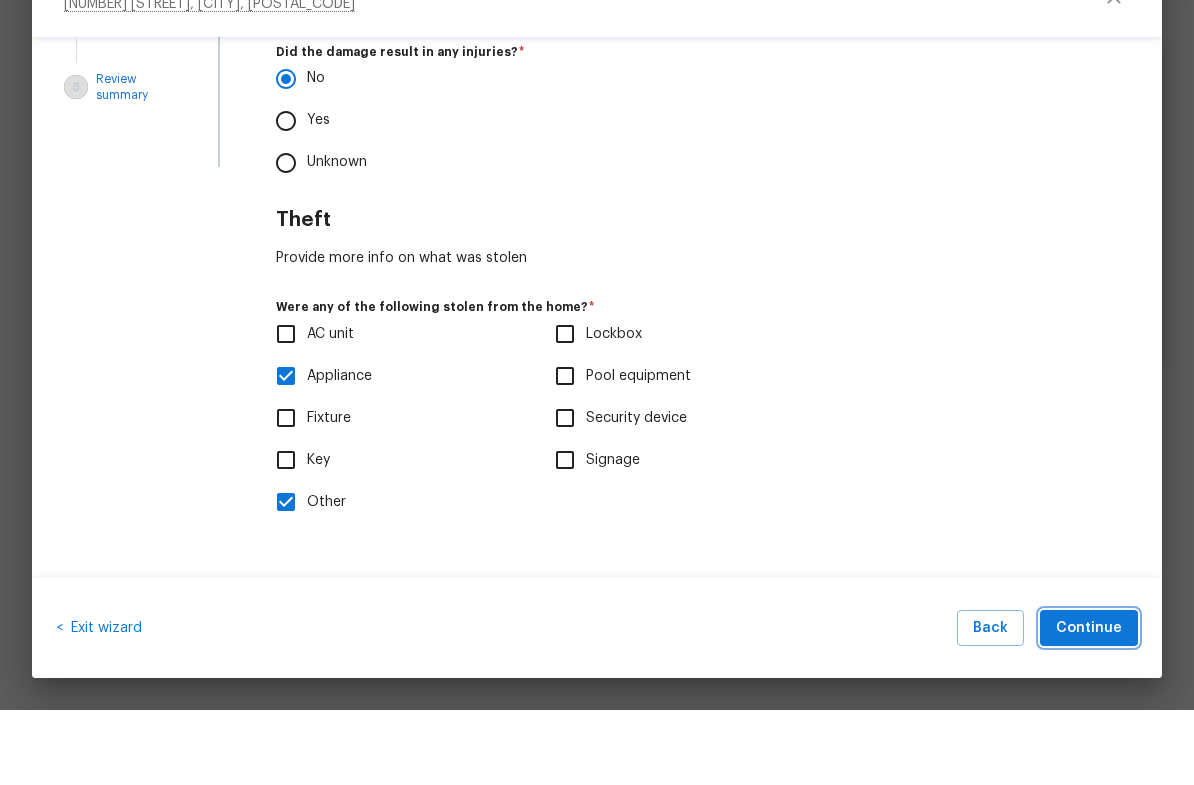 click on "Continue" at bounding box center [1089, 703] 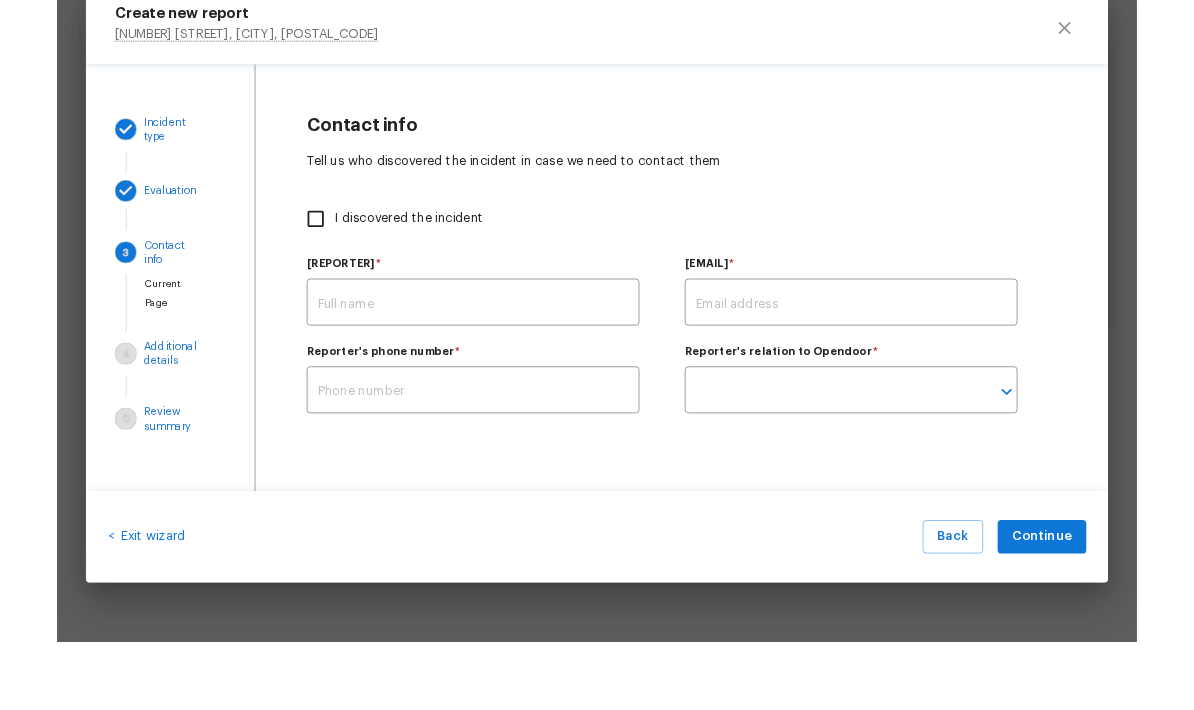 scroll, scrollTop: 0, scrollLeft: 0, axis: both 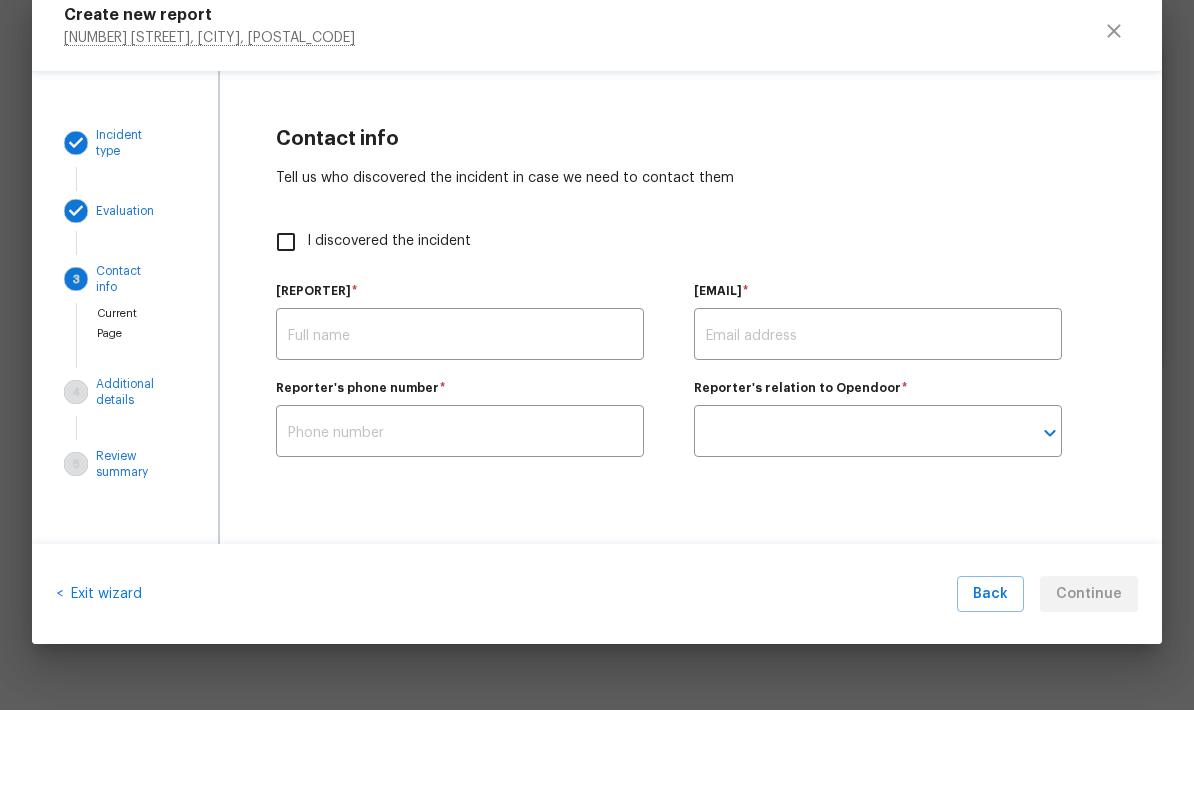 click on "I discovered the incident" at bounding box center (286, 317) 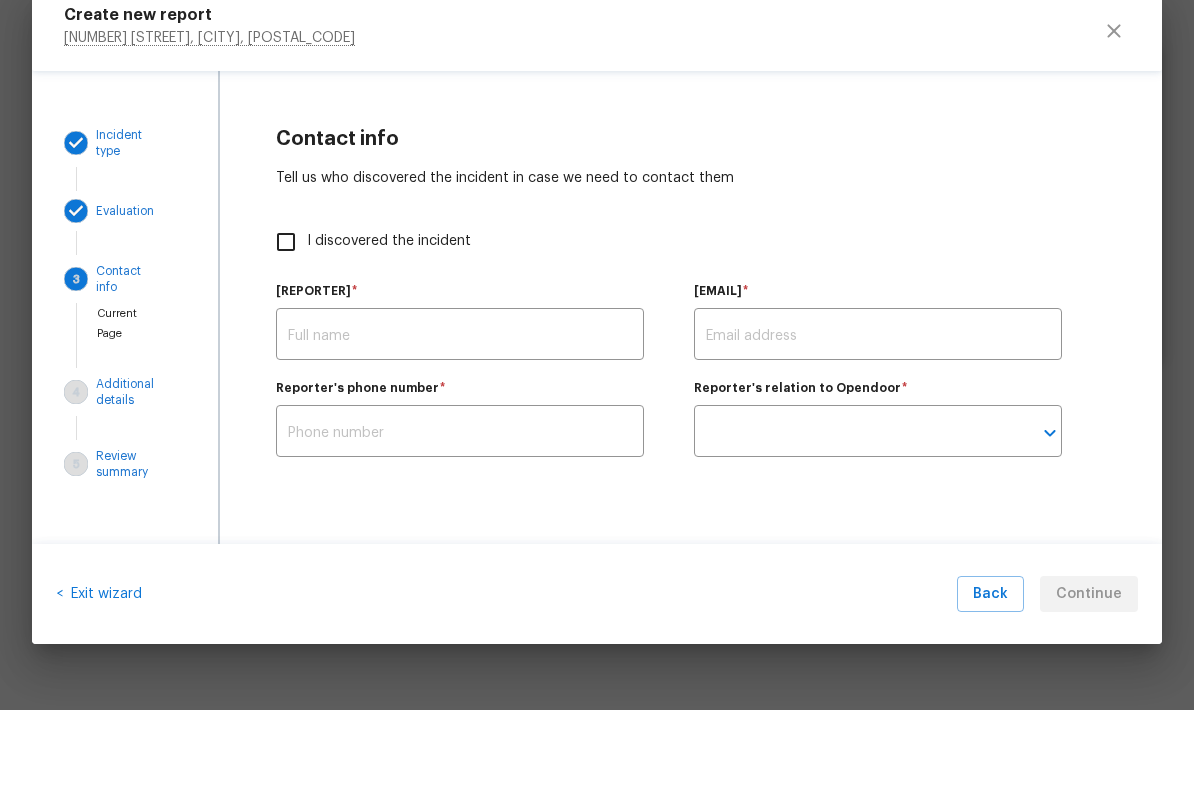 checkbox on "true" 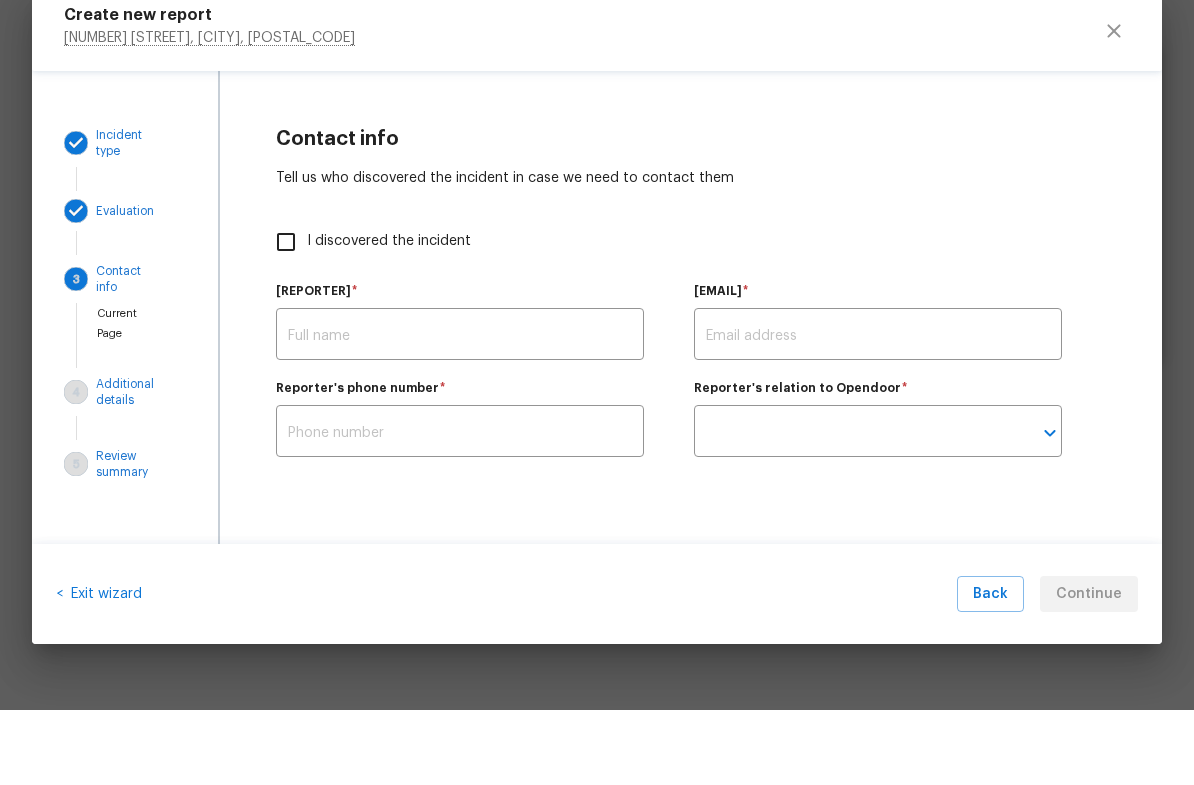 type on "jeremy.dykes@opendoor.com" 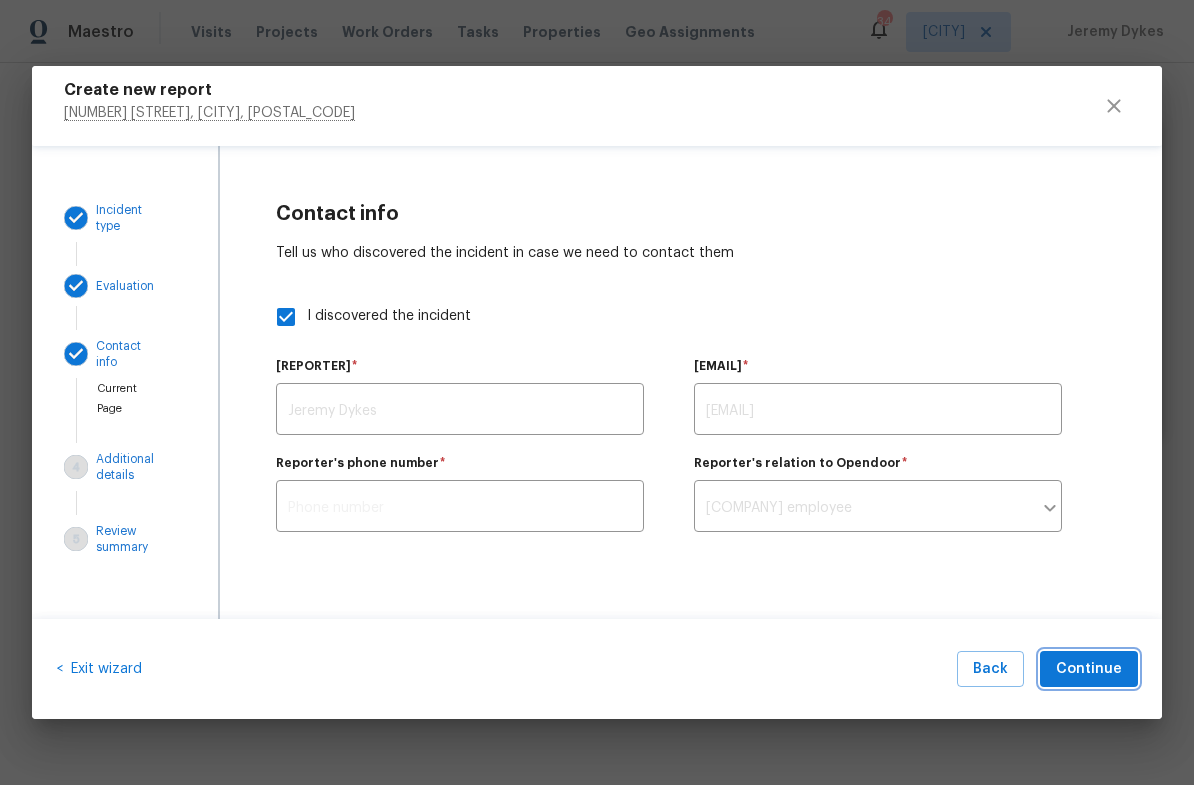 click on "Continue" at bounding box center [1089, 669] 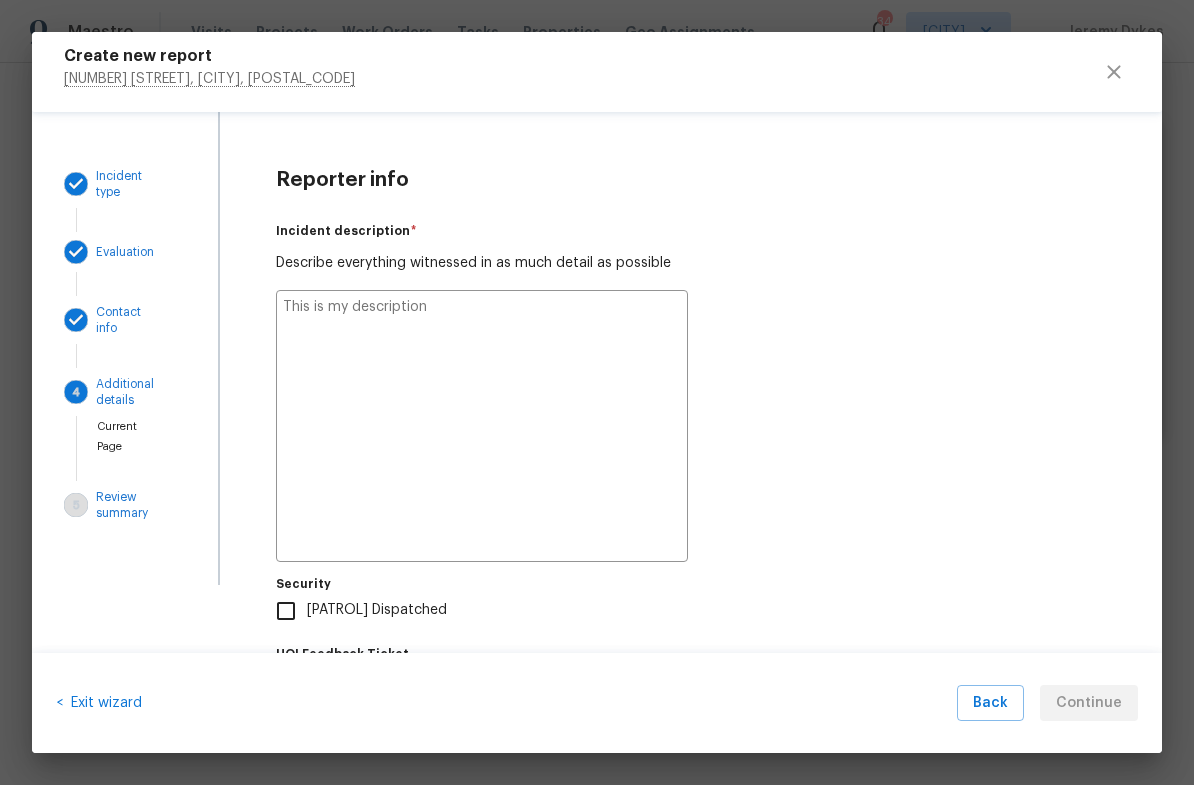 click at bounding box center [482, 426] 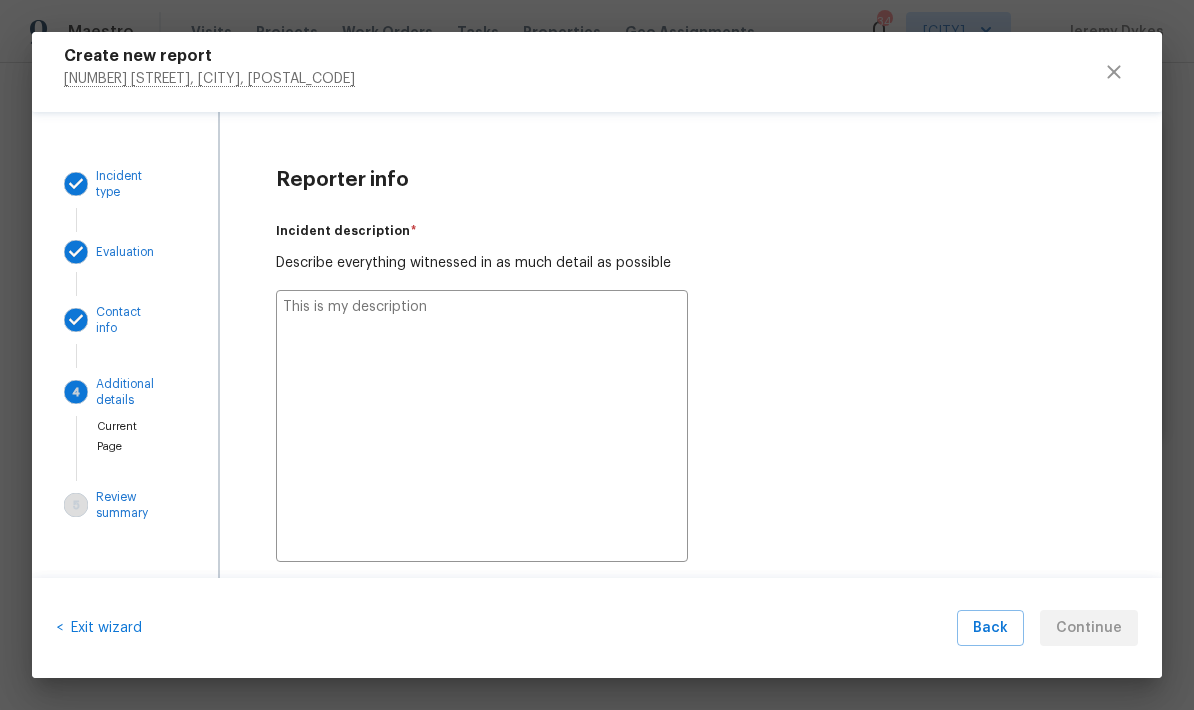 type on "P" 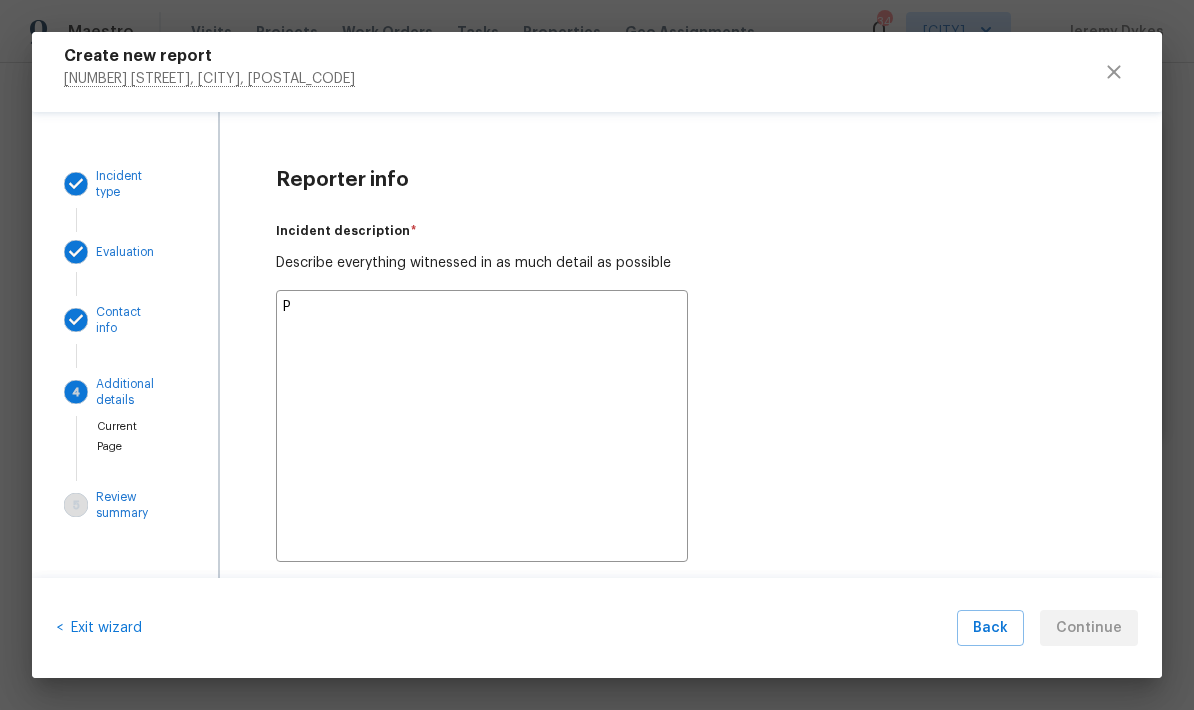 type on "x" 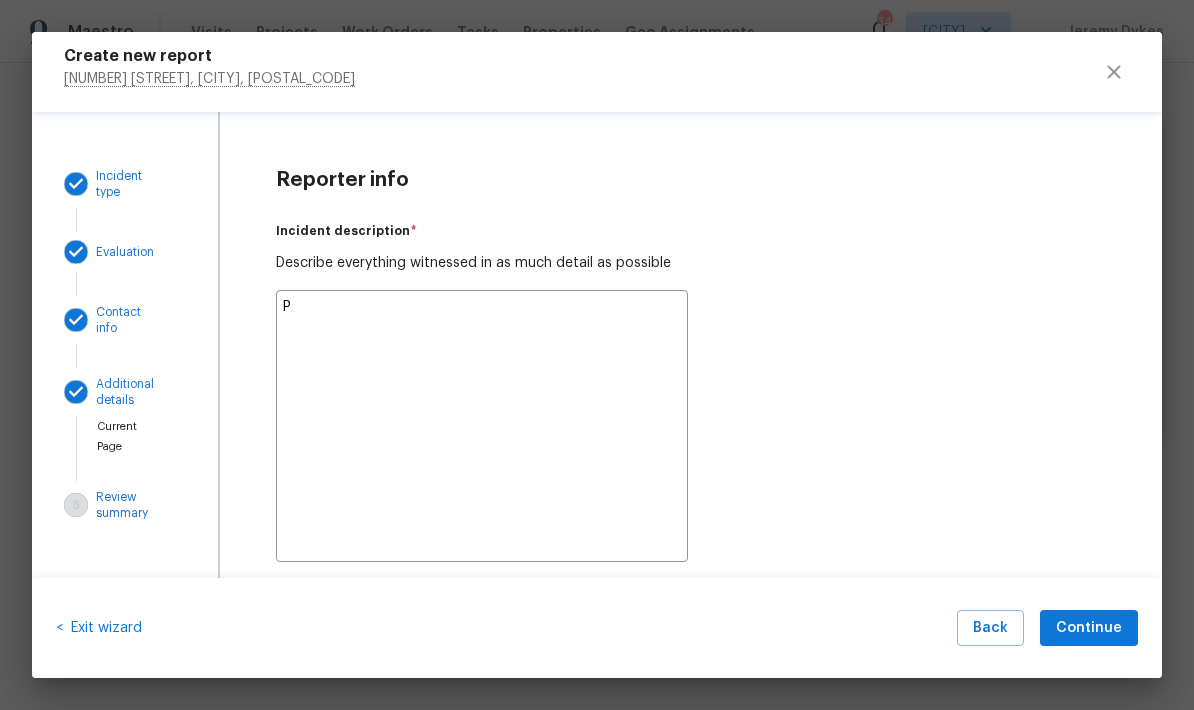 type on "Pa" 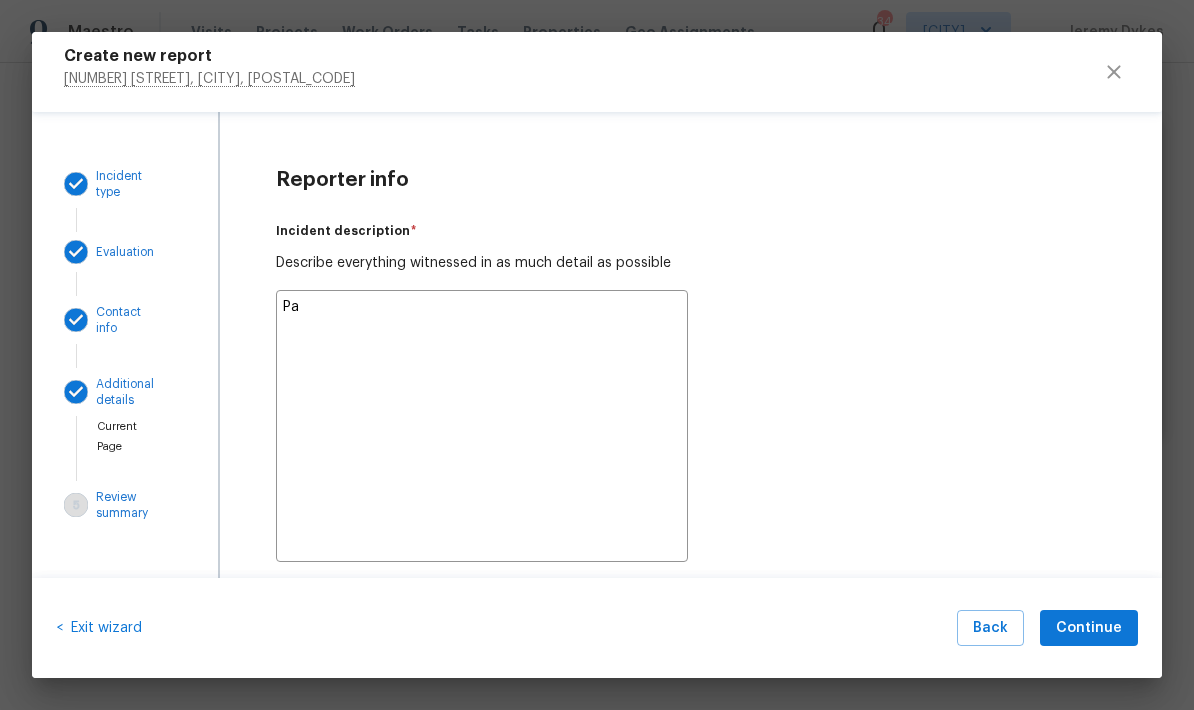type on "x" 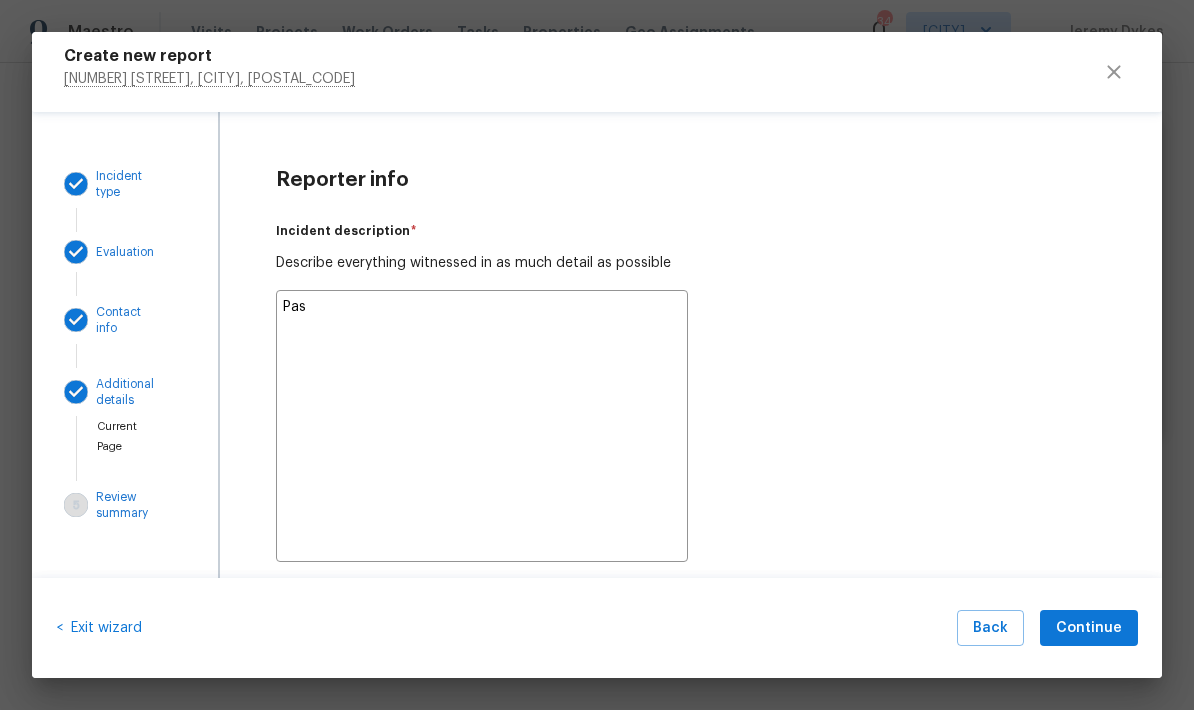 type on "x" 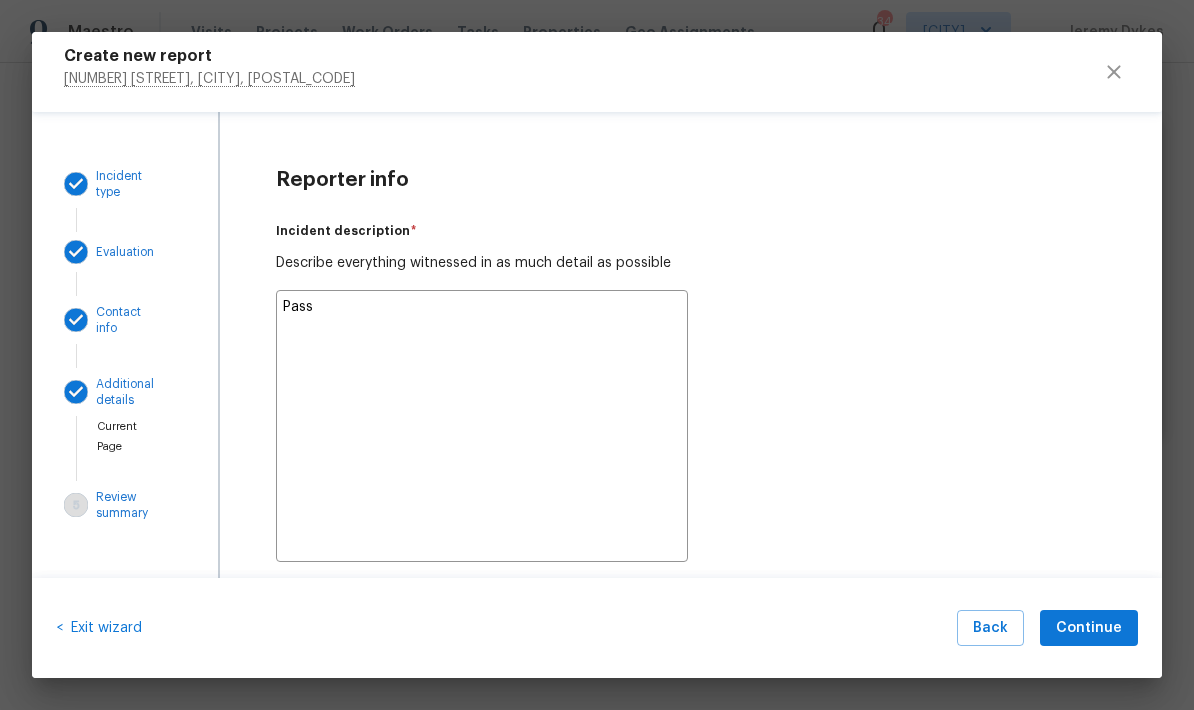 type on "x" 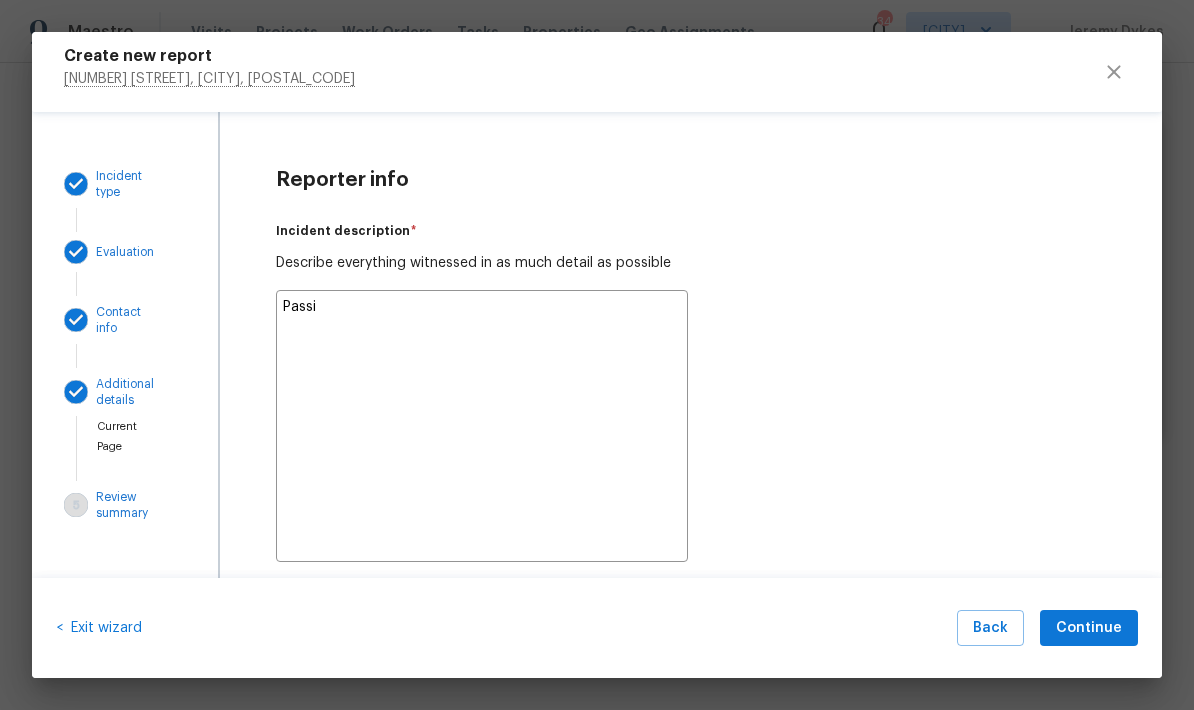 type on "x" 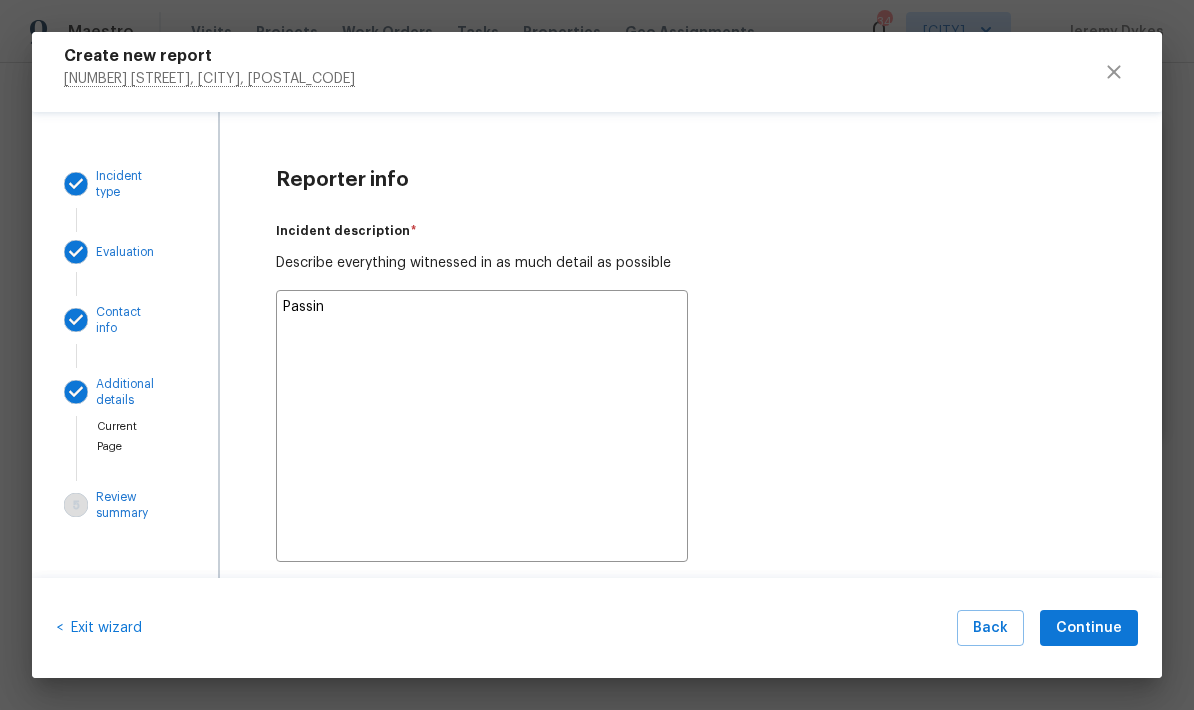 type on "x" 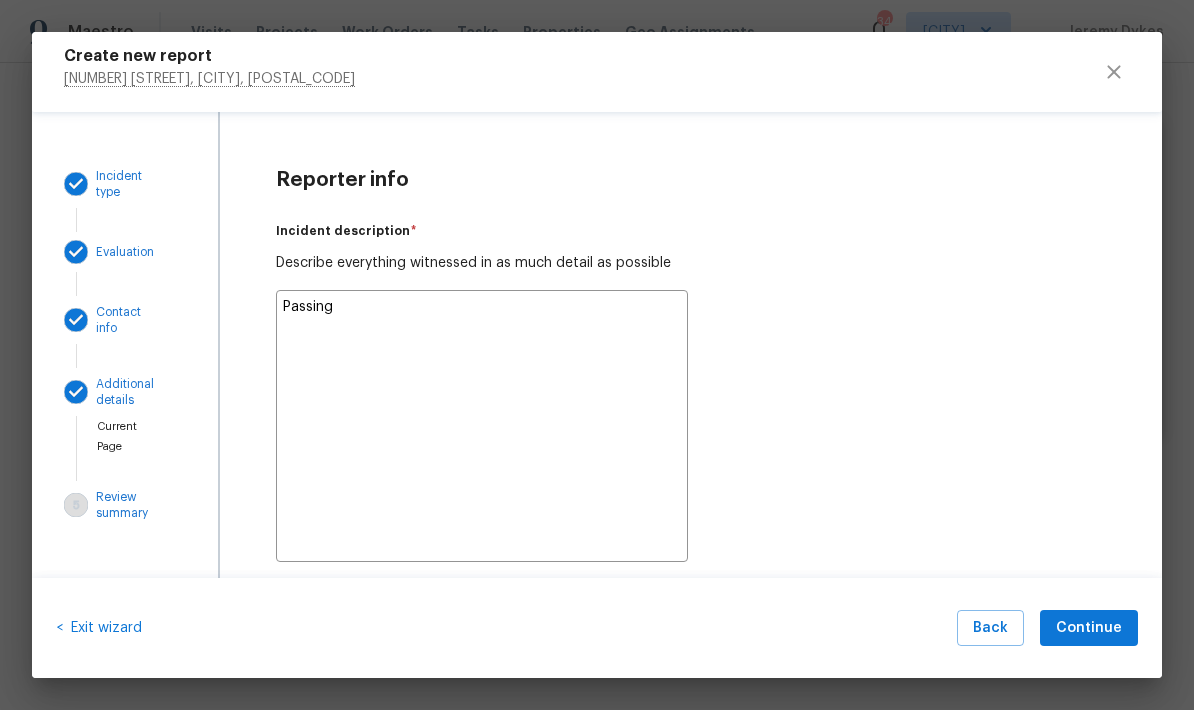 type on "x" 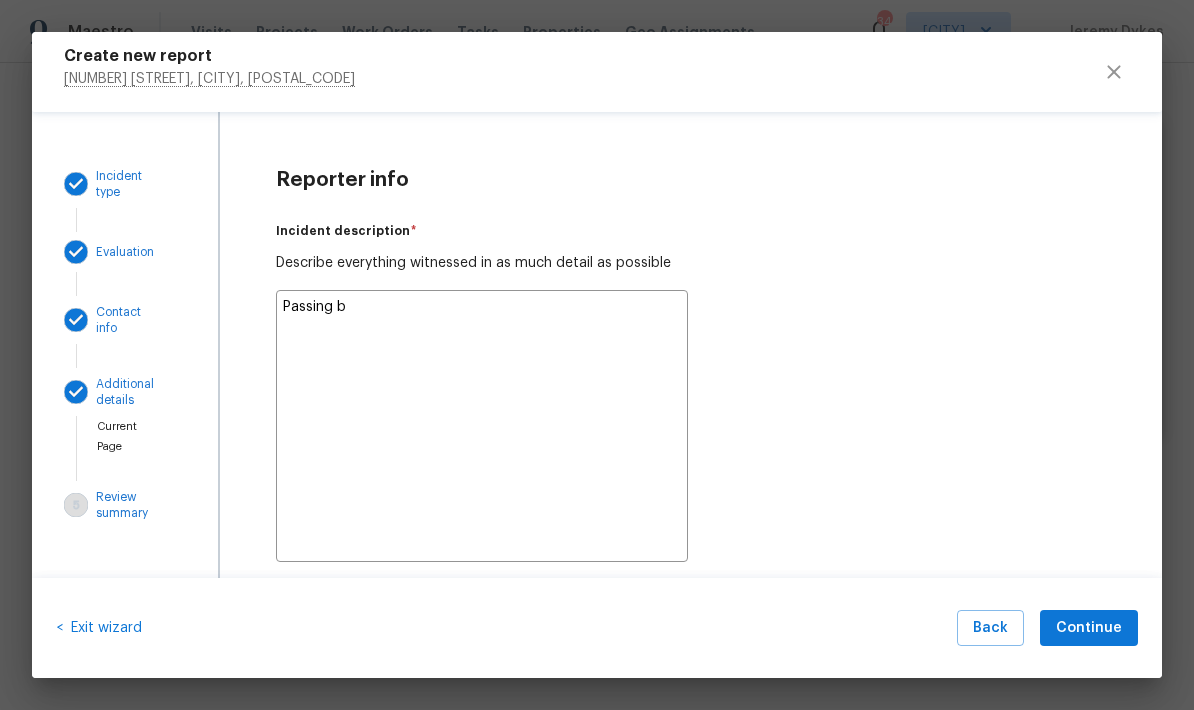 type on "x" 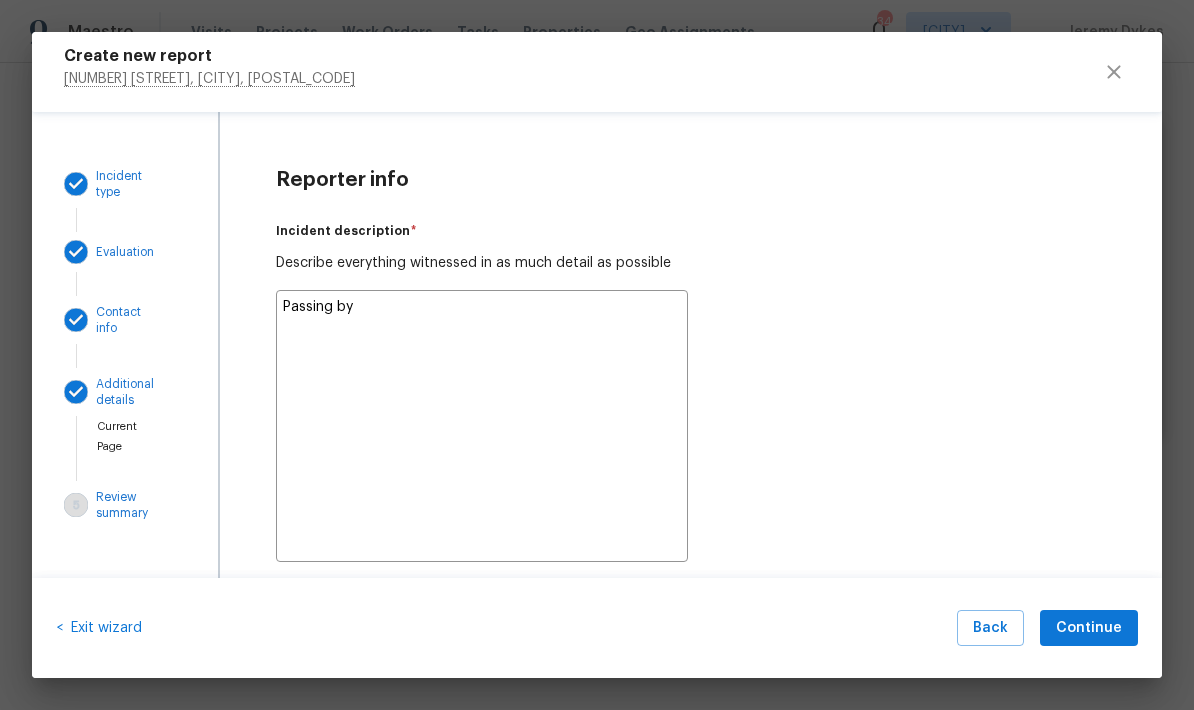 type on "x" 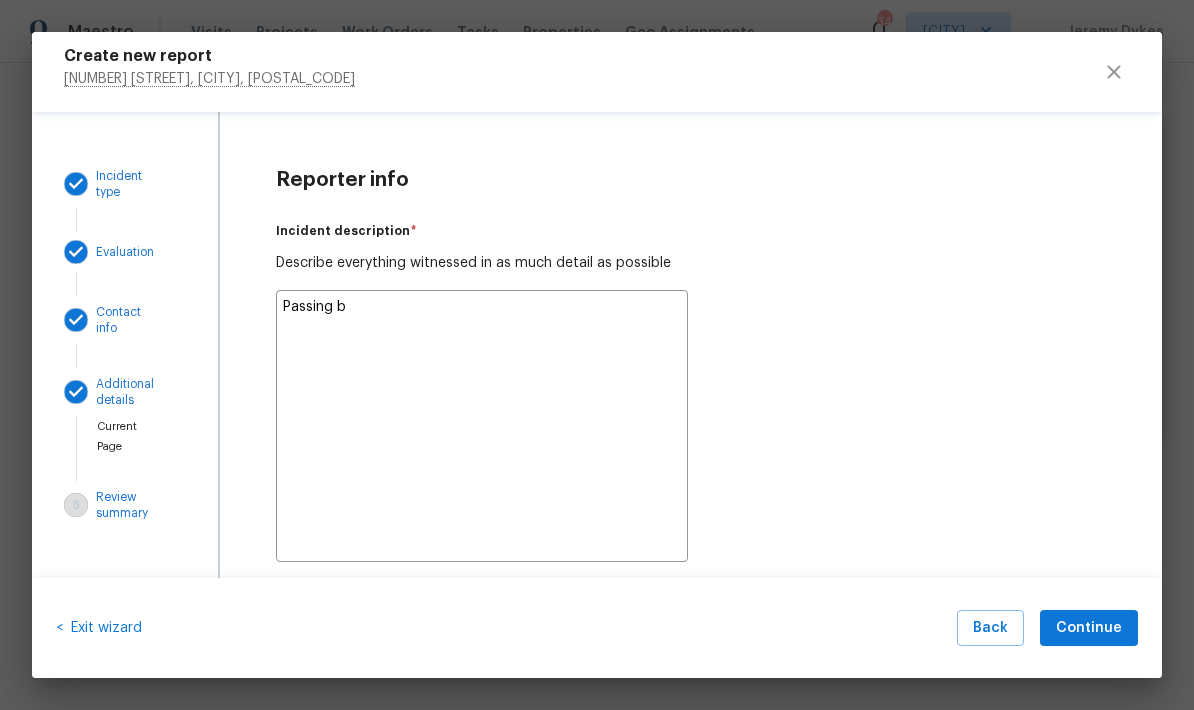 type on "x" 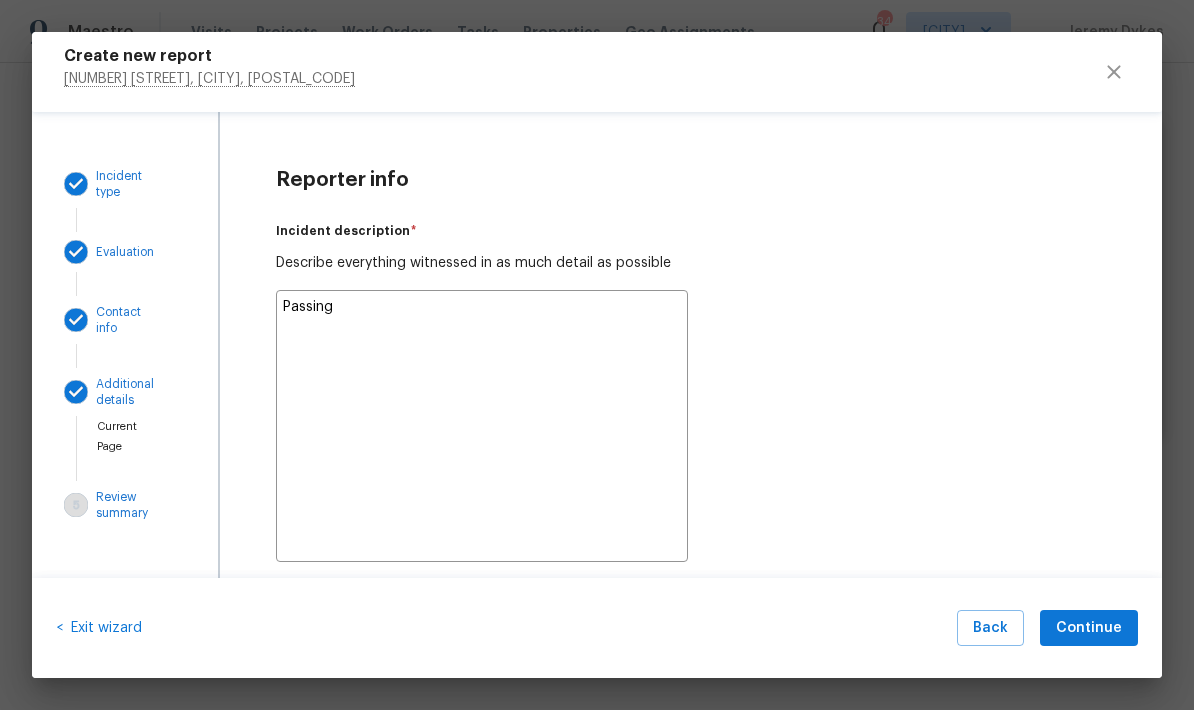 type on "x" 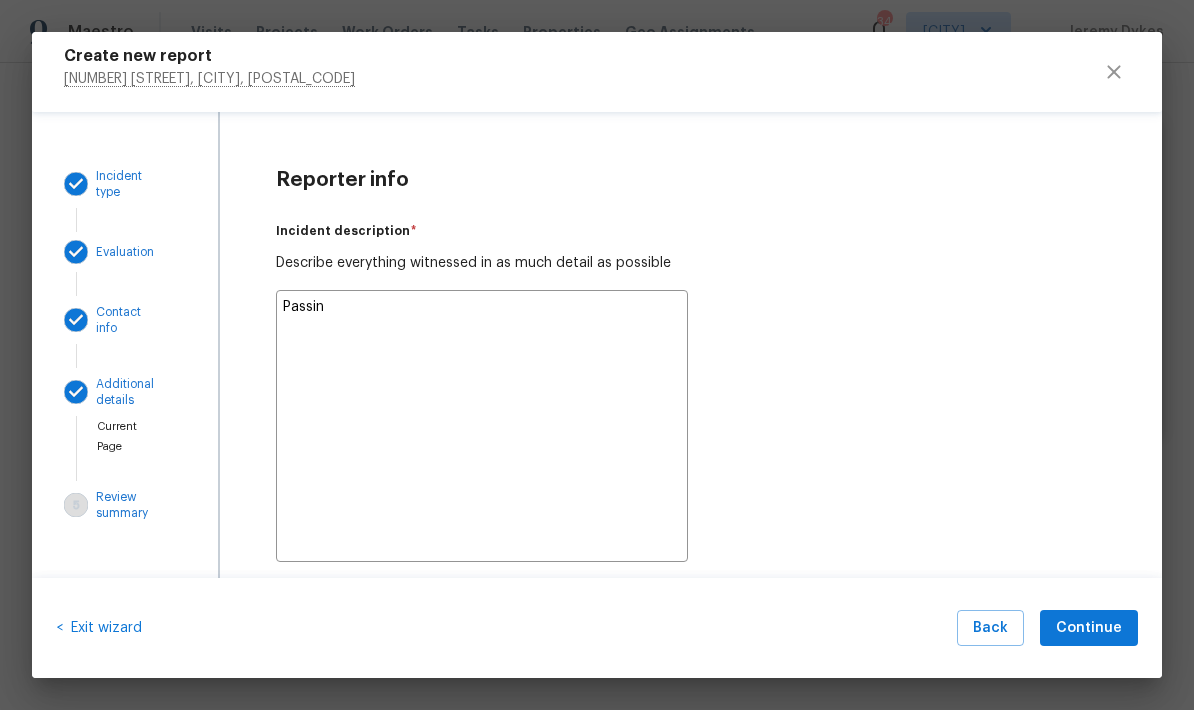 type on "x" 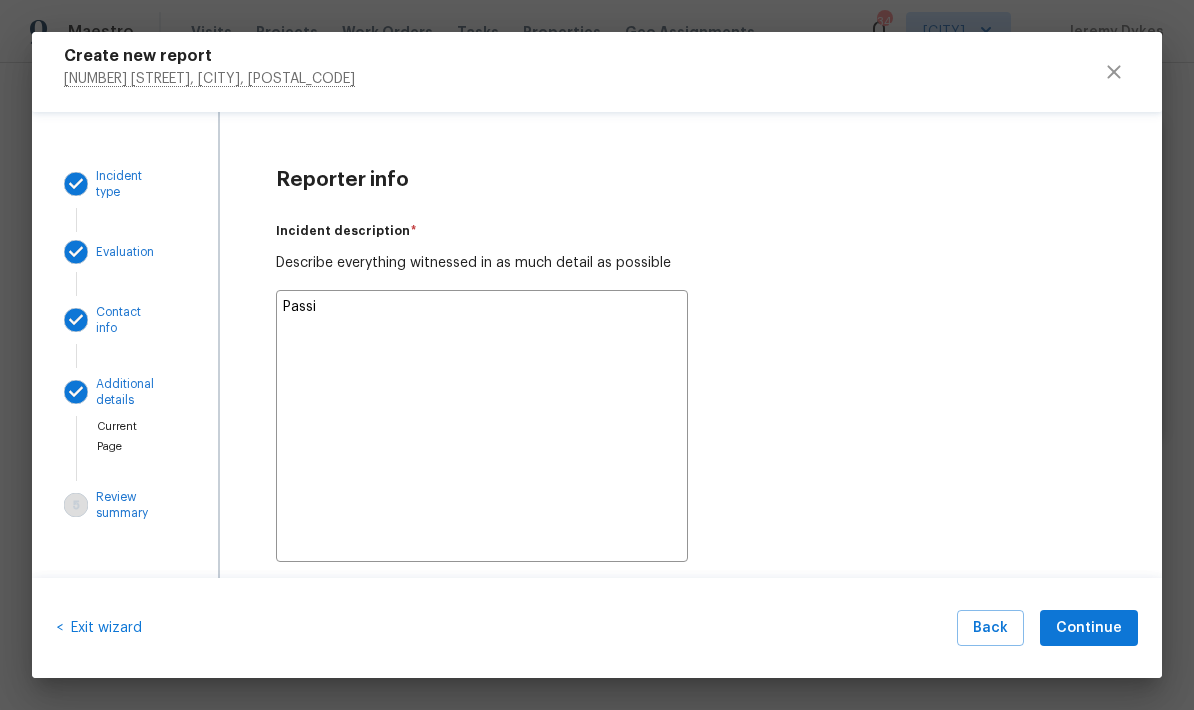 type on "x" 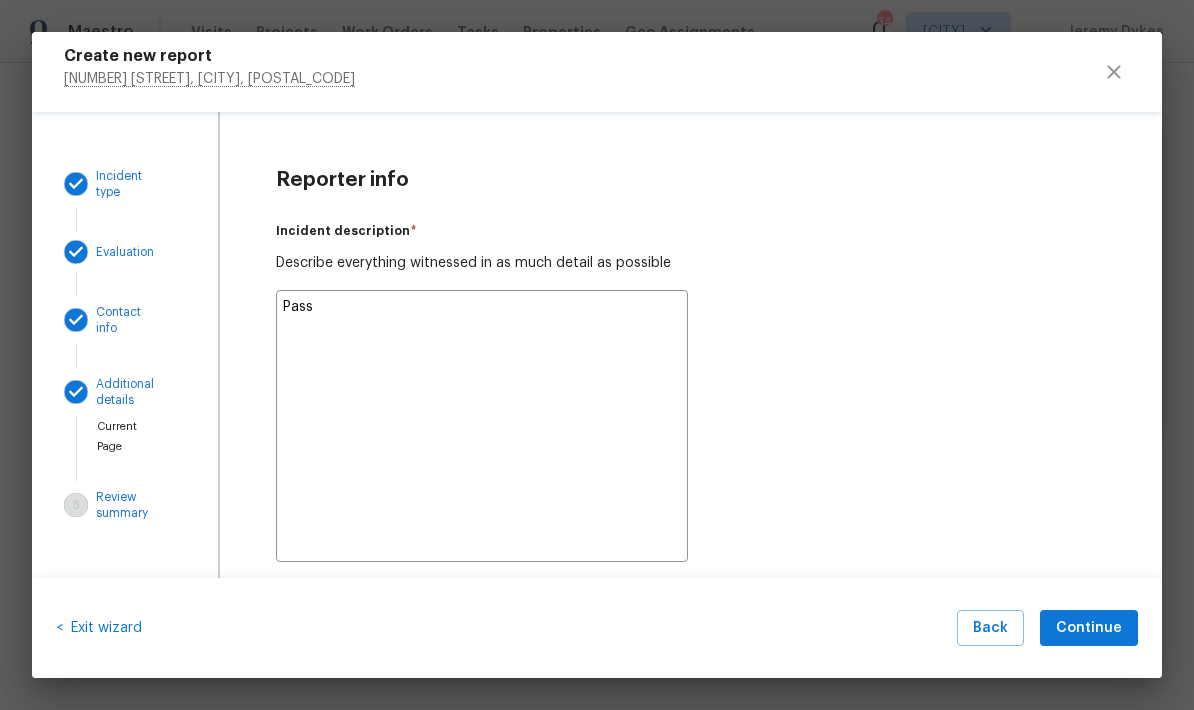 type on "x" 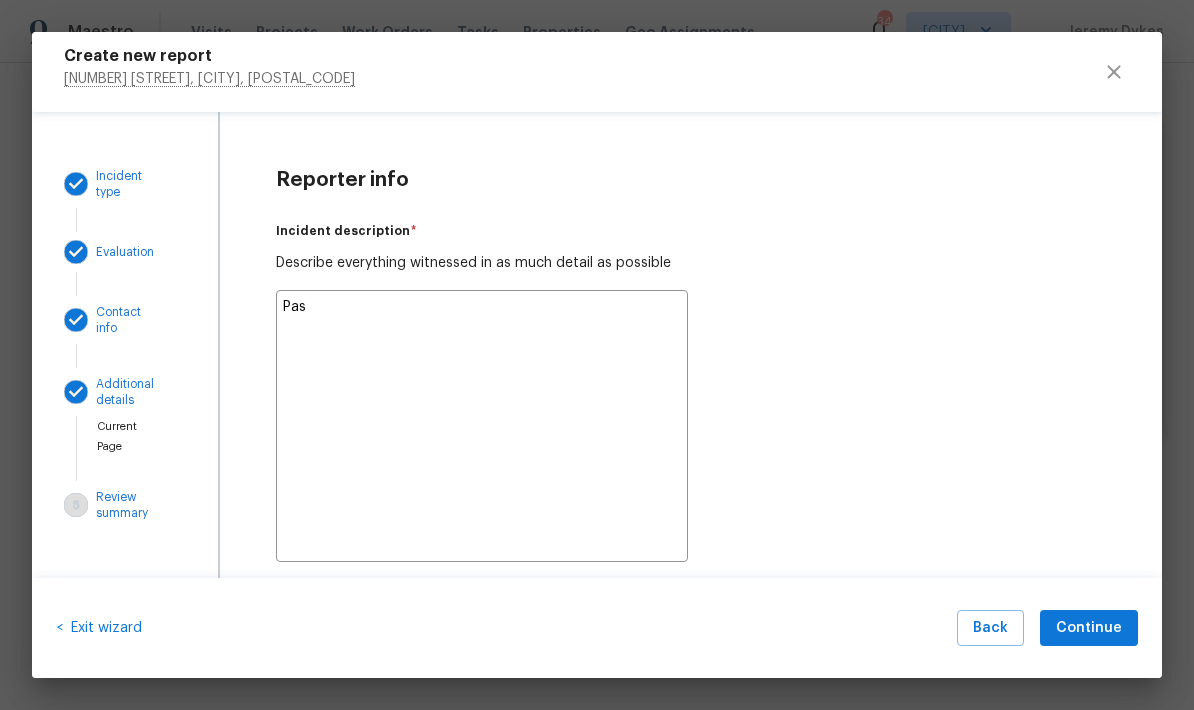 type on "x" 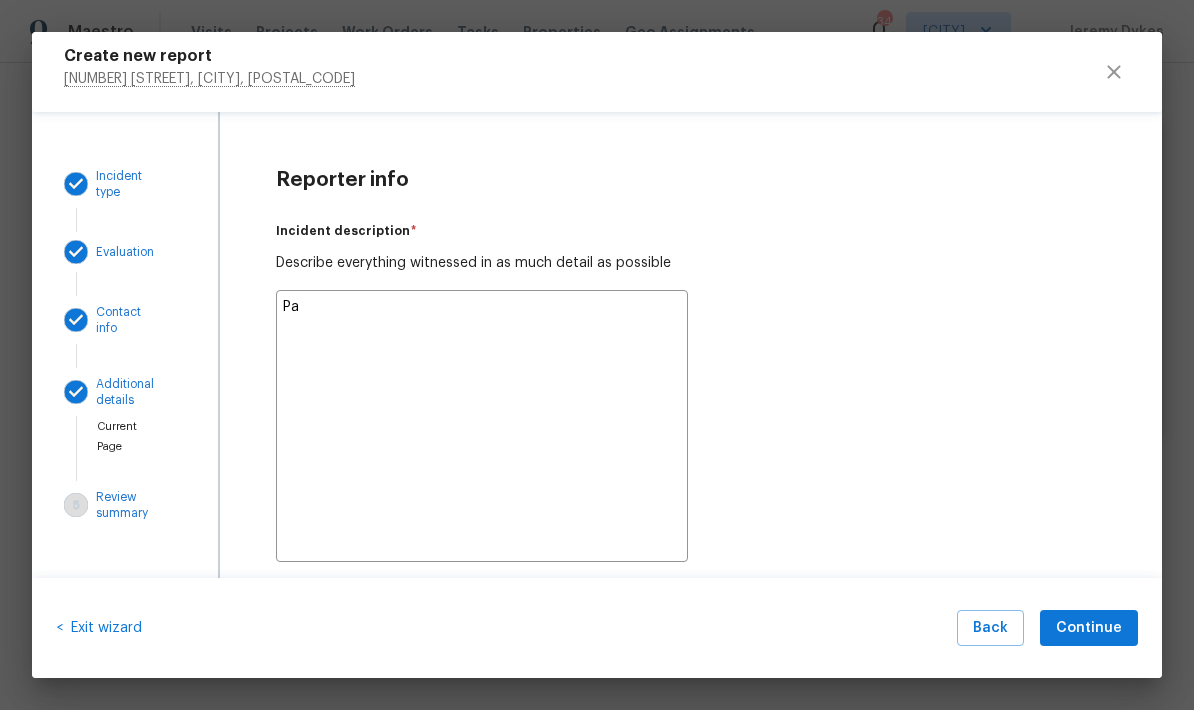 type on "x" 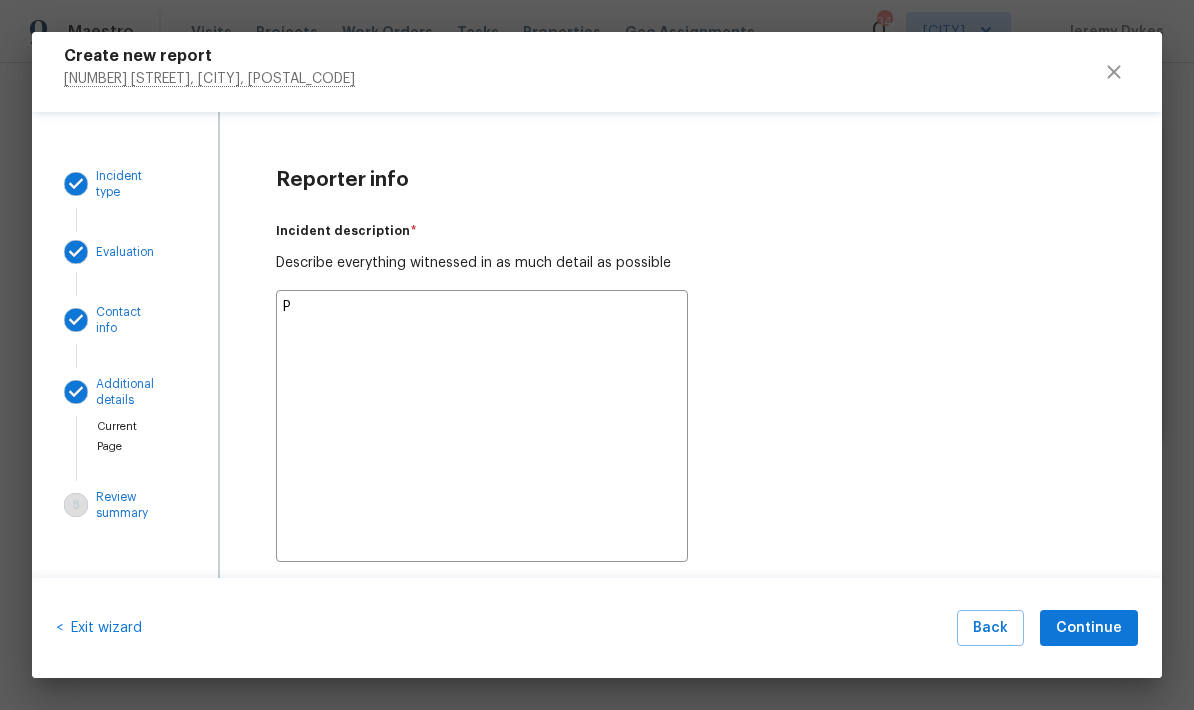 type on "x" 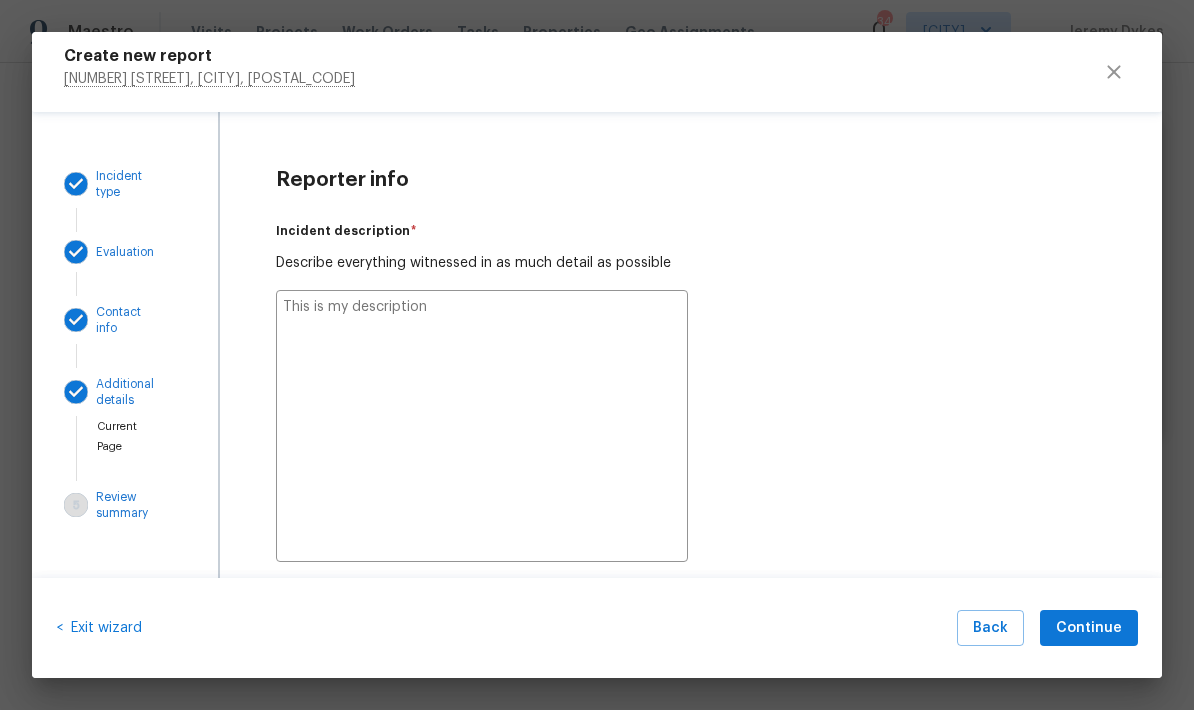 type on "x" 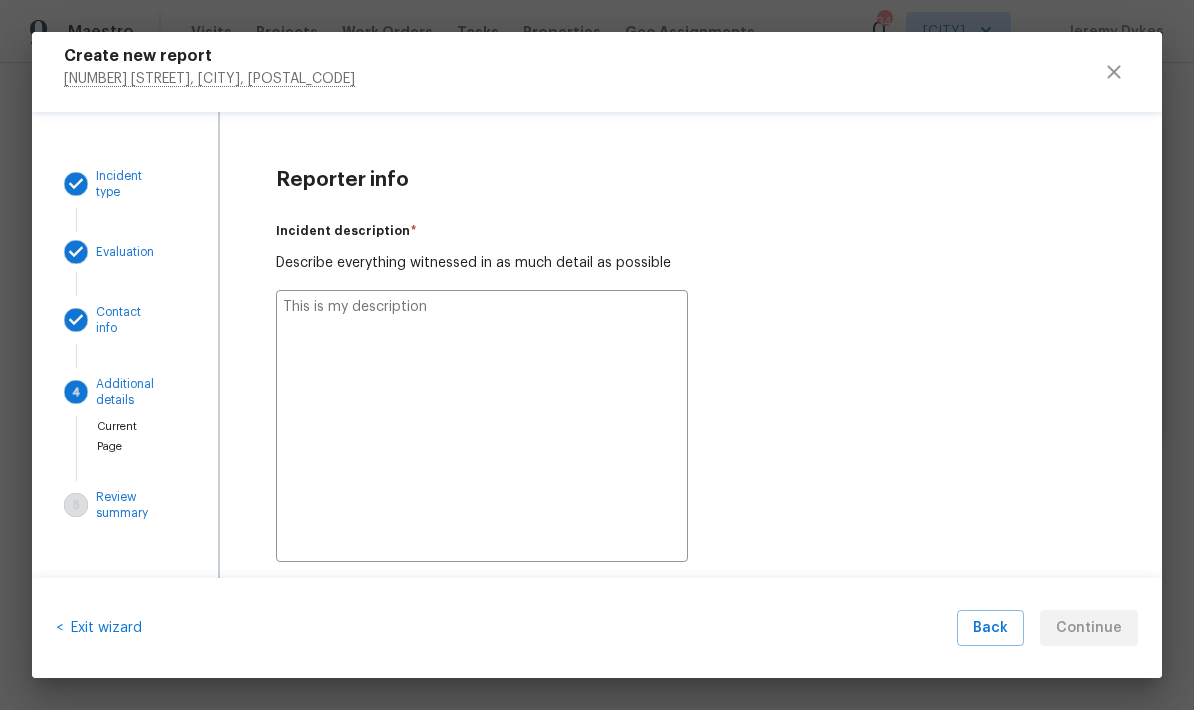 type on "W" 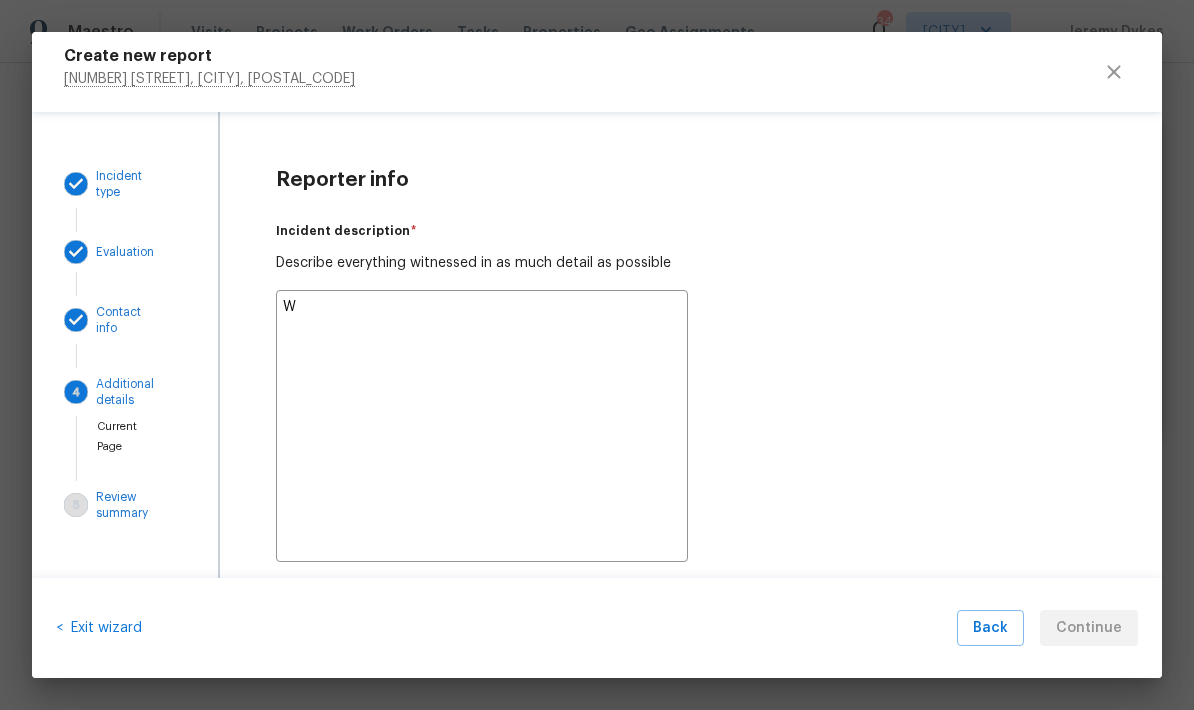 type on "x" 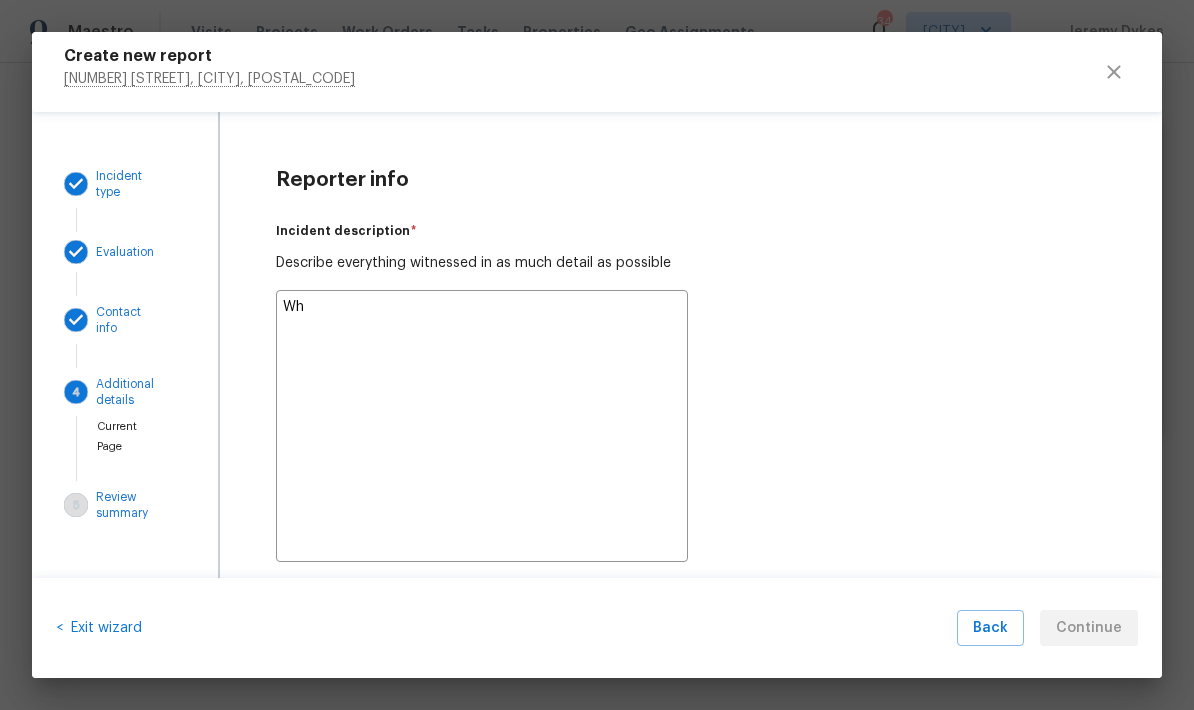 type on "x" 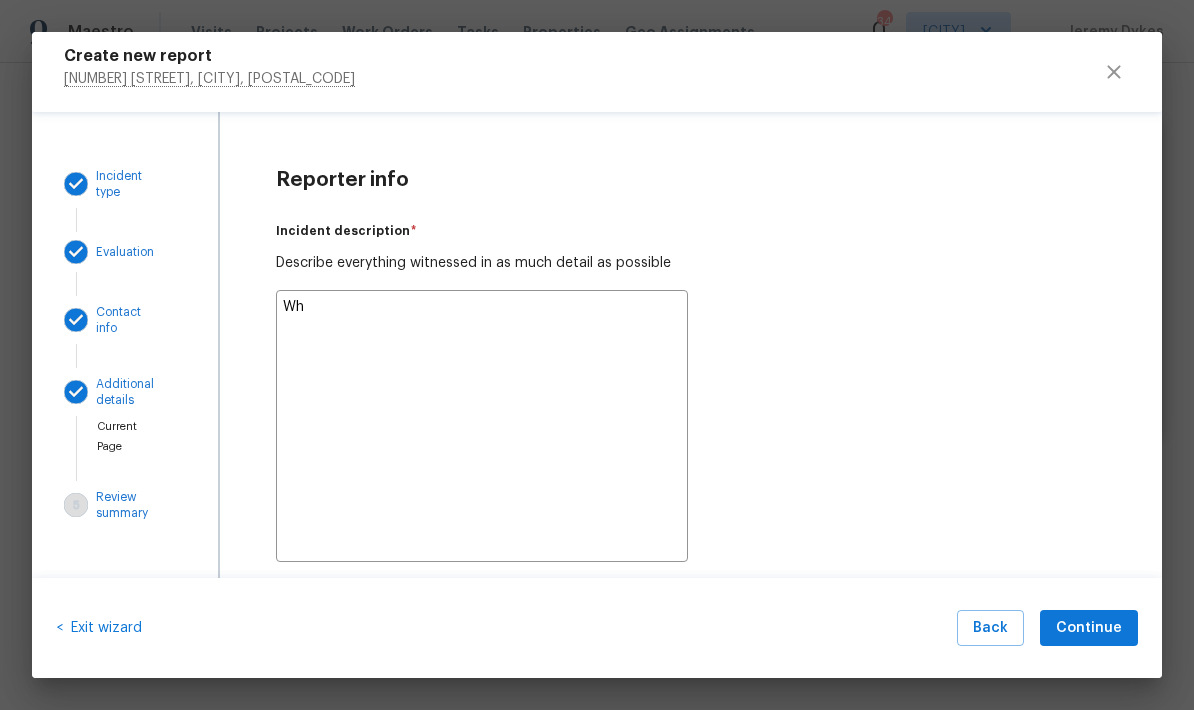 type on "Whi" 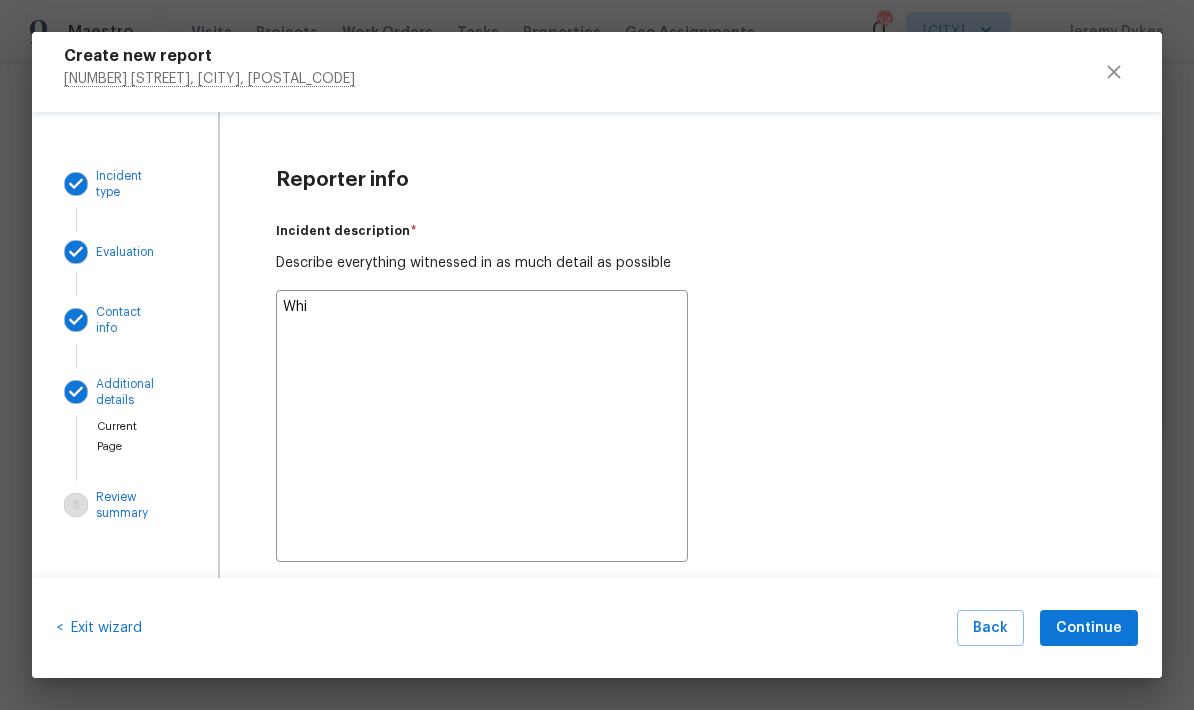 type on "x" 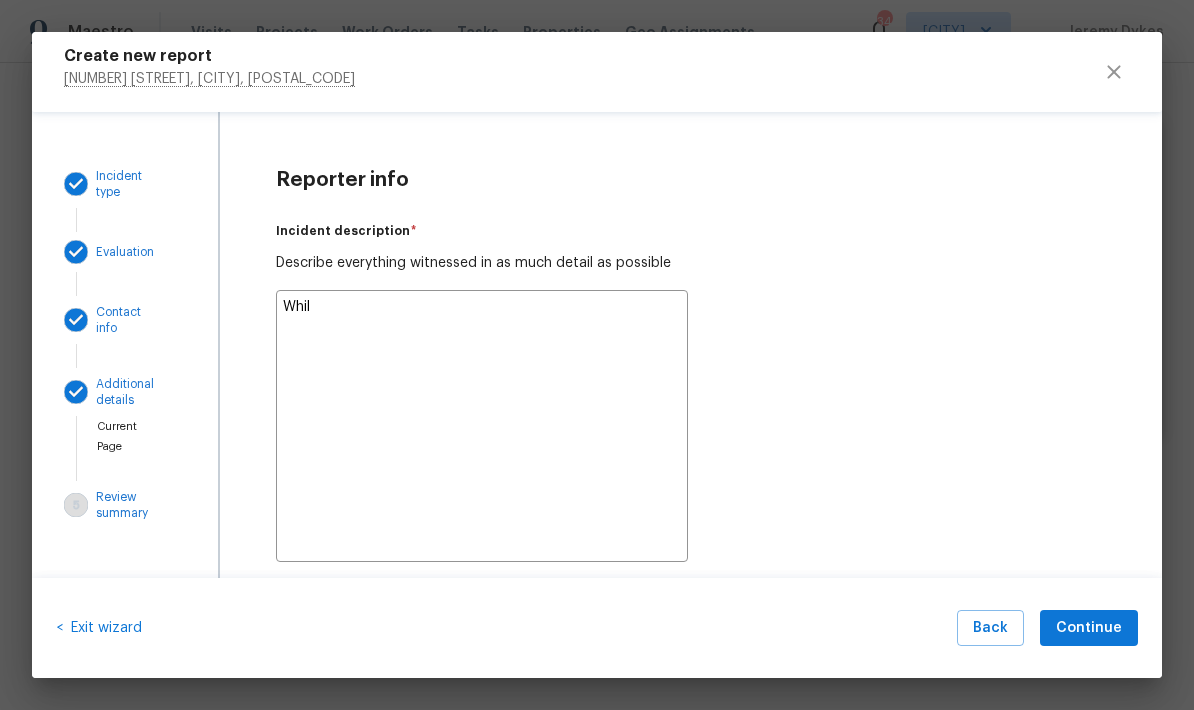 type on "x" 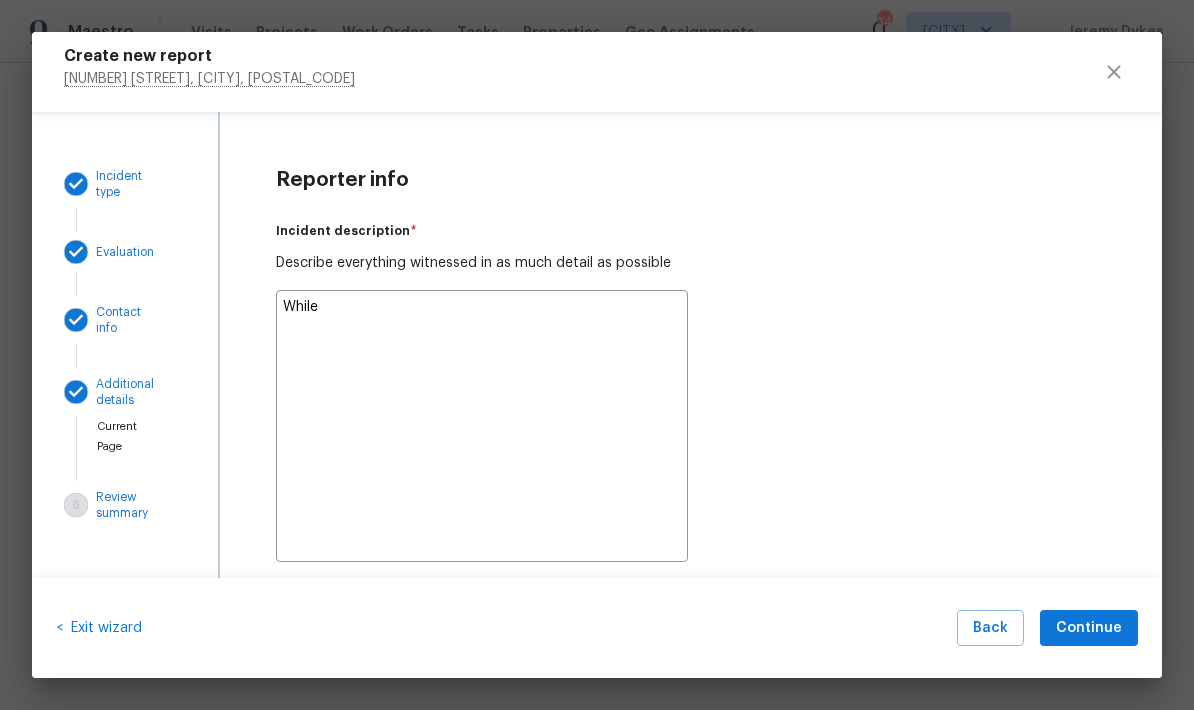 type on "x" 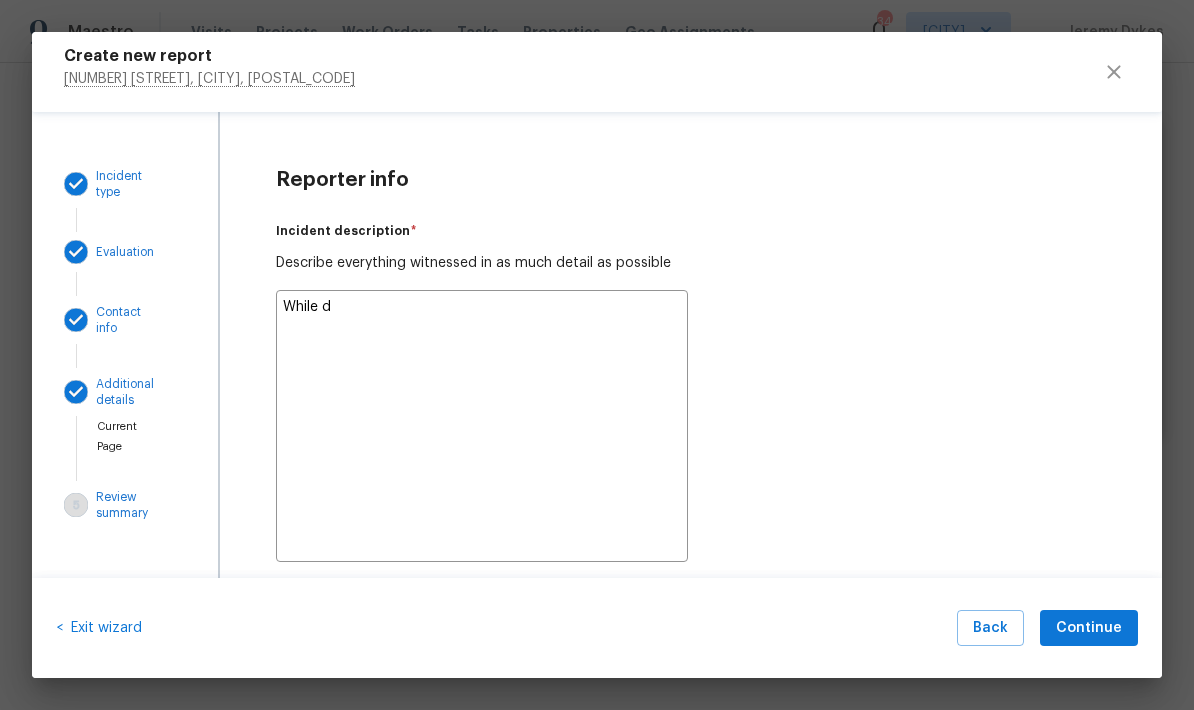 type on "x" 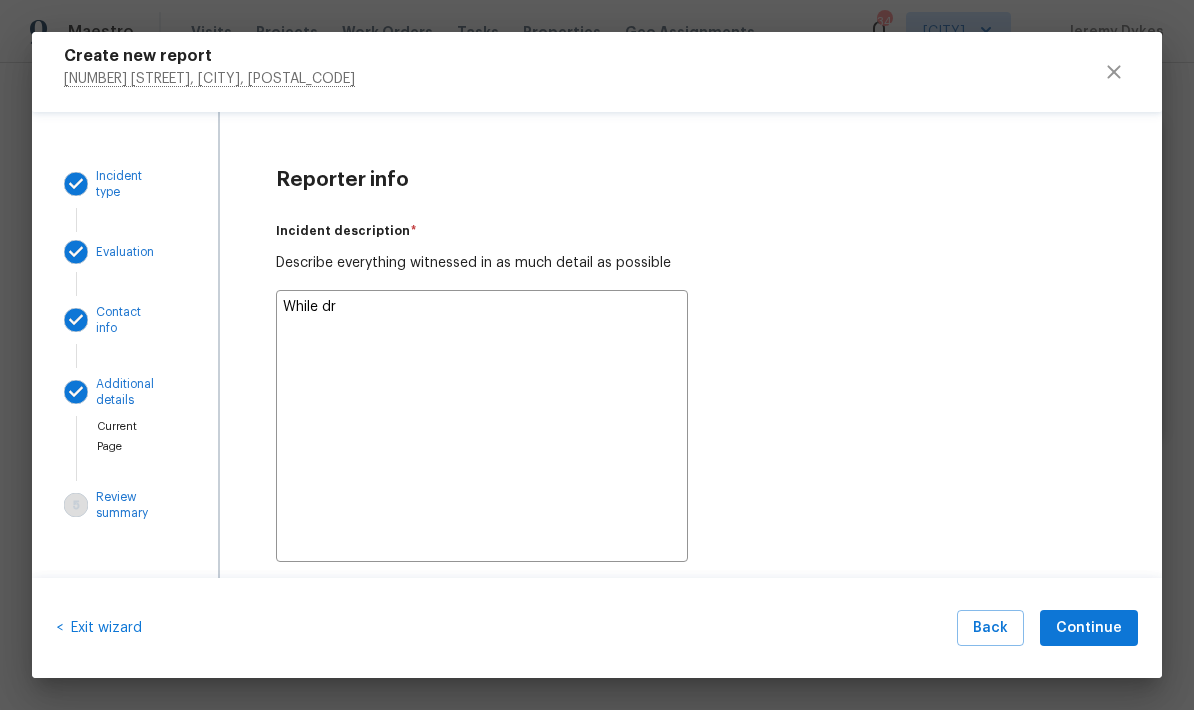 type on "x" 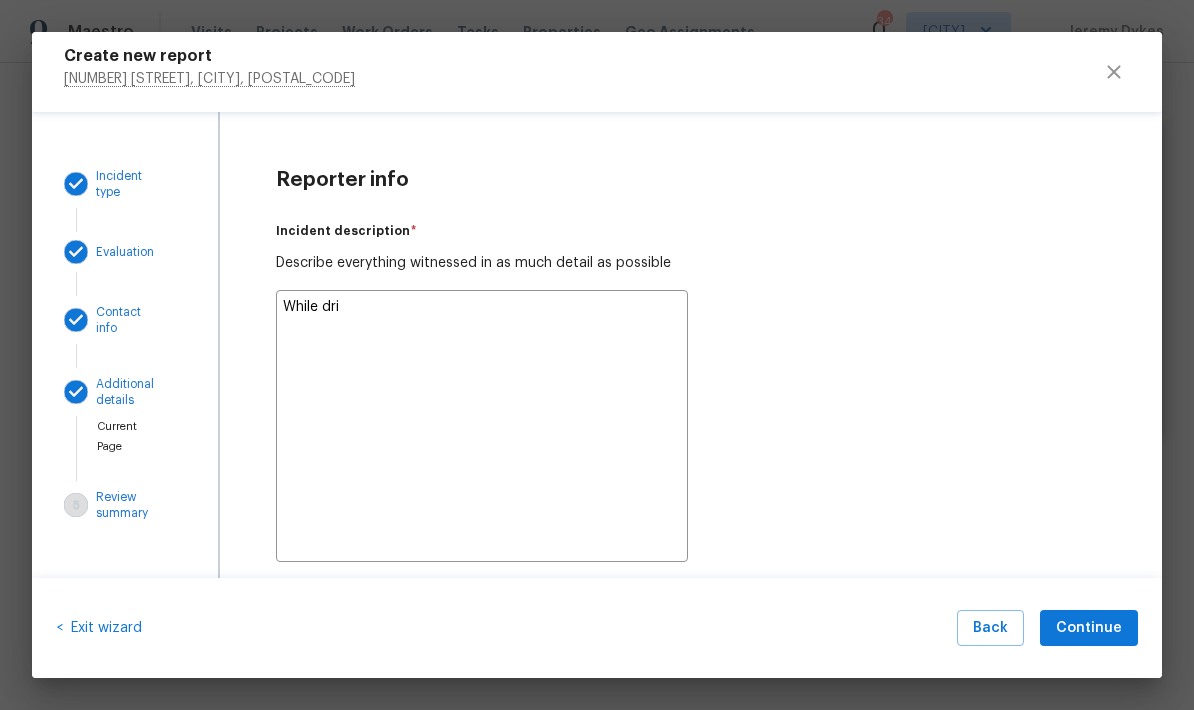 type on "x" 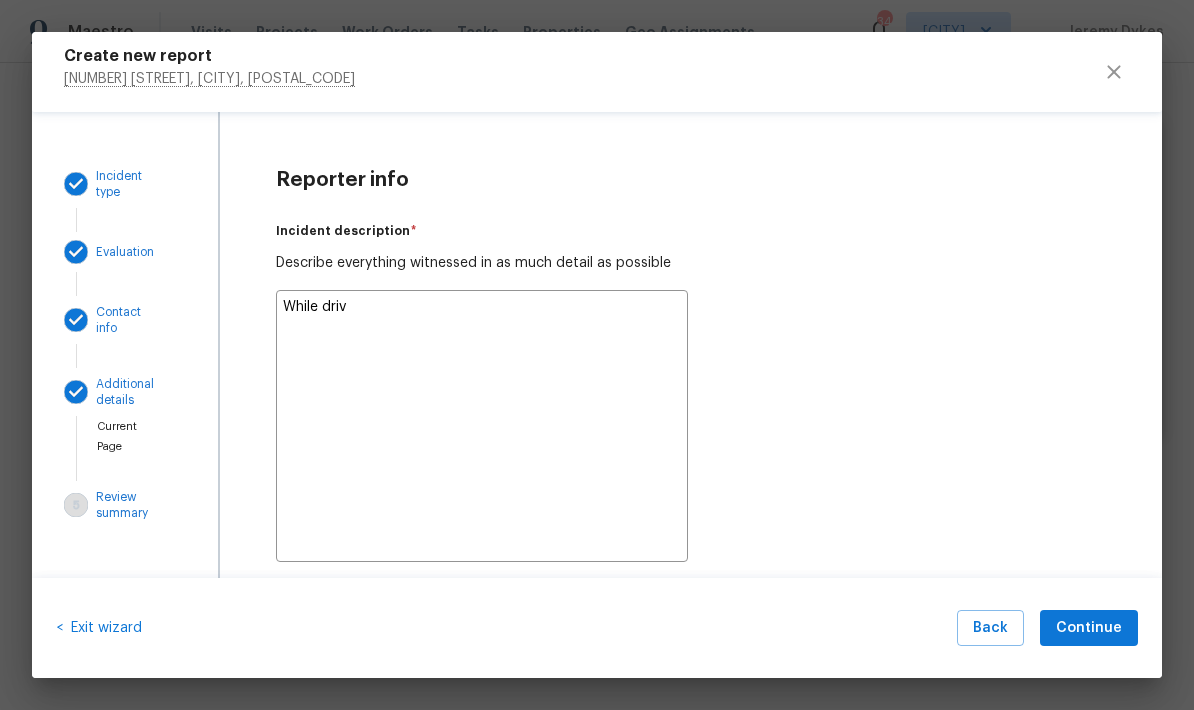 type on "x" 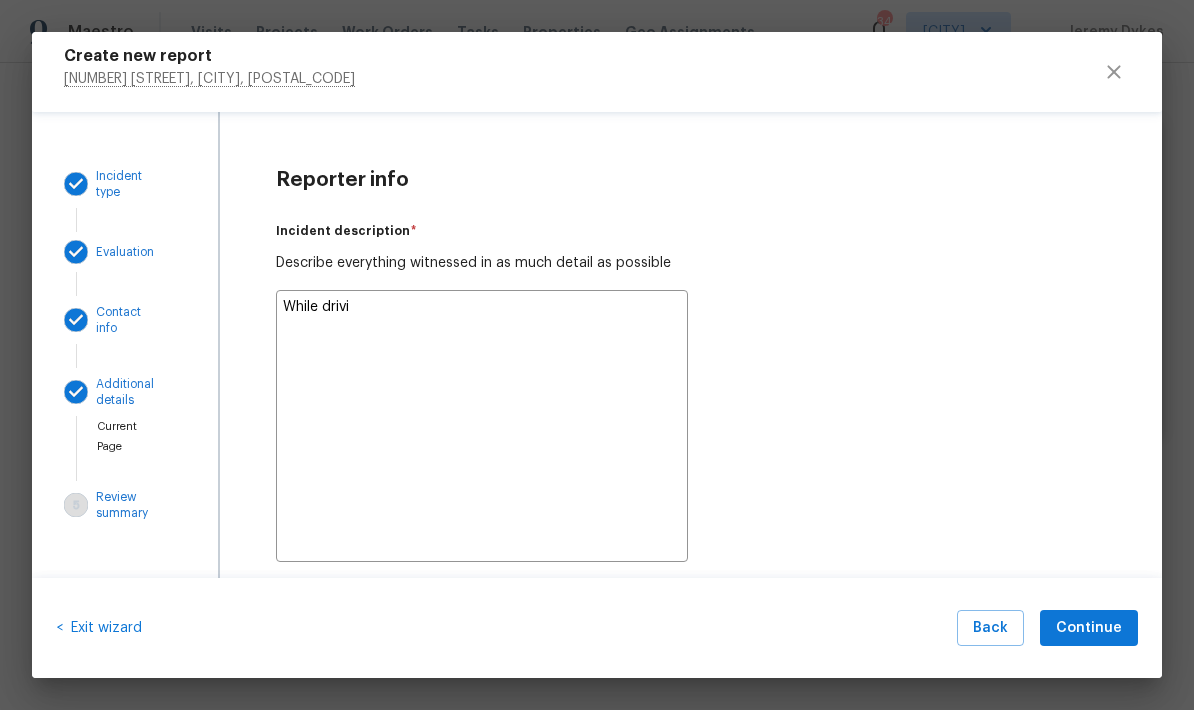 type on "x" 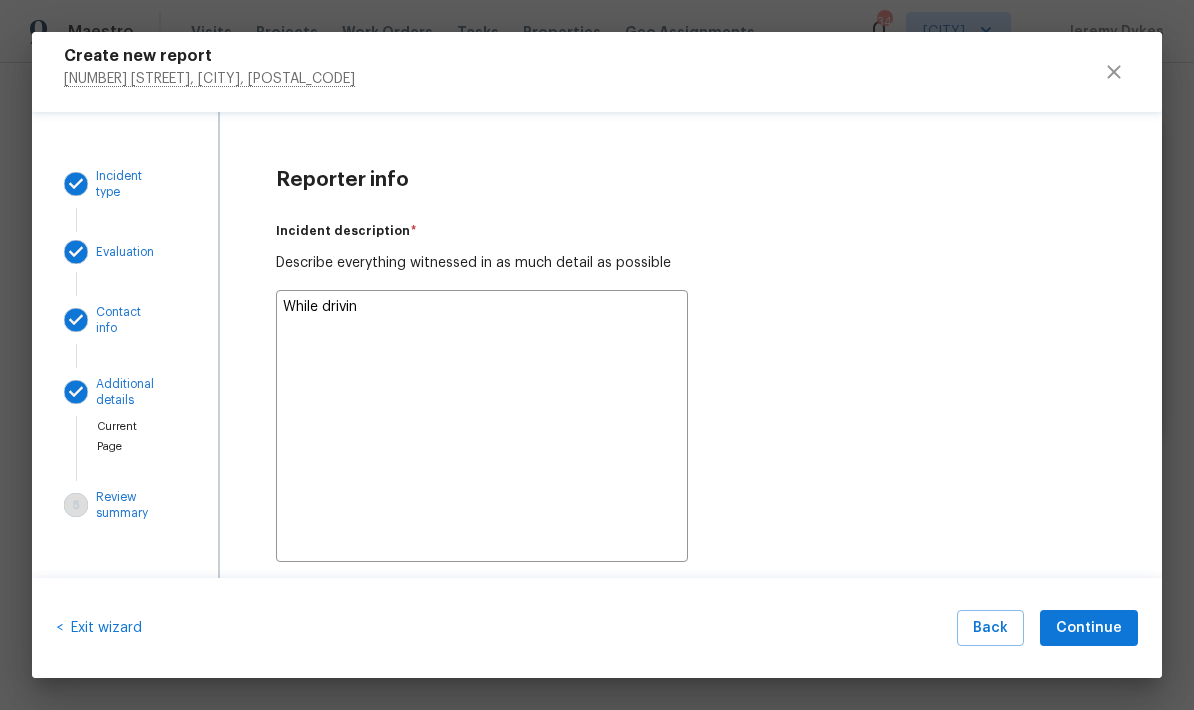 type on "x" 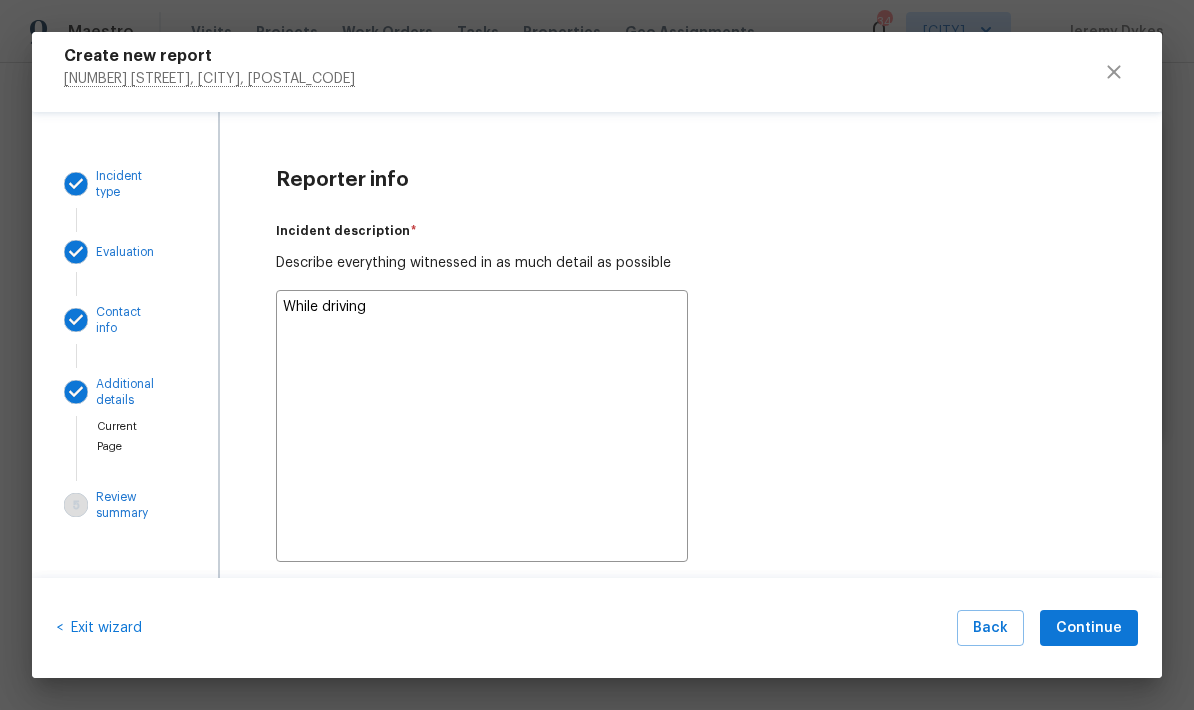 type on "x" 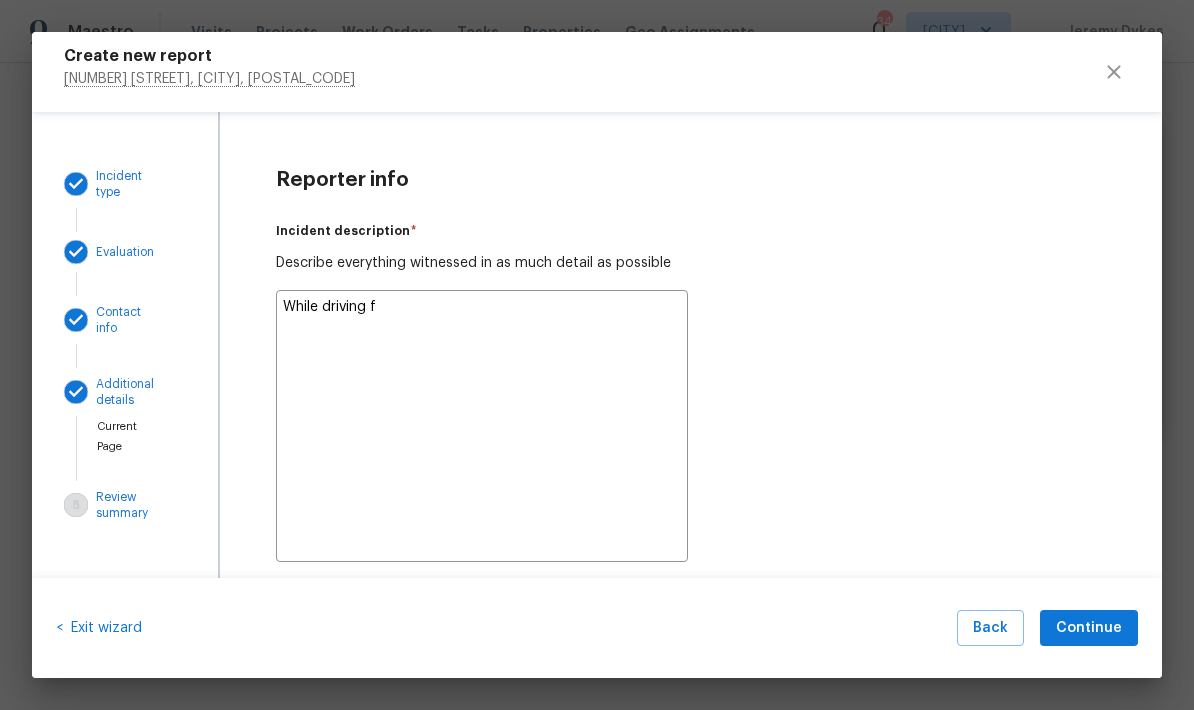 type on "x" 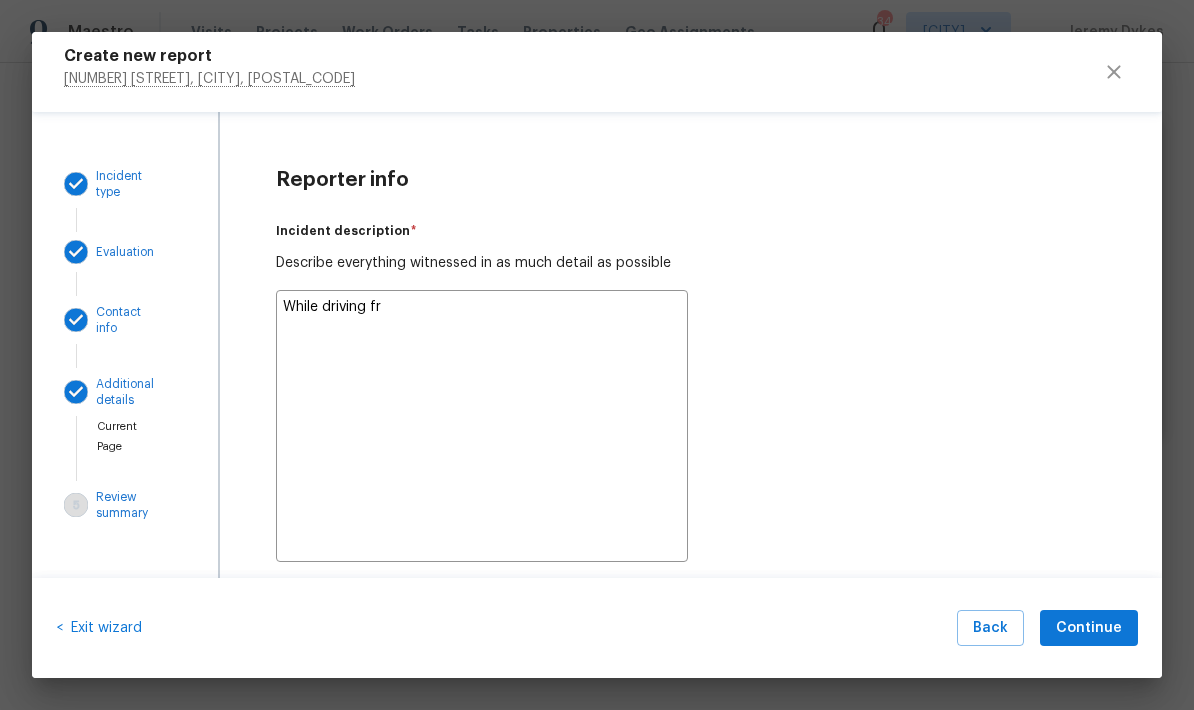 type on "x" 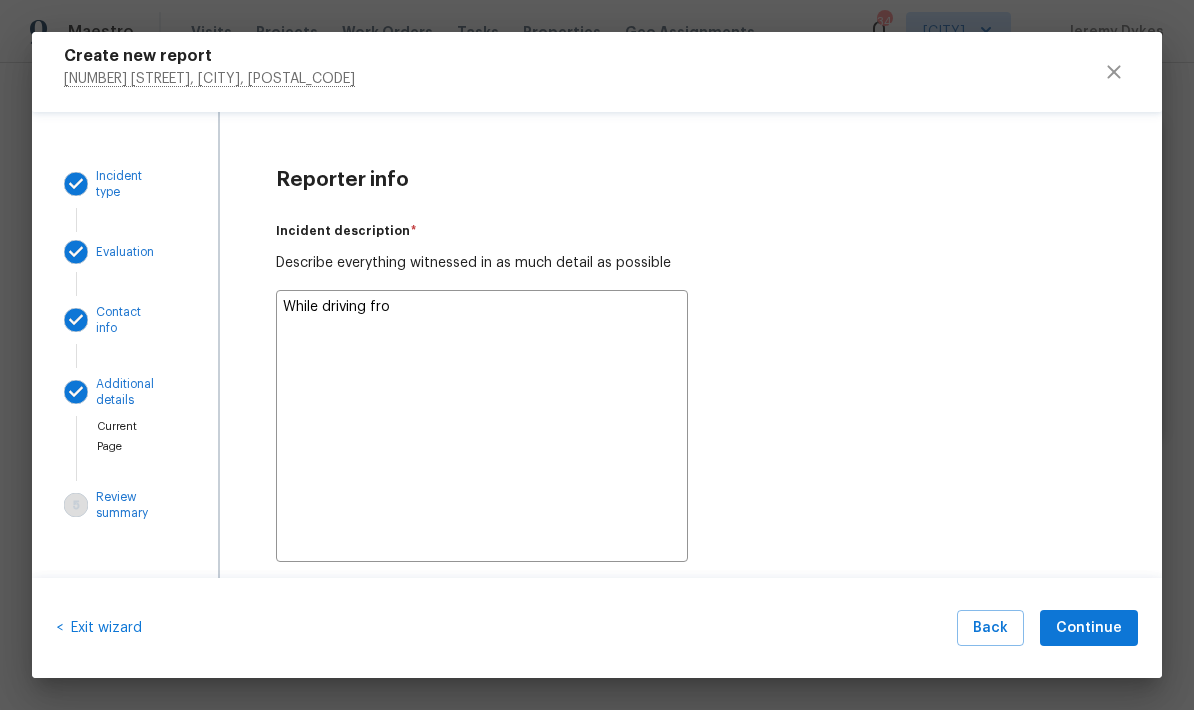 type on "x" 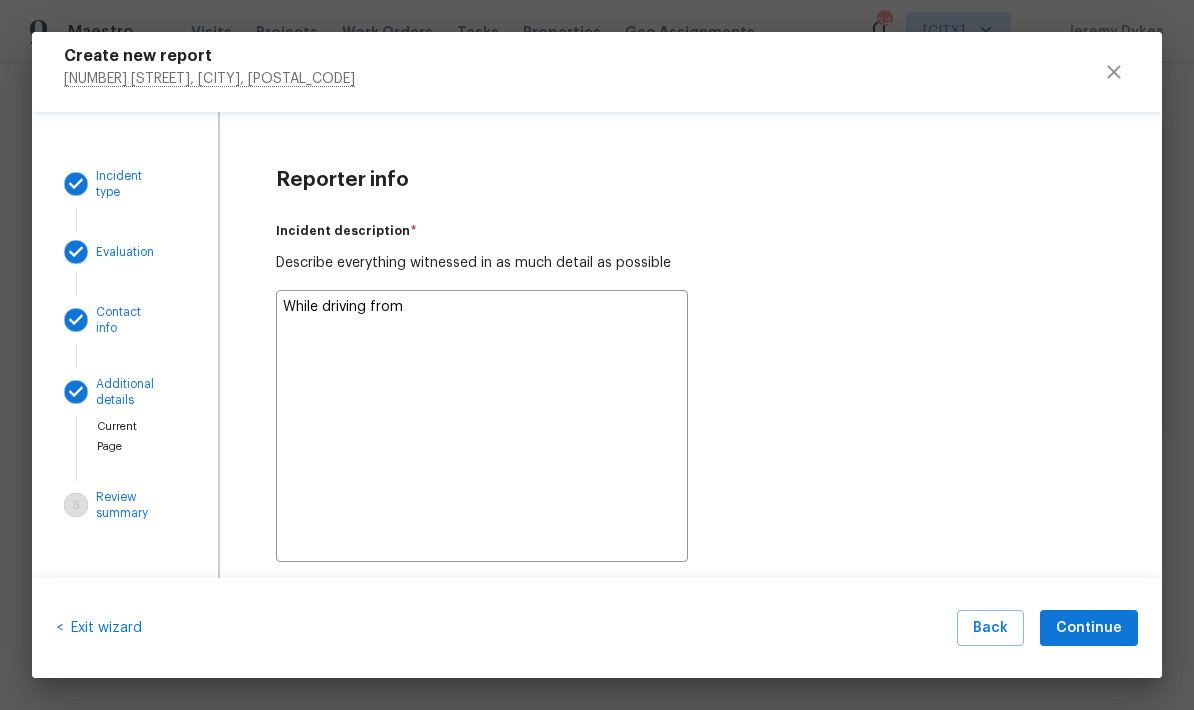 type on "x" 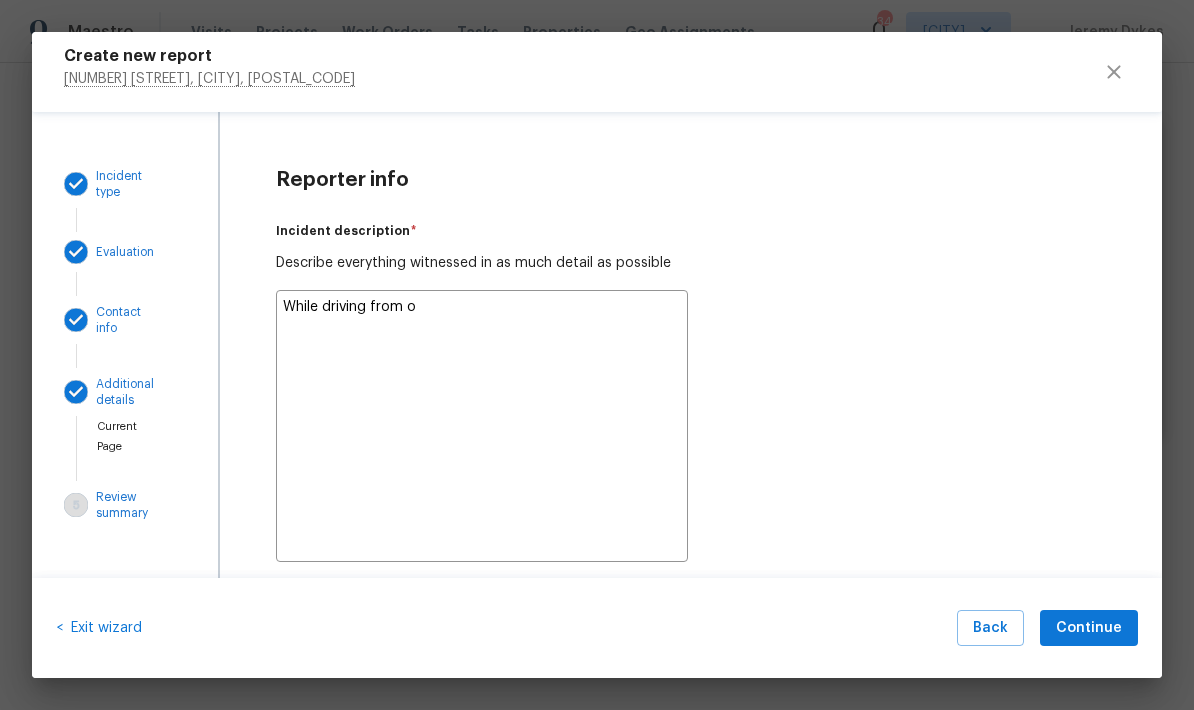 type on "x" 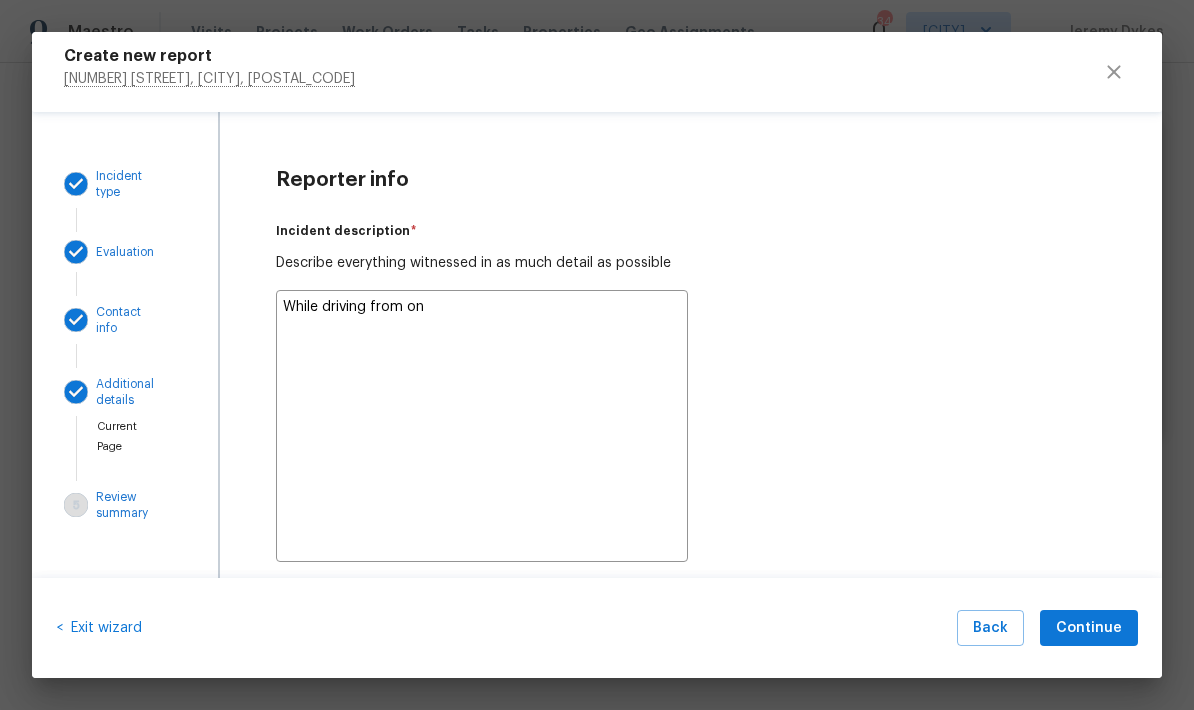 type on "x" 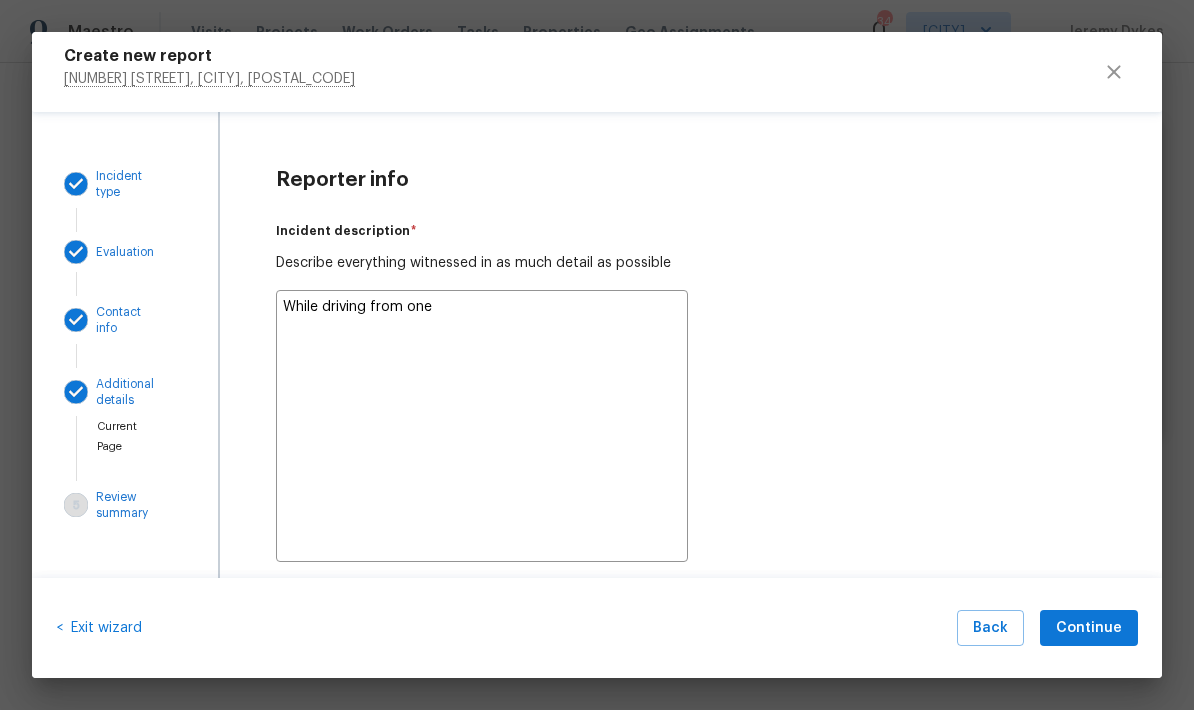 type on "x" 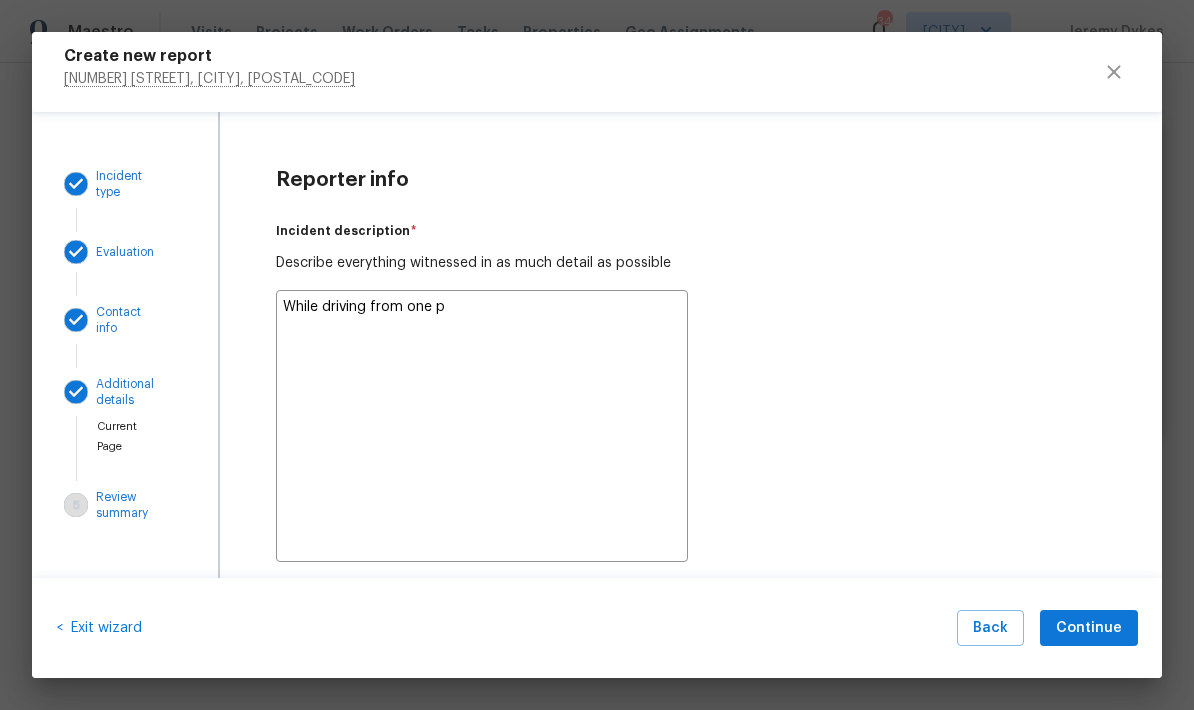 type on "x" 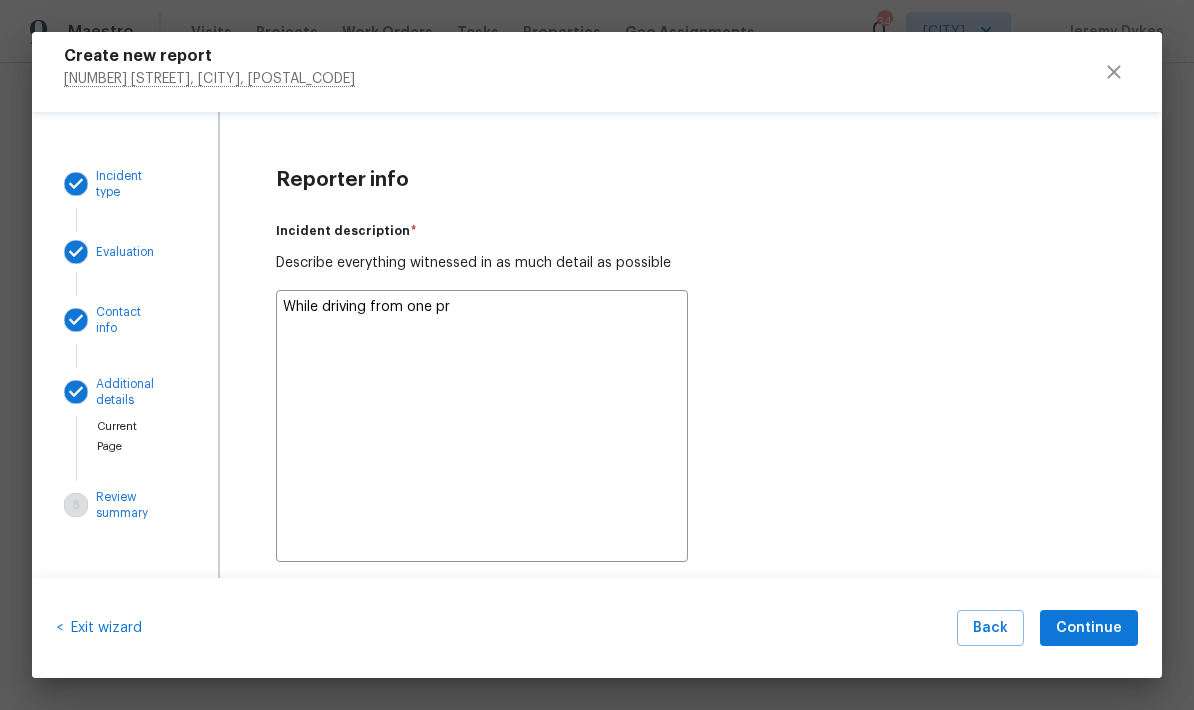 type on "x" 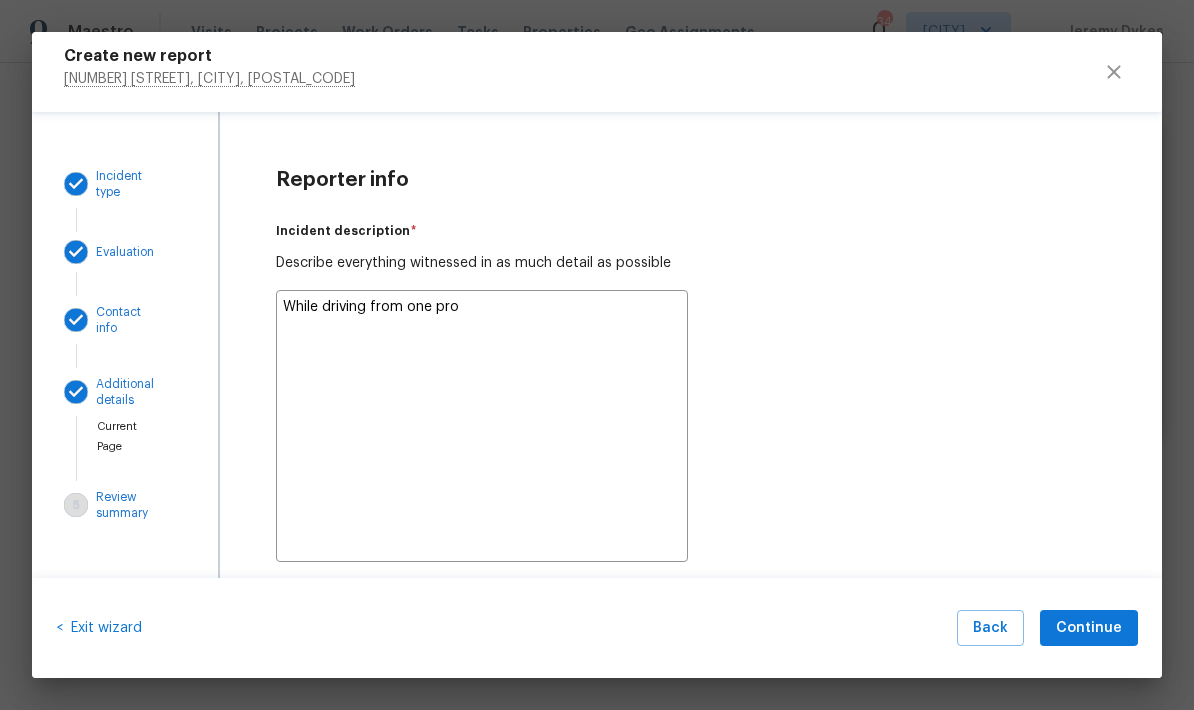 type on "x" 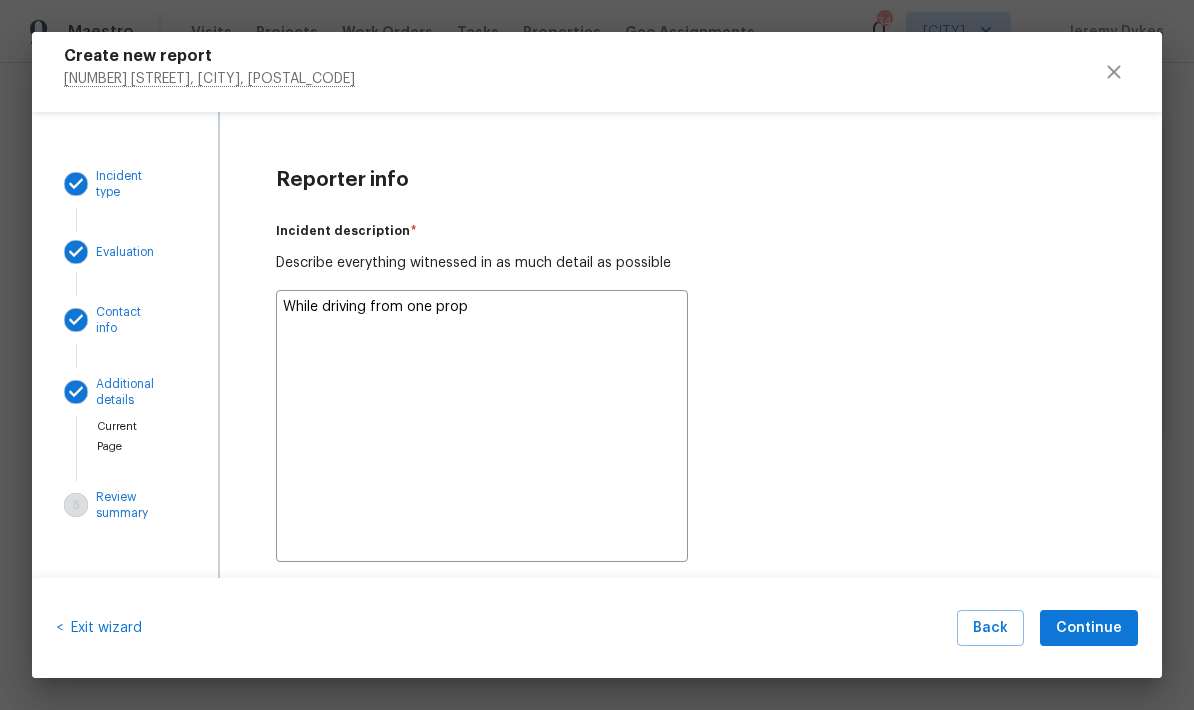 type on "x" 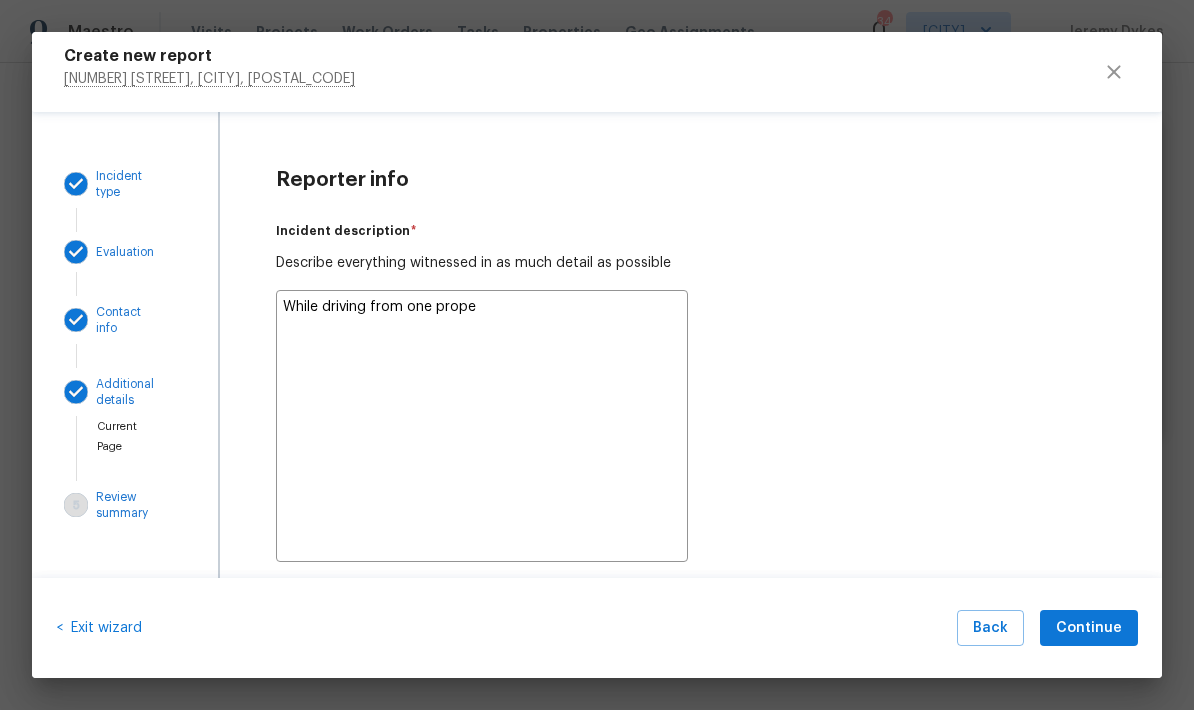 type on "x" 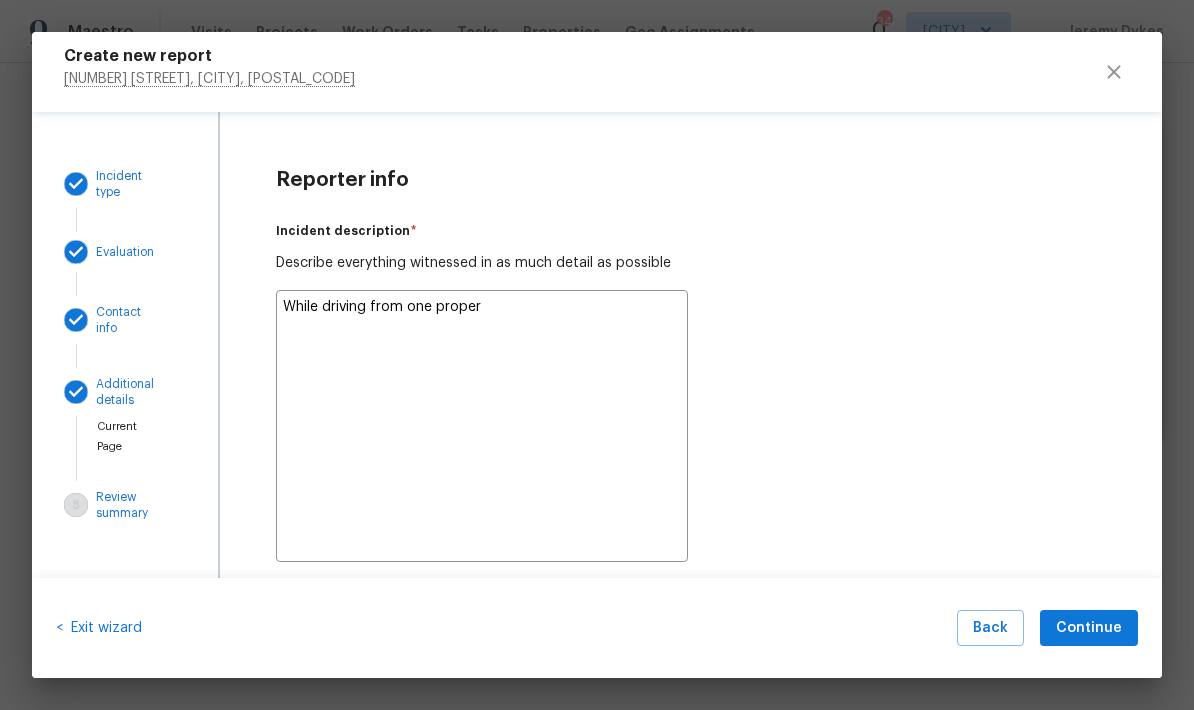 type on "x" 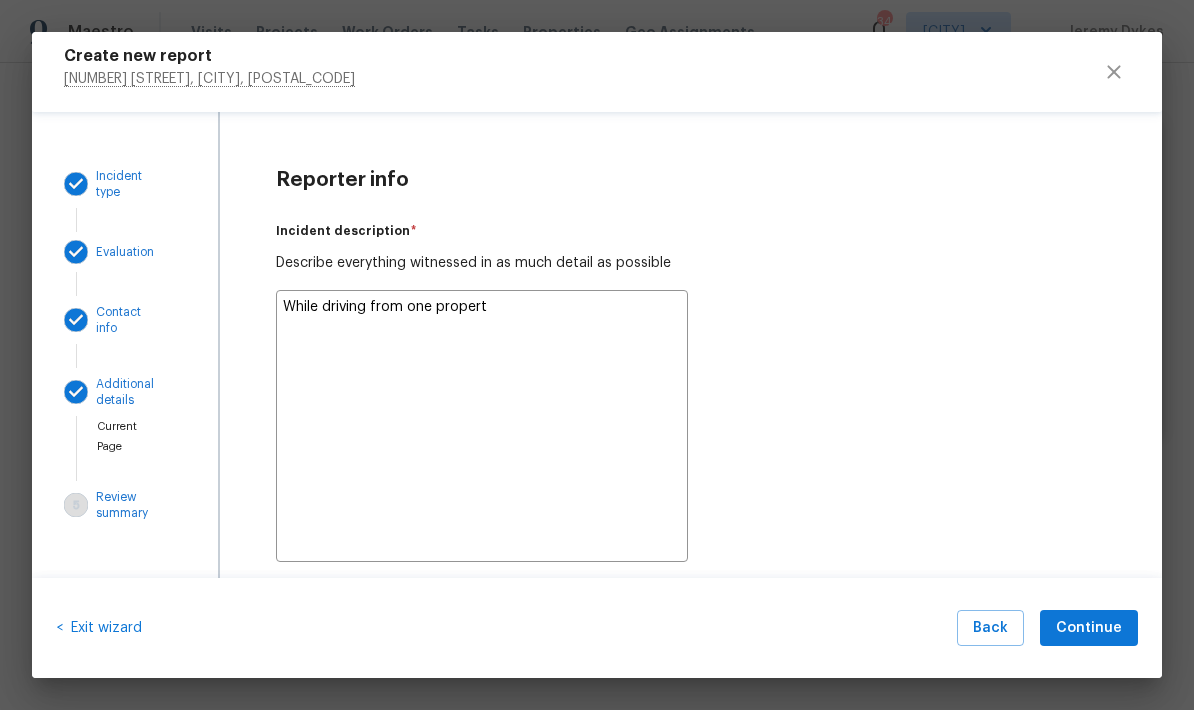 type on "x" 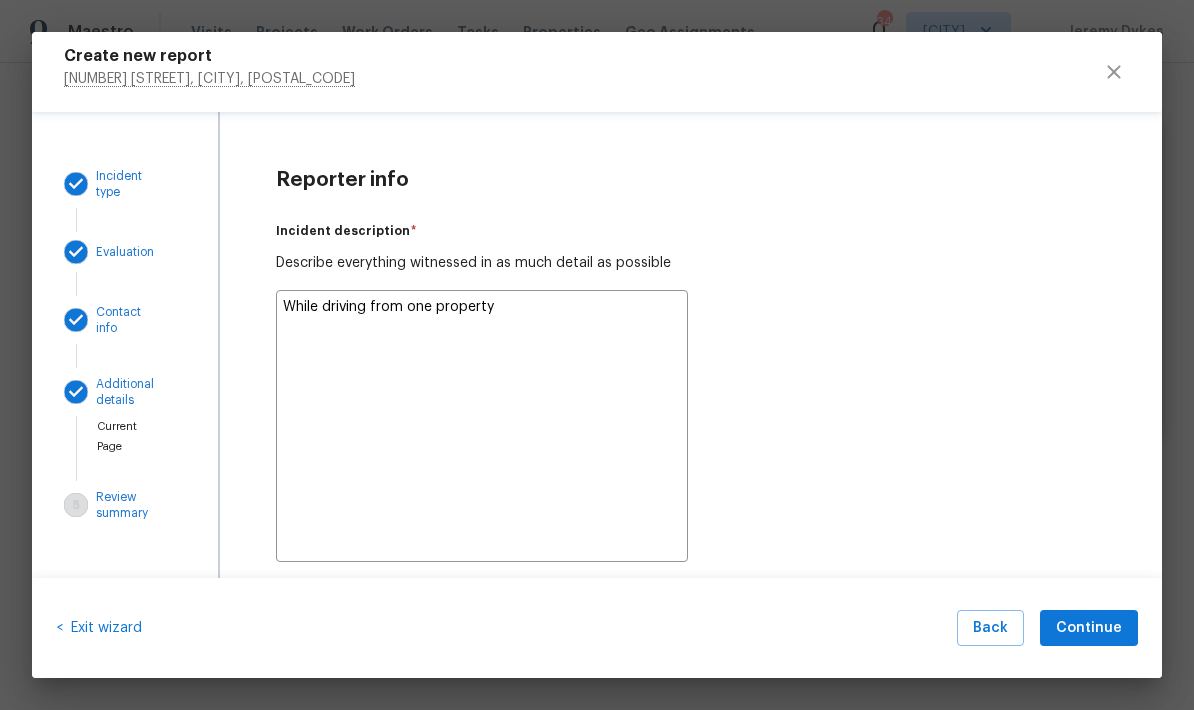 type on "x" 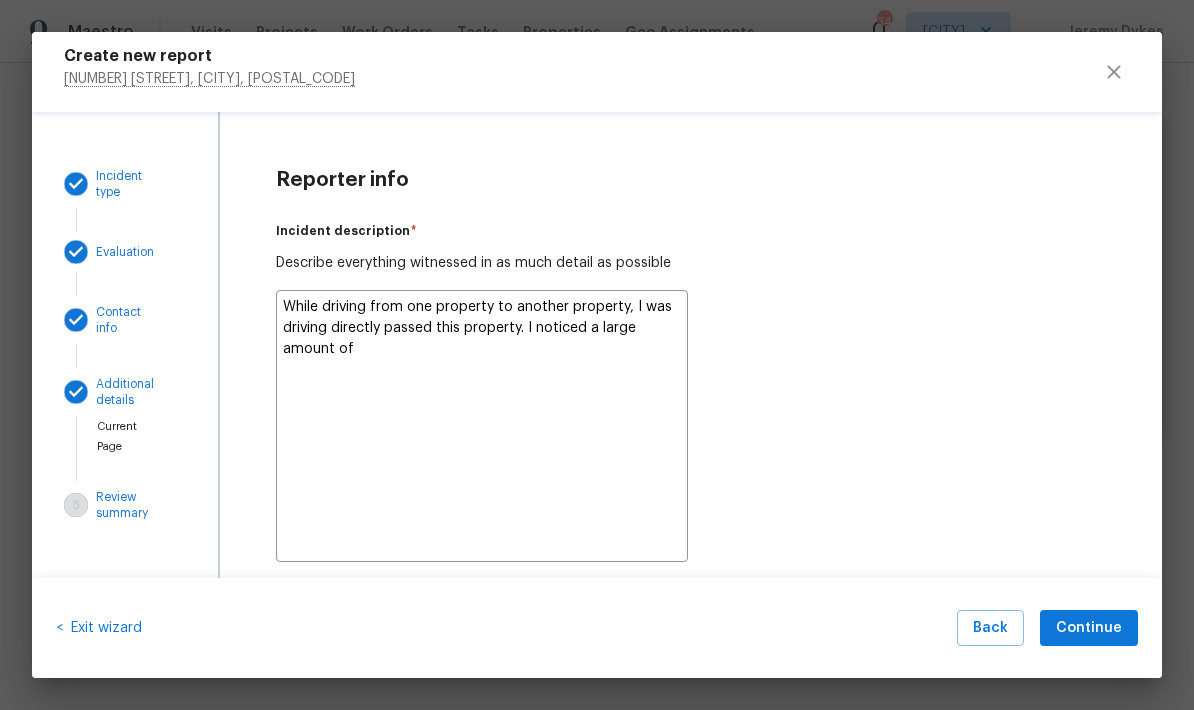 type on "x" 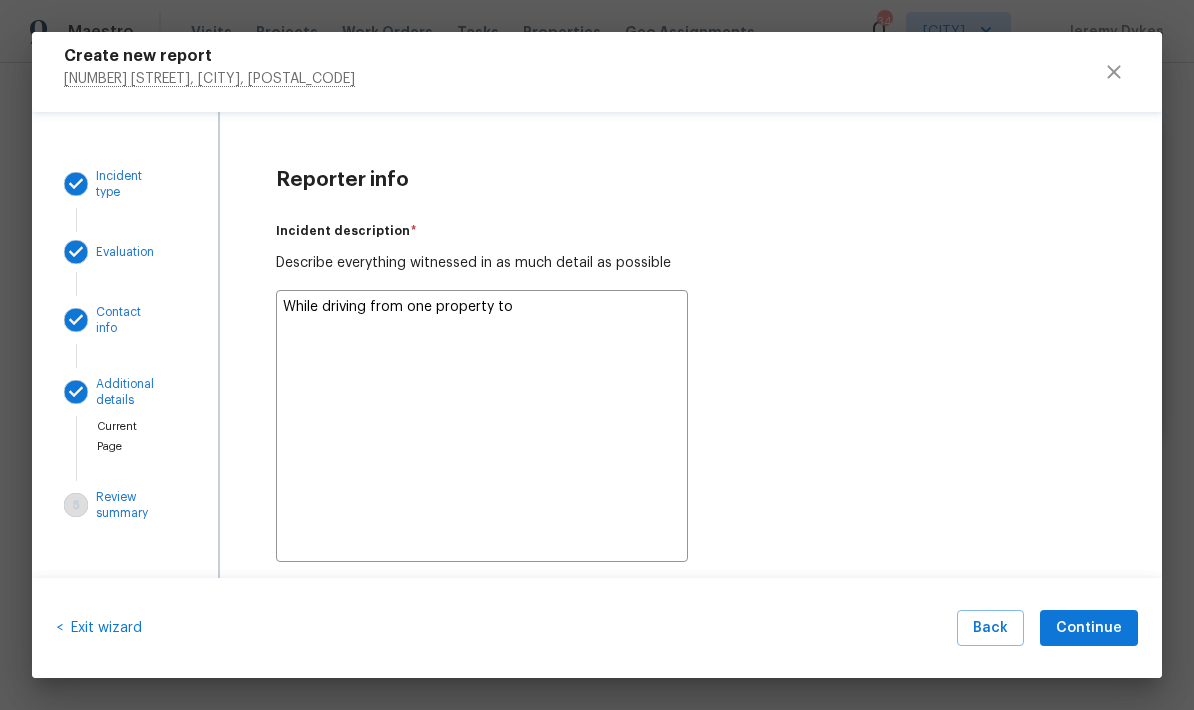 type on "x" 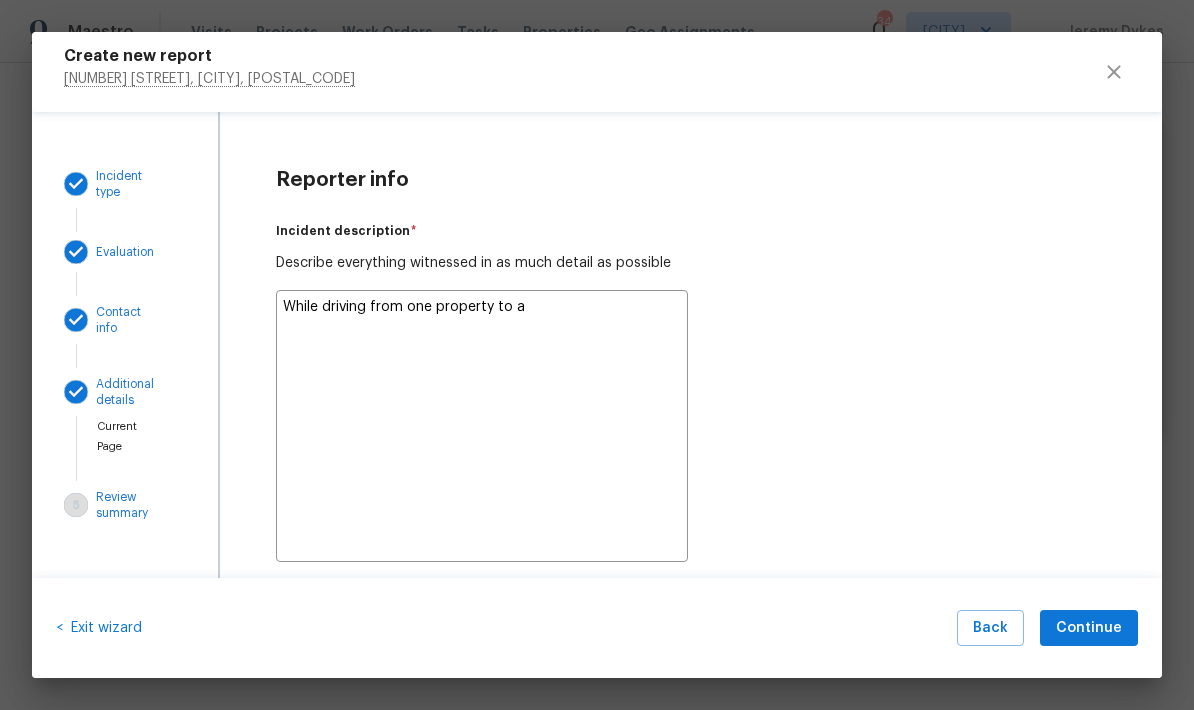 type on "x" 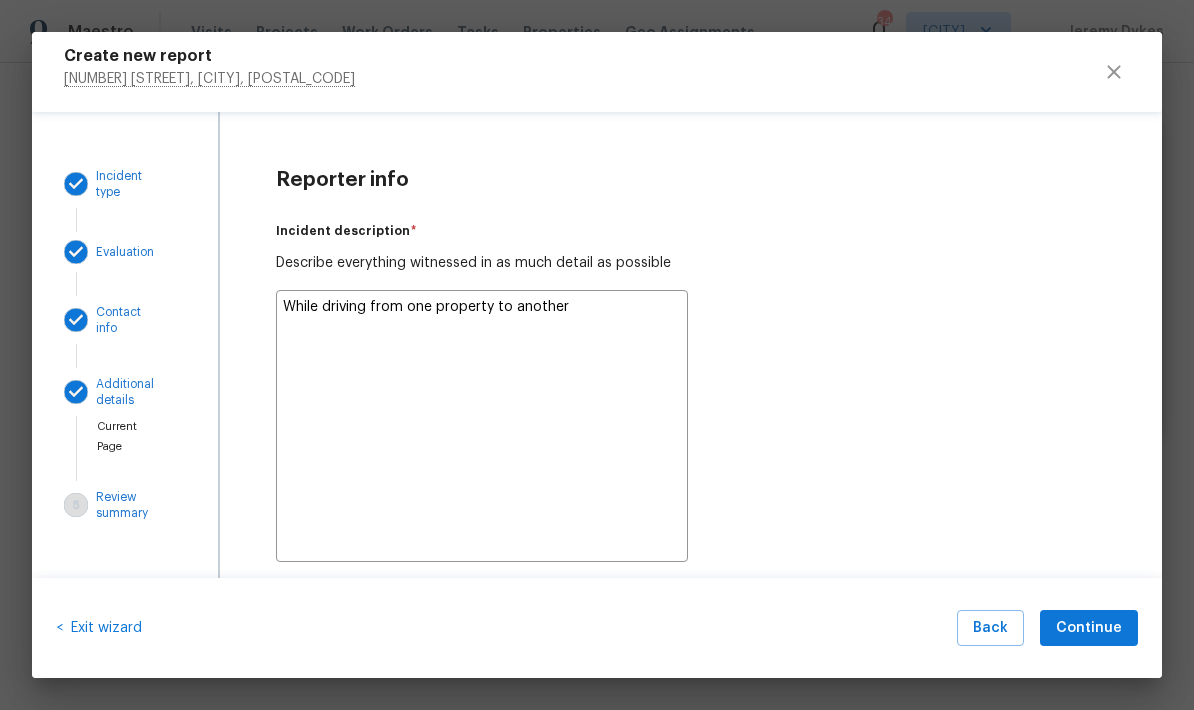 type on "x" 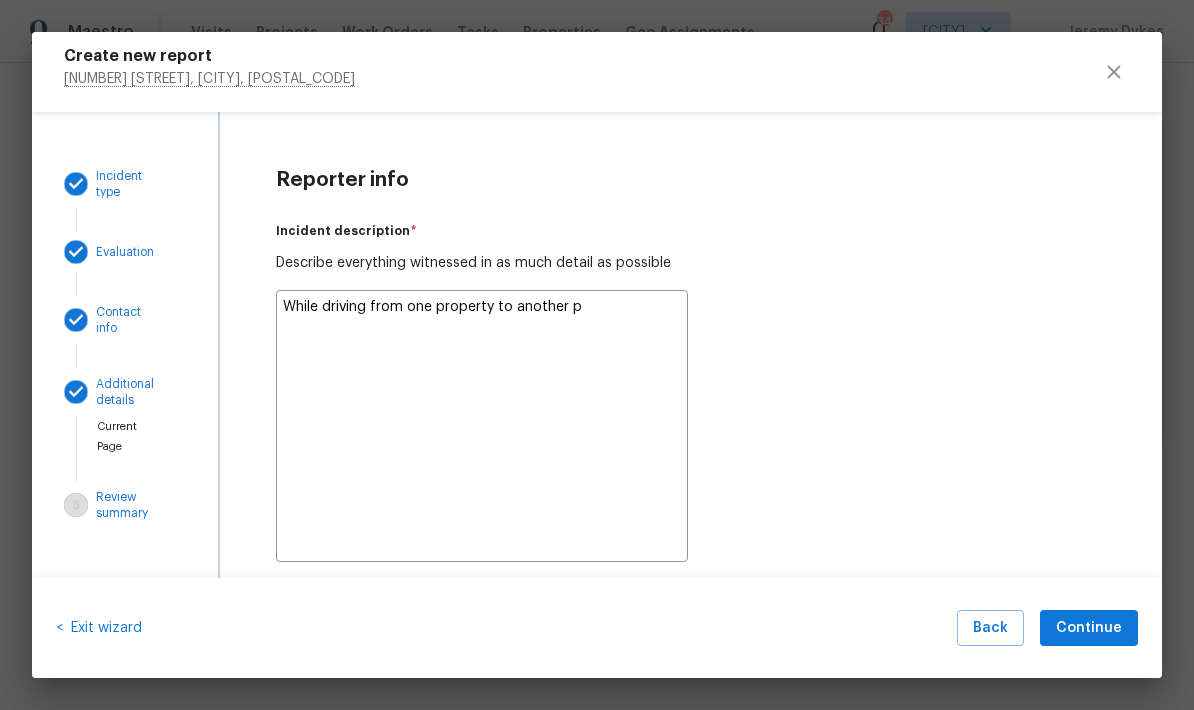 type on "x" 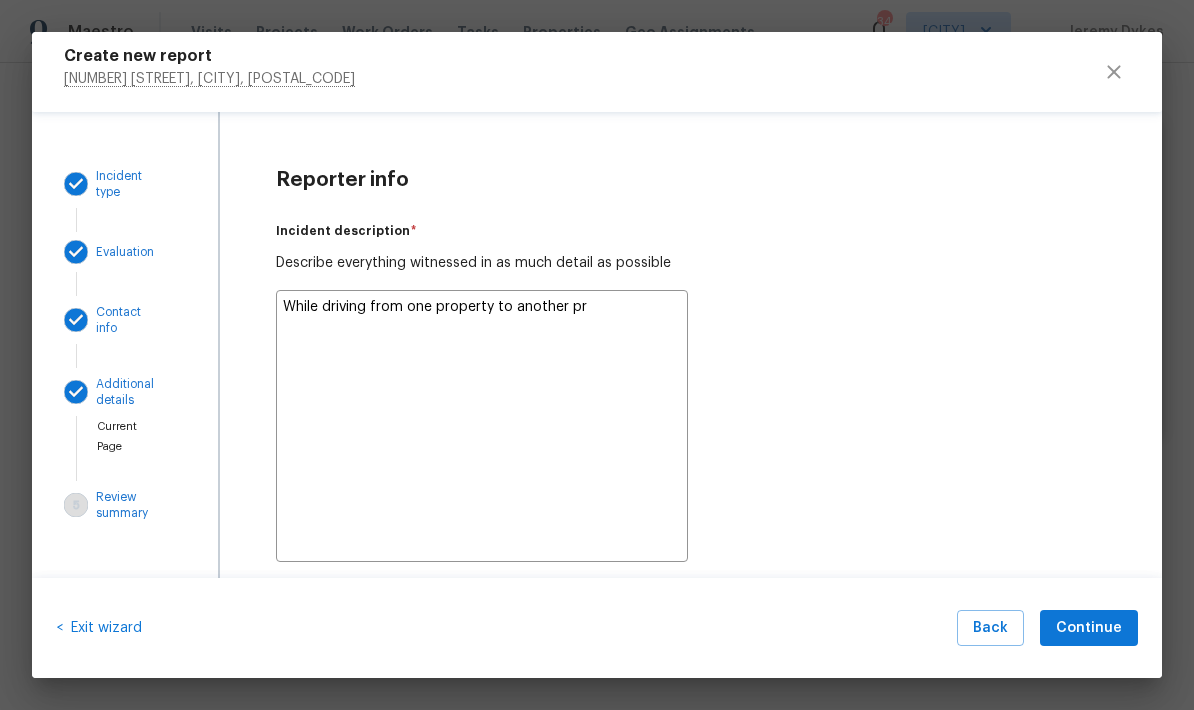 type on "x" 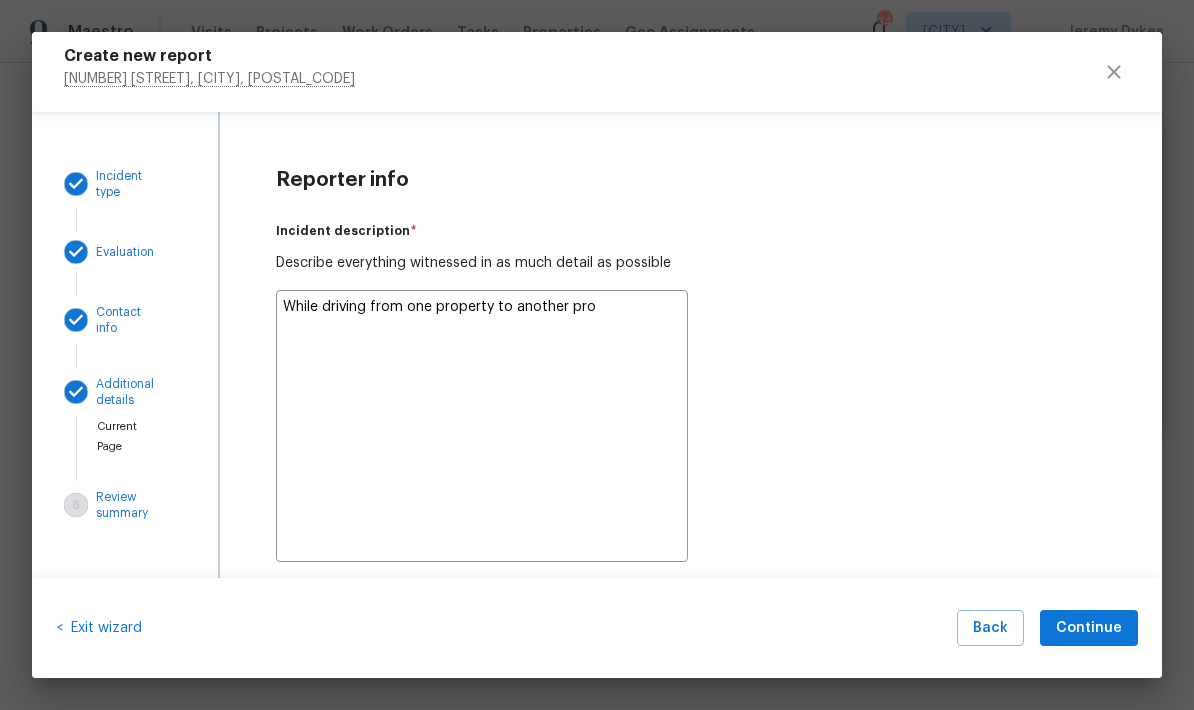 type on "x" 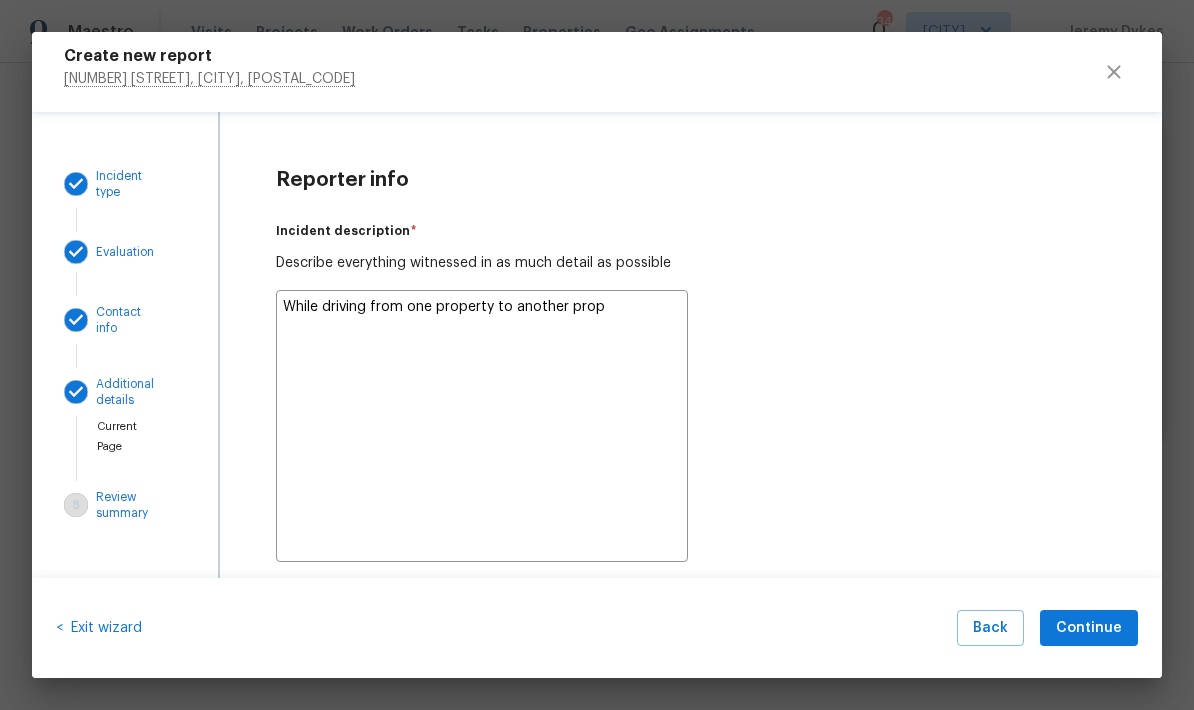type on "While driving from one property to another prope" 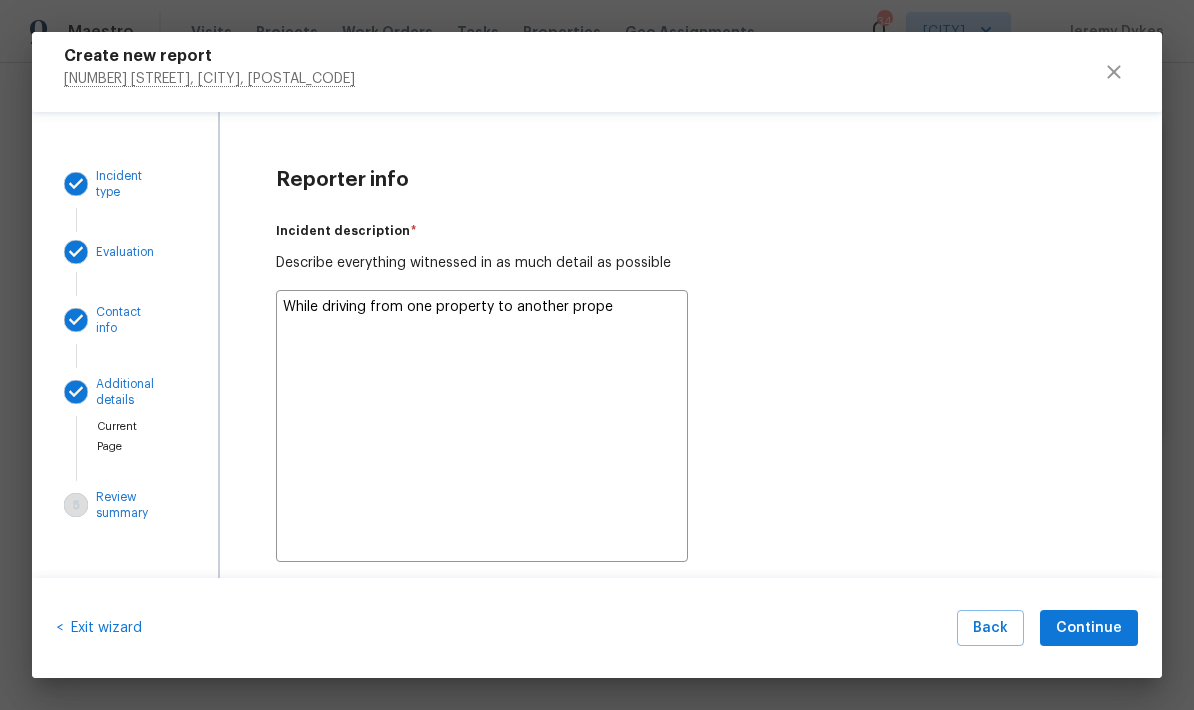 type on "x" 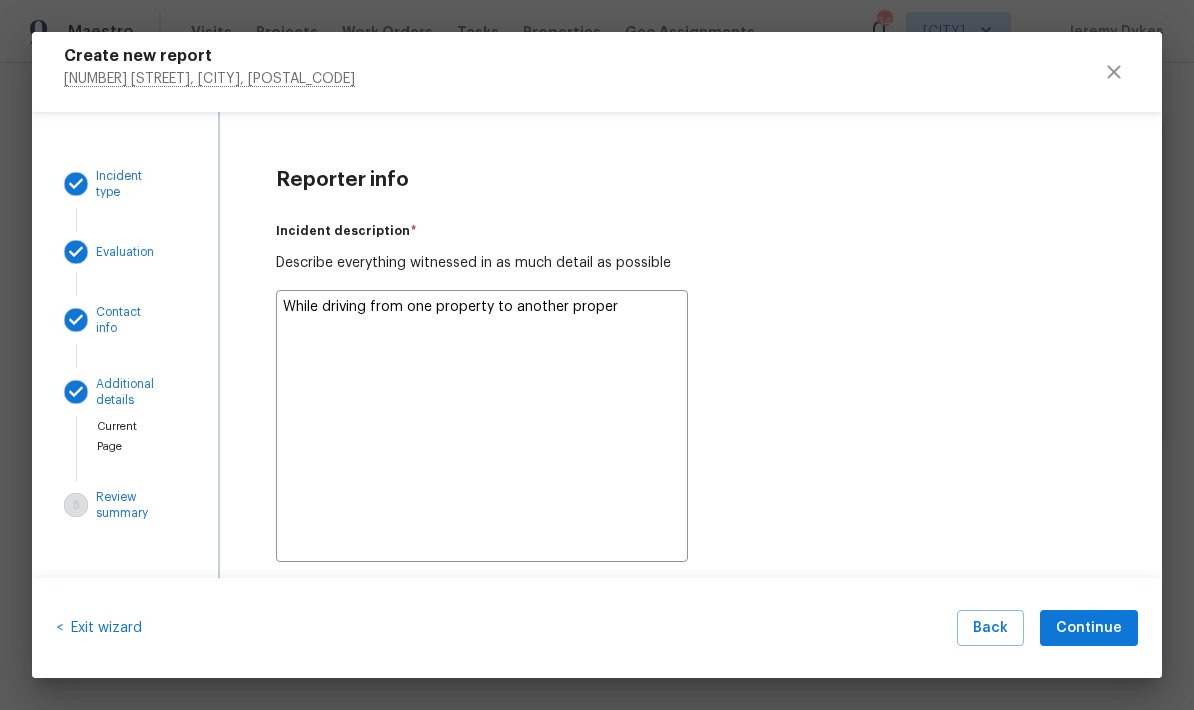 type on "x" 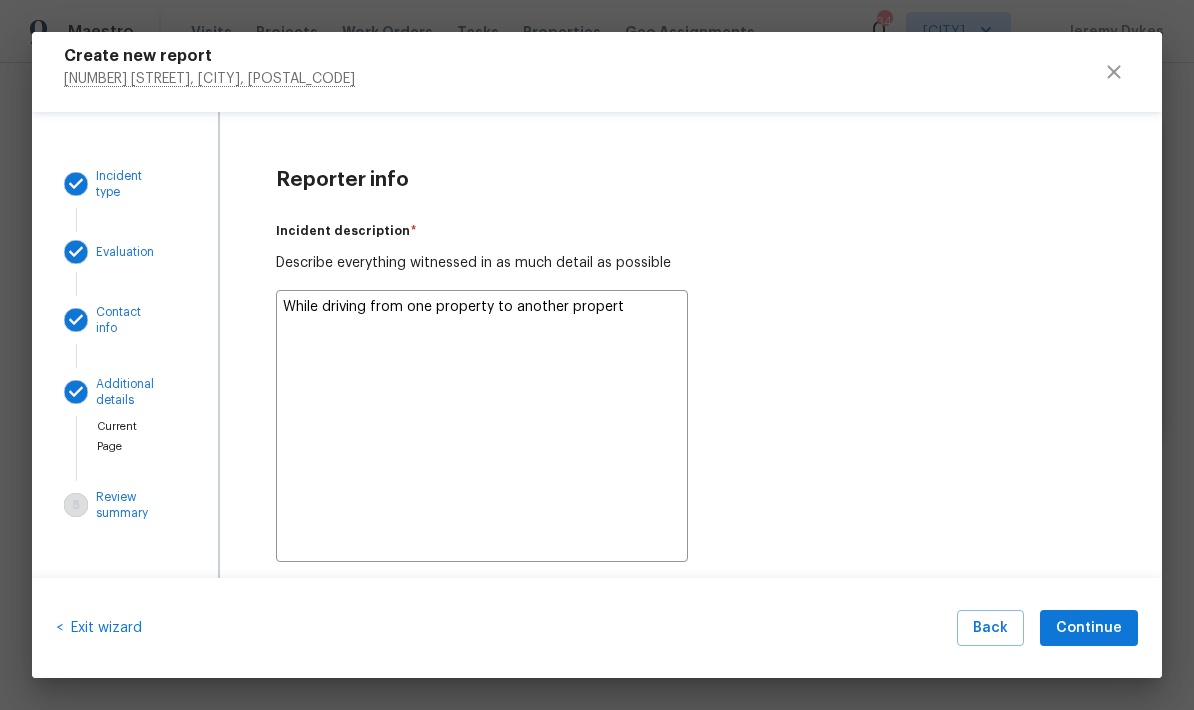 type on "x" 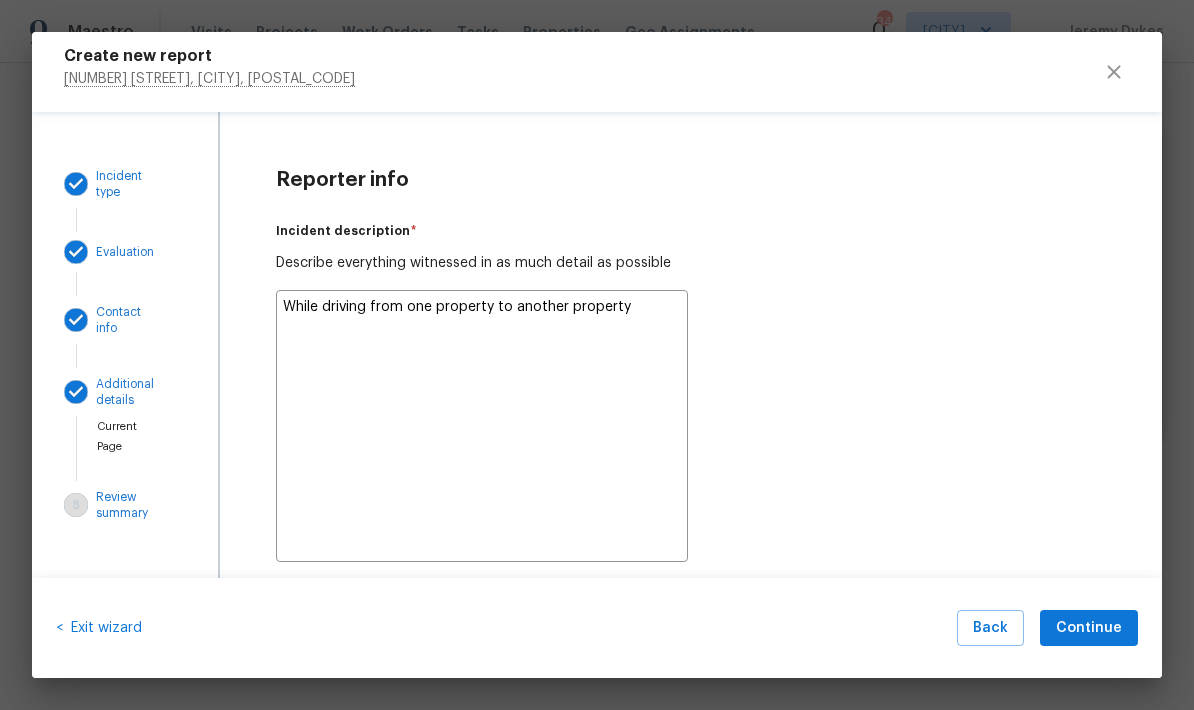 type on "x" 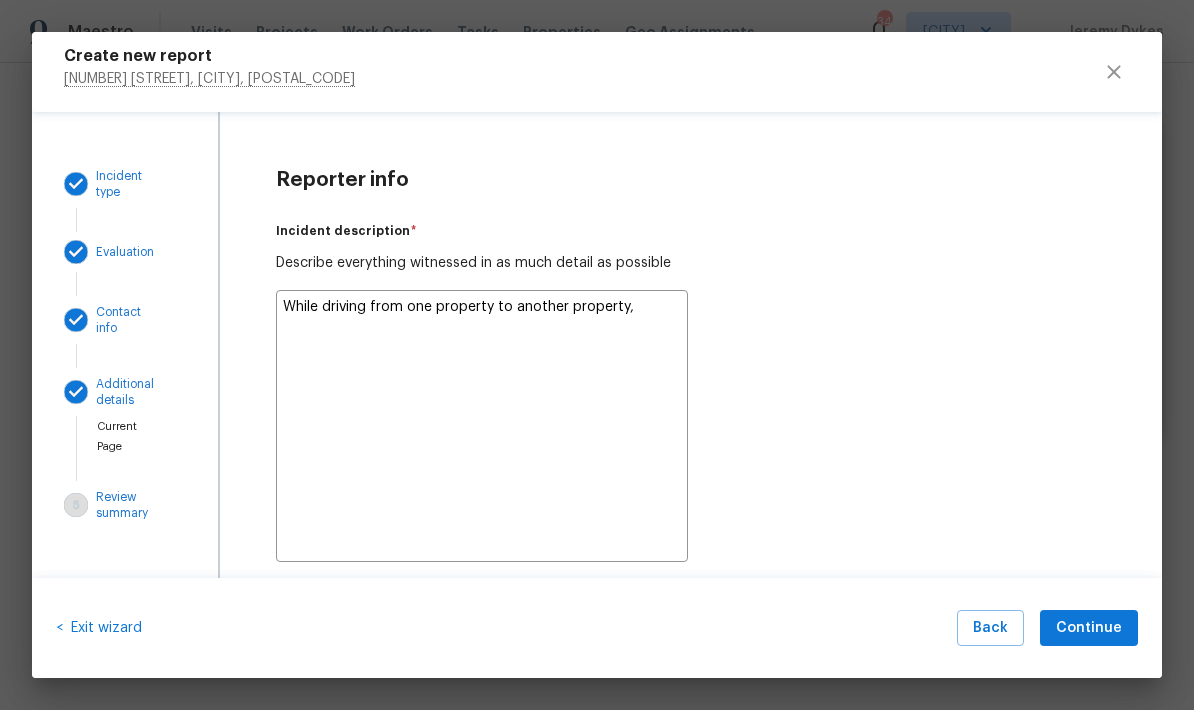 type on "x" 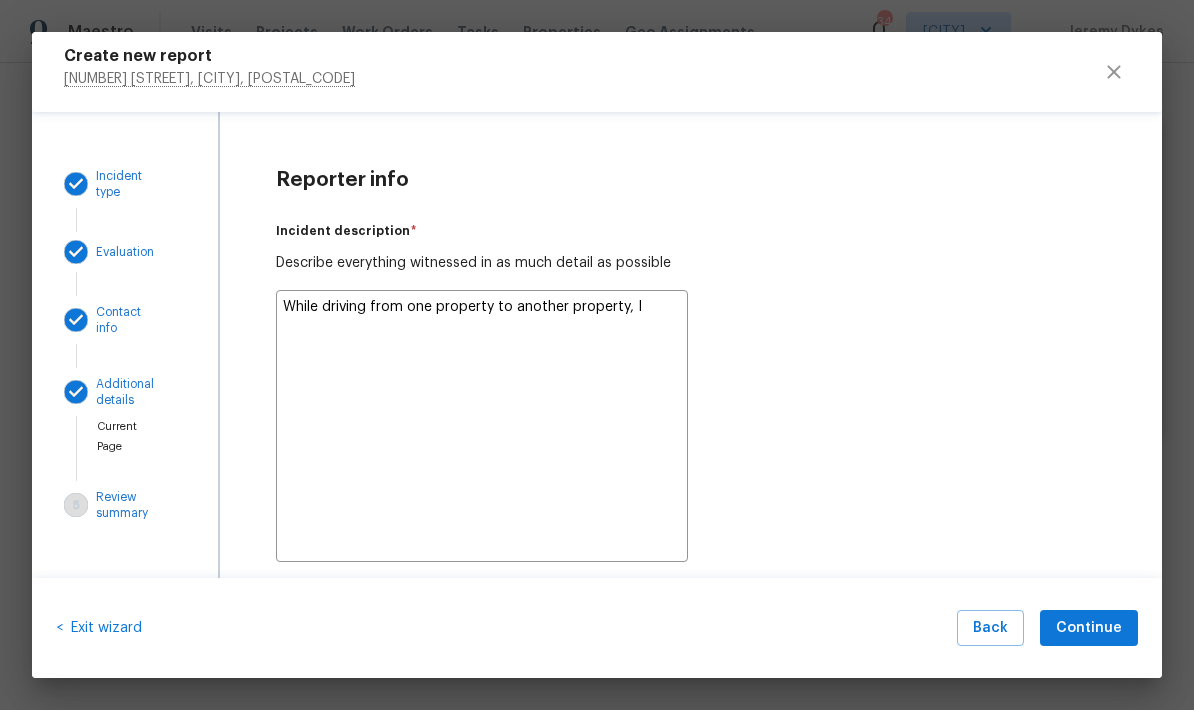type on "x" 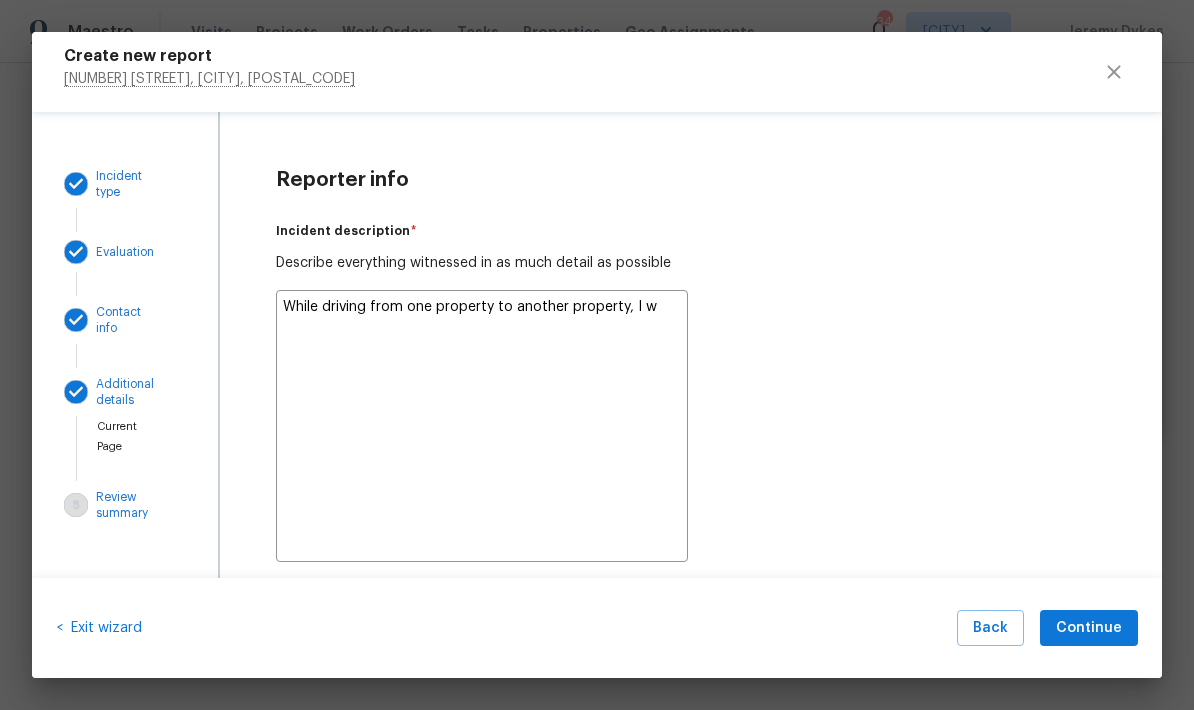 type on "x" 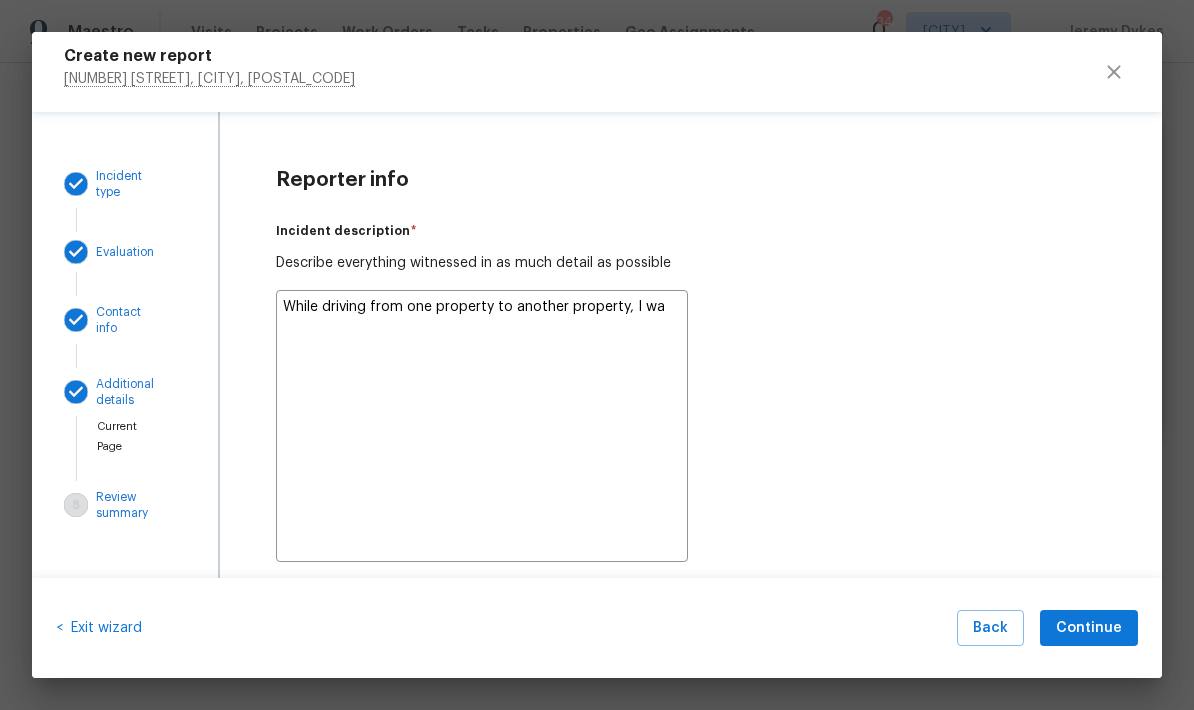 type on "x" 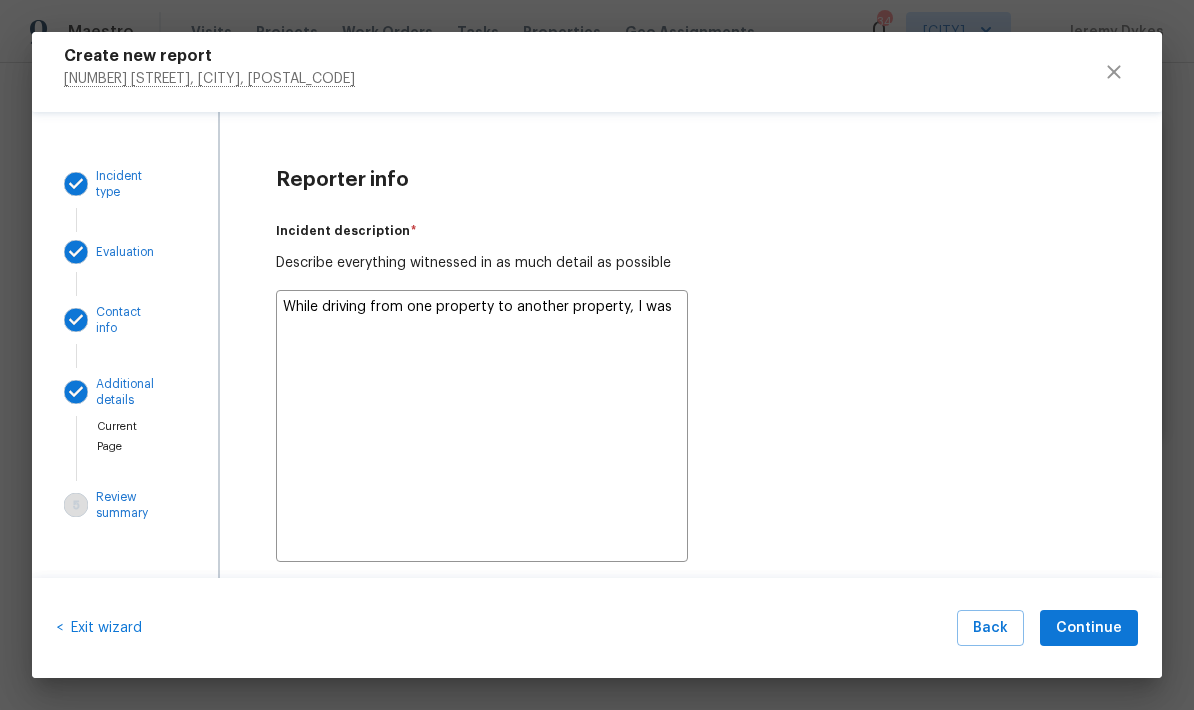 type on "x" 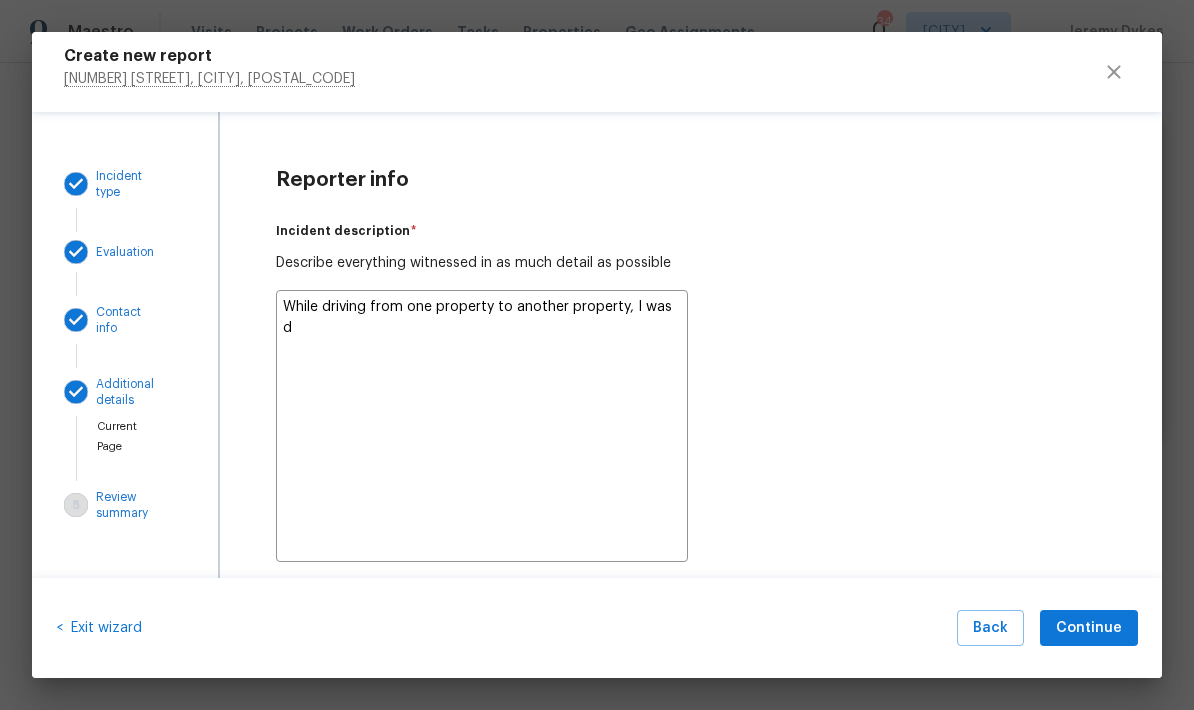 type on "x" 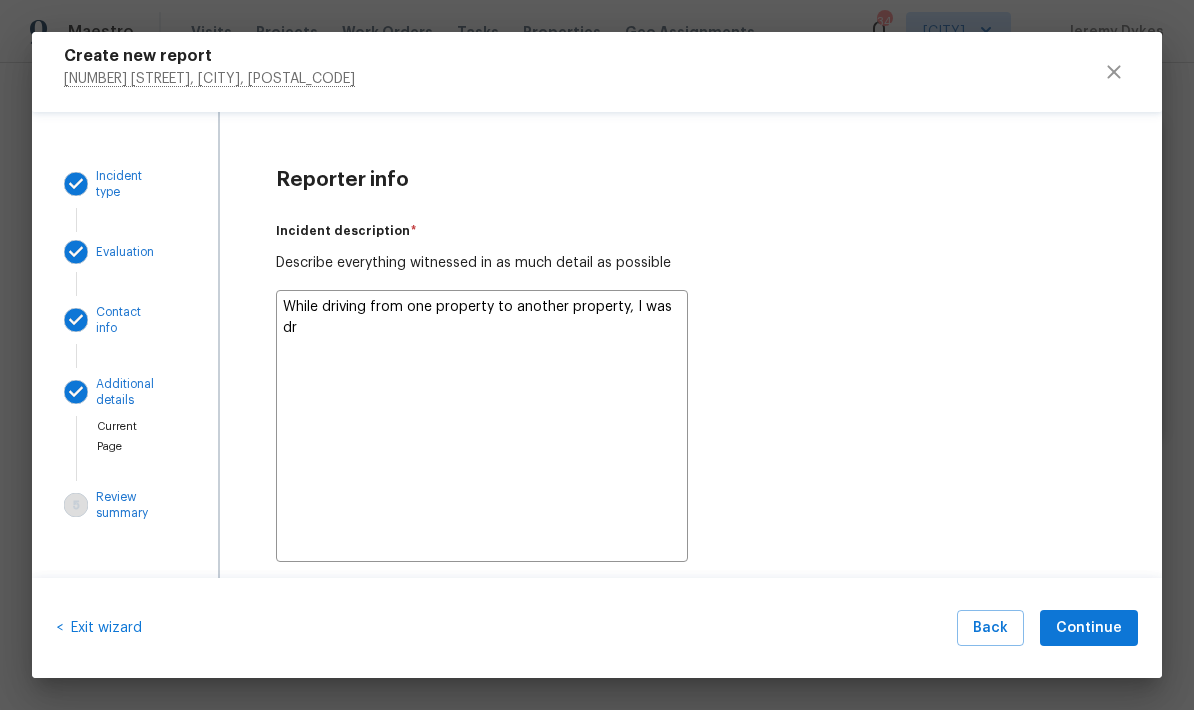 type on "x" 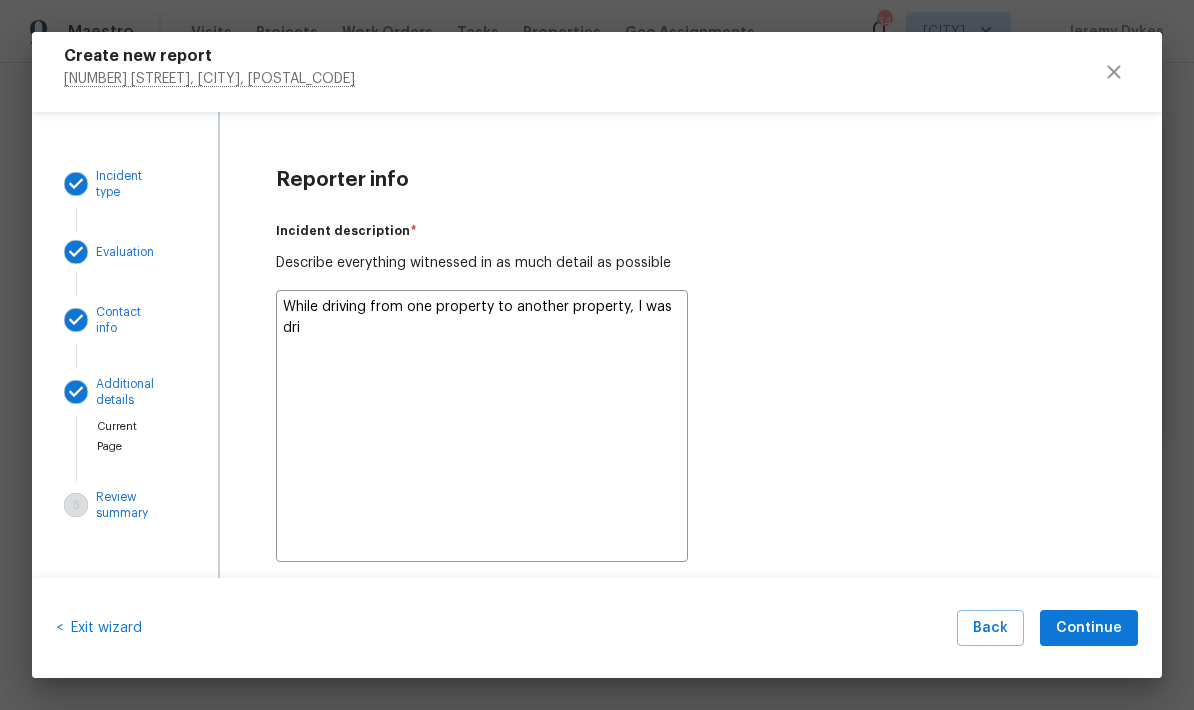 type on "x" 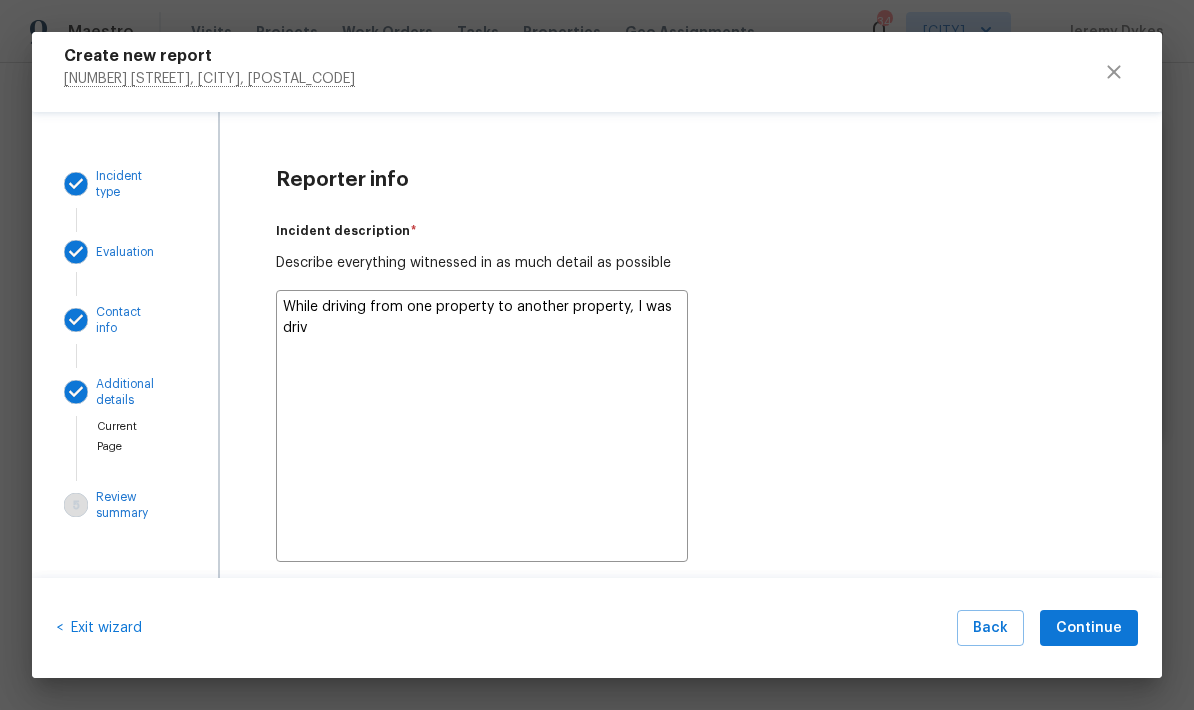 type on "x" 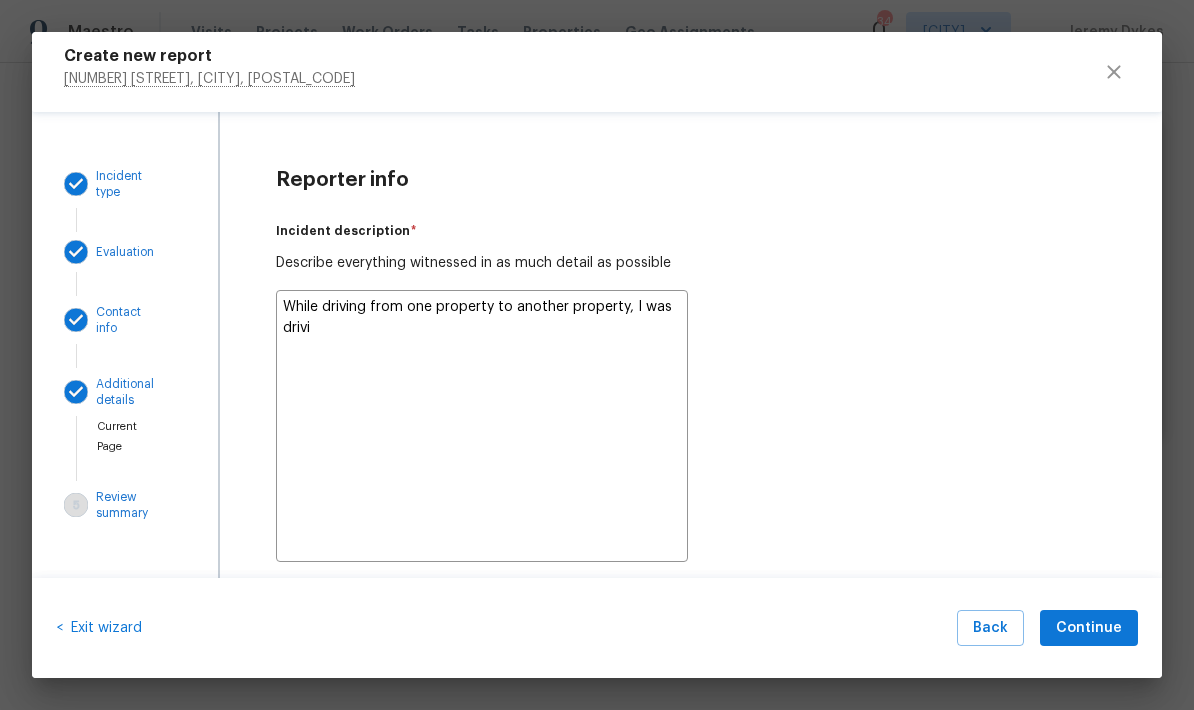 type on "x" 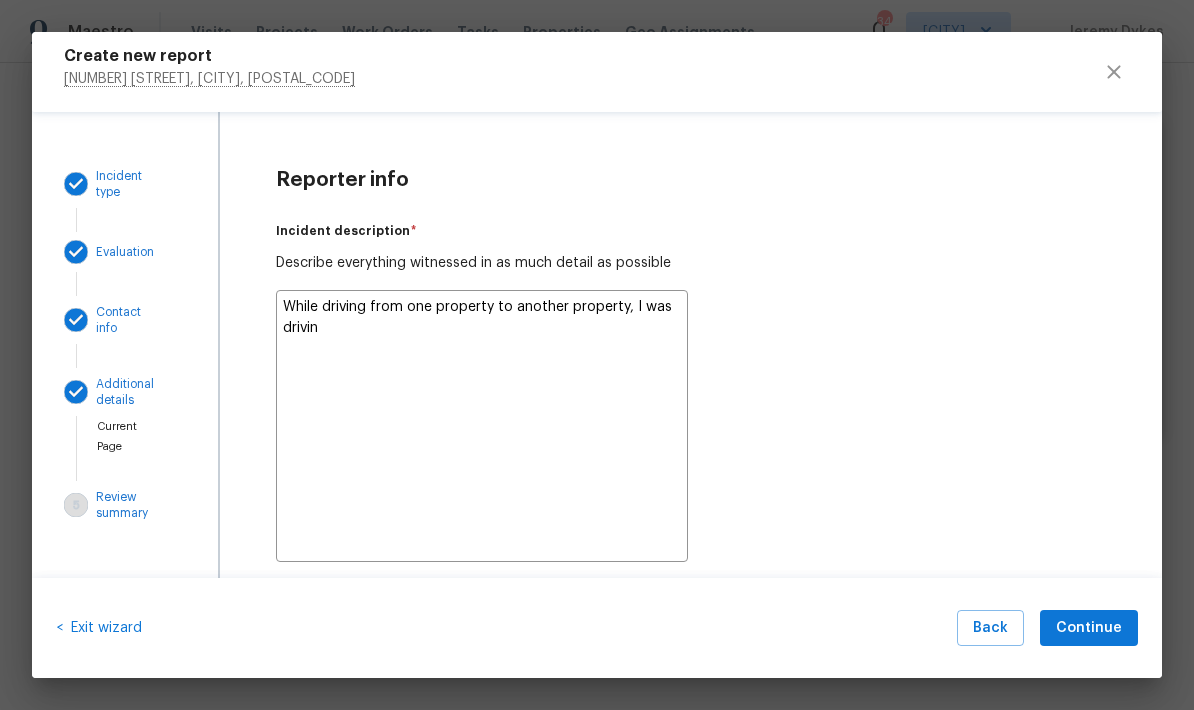 type on "x" 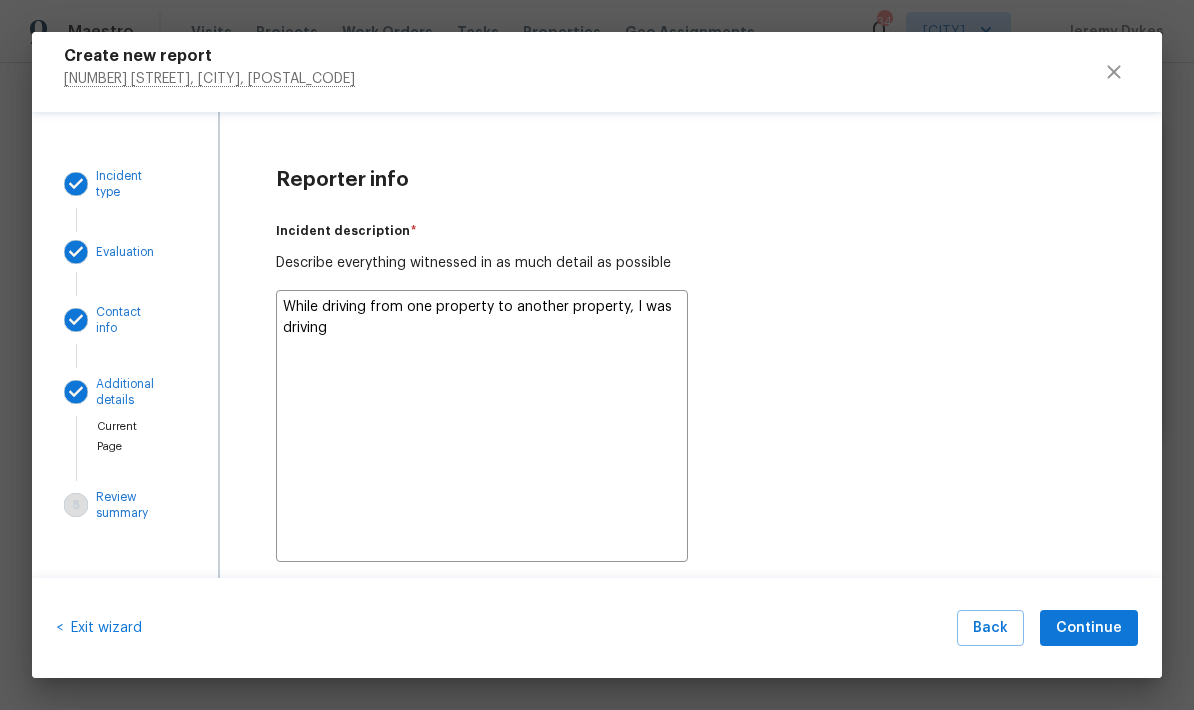type on "x" 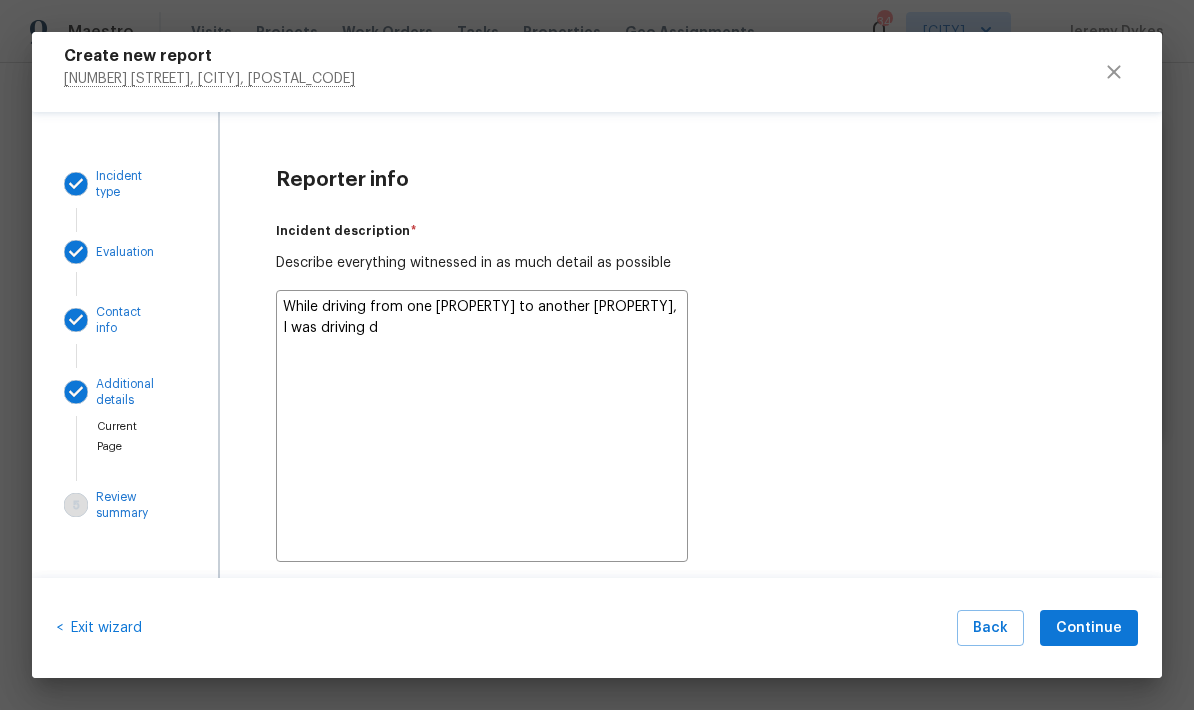 type on "x" 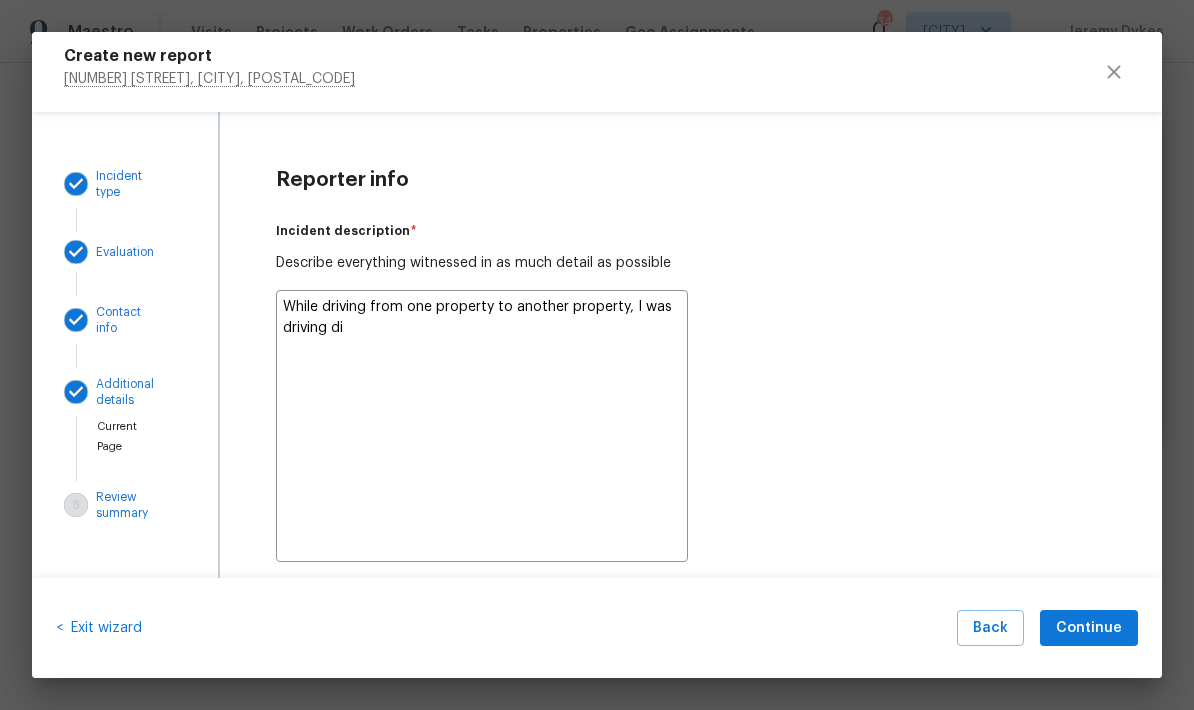 type on "x" 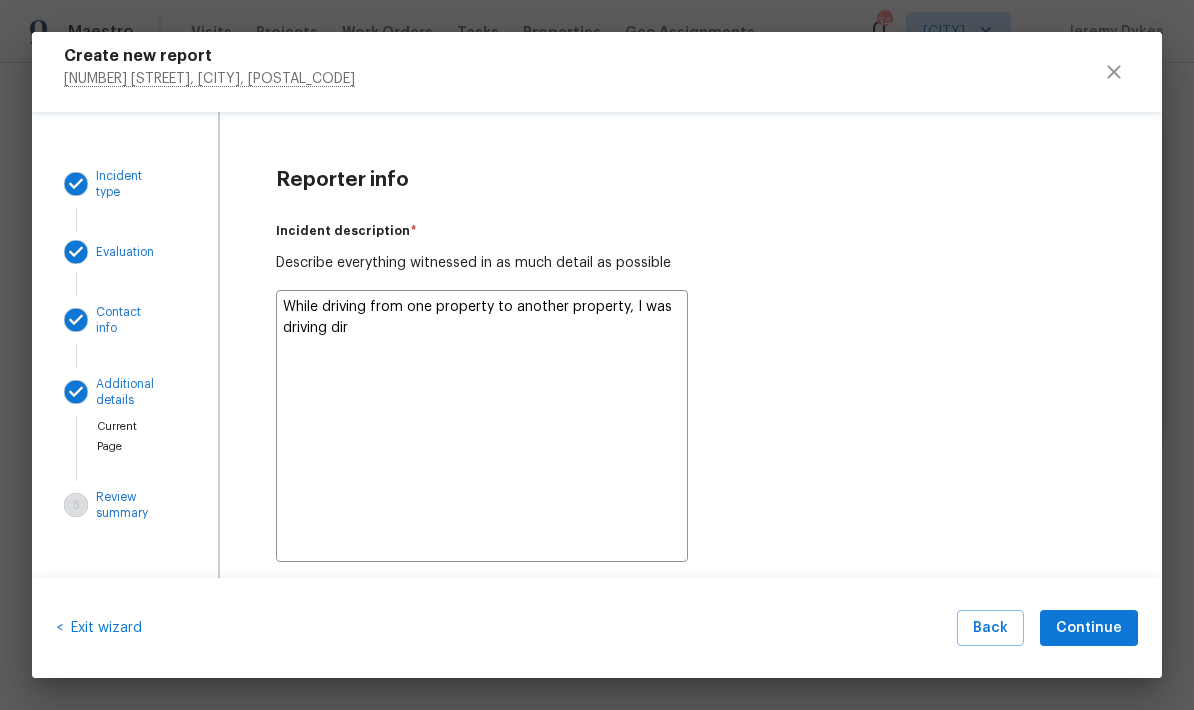 type on "x" 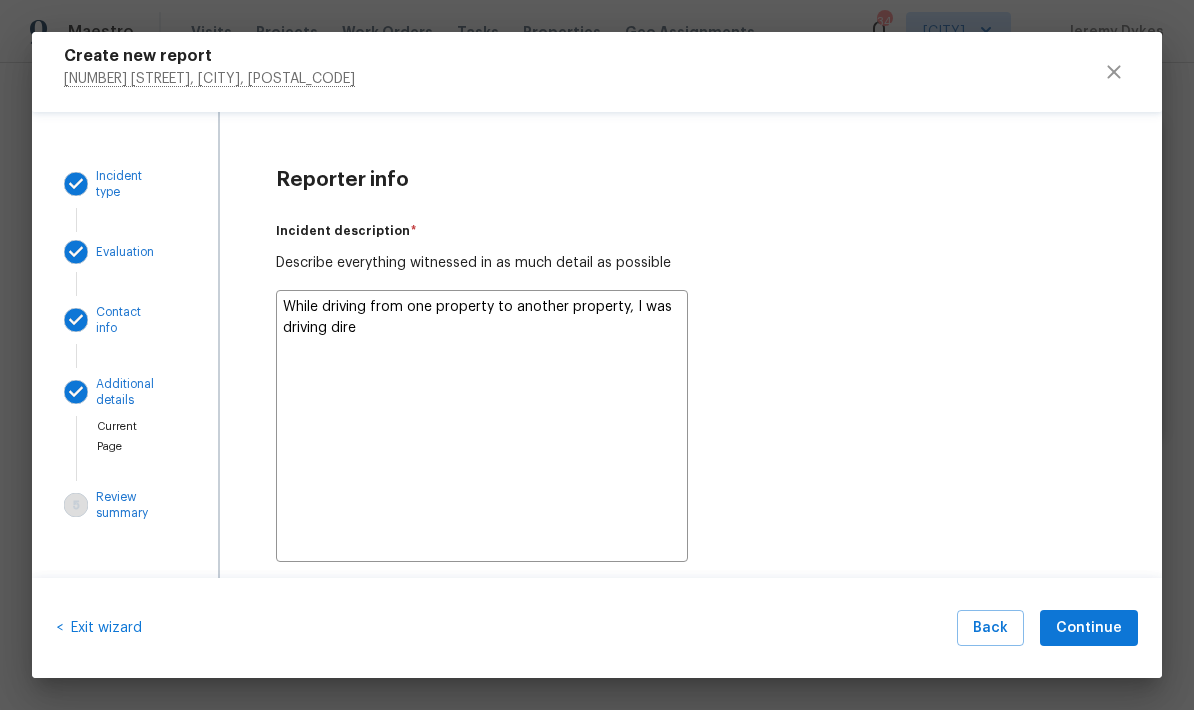 type on "x" 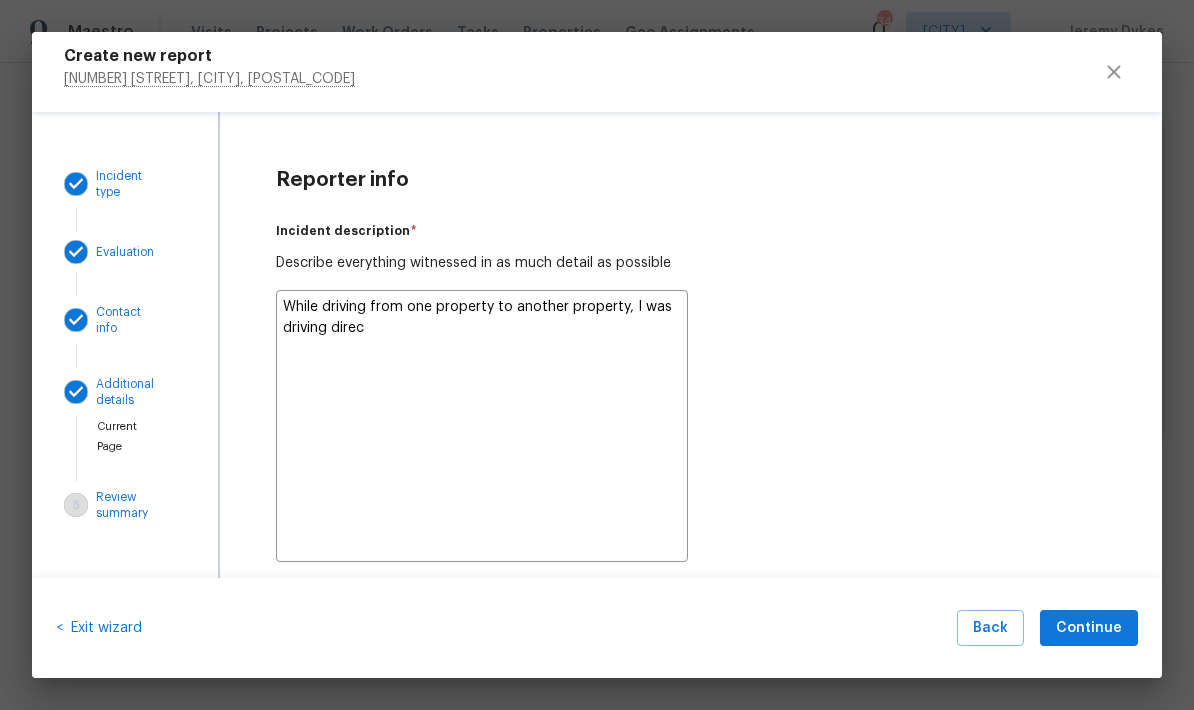type on "x" 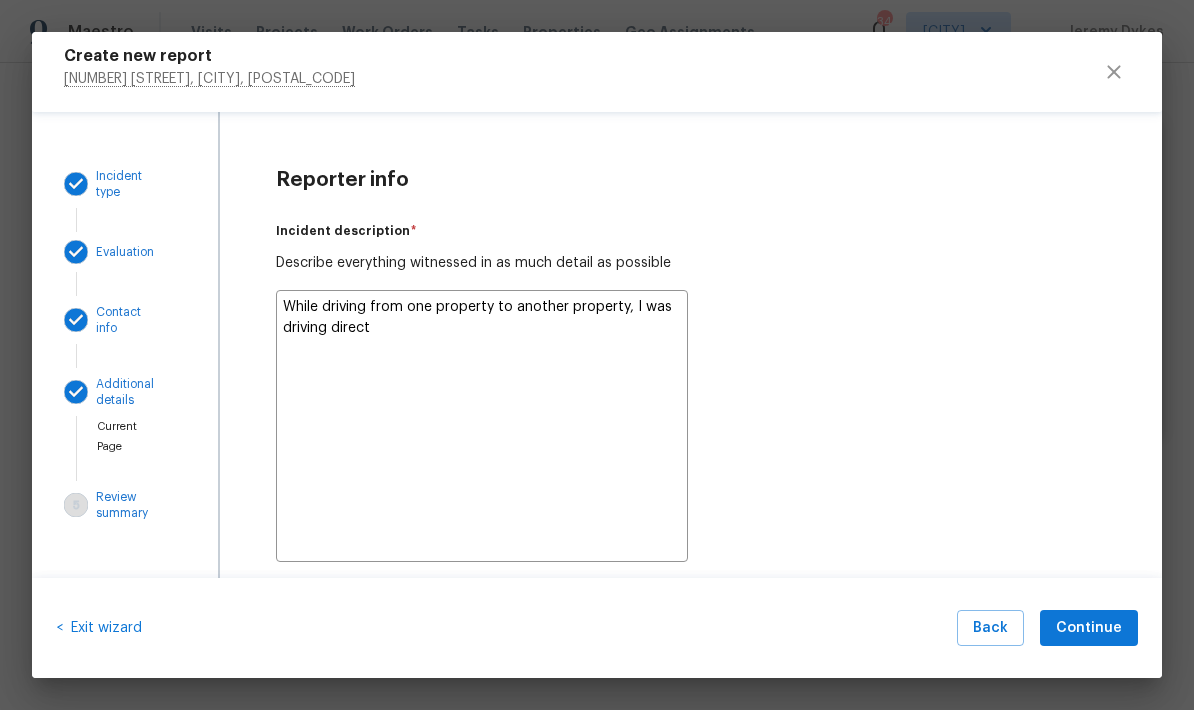 type on "x" 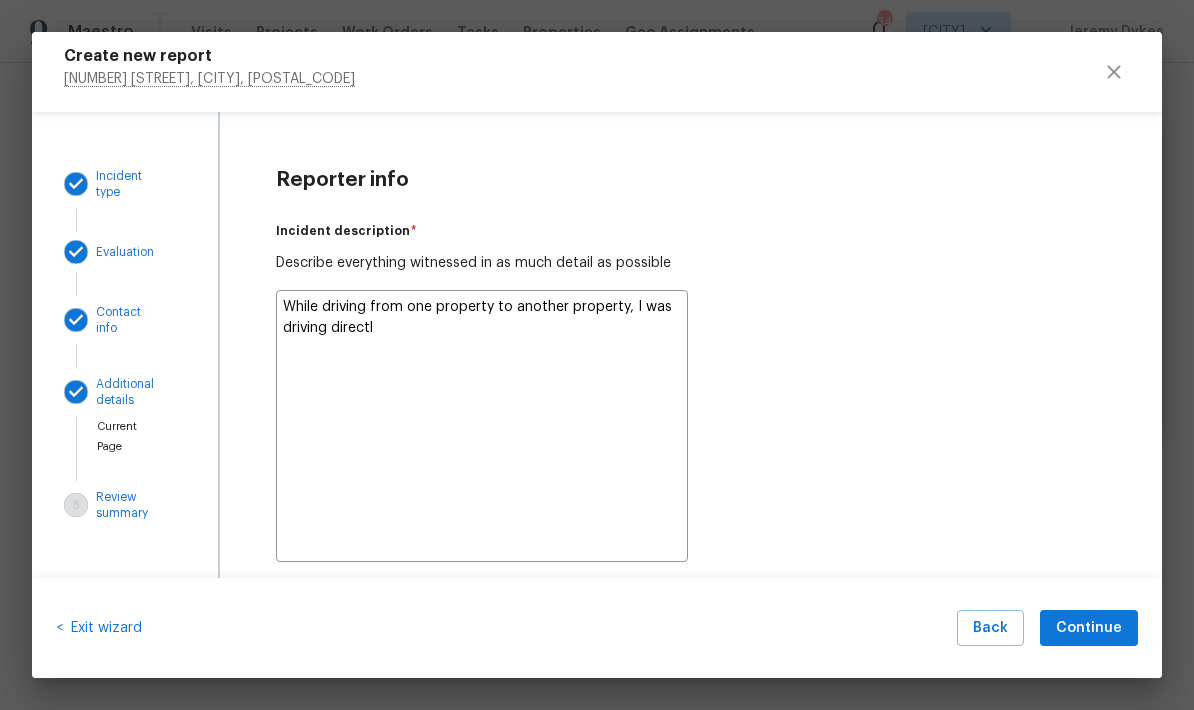 type on "x" 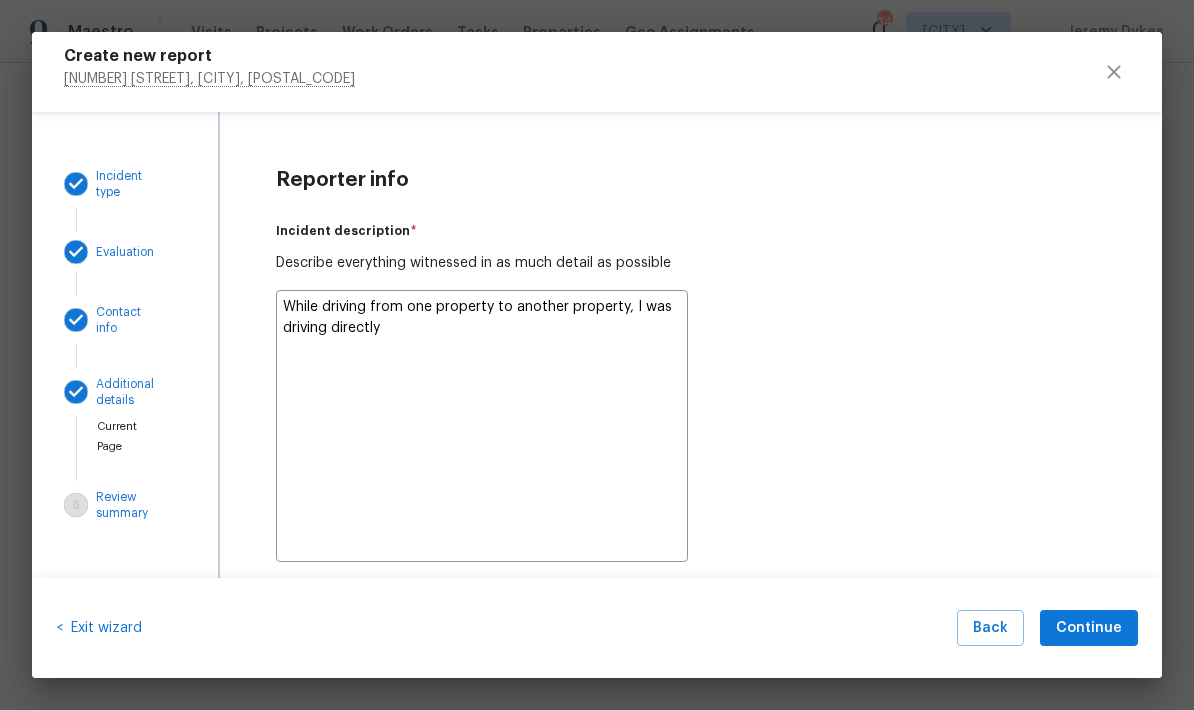 type on "x" 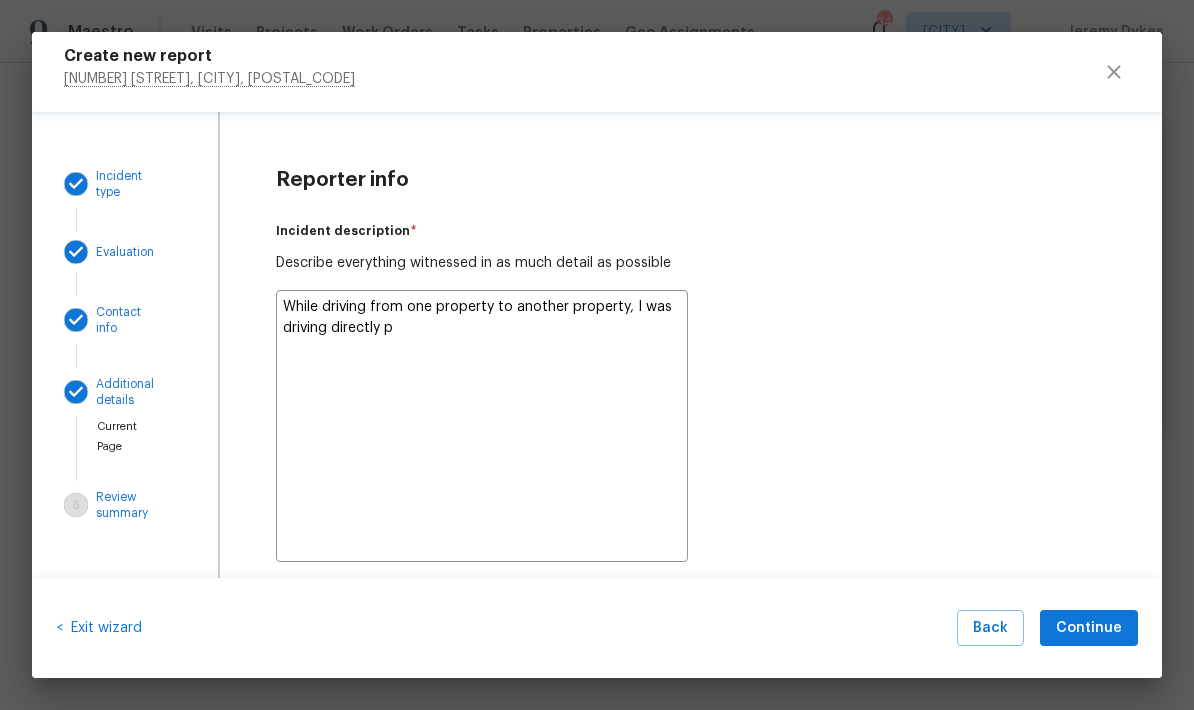 type on "x" 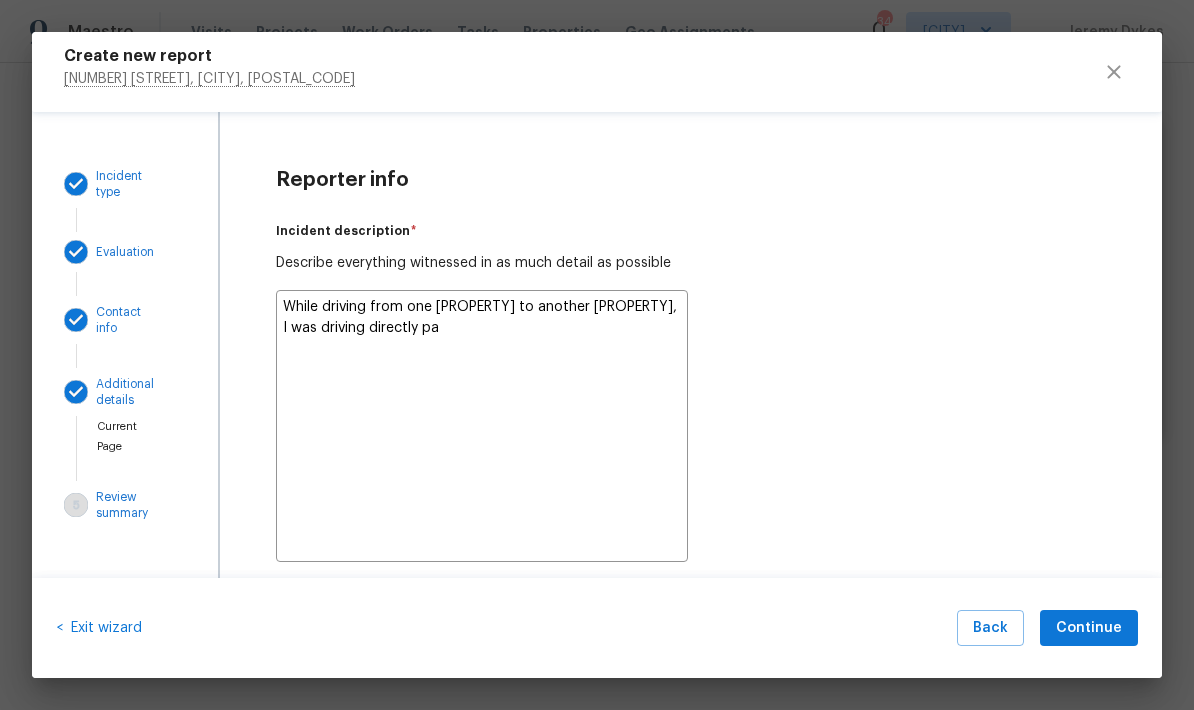 type 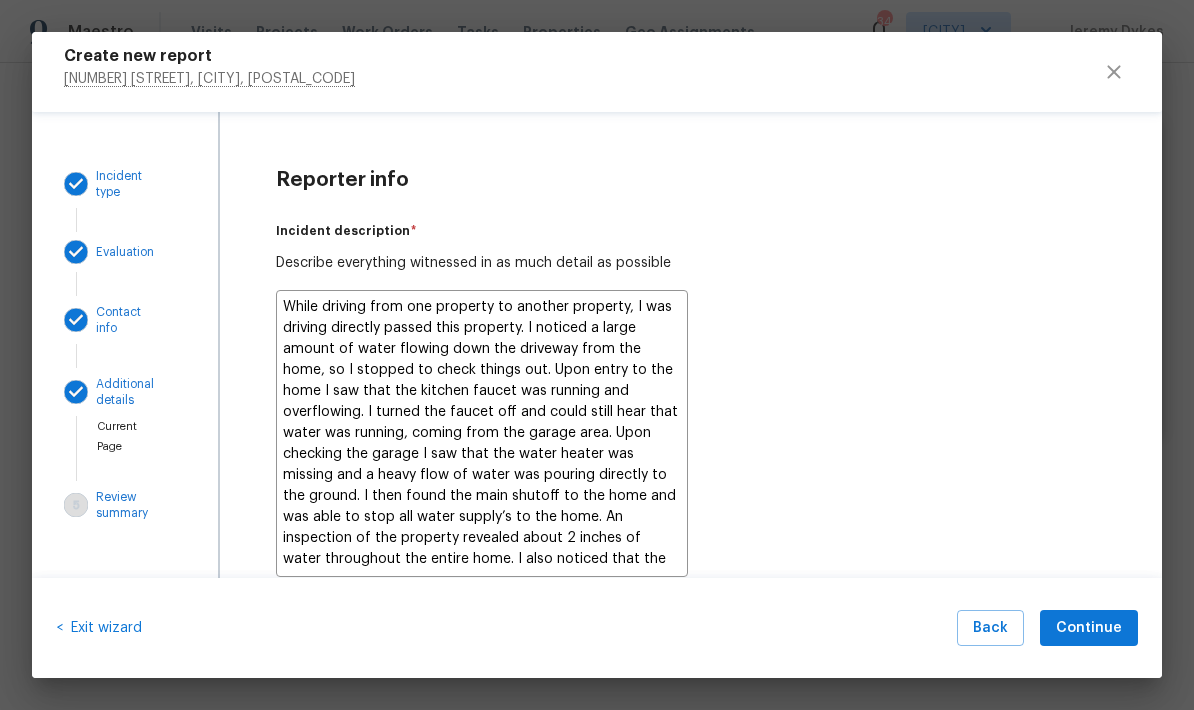 click on "While driving from one property to another property, I was driving directly passed this property. I noticed a large amount of water flowing down the driveway from the home, so I stopped to check things out. Upon entry to the home I saw that the kitchen faucet was running and overflowing. I turned the faucet off and could still hear that water was running, coming from the garage area. Upon checking the garage I saw that the water heater was missing and a heavy flow of water was pouring directly to the ground. I then found the main shutoff to the home and was able to stop all water supply’s to the home. An inspection of the property revealed about 2 inches of water throughout the entire home. I also noticed that the ra" at bounding box center [482, 433] 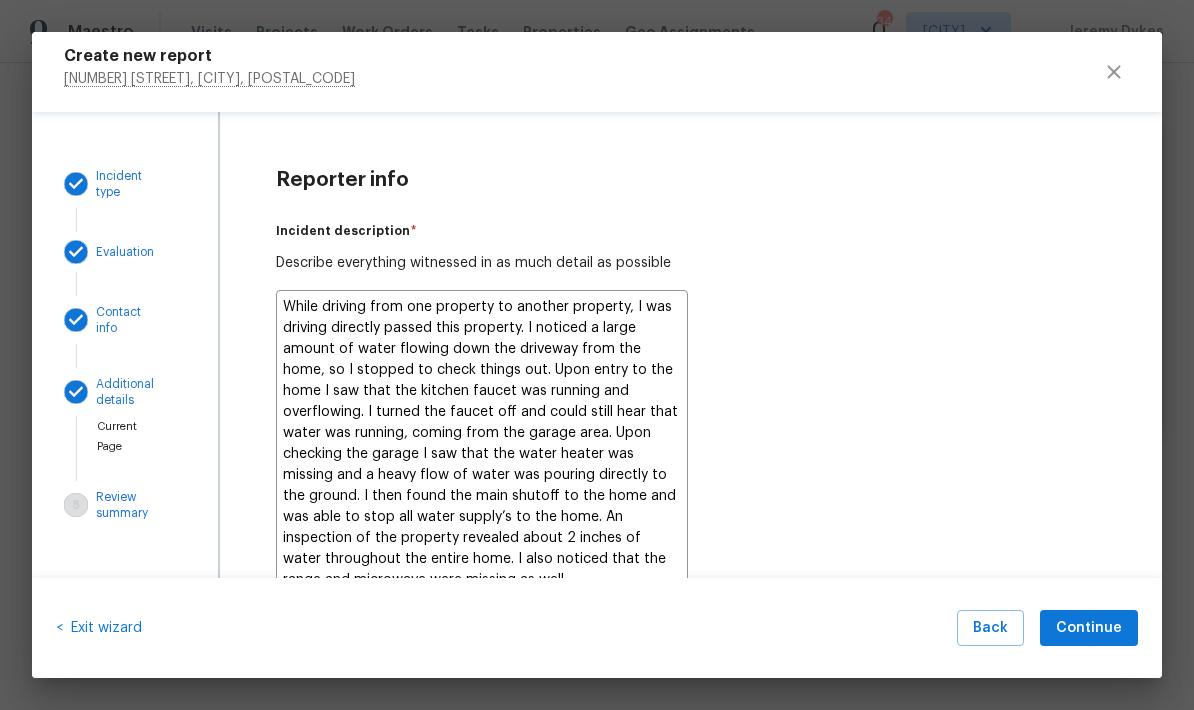 scroll, scrollTop: 0, scrollLeft: 0, axis: both 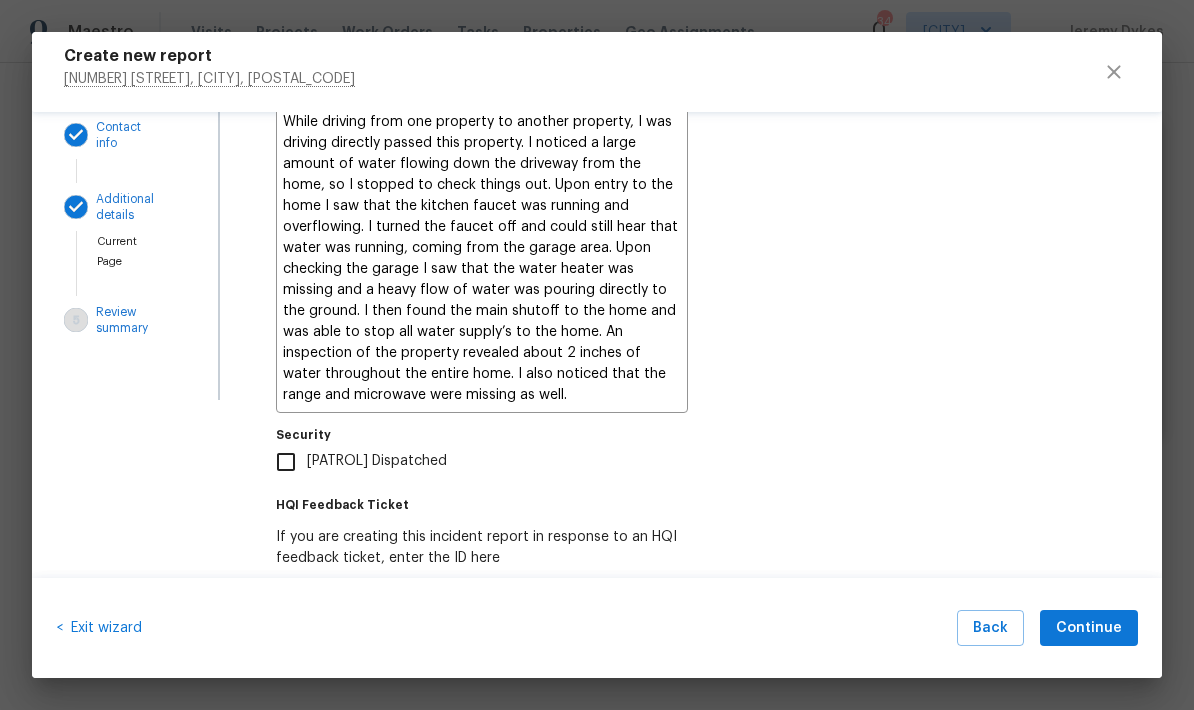 paste on "A significant water incident and potential theft were discovered at the property. While driving by, I observed a substantial amount of water flowing down the driveway. Upon entering the home, I found the kitchen faucet running and overflowing. The persistent sound of running water led me to the garage, where I discovered the water heater was missing, resulting in a heavy flow of water from the open plumbing onto the floor. I located and shut off the main water supply to the home. An inspection of the property revealed approximately two inches of standing water throughout the entire interior. Additionally, the range and microwave were missing from the kitchen." 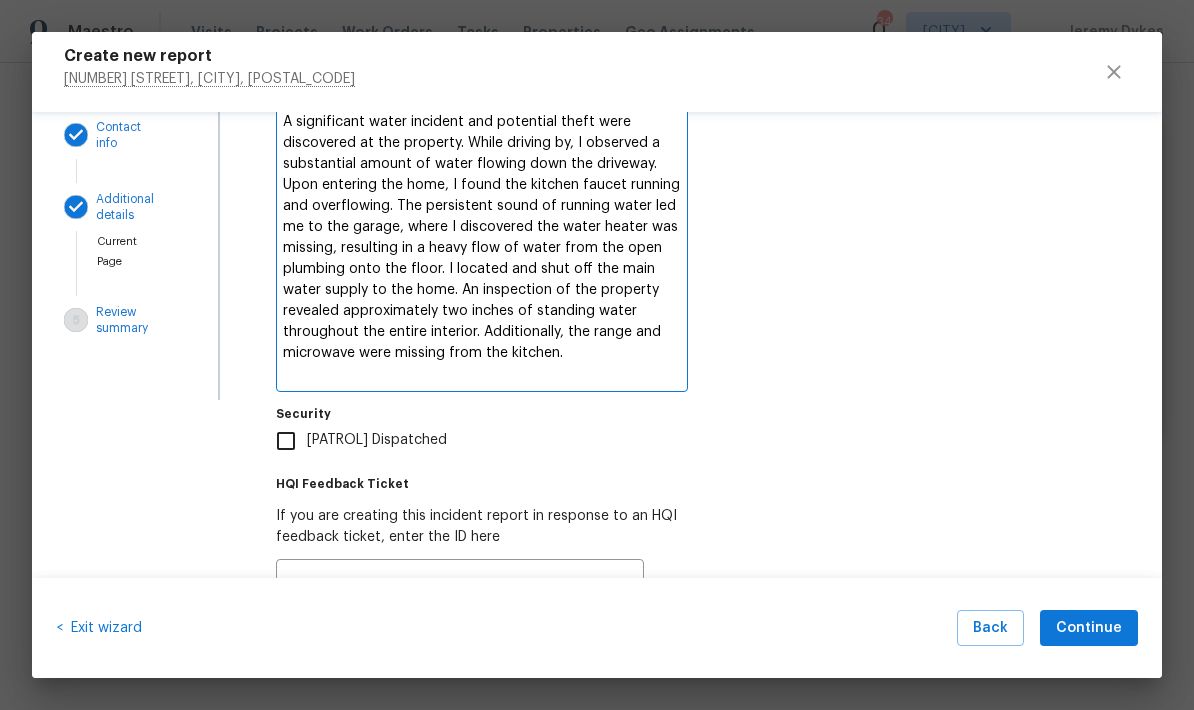 click on "HQI Feedback Ticket If you are creating this incident report in response to an HQI feedback ticket, enter the ID here ​" at bounding box center [483, 544] 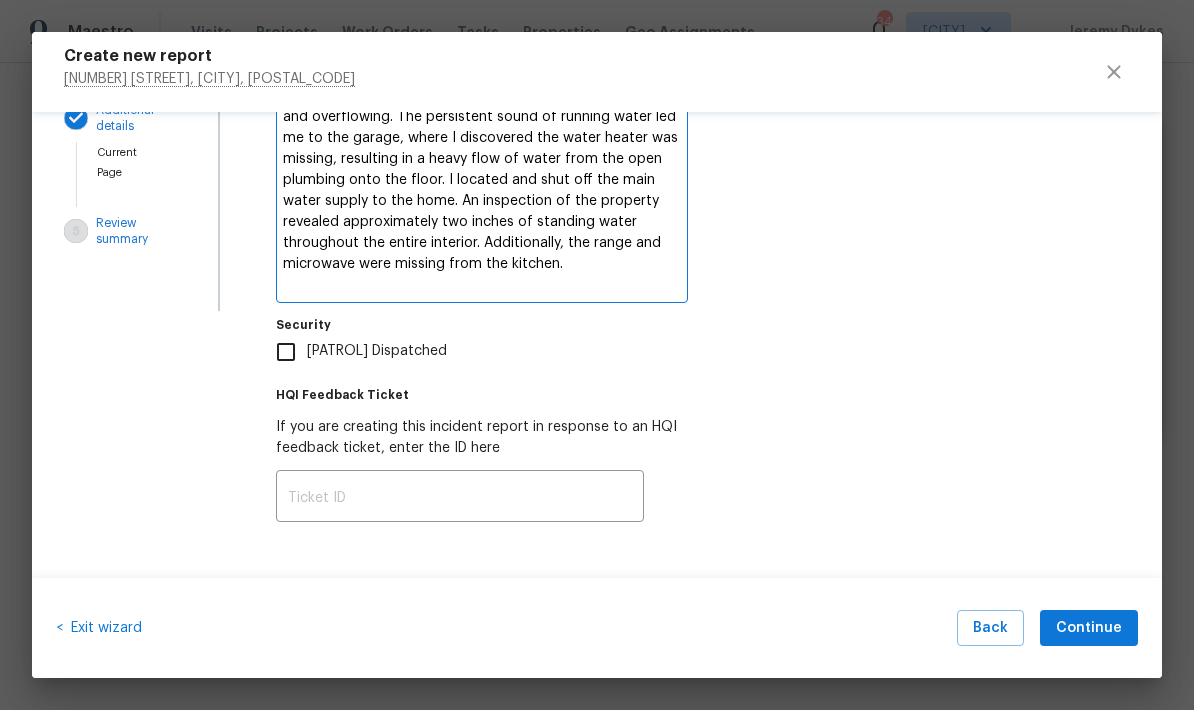 scroll, scrollTop: 275, scrollLeft: 0, axis: vertical 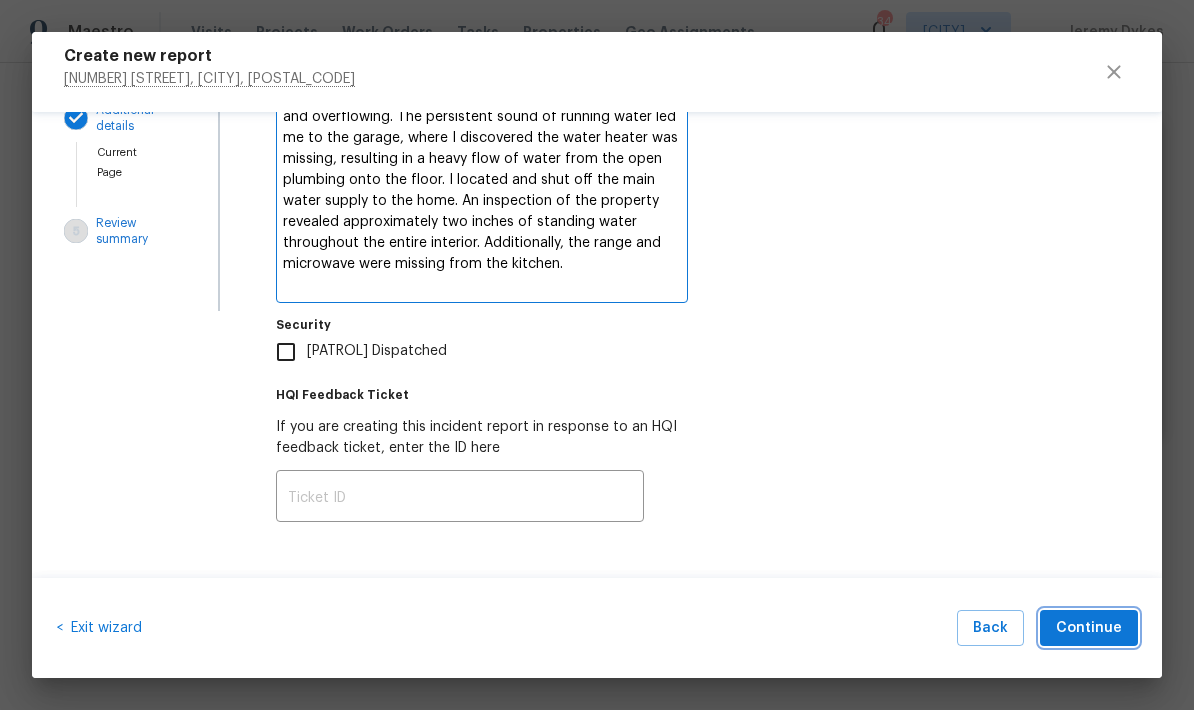 click on "Continue" at bounding box center [1089, 628] 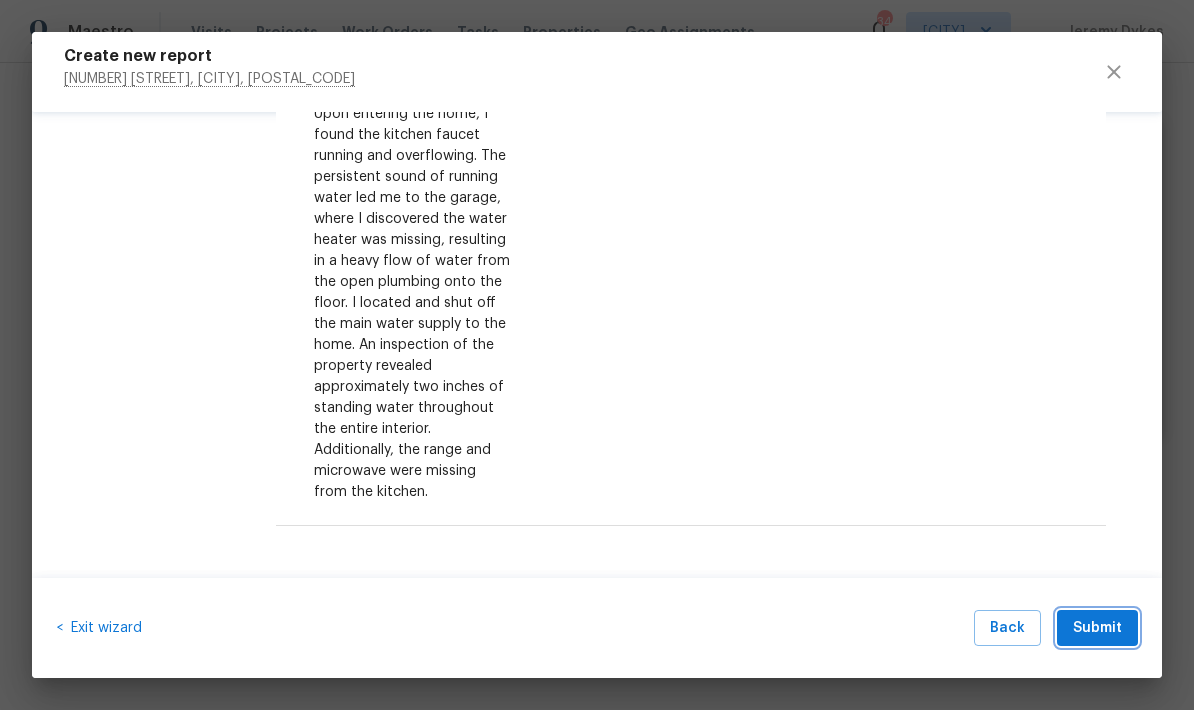 scroll, scrollTop: 1189, scrollLeft: 0, axis: vertical 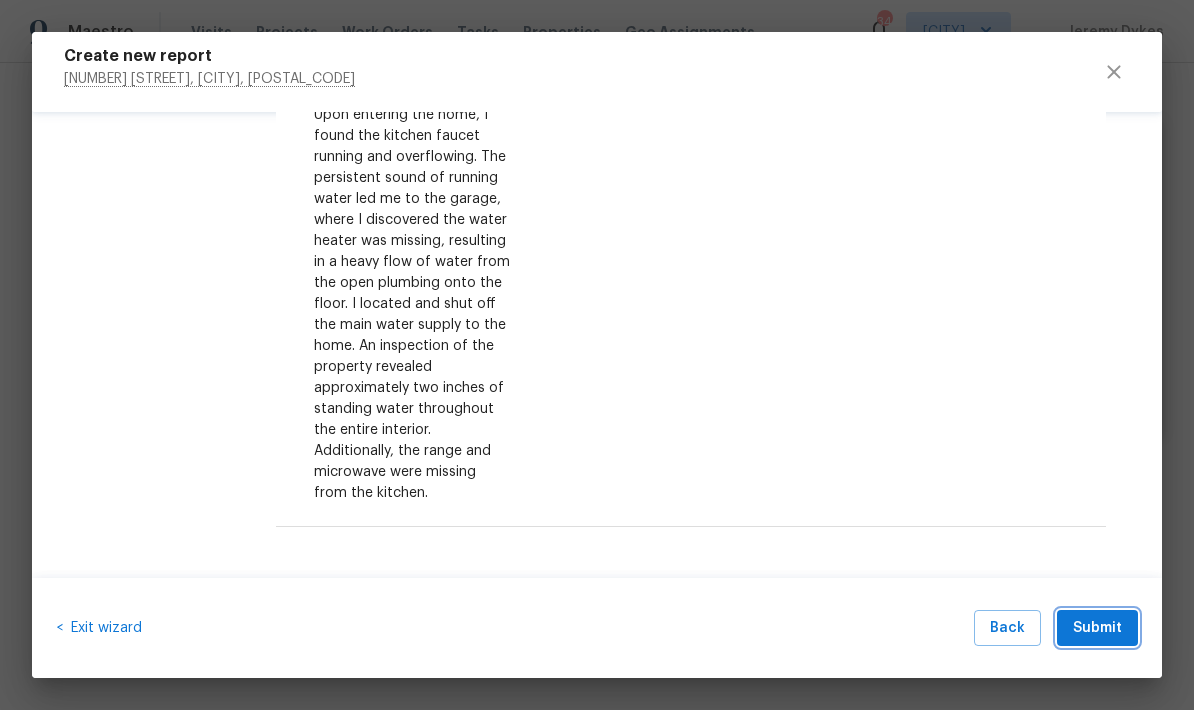 click on "Submit" at bounding box center [1097, 628] 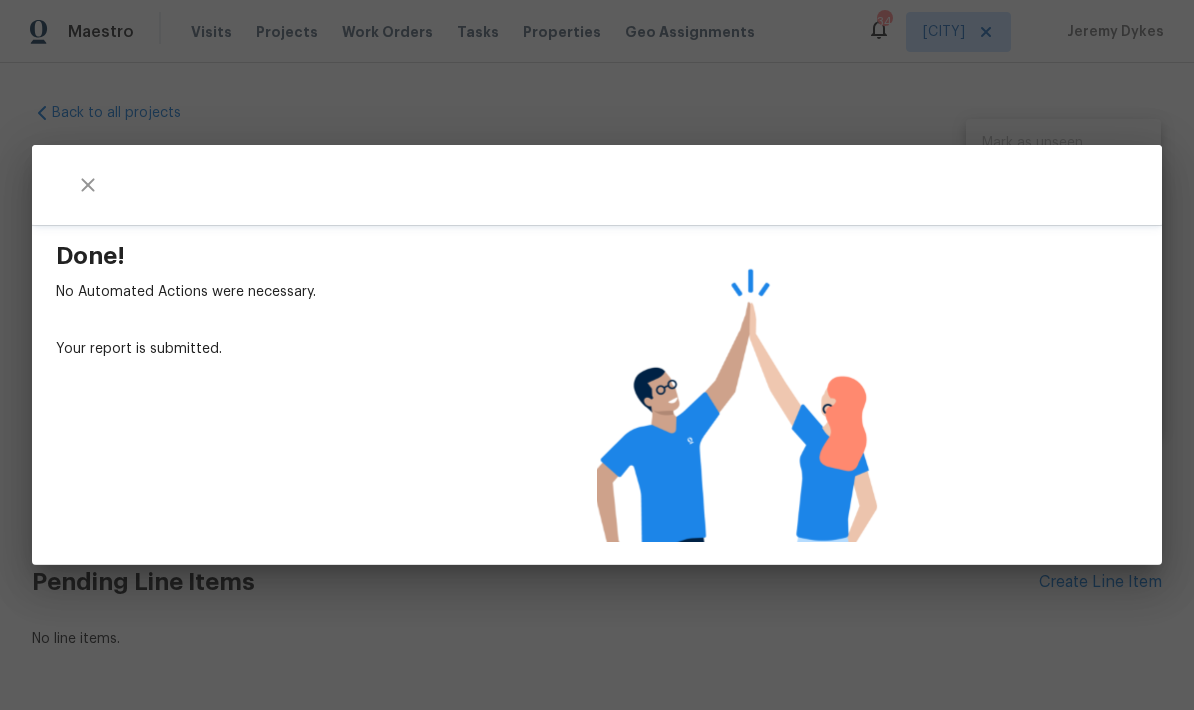 click on "Done! No Automated Actions were necessary. Your report is submitted." at bounding box center (597, 355) 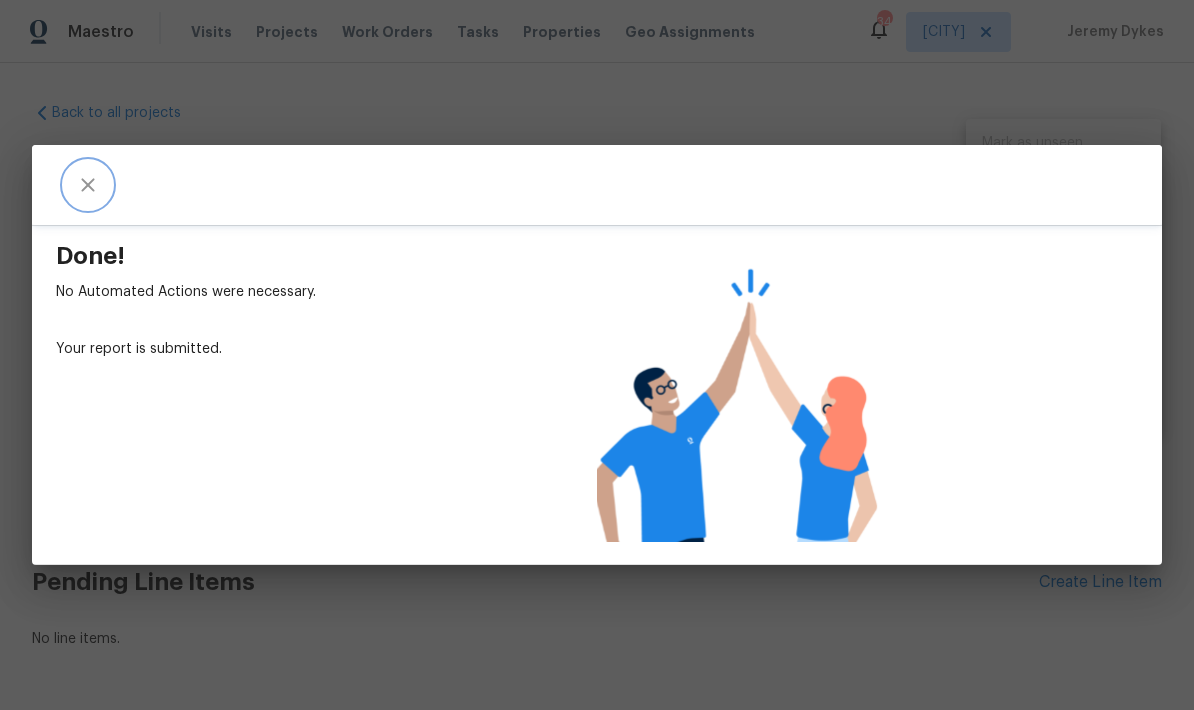 click at bounding box center (88, 185) 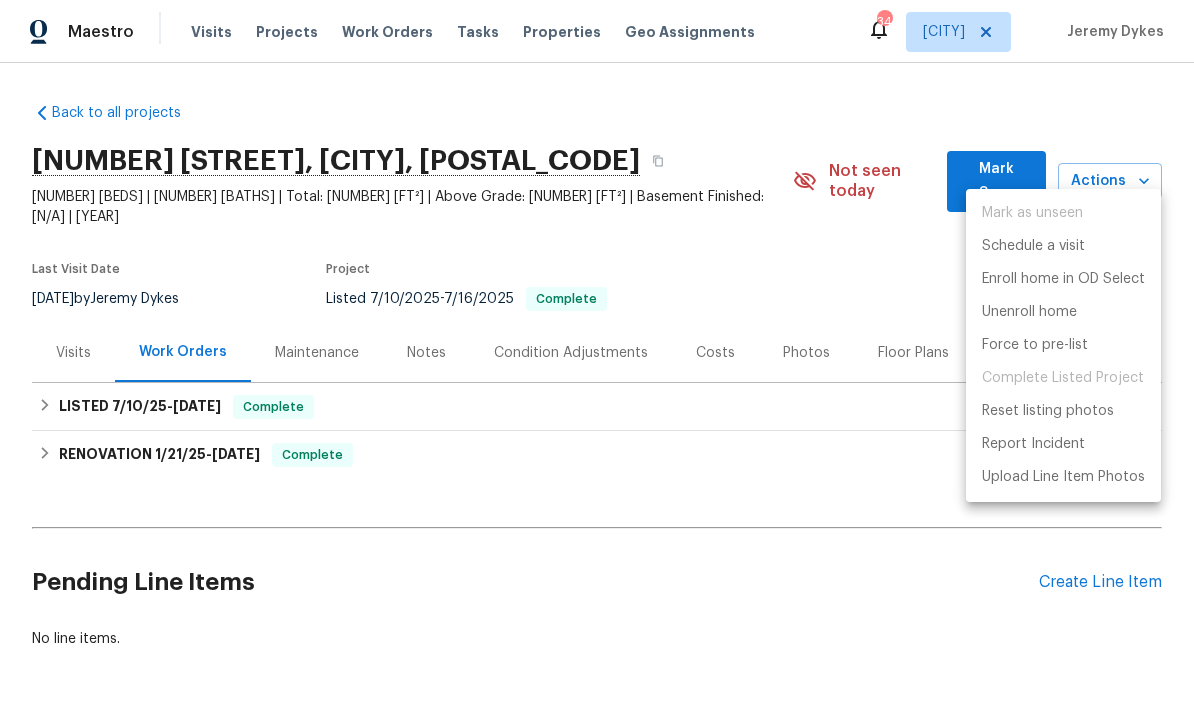click at bounding box center (597, 355) 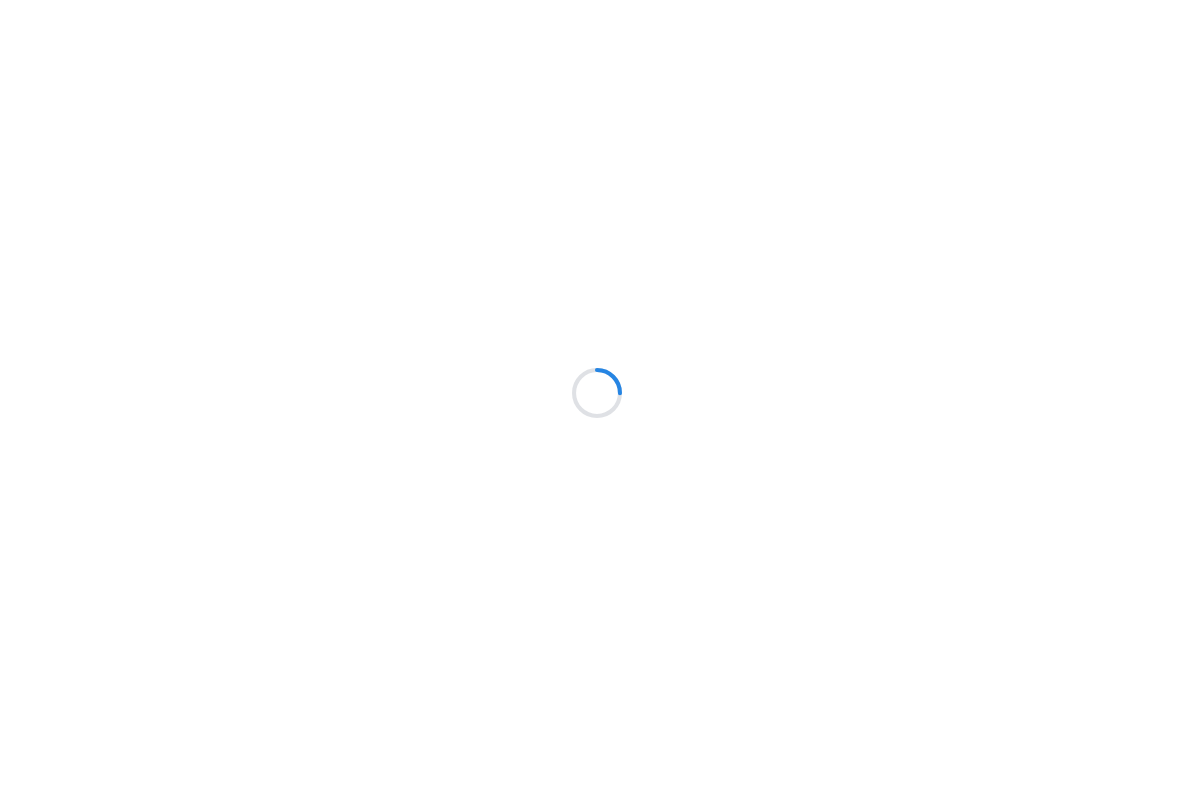 scroll, scrollTop: 0, scrollLeft: 0, axis: both 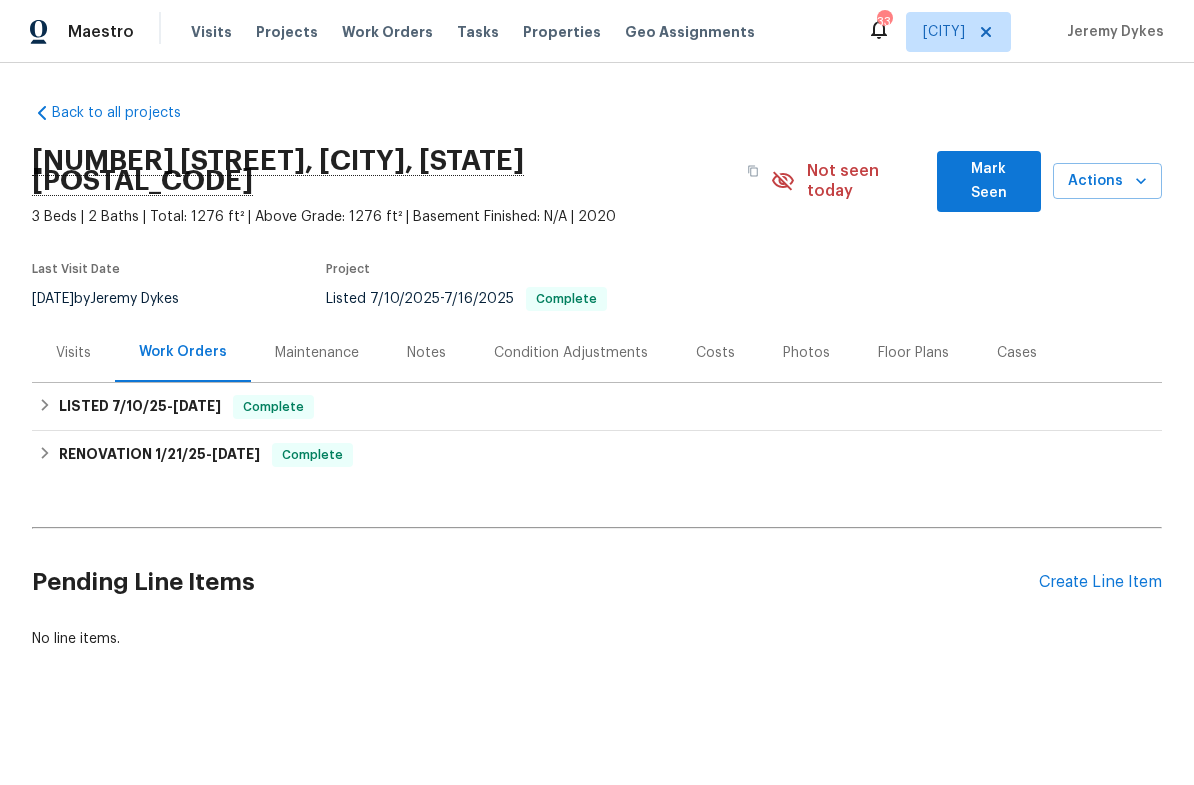 click on "Visits" at bounding box center (73, 352) 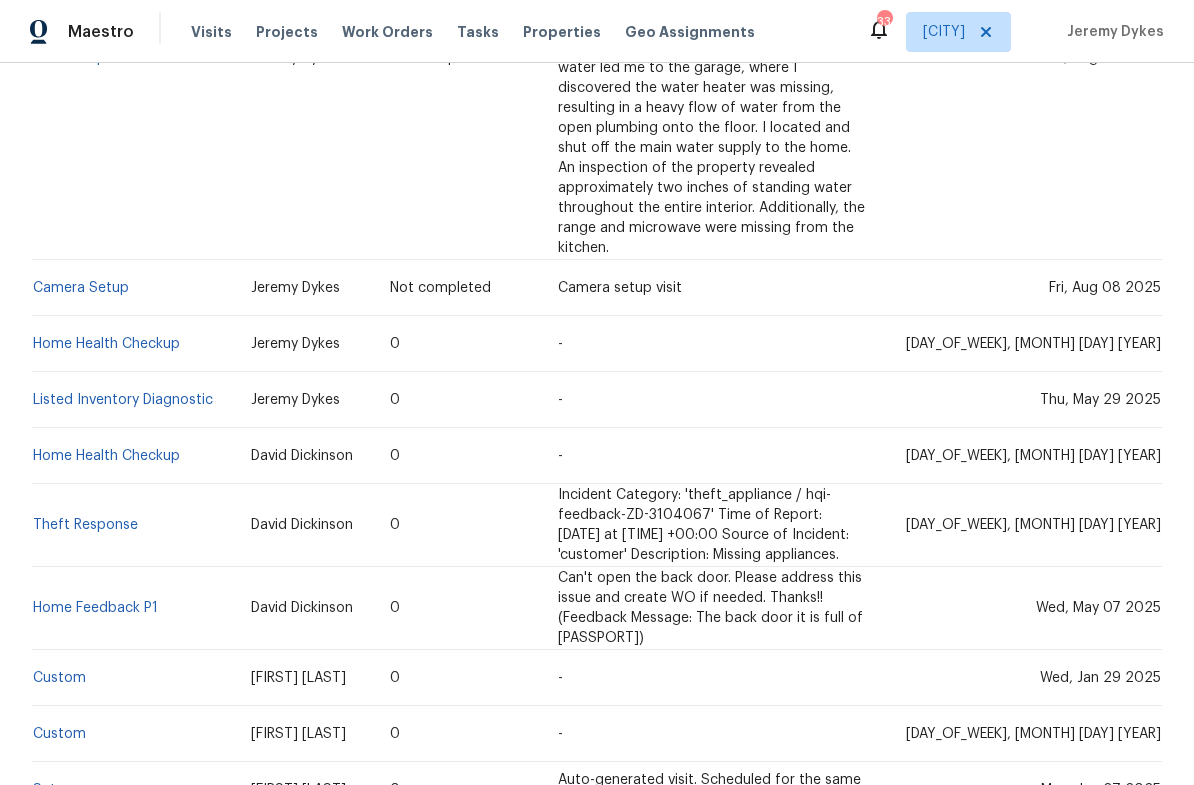scroll, scrollTop: 677, scrollLeft: 0, axis: vertical 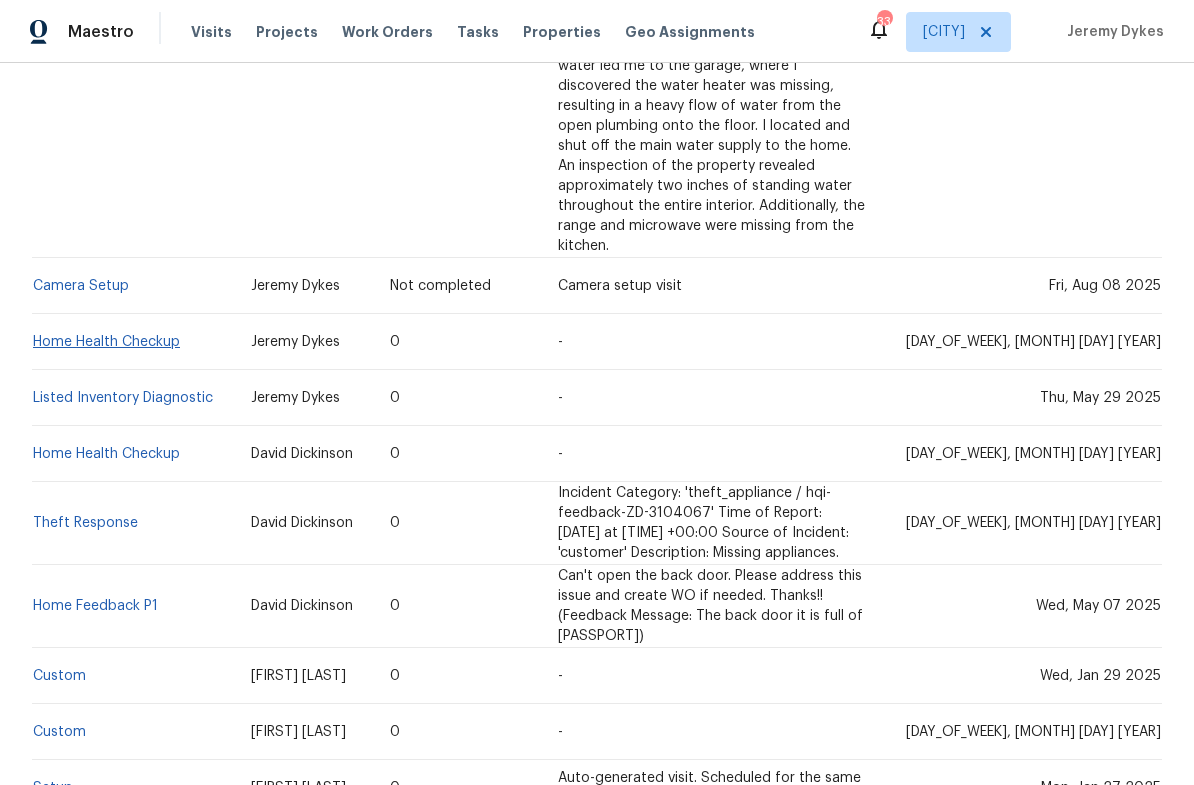 click on "Home Health Checkup" at bounding box center [106, 342] 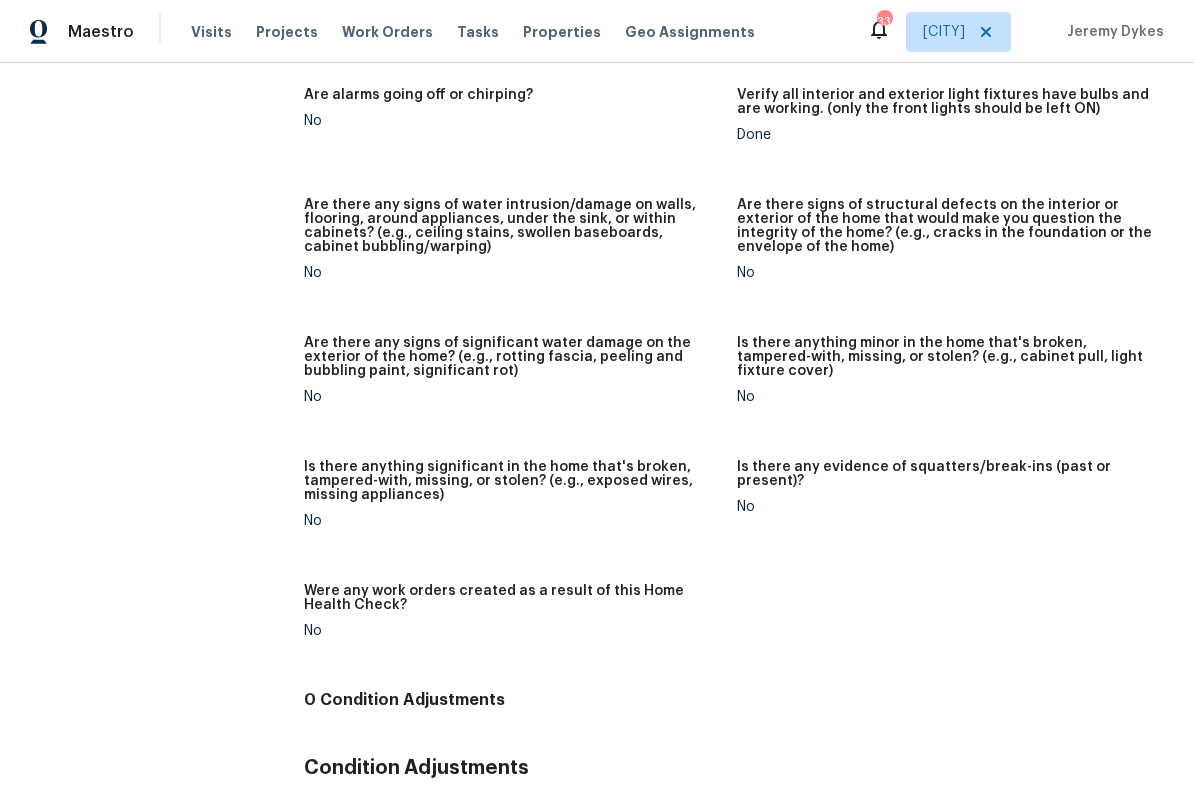 scroll, scrollTop: 1283, scrollLeft: 0, axis: vertical 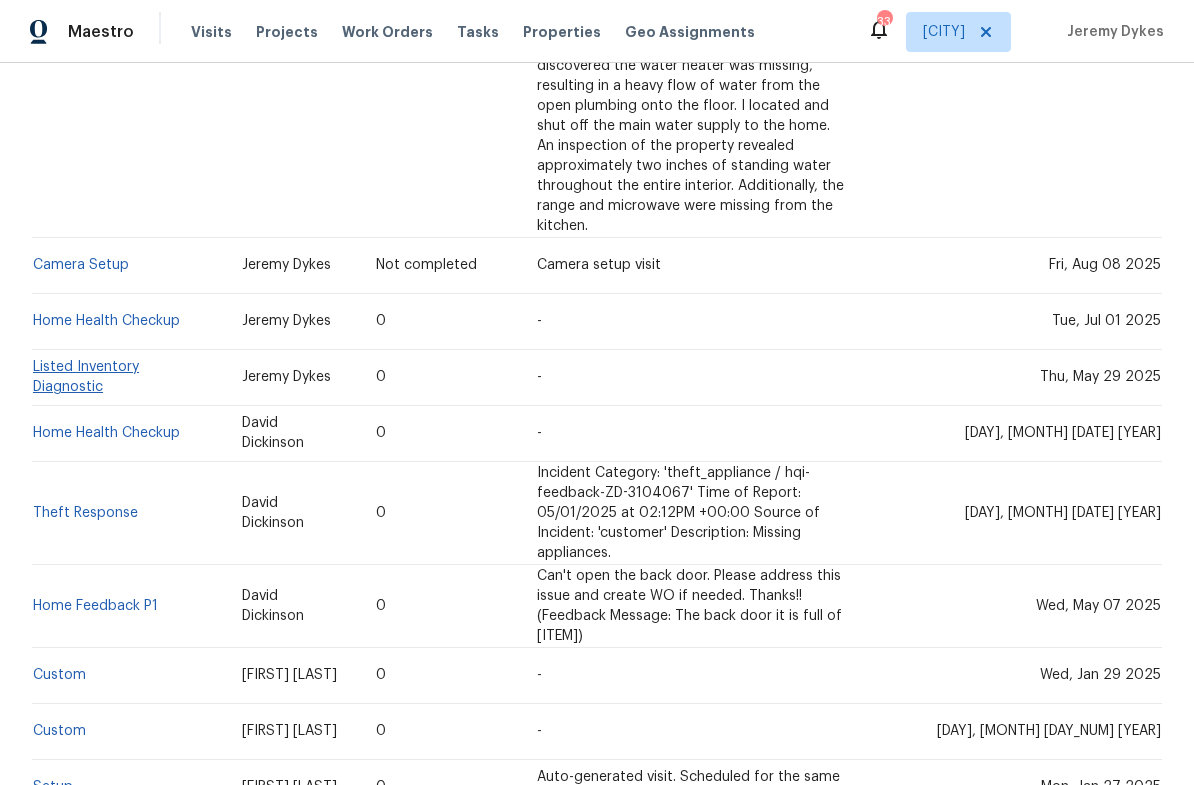 click on "Listed Inventory Diagnostic" at bounding box center (86, 377) 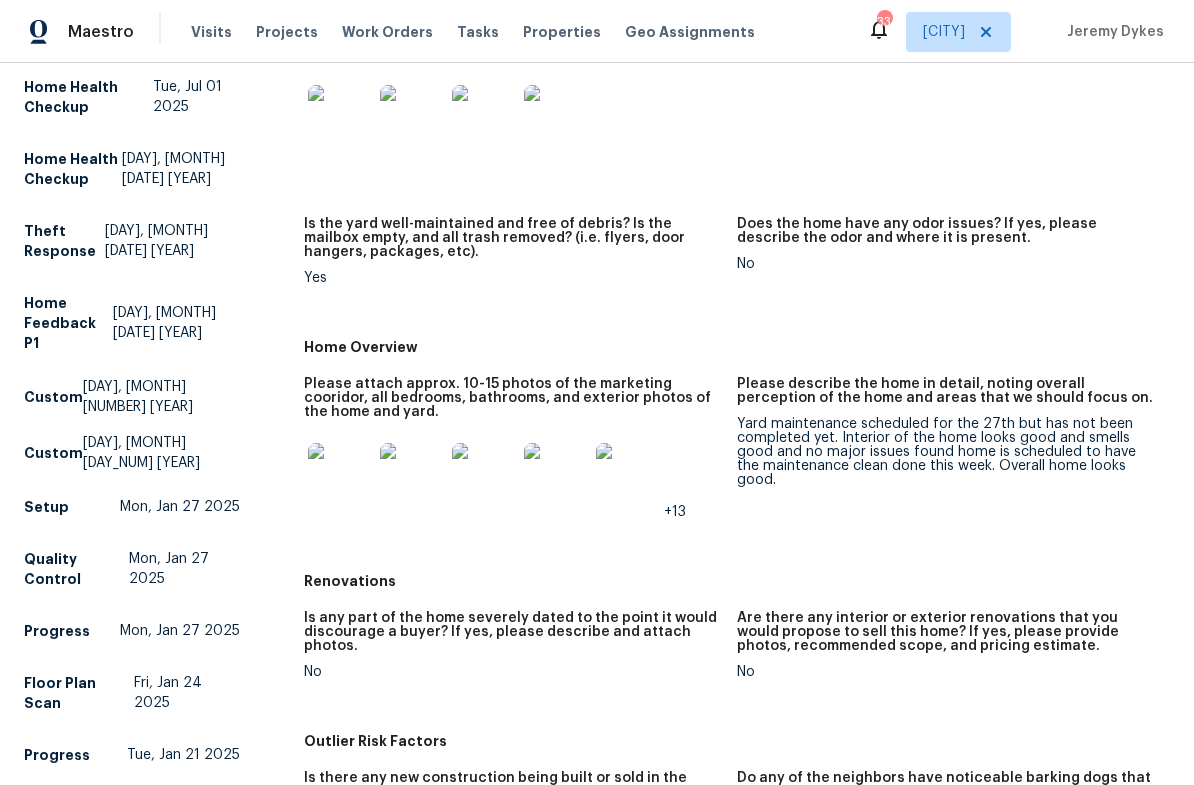 scroll, scrollTop: 366, scrollLeft: 0, axis: vertical 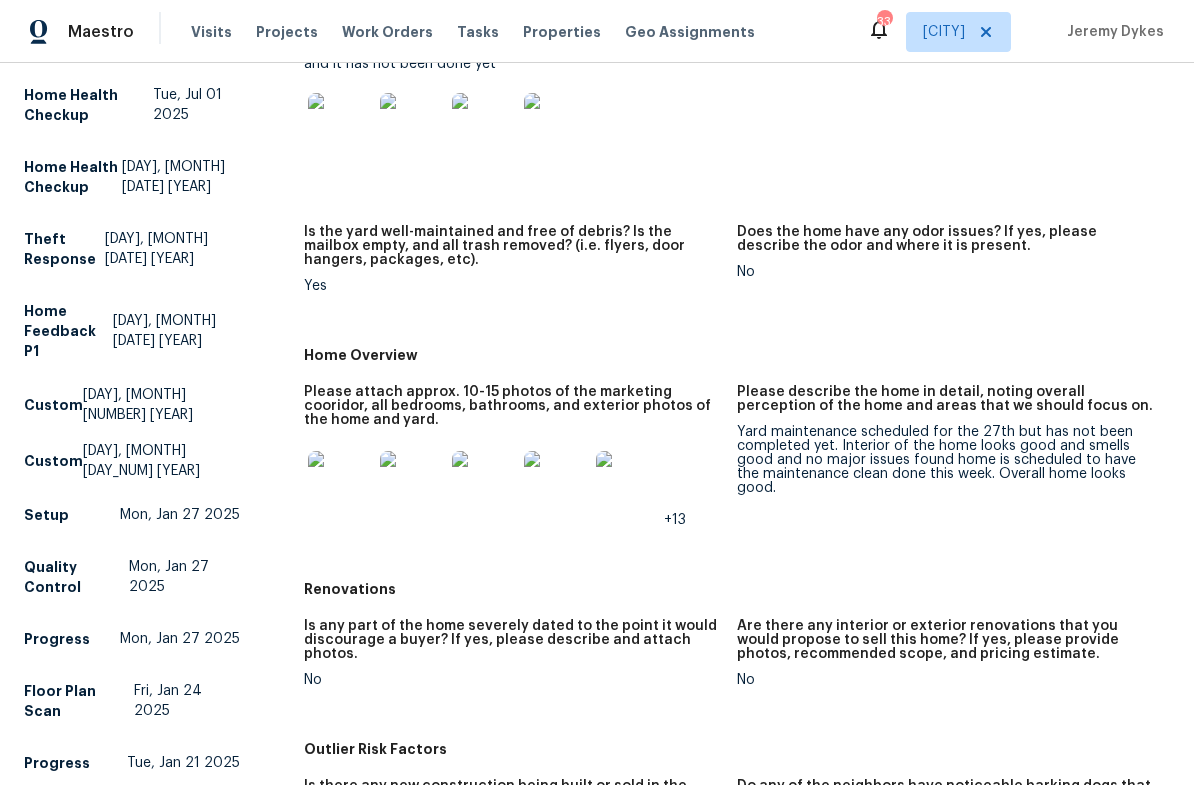 click at bounding box center [340, 483] 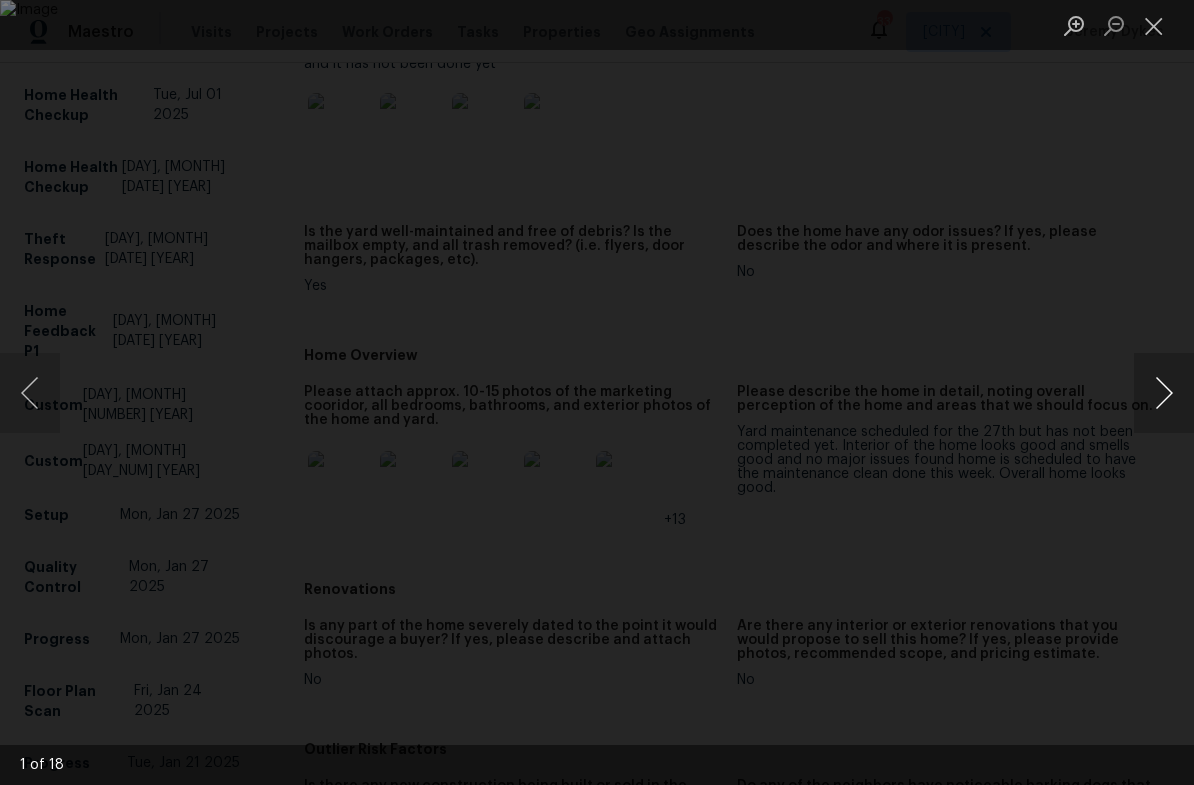 click at bounding box center [1164, 393] 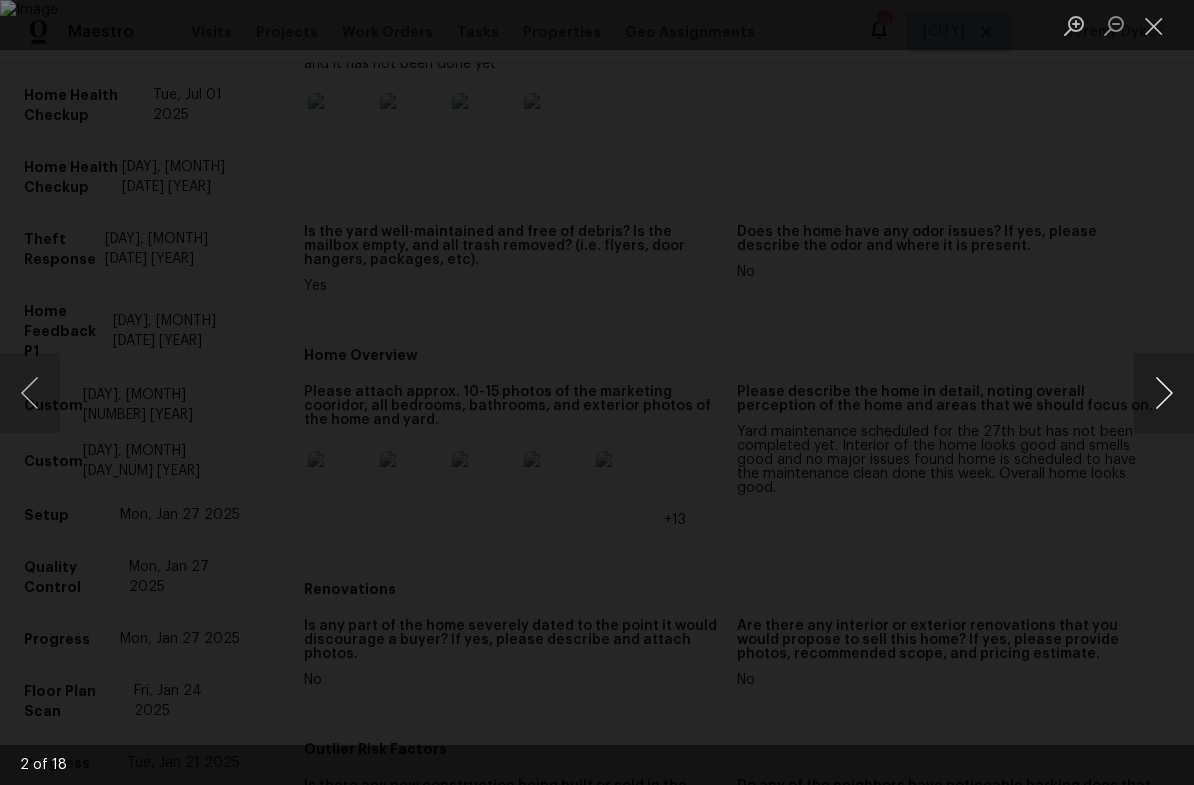 click at bounding box center [1164, 393] 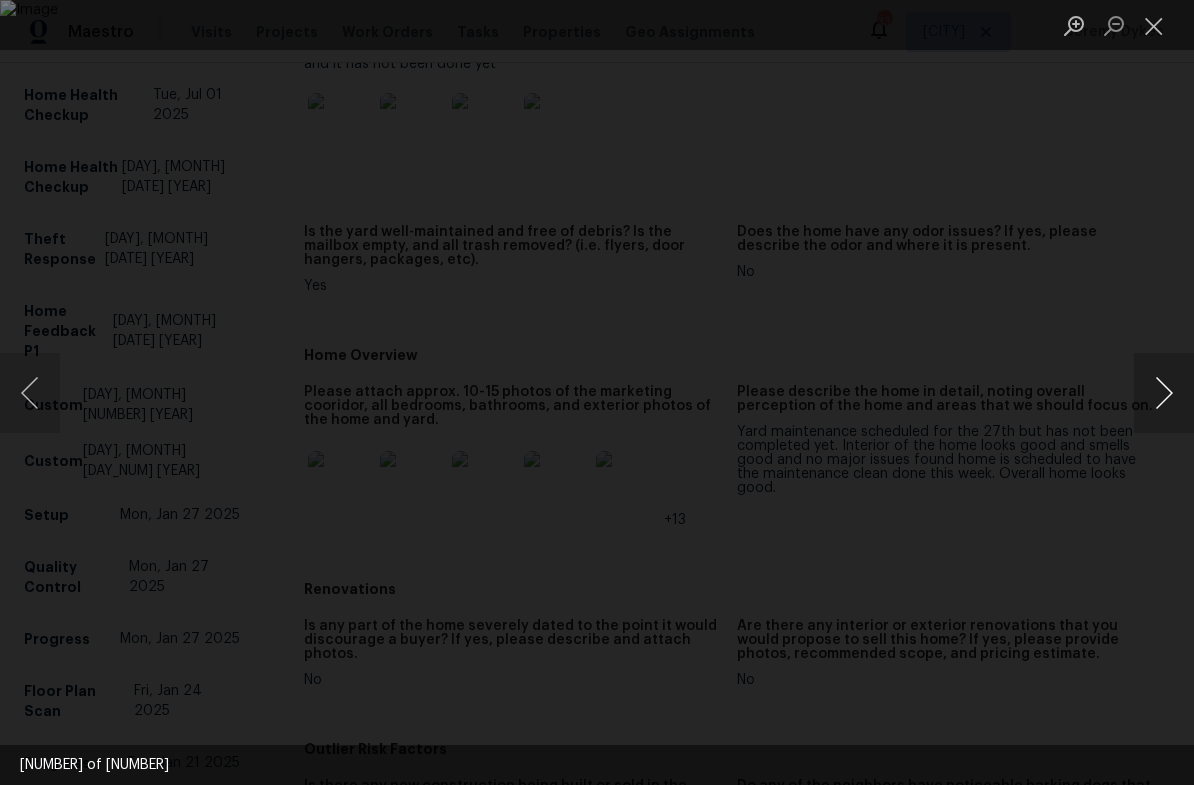click at bounding box center [1164, 393] 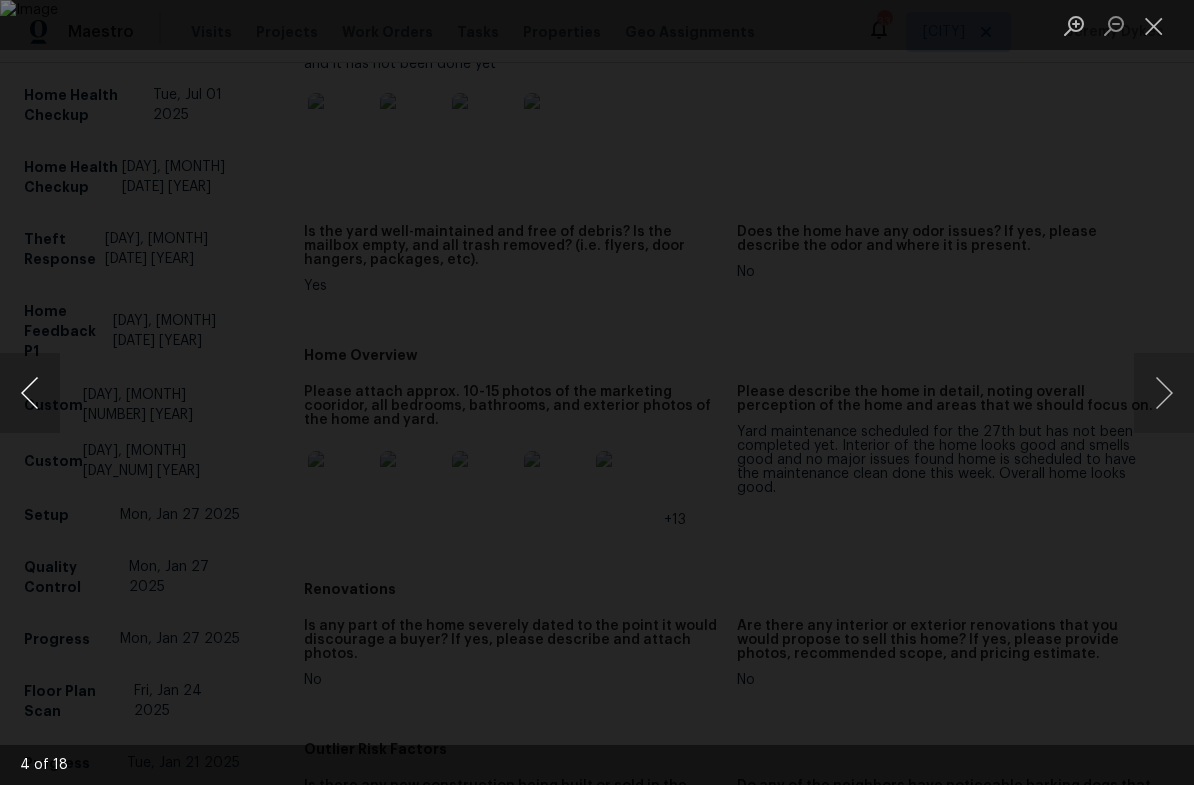 click at bounding box center (30, 393) 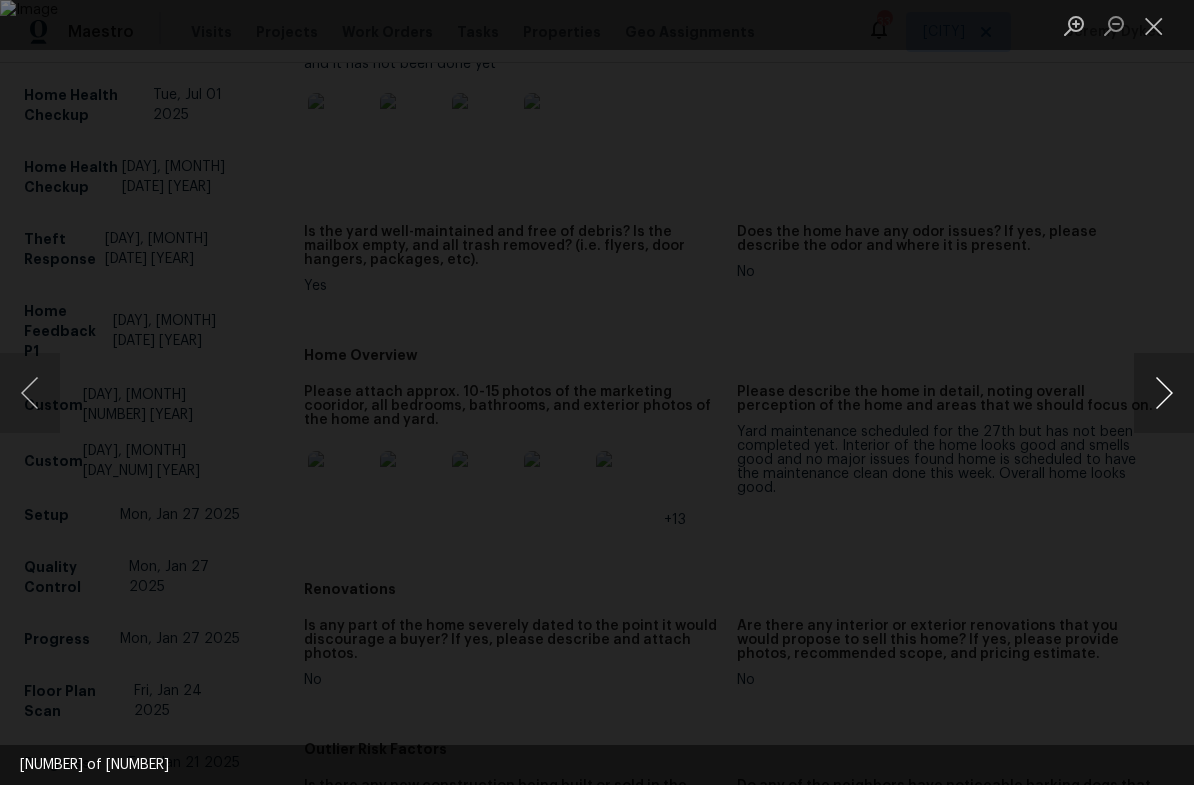 click at bounding box center (1164, 393) 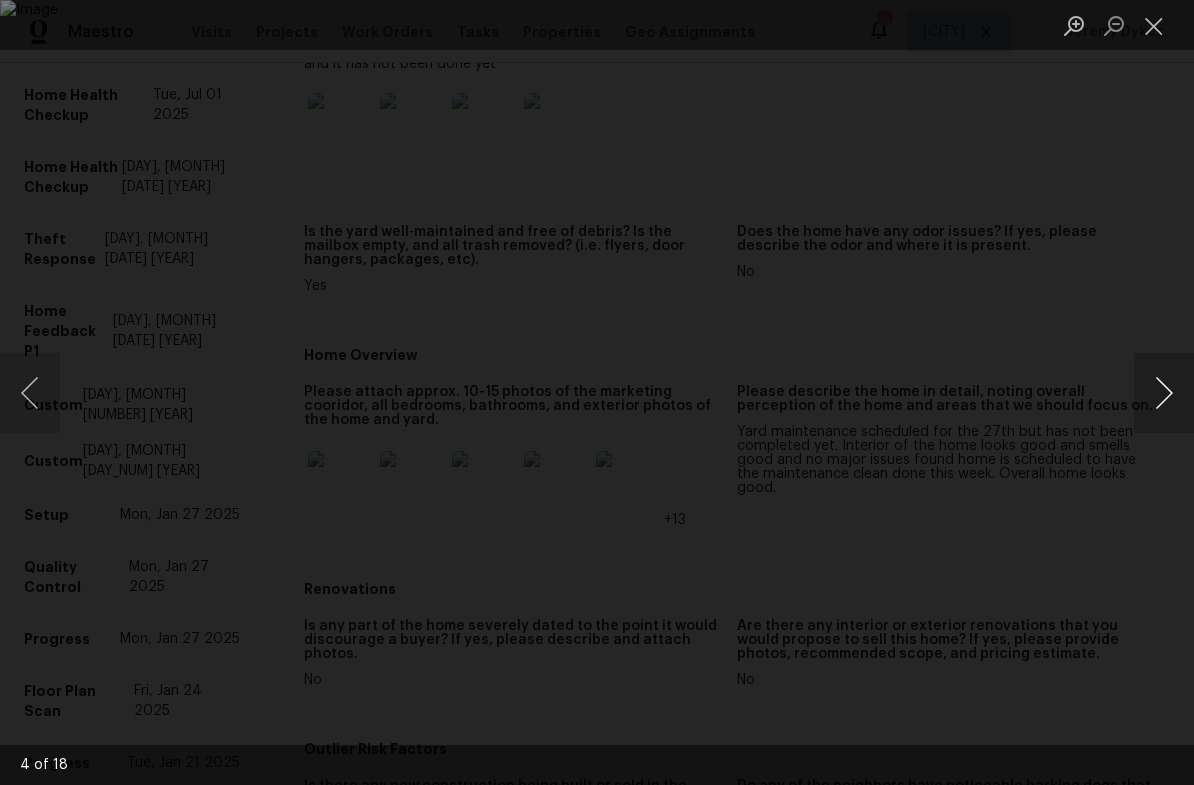 click at bounding box center [1164, 393] 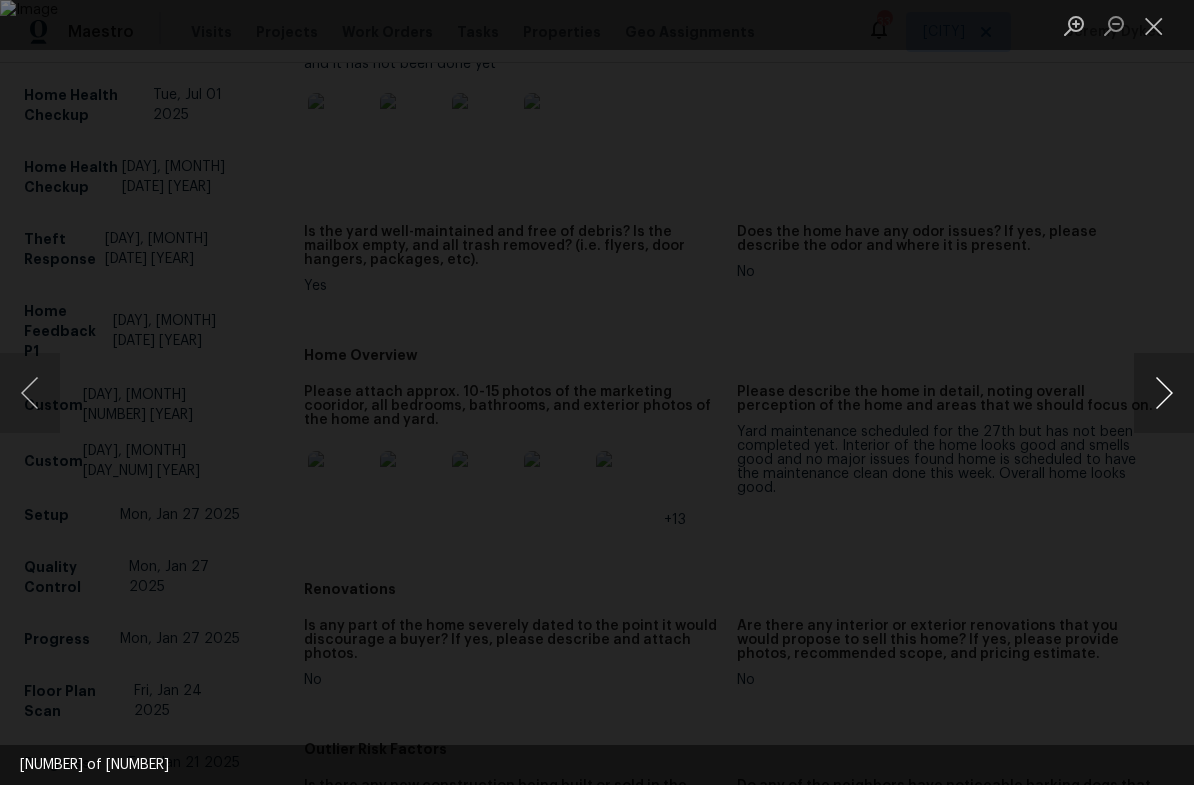 click at bounding box center [1164, 393] 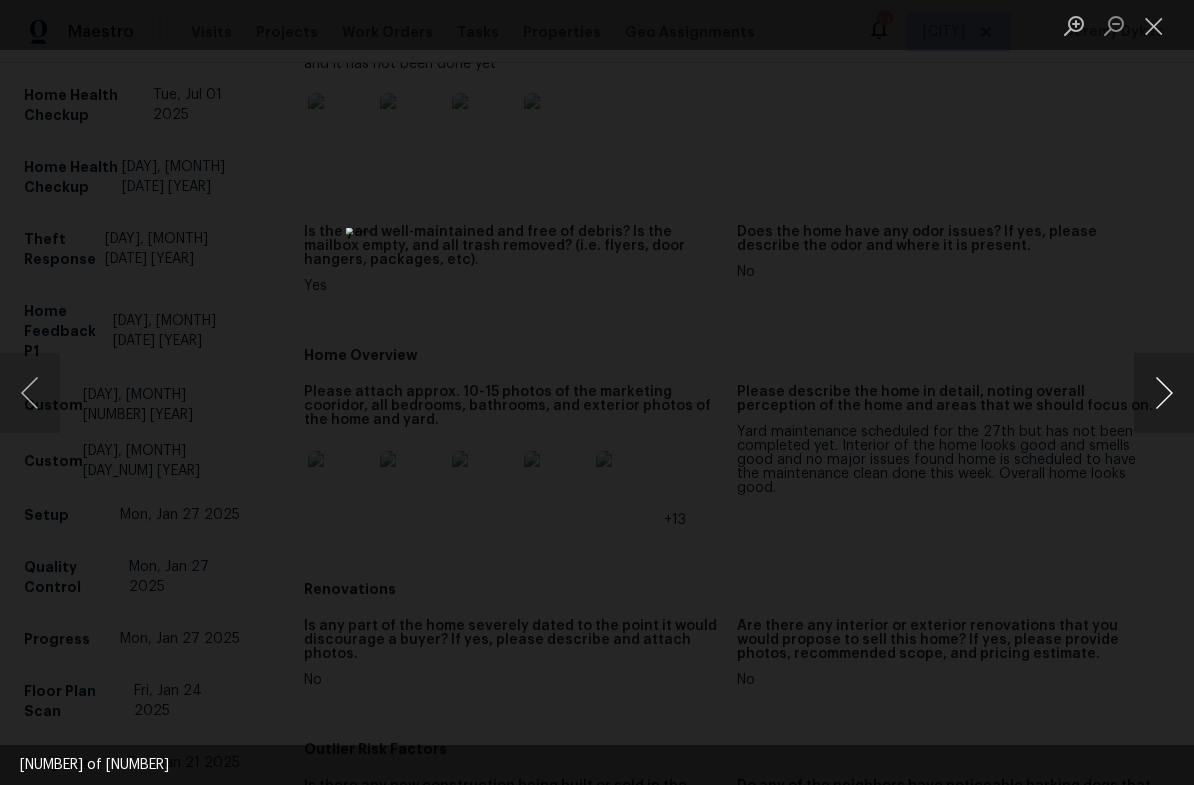 click at bounding box center [1164, 393] 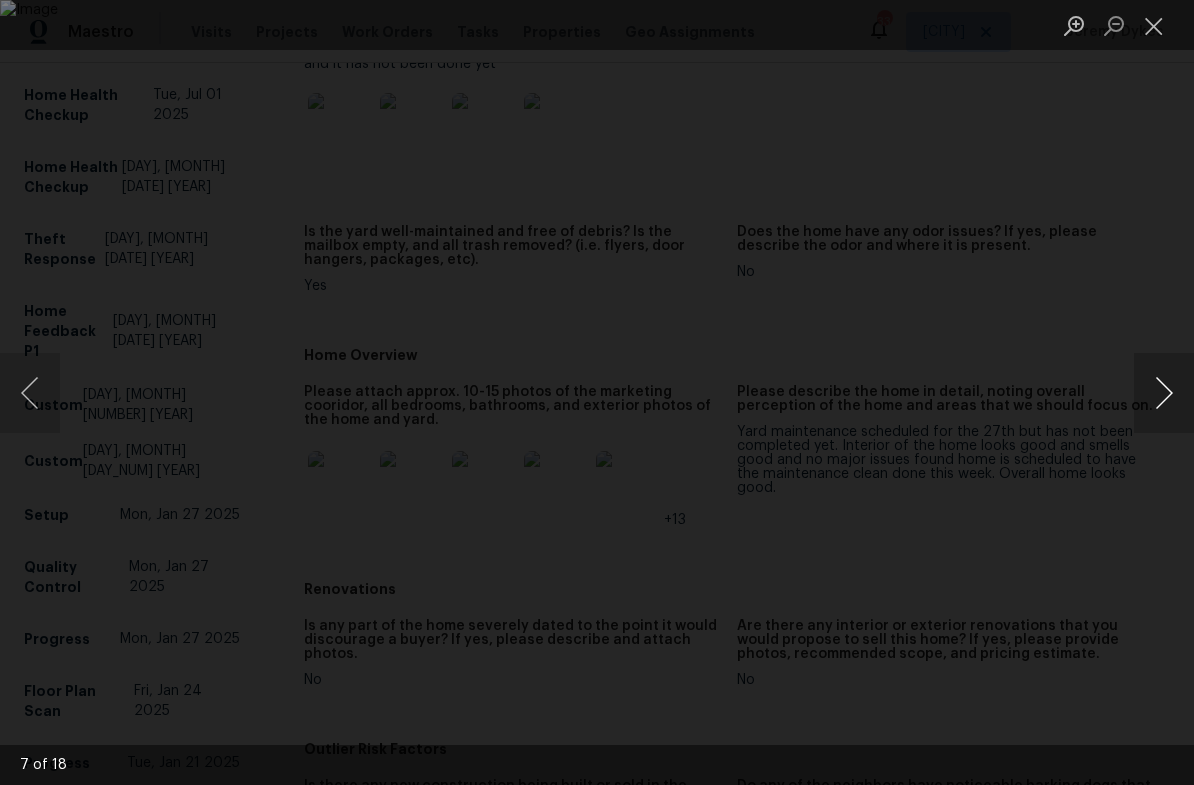 click at bounding box center (1164, 393) 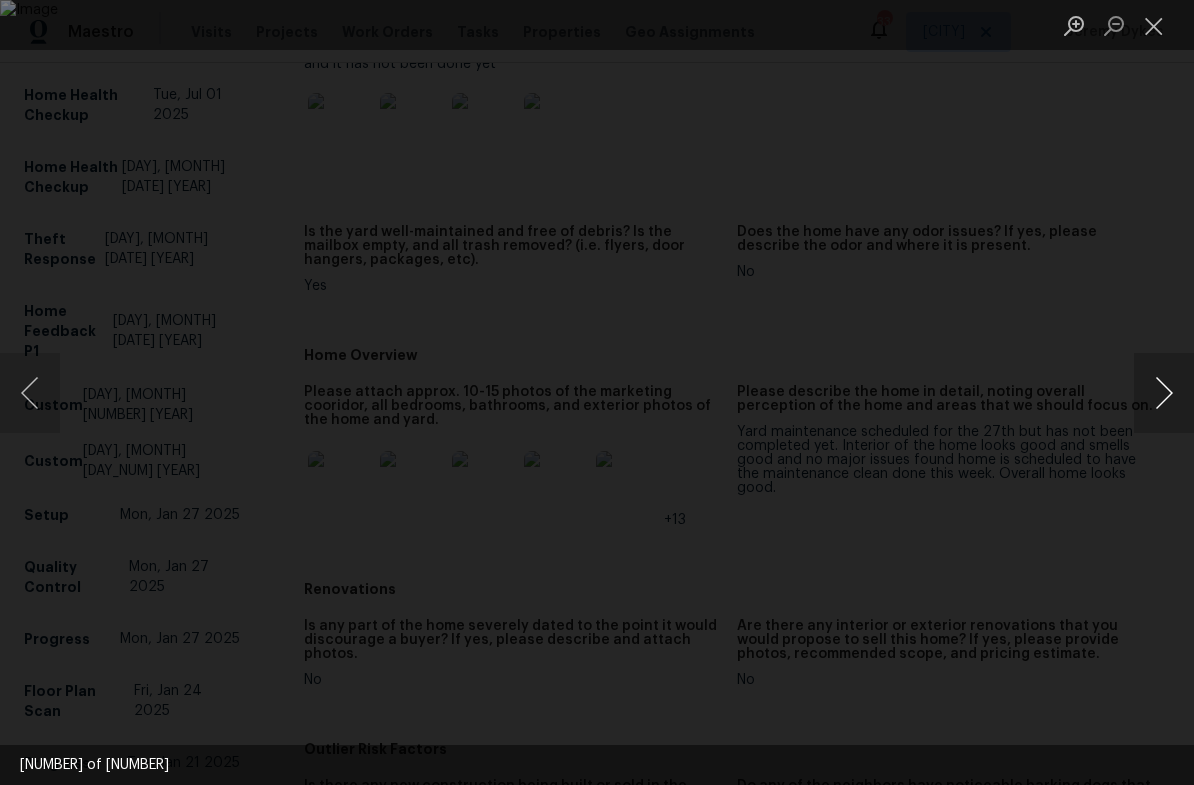 click at bounding box center (1164, 393) 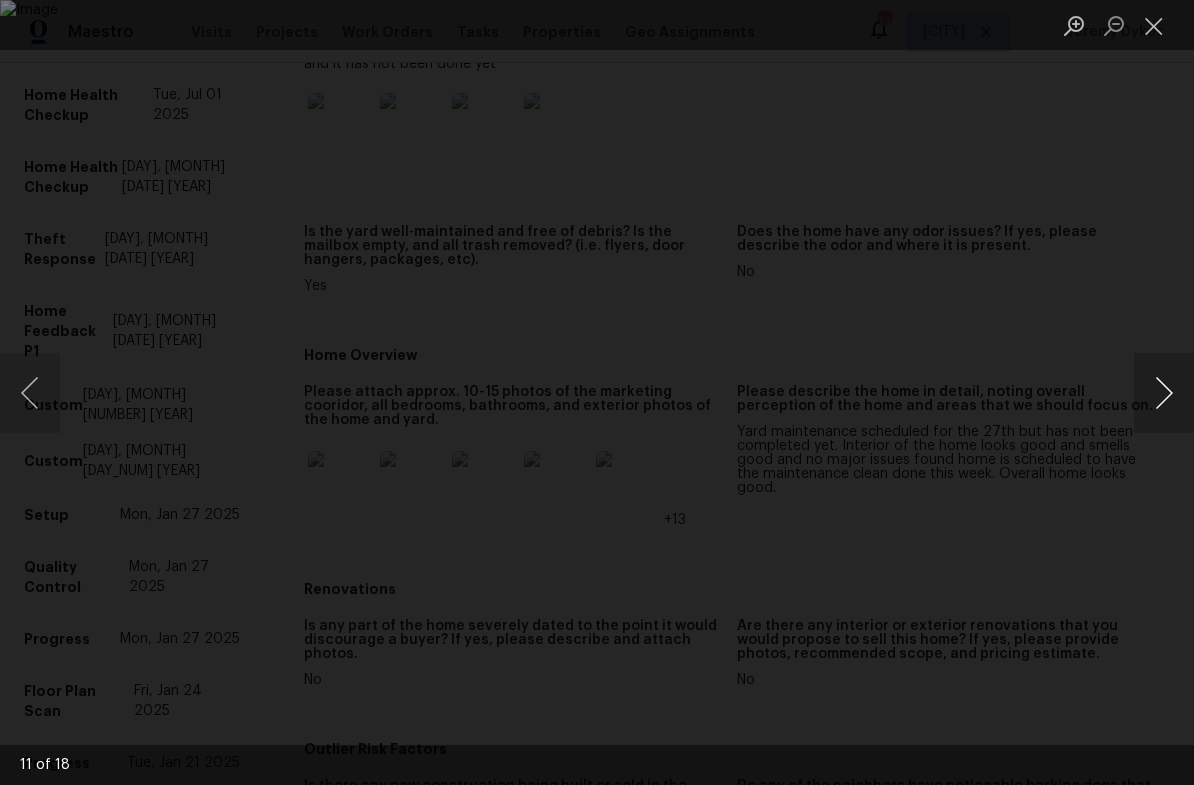 click at bounding box center (1164, 393) 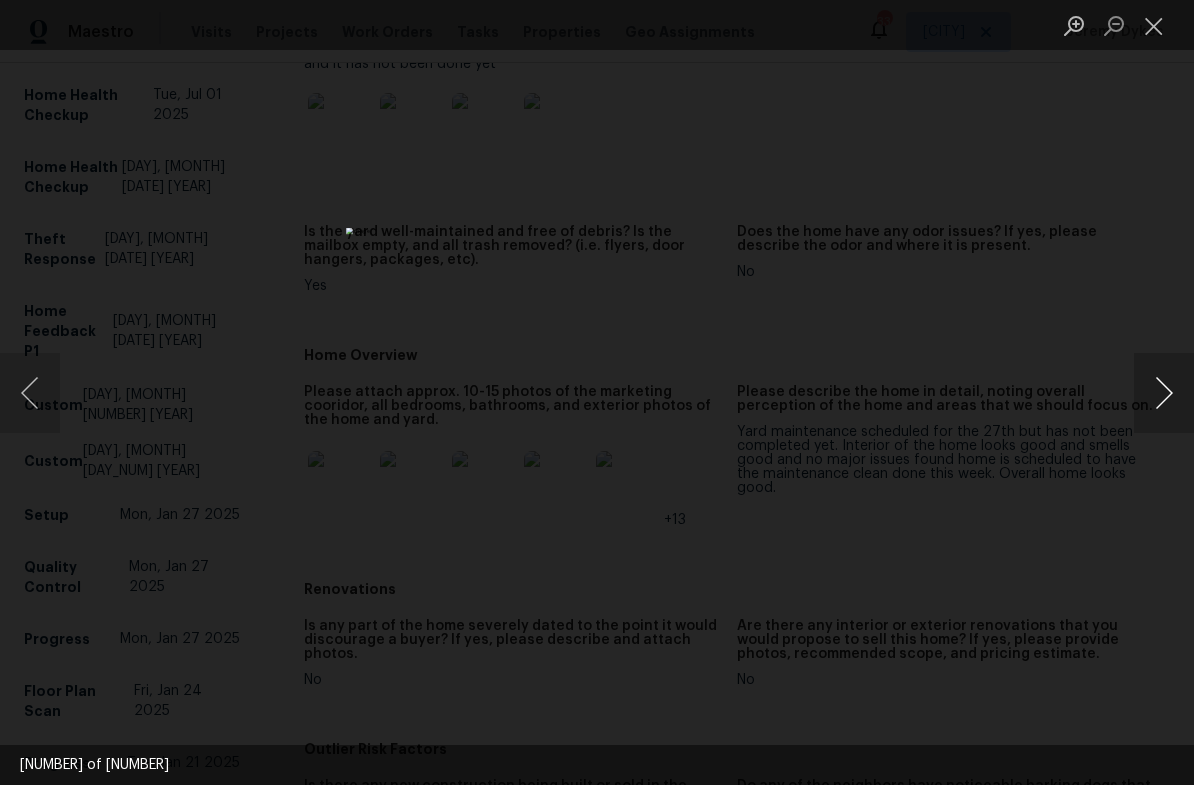 click at bounding box center (1164, 393) 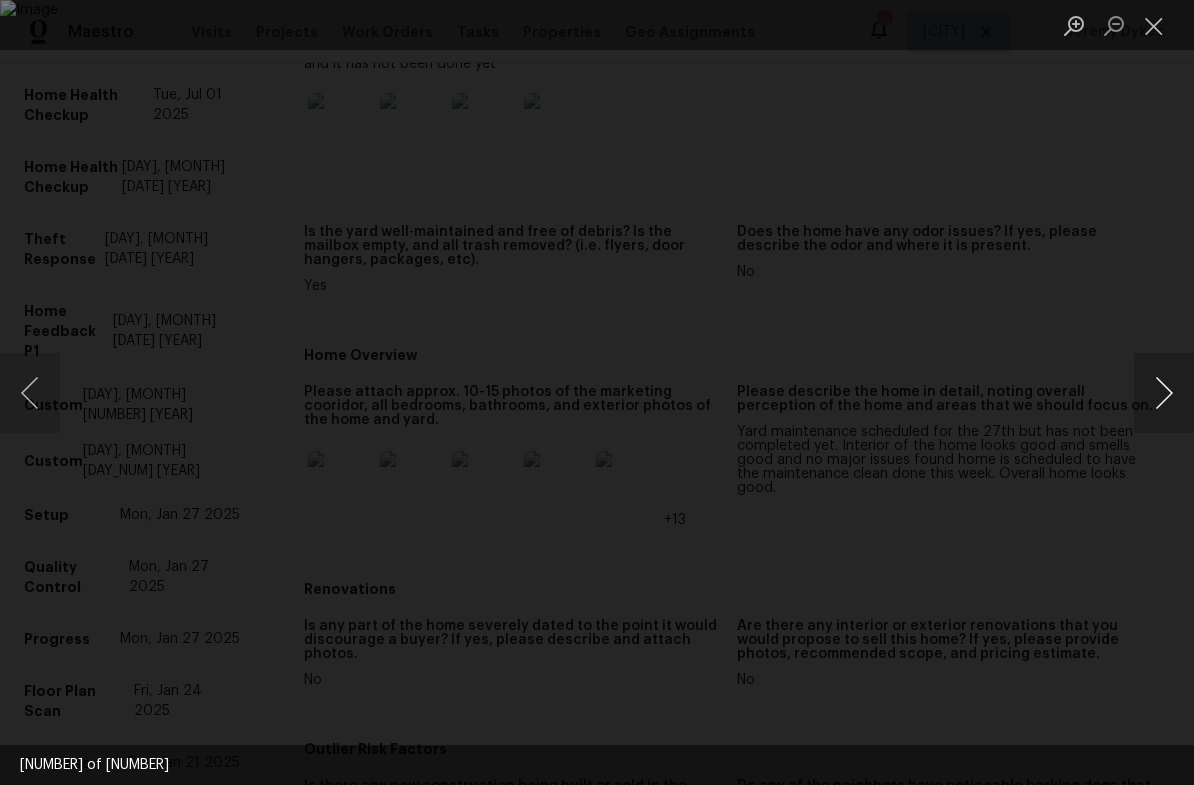 click at bounding box center (1164, 393) 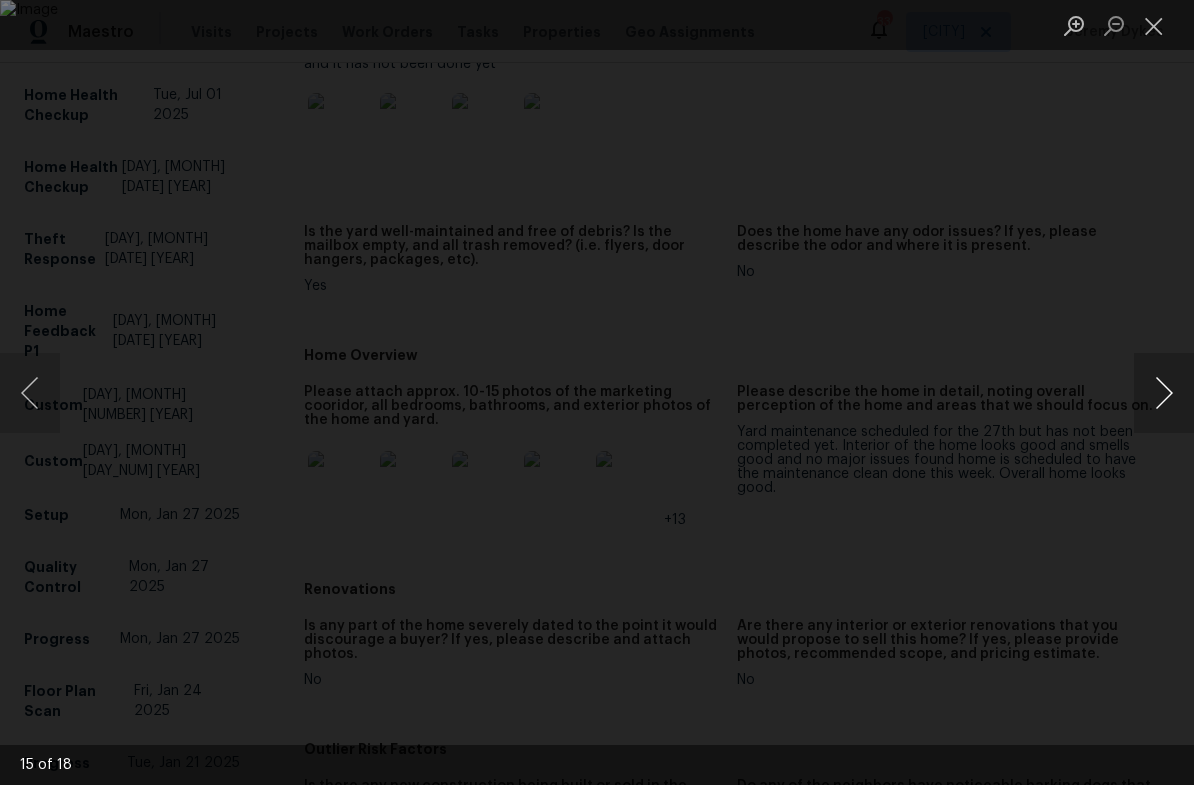 click at bounding box center [1164, 393] 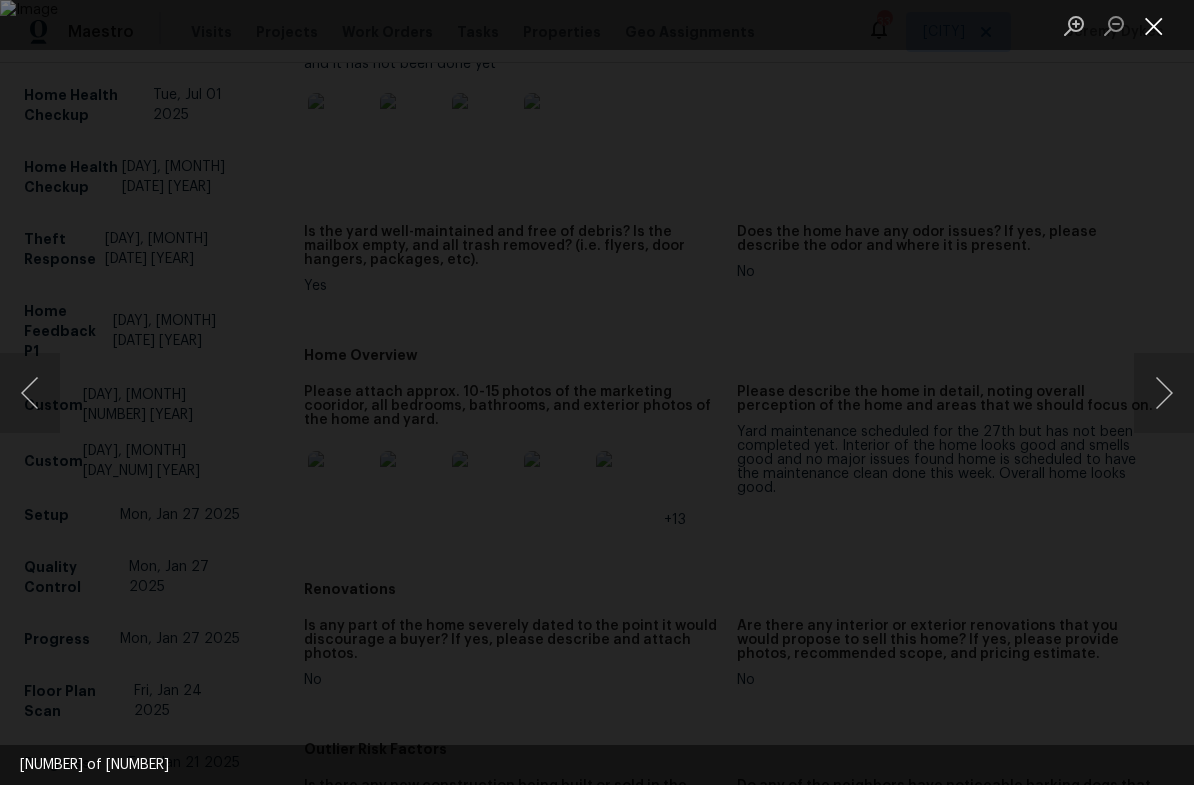 click at bounding box center [1154, 25] 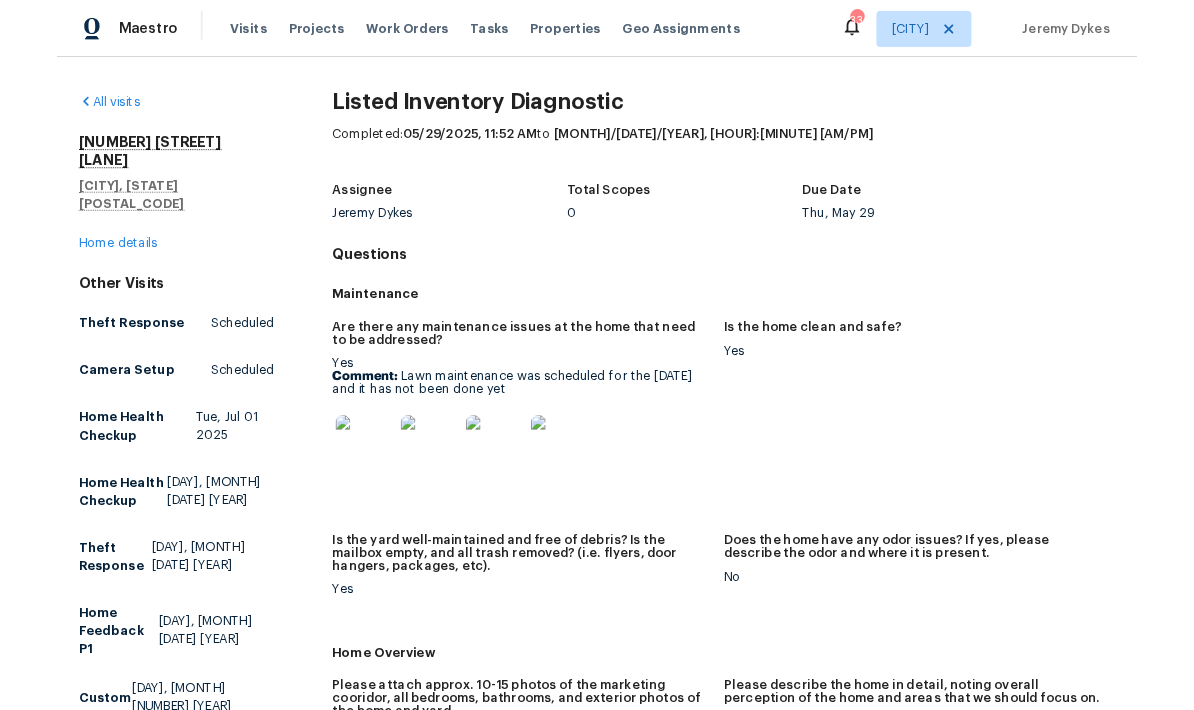 scroll, scrollTop: 0, scrollLeft: 0, axis: both 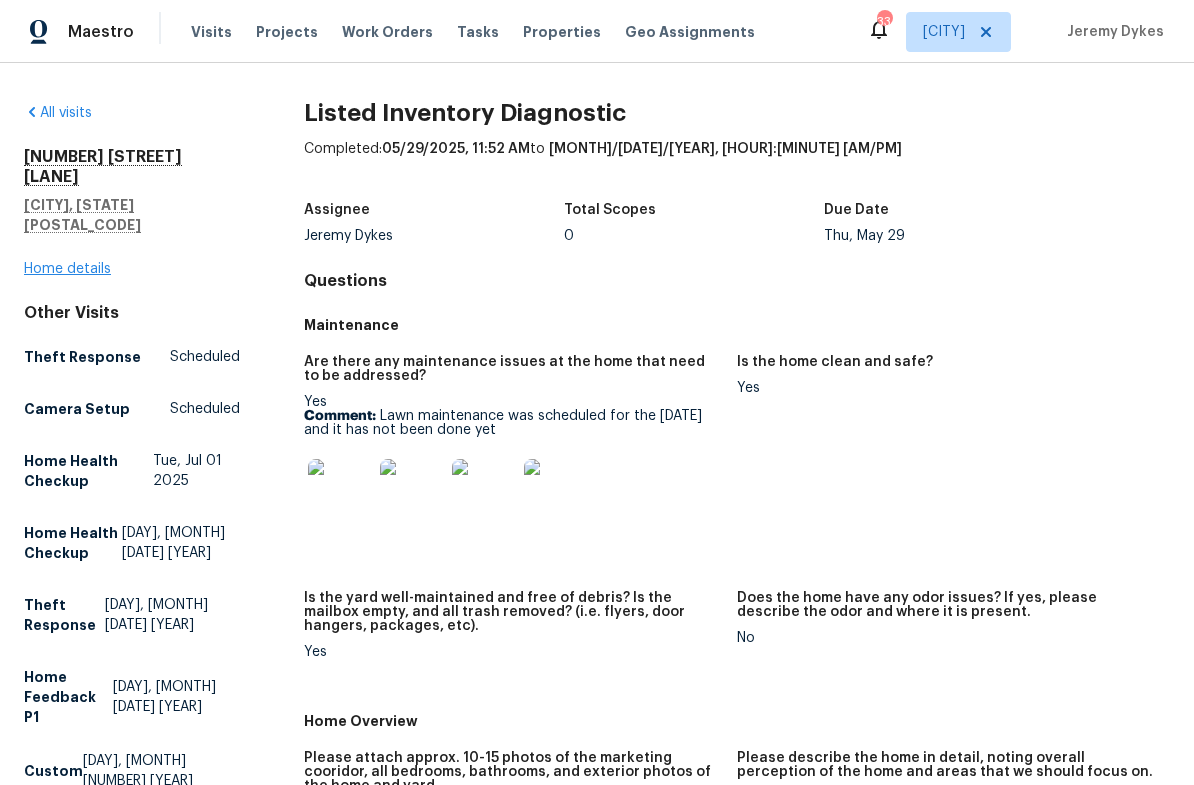 click on "Home details" at bounding box center [67, 269] 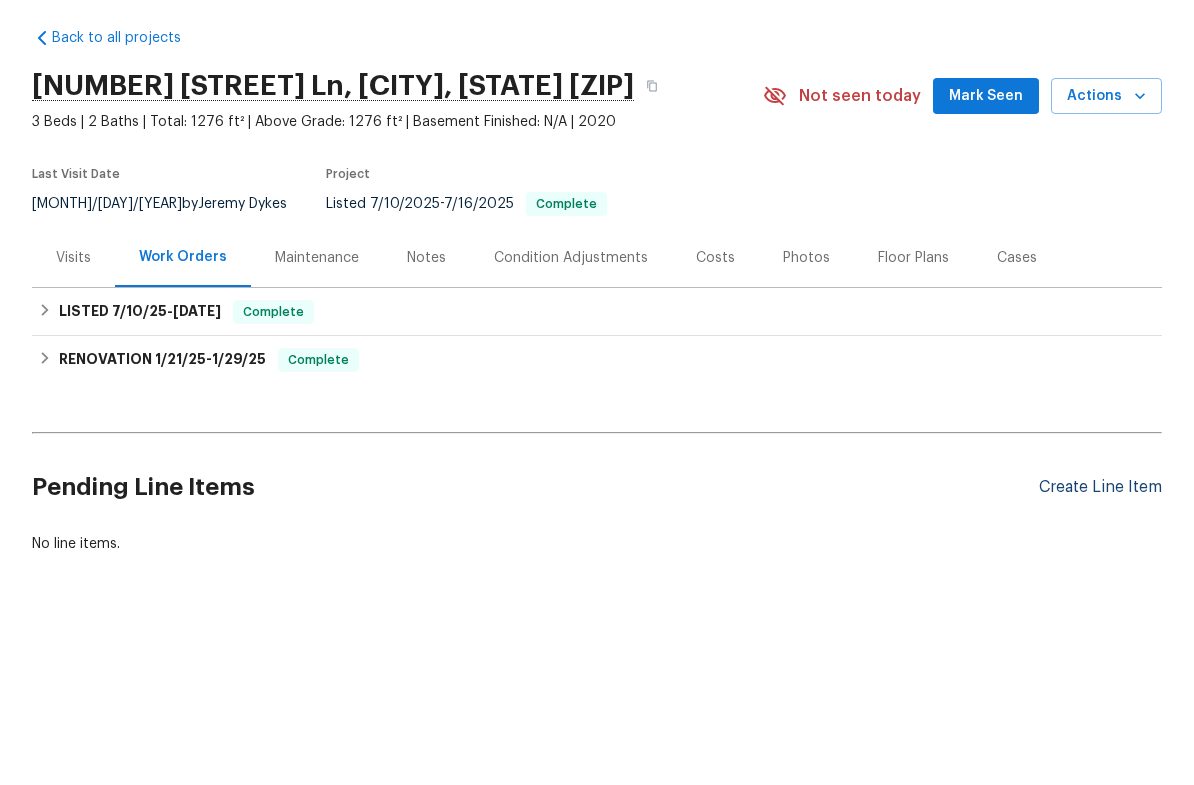 click on "Create Line Item" at bounding box center (1100, 562) 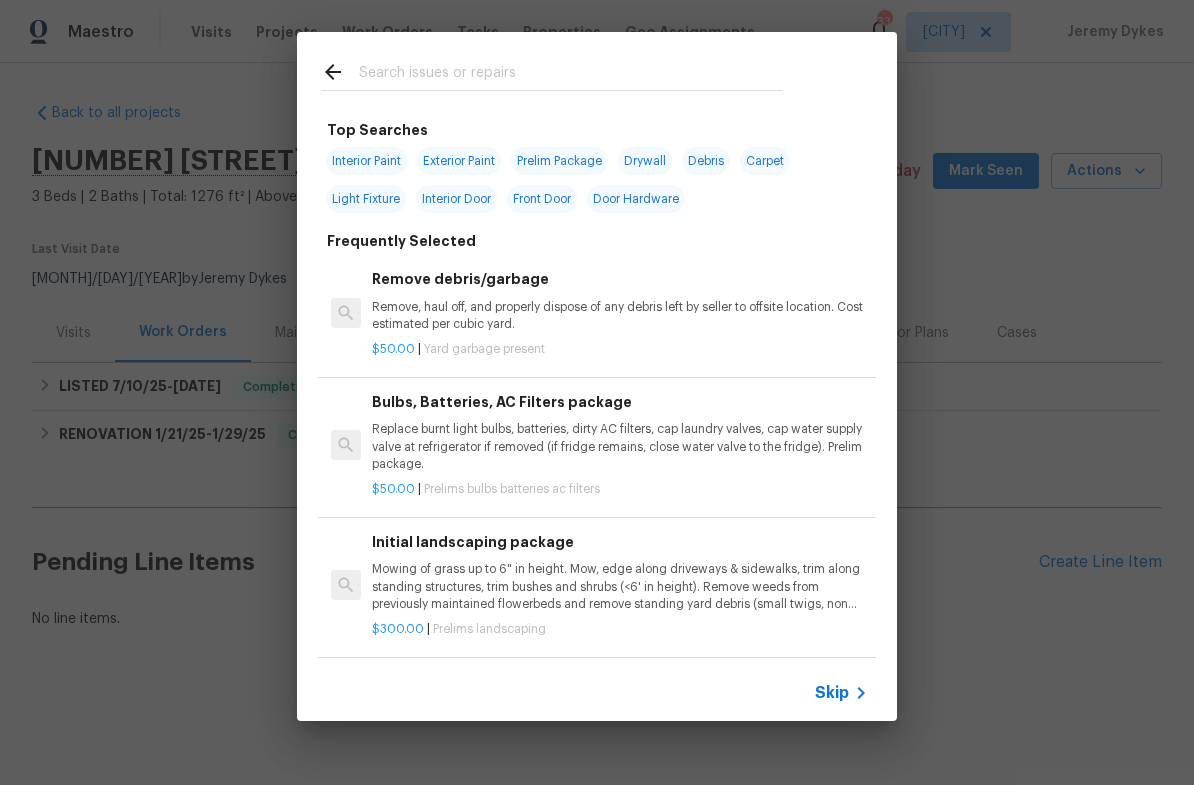 click at bounding box center [552, 71] 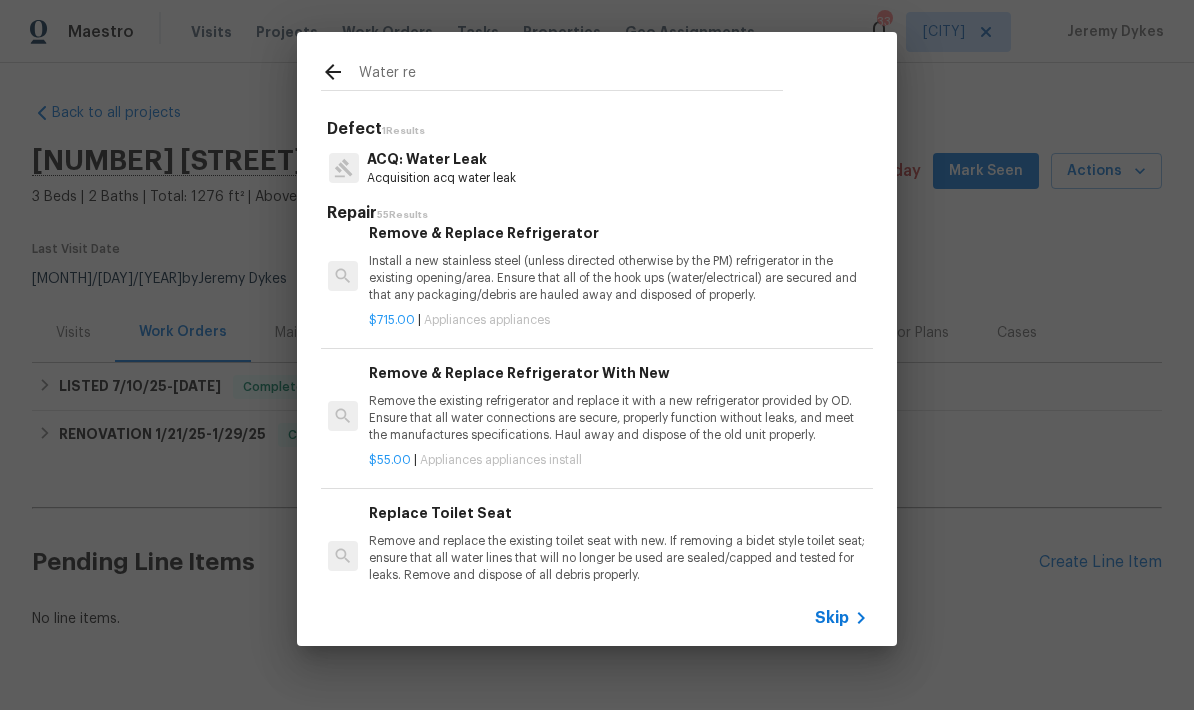scroll, scrollTop: 4785, scrollLeft: 3, axis: both 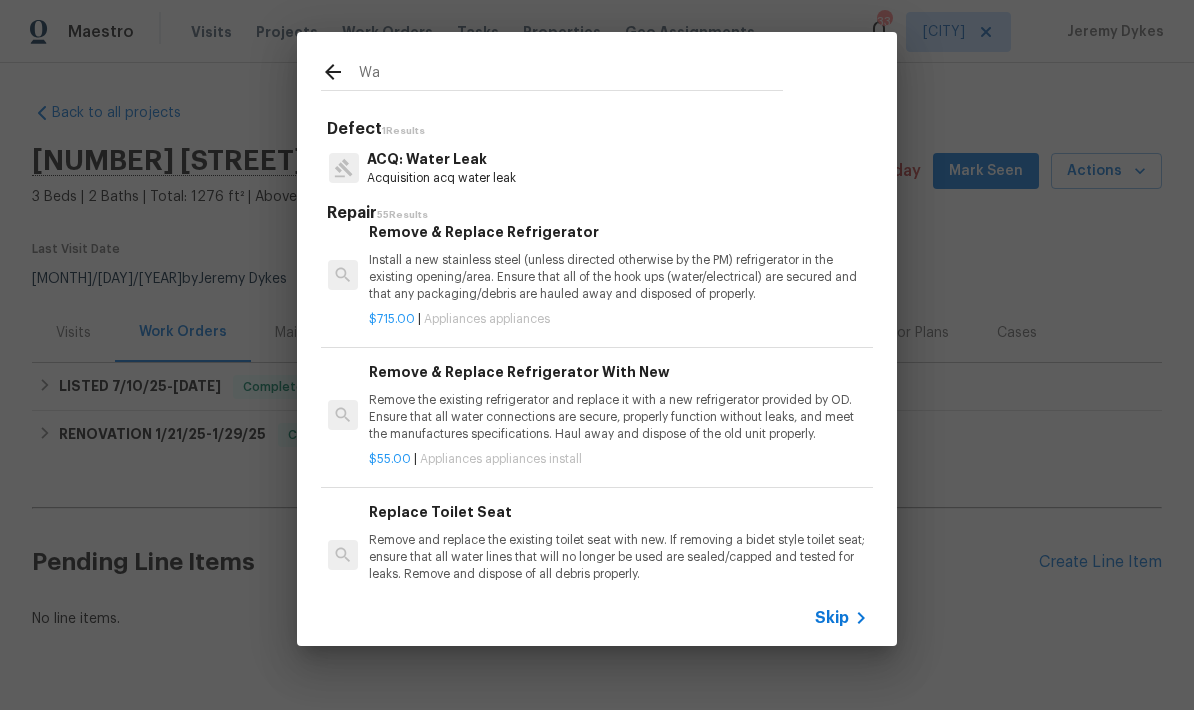 type on "W" 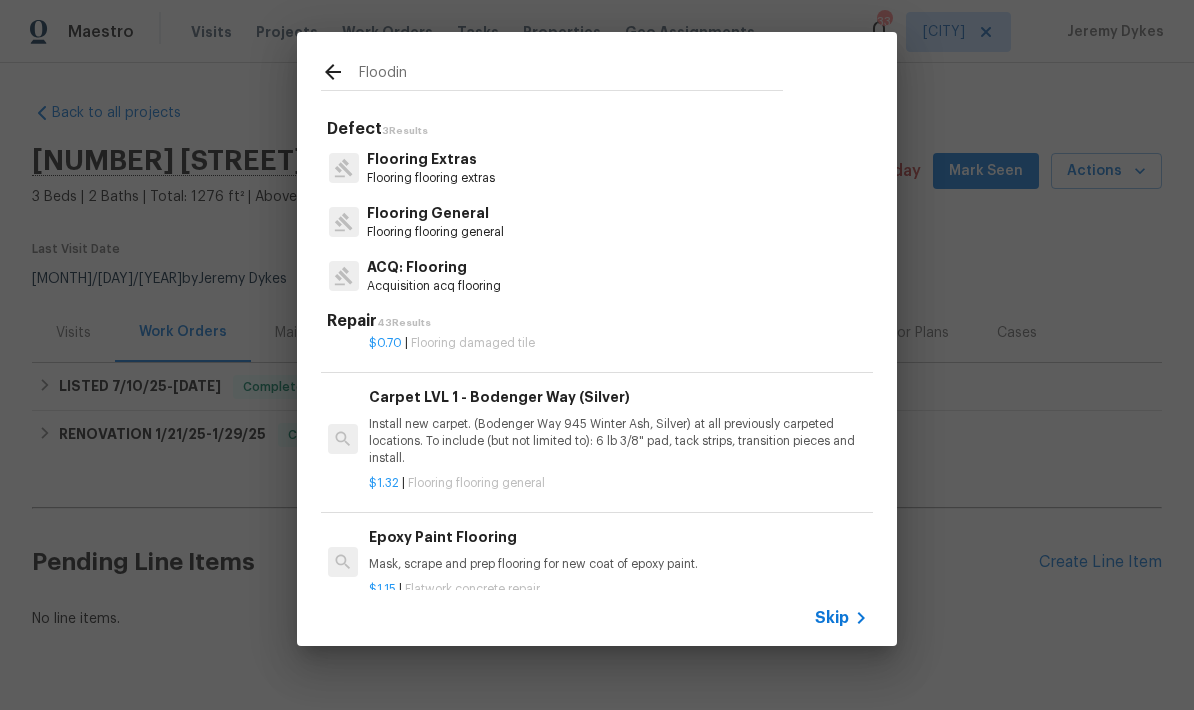 scroll, scrollTop: 3341, scrollLeft: 3, axis: both 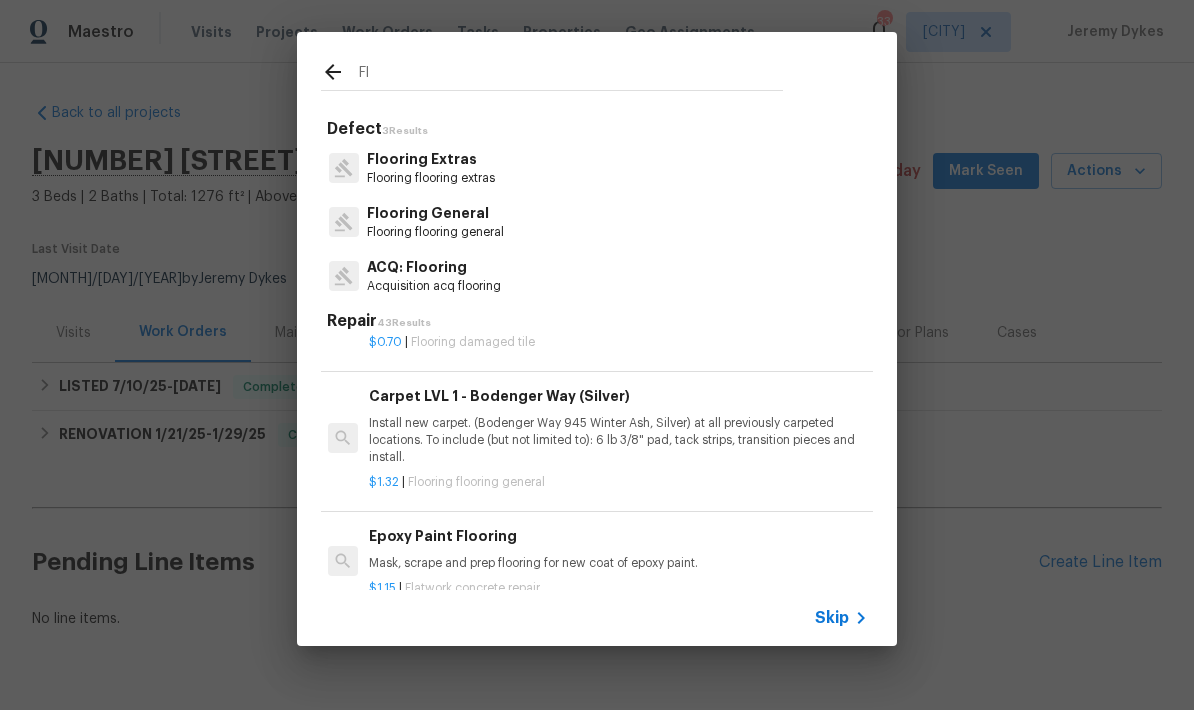 type on "F" 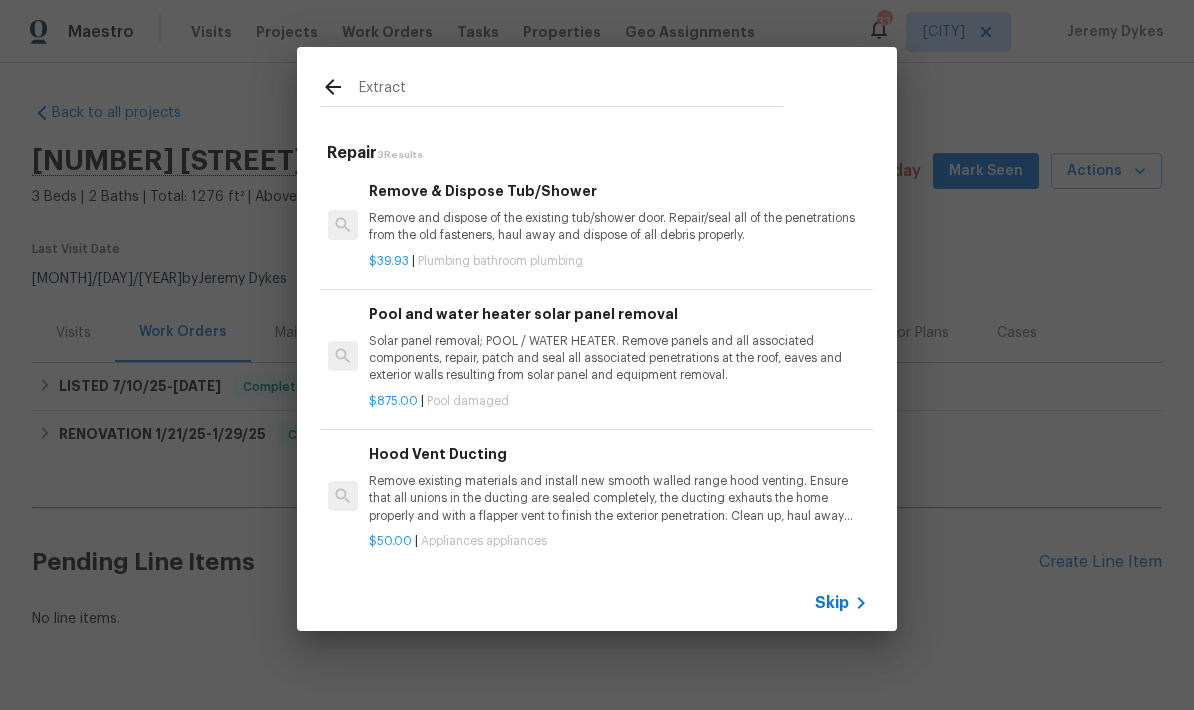scroll, scrollTop: 0, scrollLeft: 3, axis: horizontal 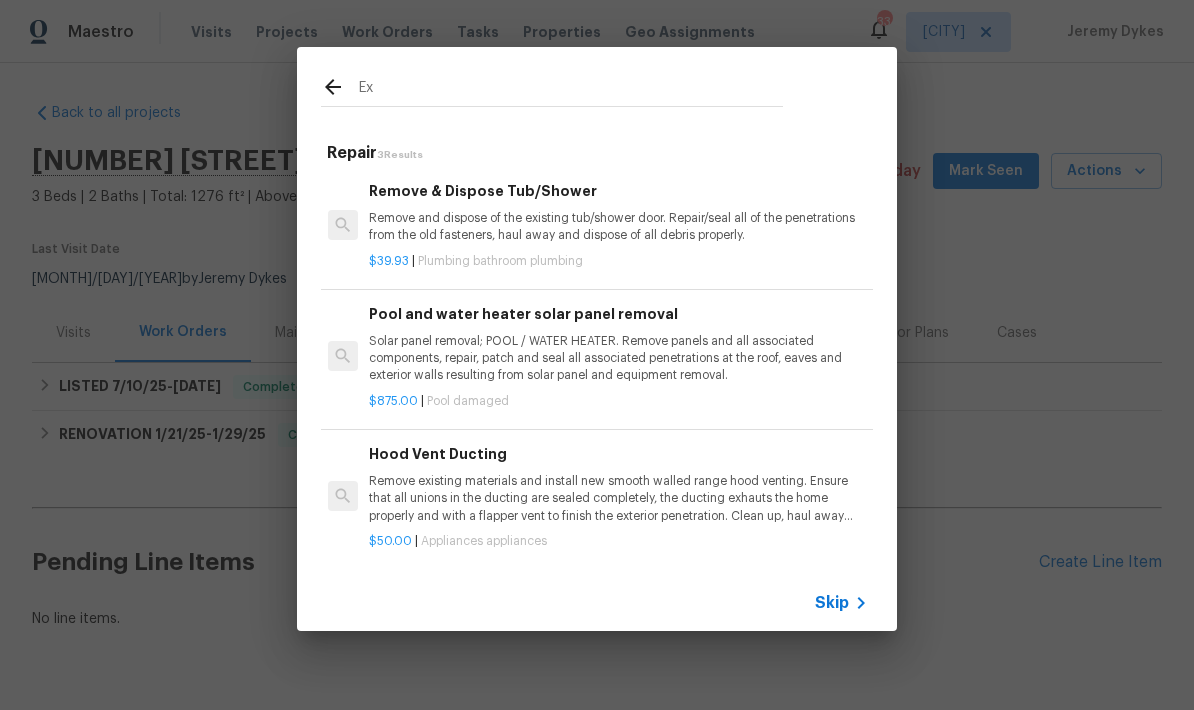 type on "E" 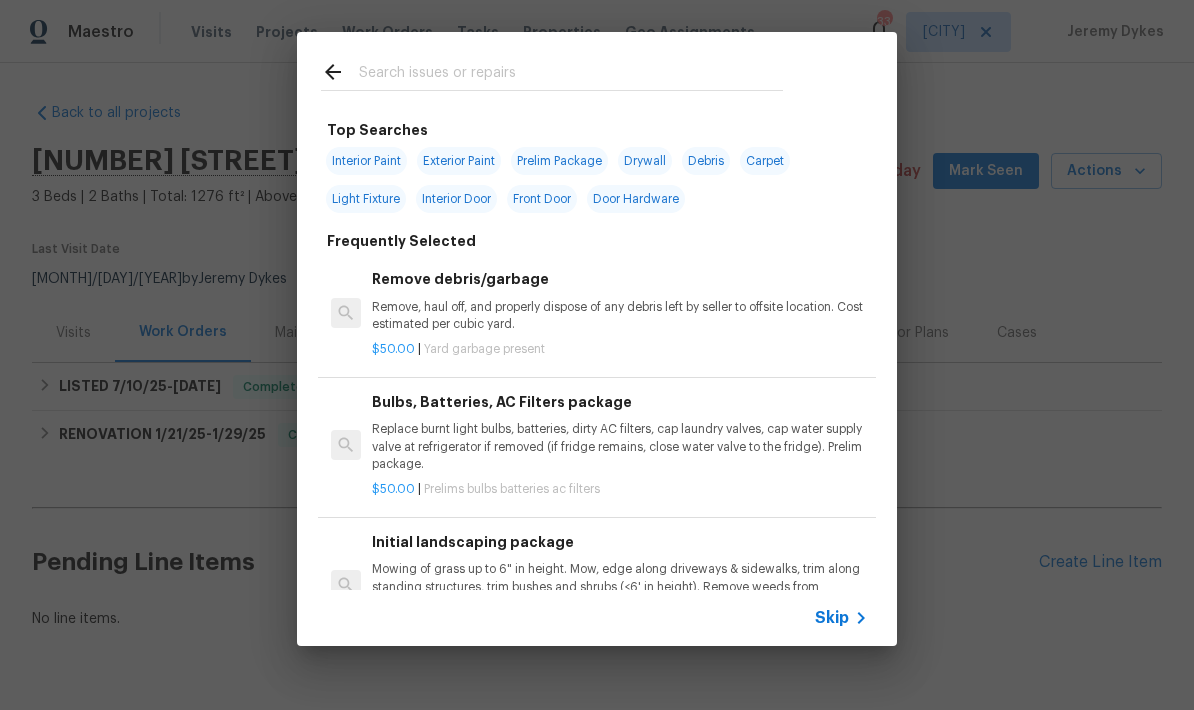 scroll, scrollTop: 0, scrollLeft: 0, axis: both 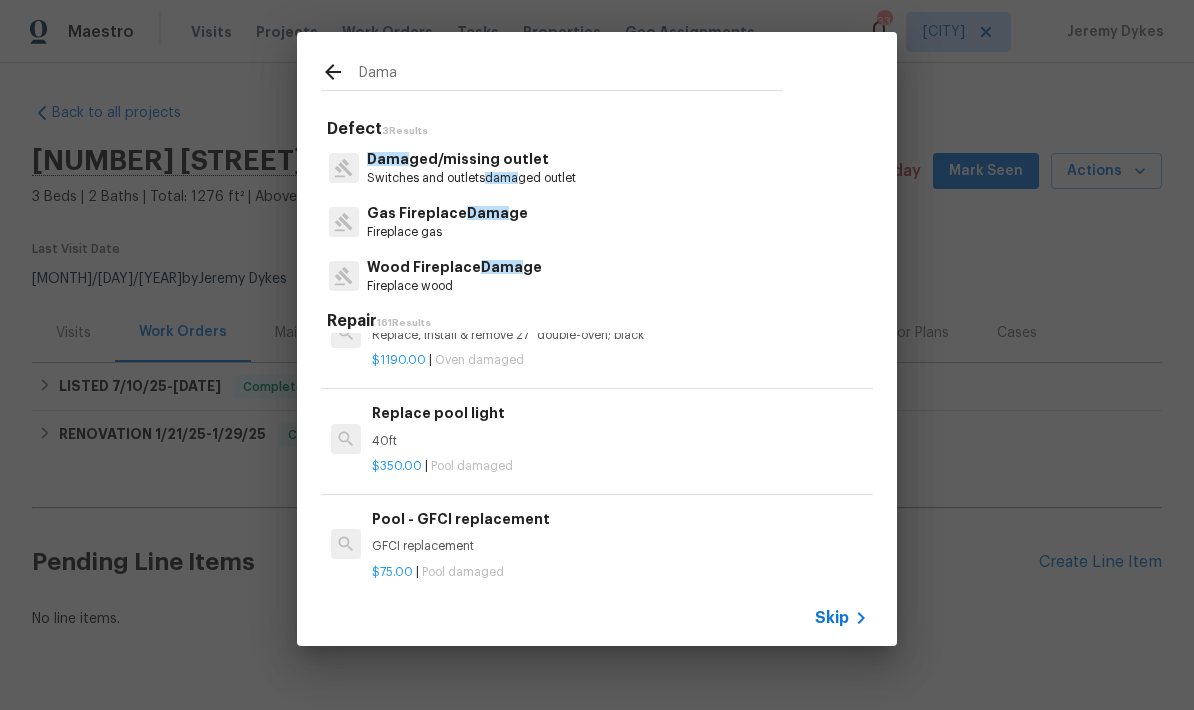 type on "Dana" 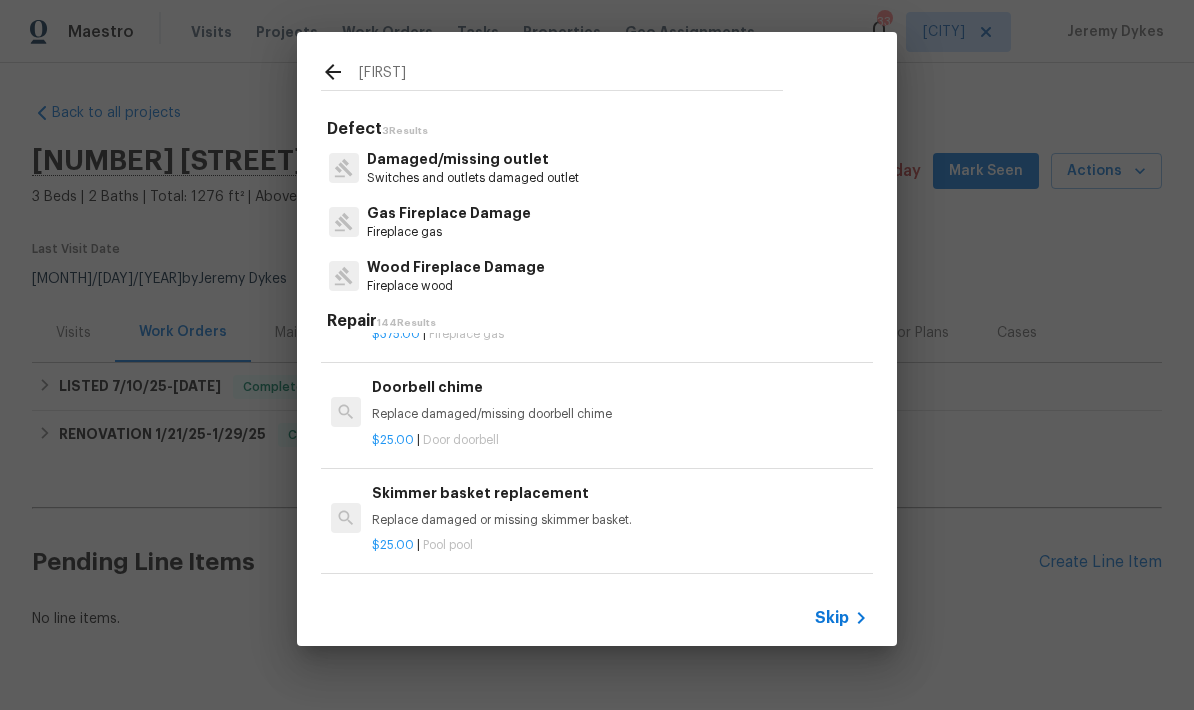 scroll, scrollTop: 7593, scrollLeft: 0, axis: vertical 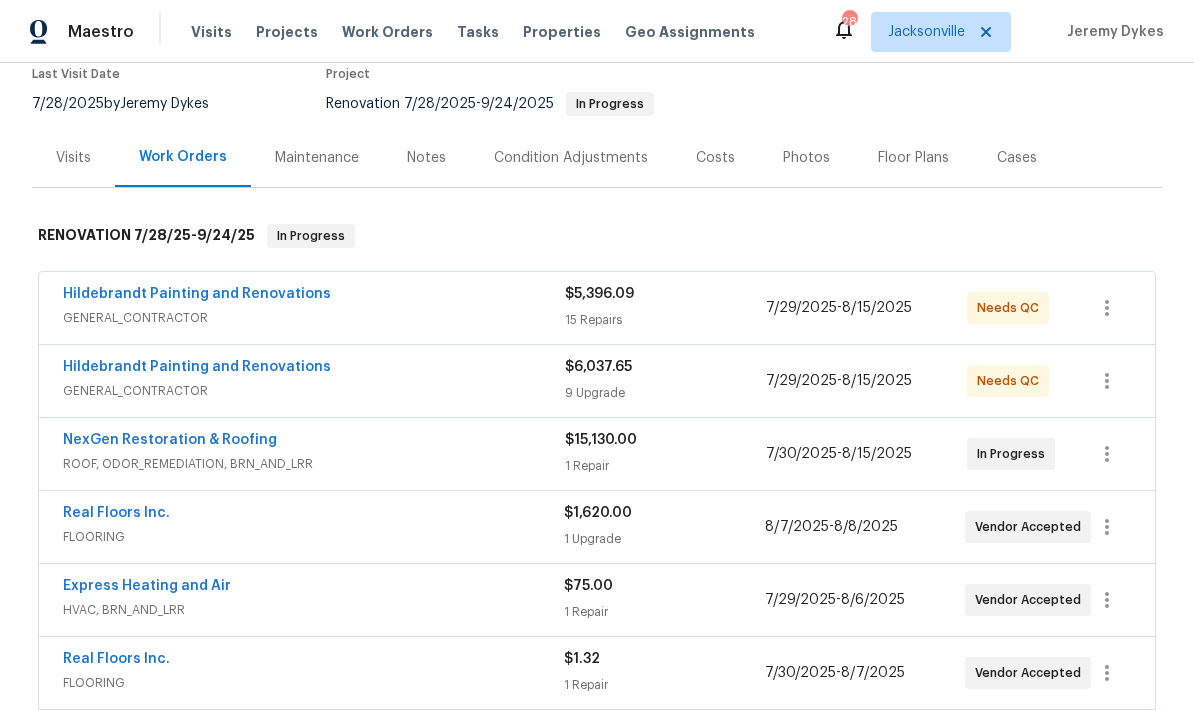 click on "GENERAL_CONTRACTOR" at bounding box center (314, 318) 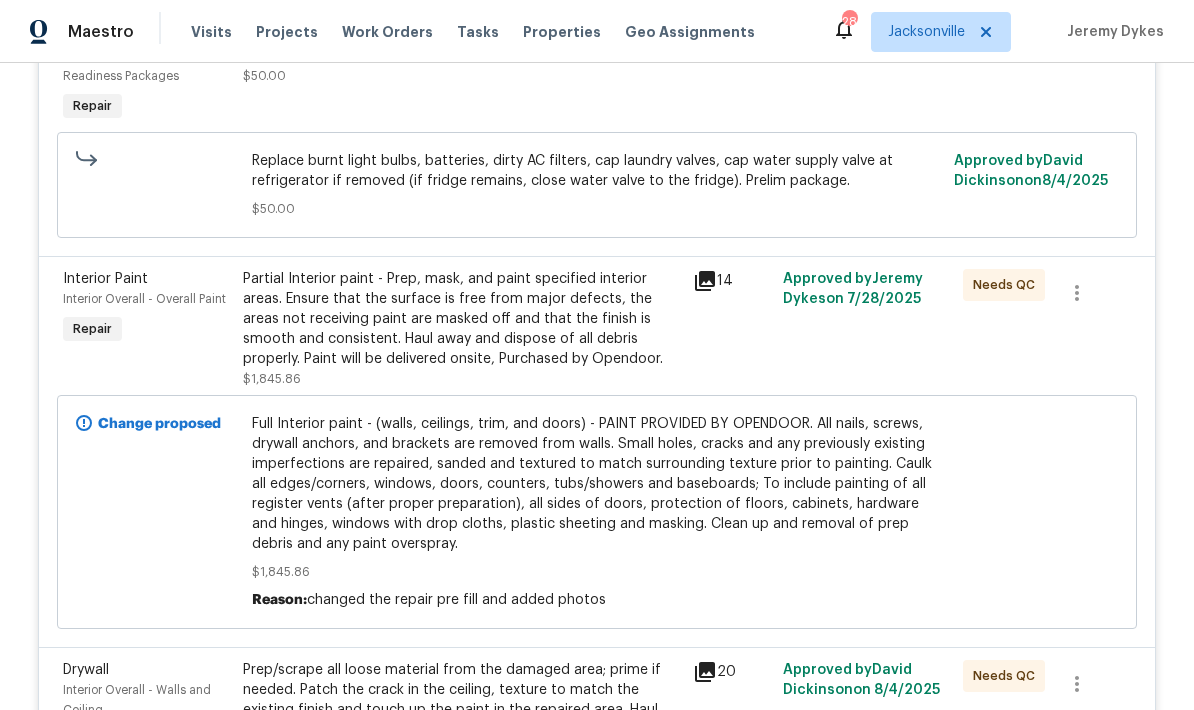 scroll, scrollTop: 2320, scrollLeft: 0, axis: vertical 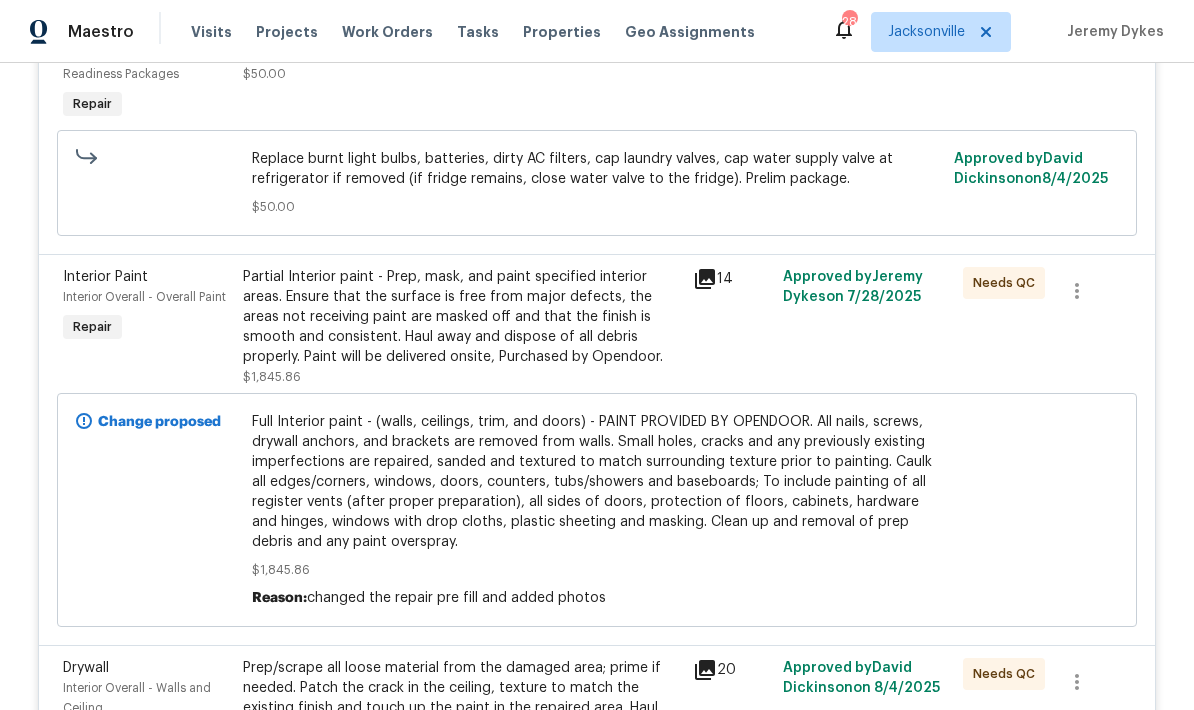 click on "Full Interior paint - (walls, ceilings, trim, and doors) - PAINT PROVIDED BY OPENDOOR. All nails, screws, drywall anchors, and brackets are removed from walls. Small holes, cracks and any previously existing imperfections are repaired, sanded and textured to match surrounding texture prior to painting. Caulk all edges/corners, windows, doors, counters, tubs/showers and baseboards; To include painting of all register vents (after proper preparation), all sides of doors, protection of floors, cabinets, hardware and hinges, windows with drop cloths, plastic sheeting and masking. Clean up and removal of prep debris and any paint overspray." at bounding box center [597, 482] 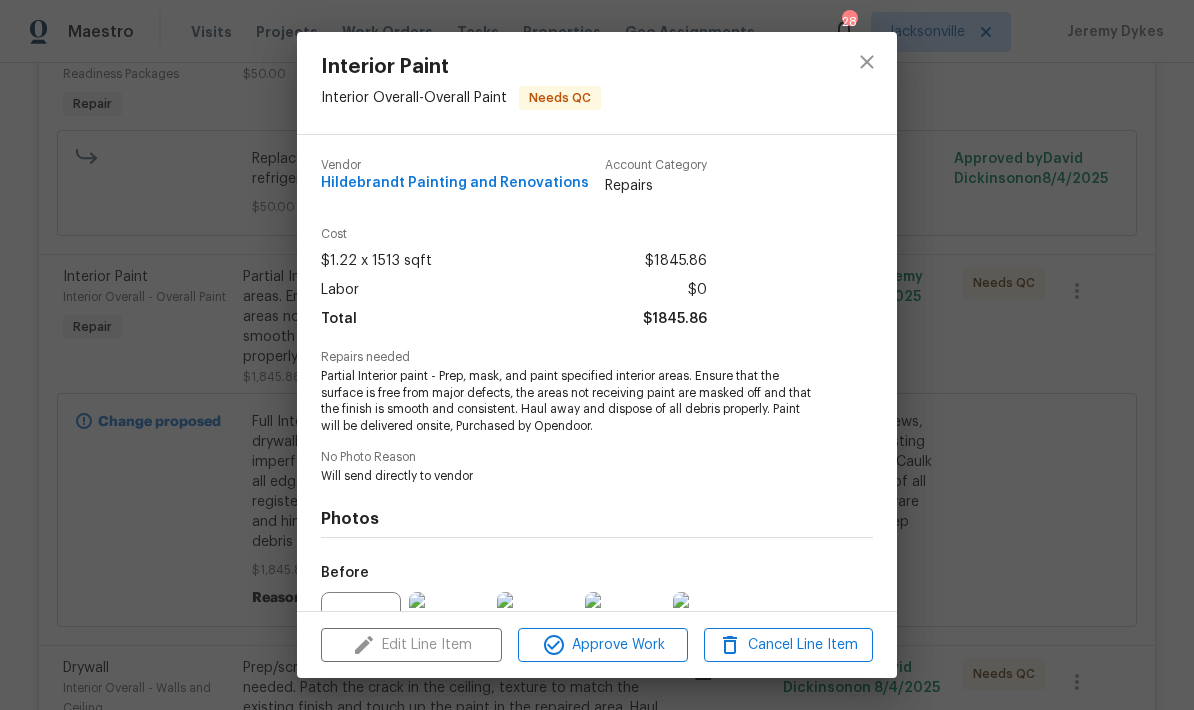scroll, scrollTop: 0, scrollLeft: 0, axis: both 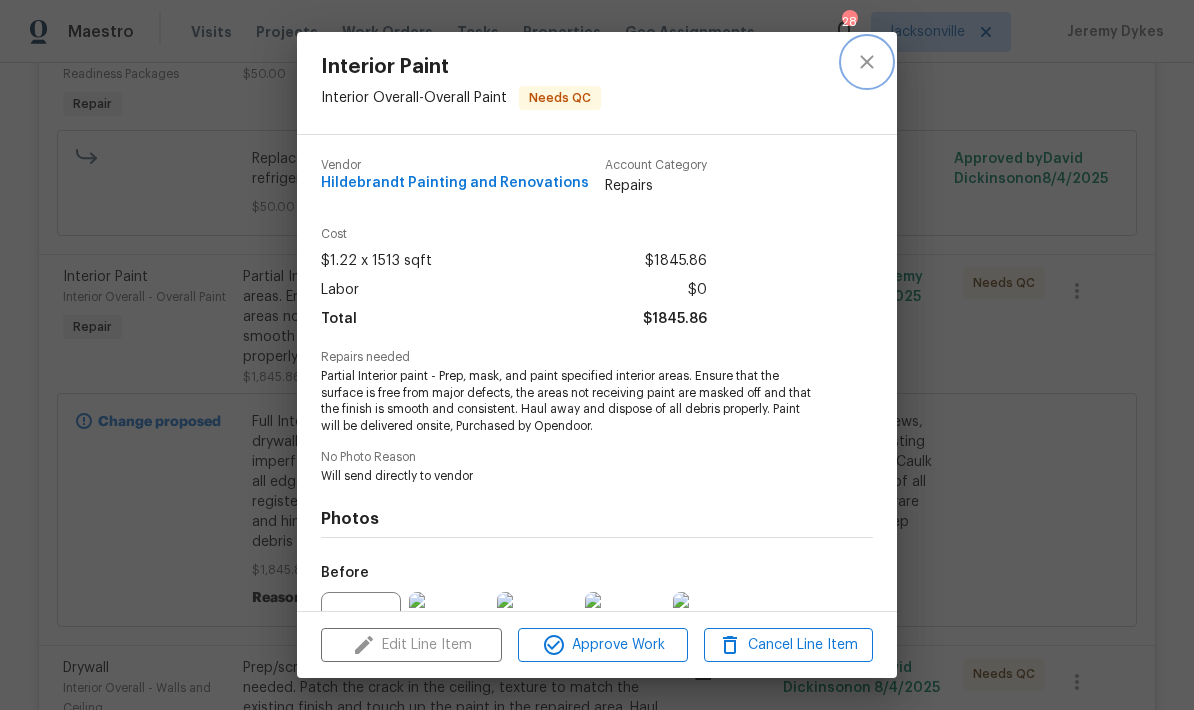 click at bounding box center (867, 62) 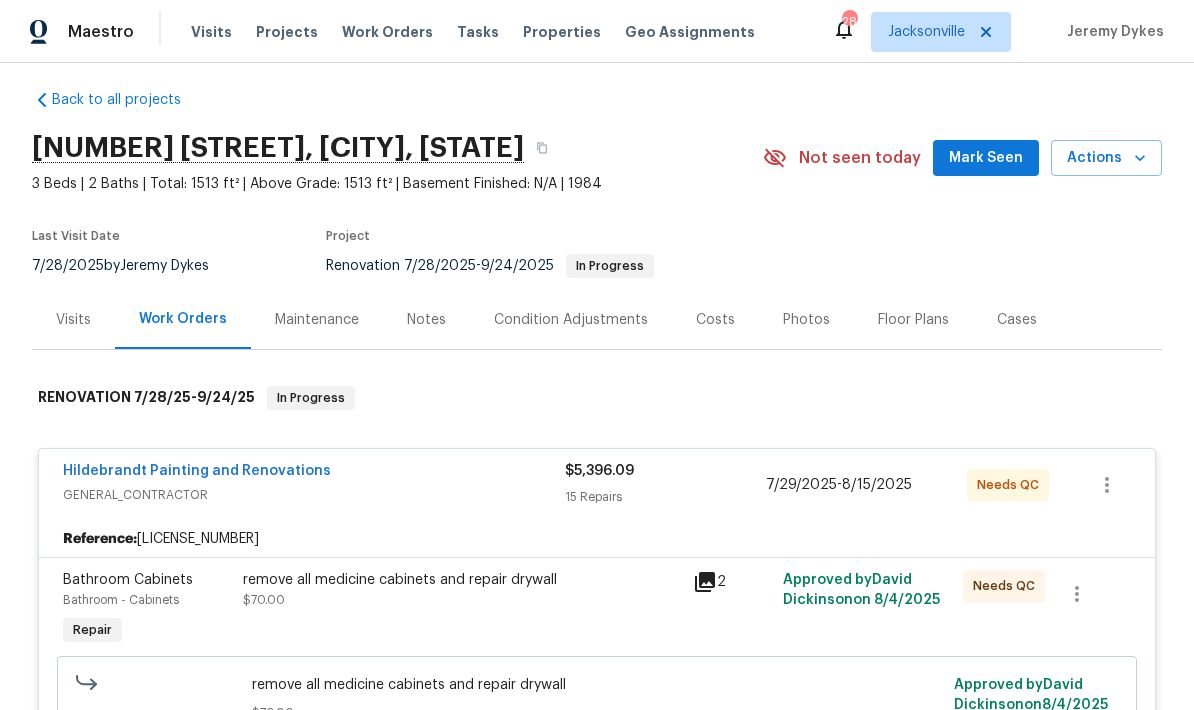 scroll, scrollTop: 12, scrollLeft: 0, axis: vertical 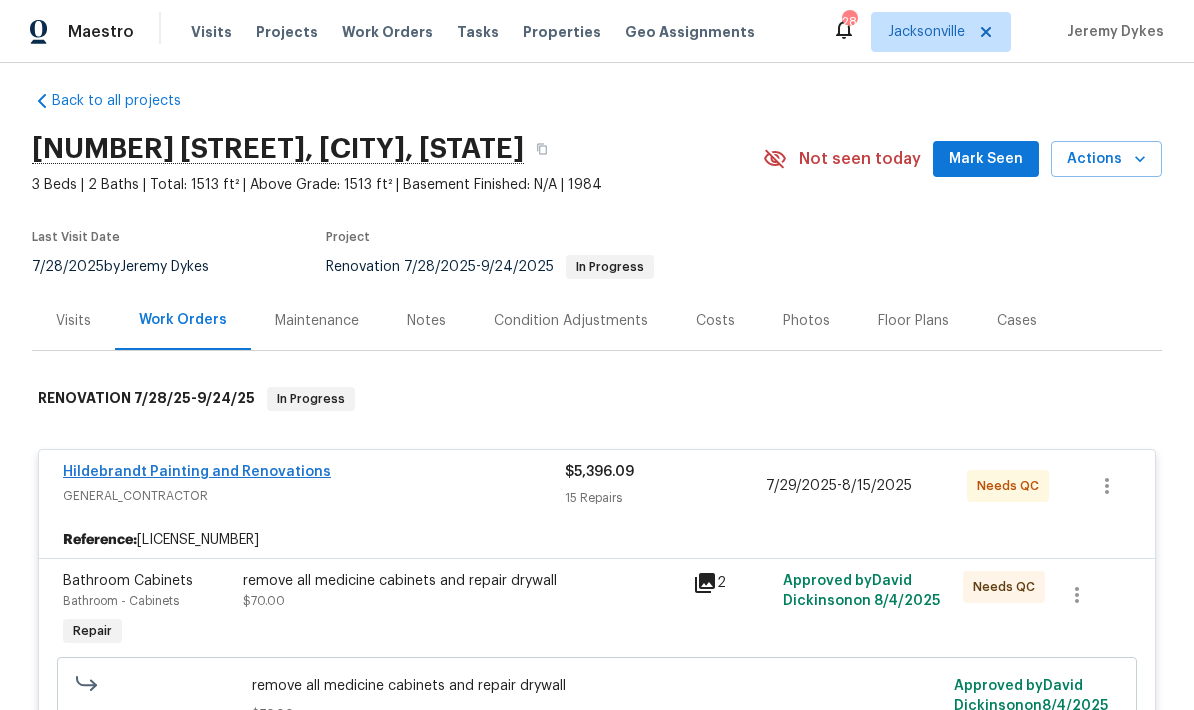 click on "Hildebrandt Painting and Renovations" at bounding box center (197, 472) 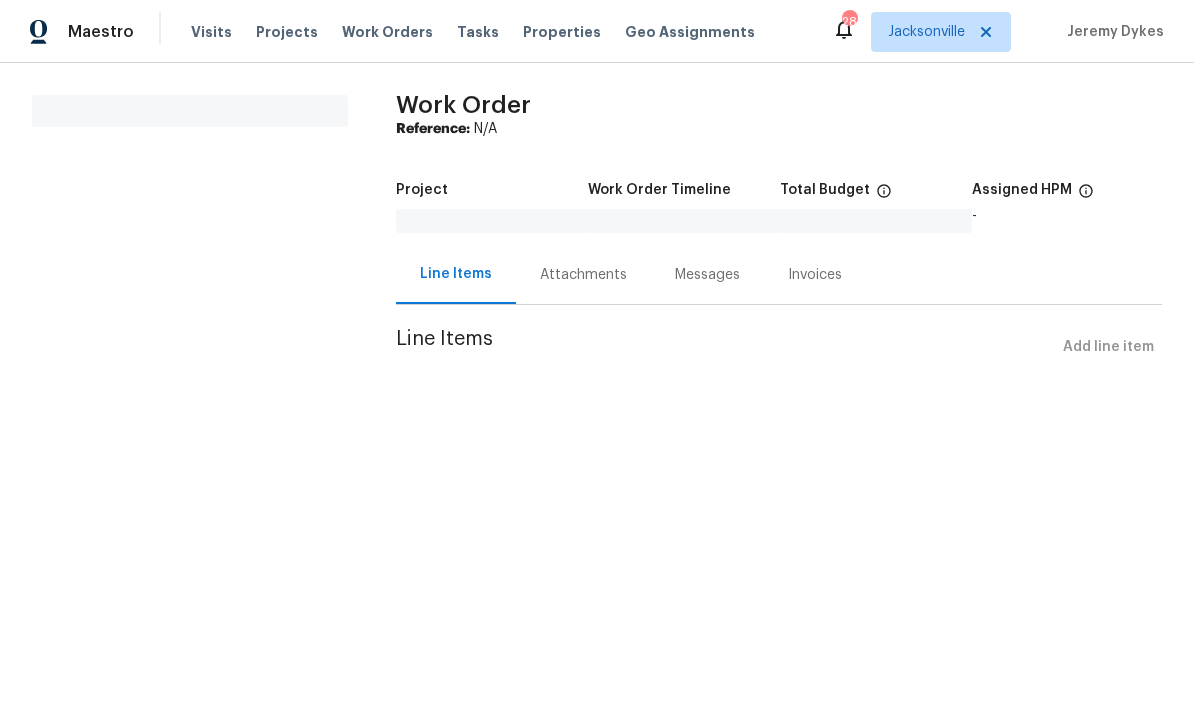 scroll, scrollTop: 0, scrollLeft: 0, axis: both 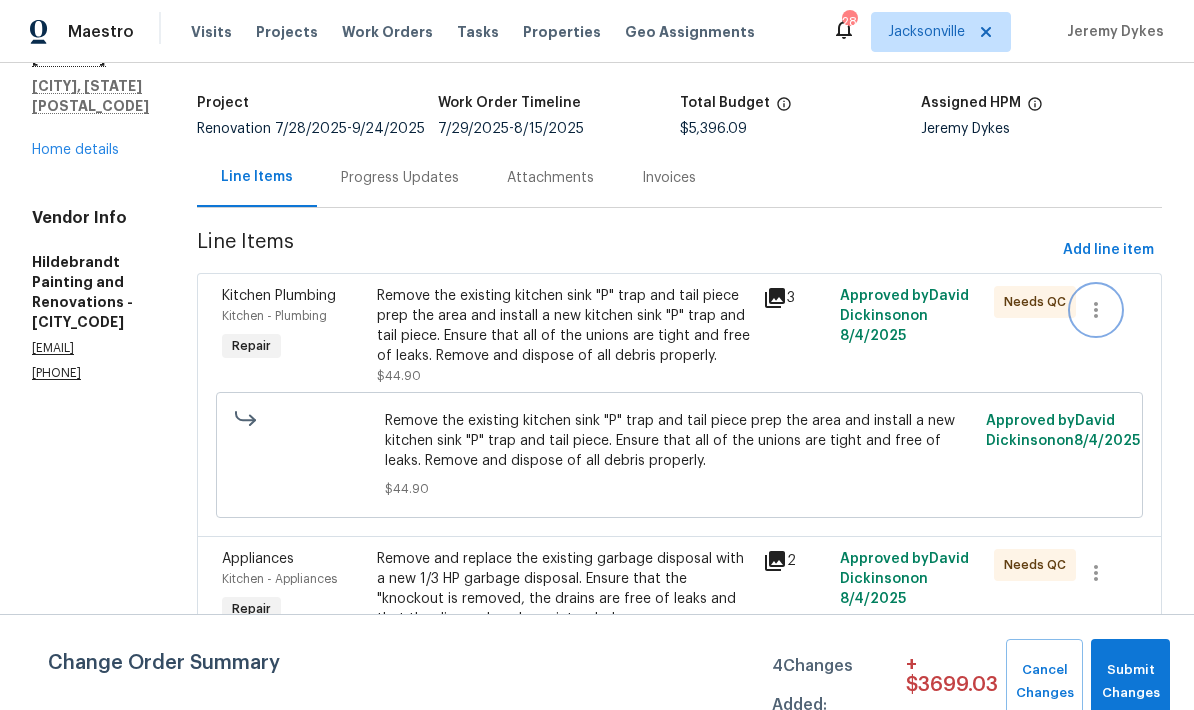 click 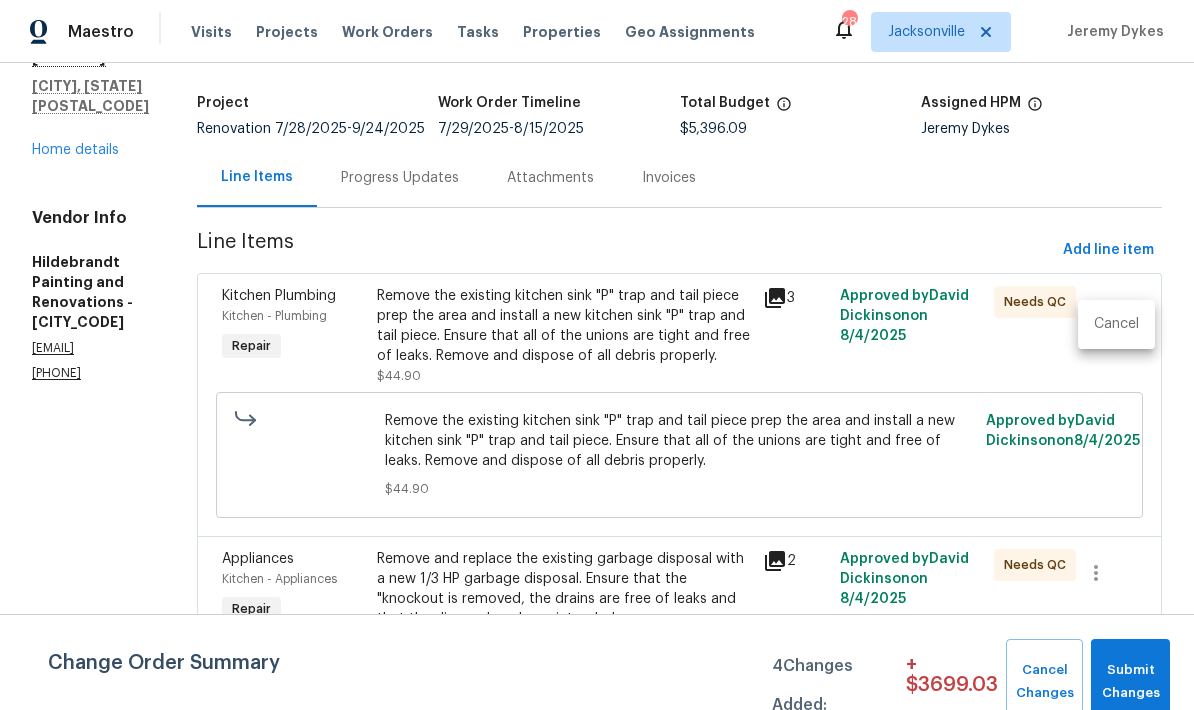 click at bounding box center (597, 355) 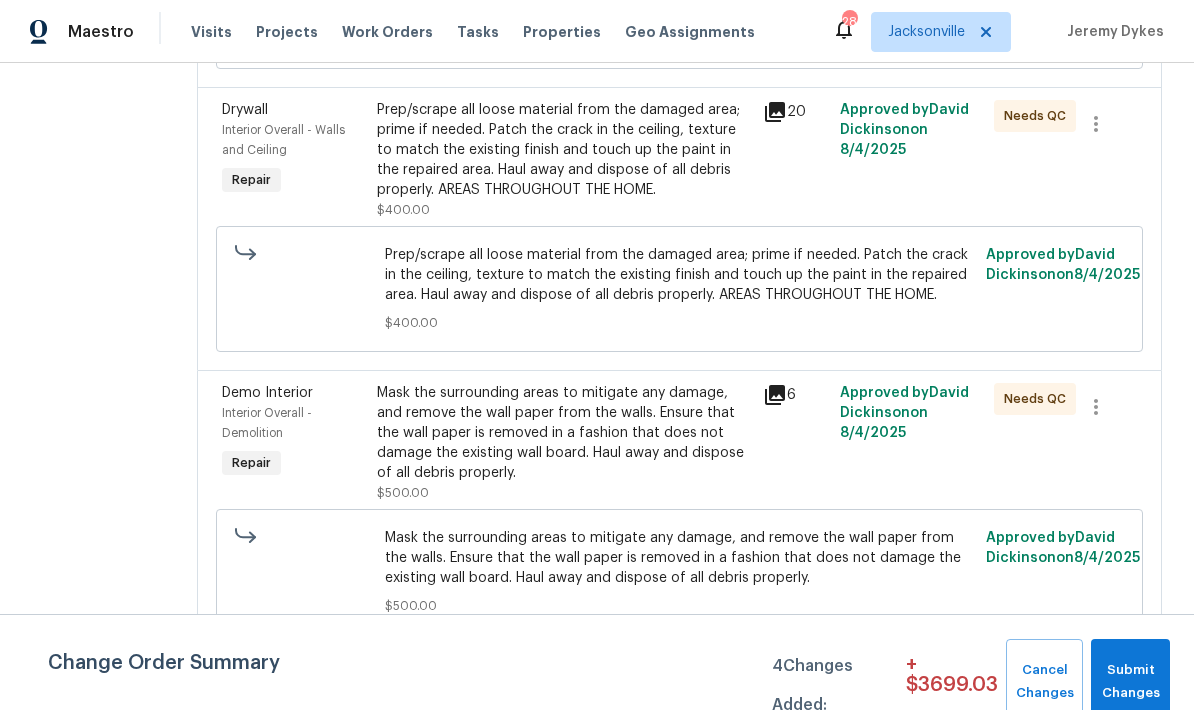 scroll, scrollTop: 3974, scrollLeft: 0, axis: vertical 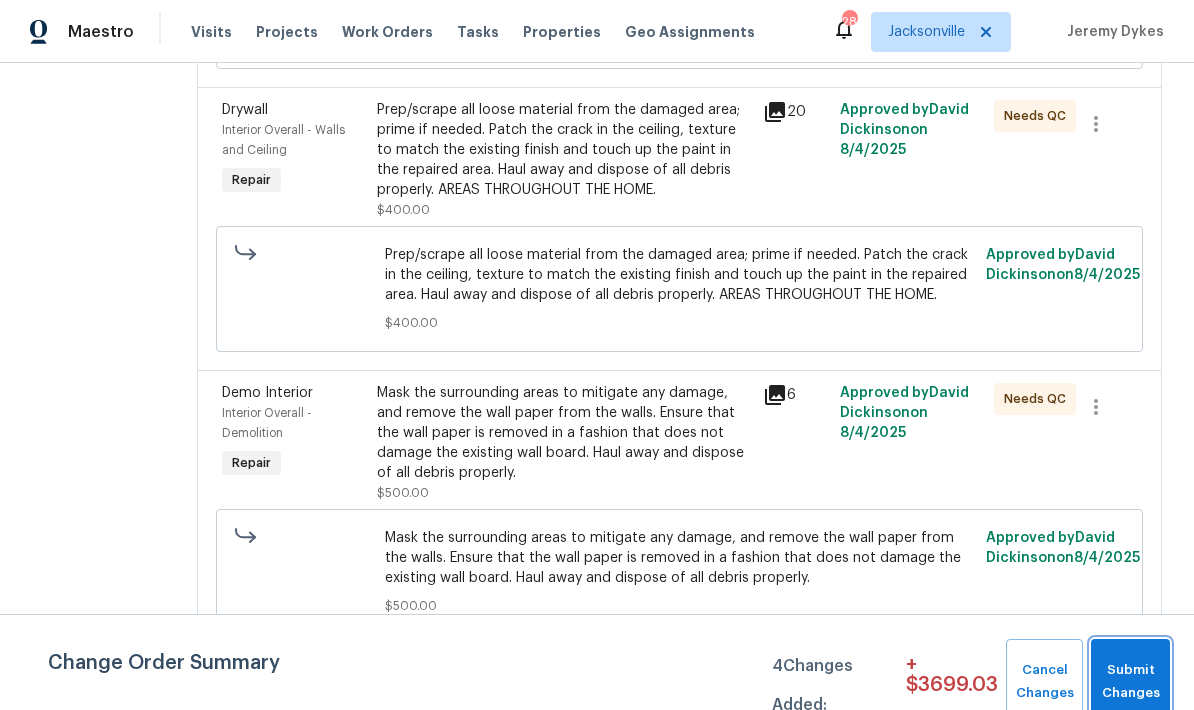 click on "Submit Changes" at bounding box center (1130, 682) 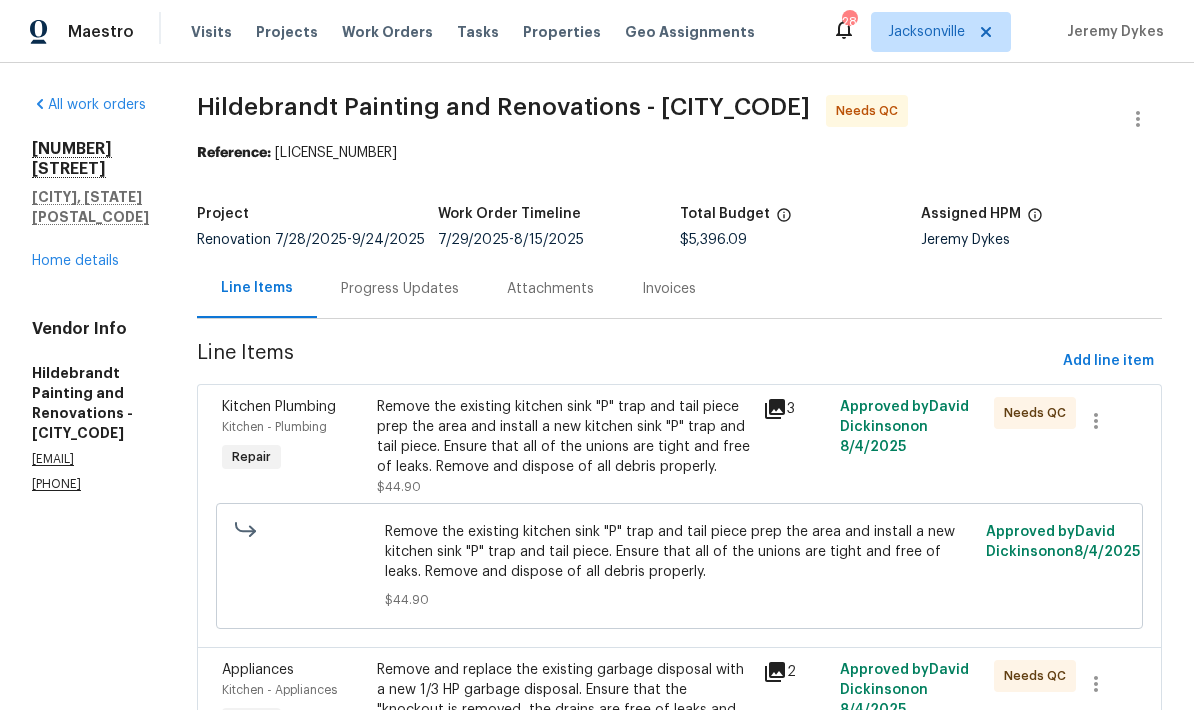 scroll, scrollTop: 0, scrollLeft: 0, axis: both 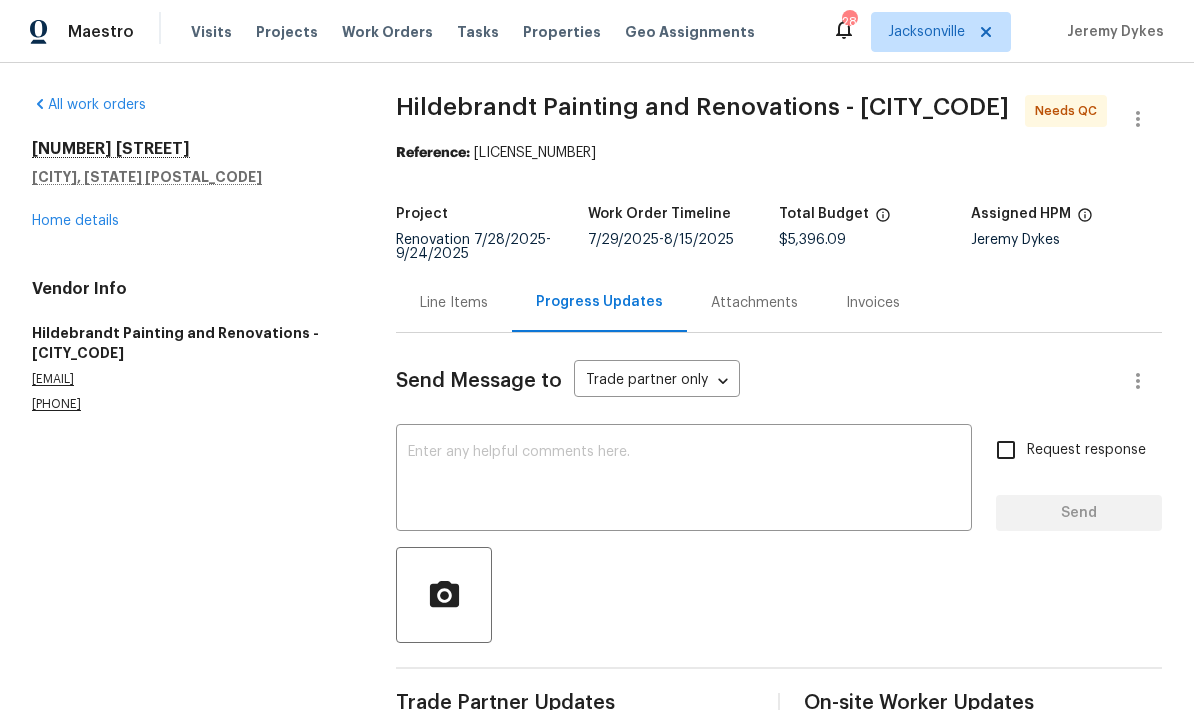 click on "Invoices" at bounding box center (873, 302) 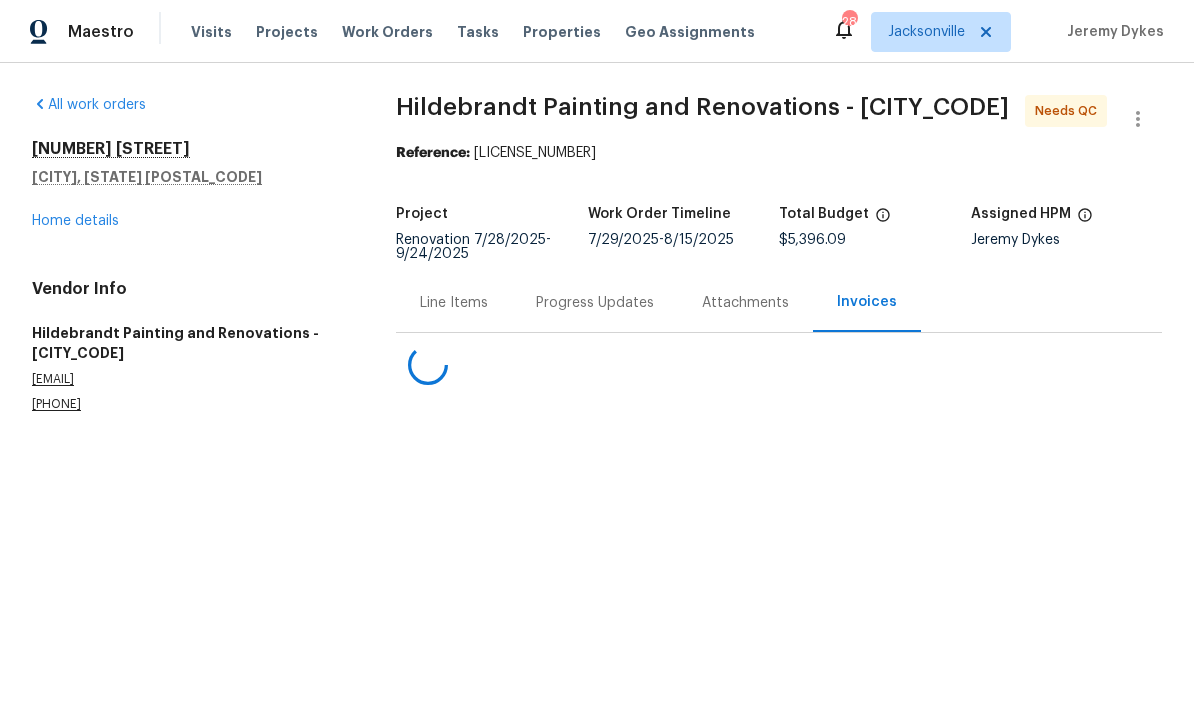 scroll, scrollTop: 0, scrollLeft: 0, axis: both 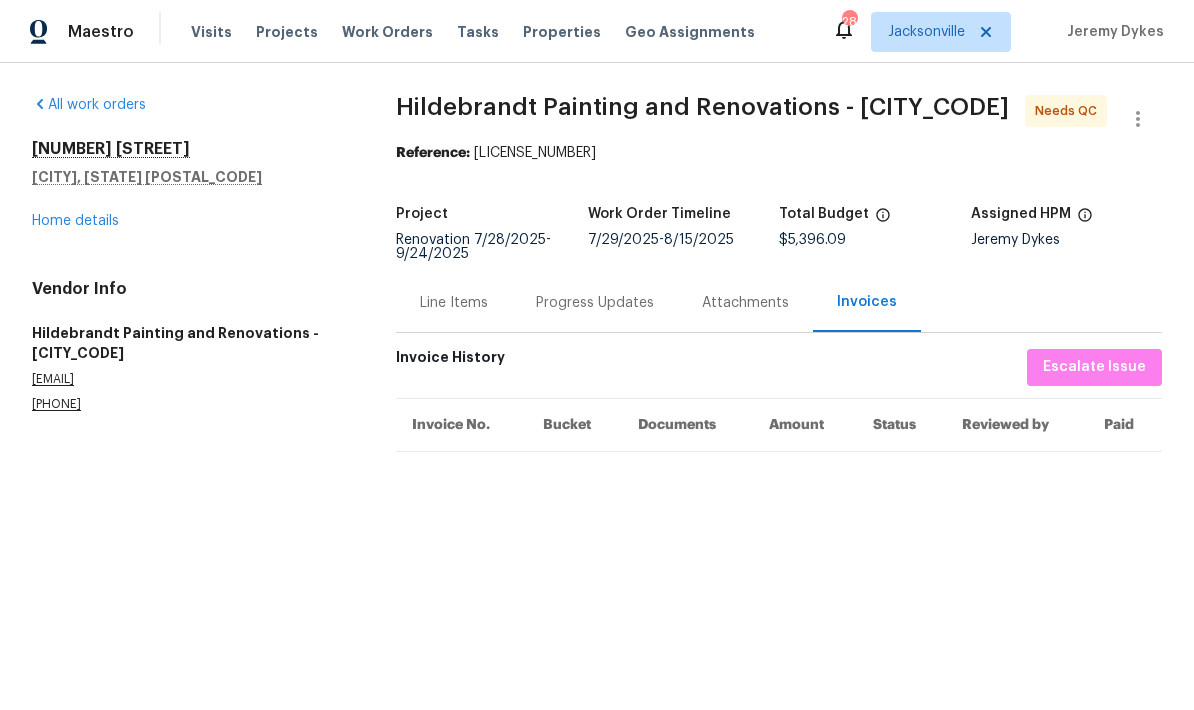 click on "Attachments" at bounding box center (745, 303) 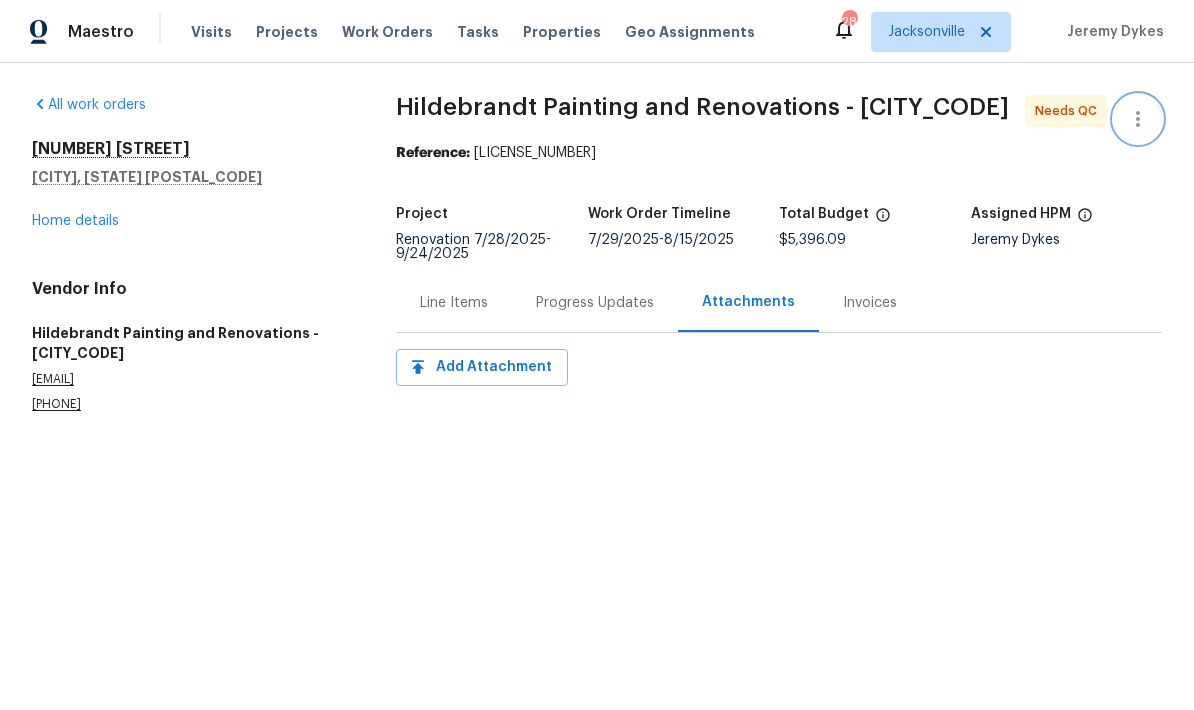 click at bounding box center [1138, 119] 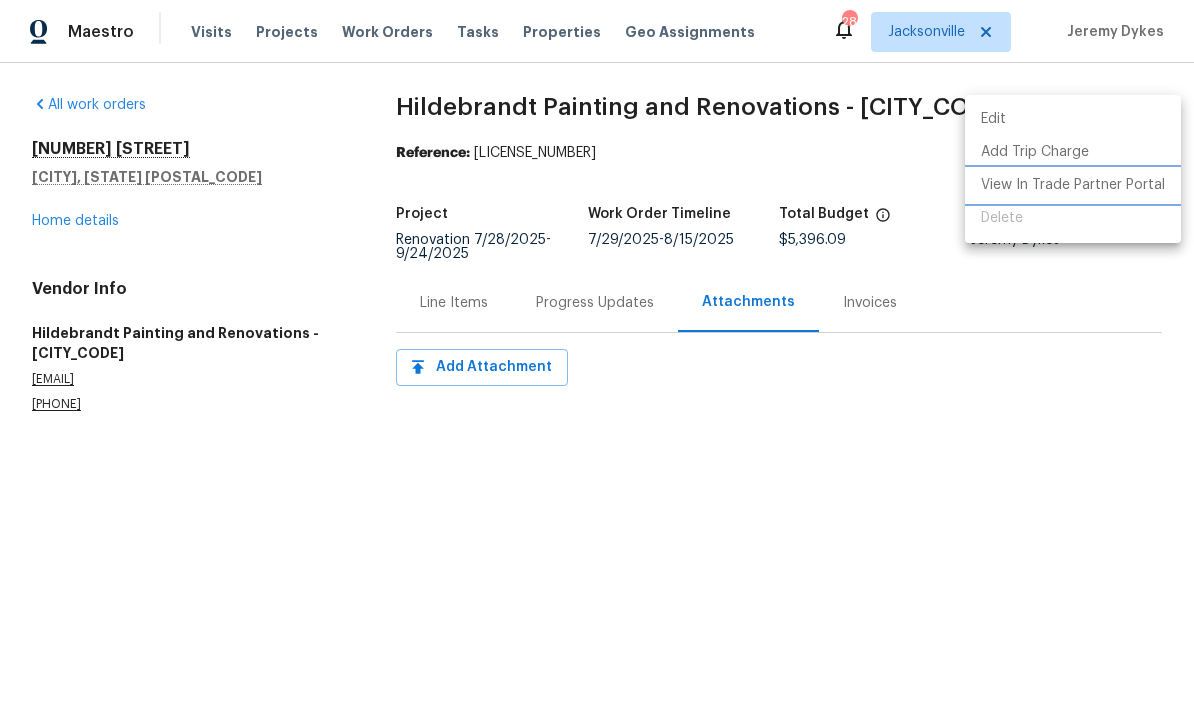 click on "View In Trade Partner Portal" at bounding box center (1073, 185) 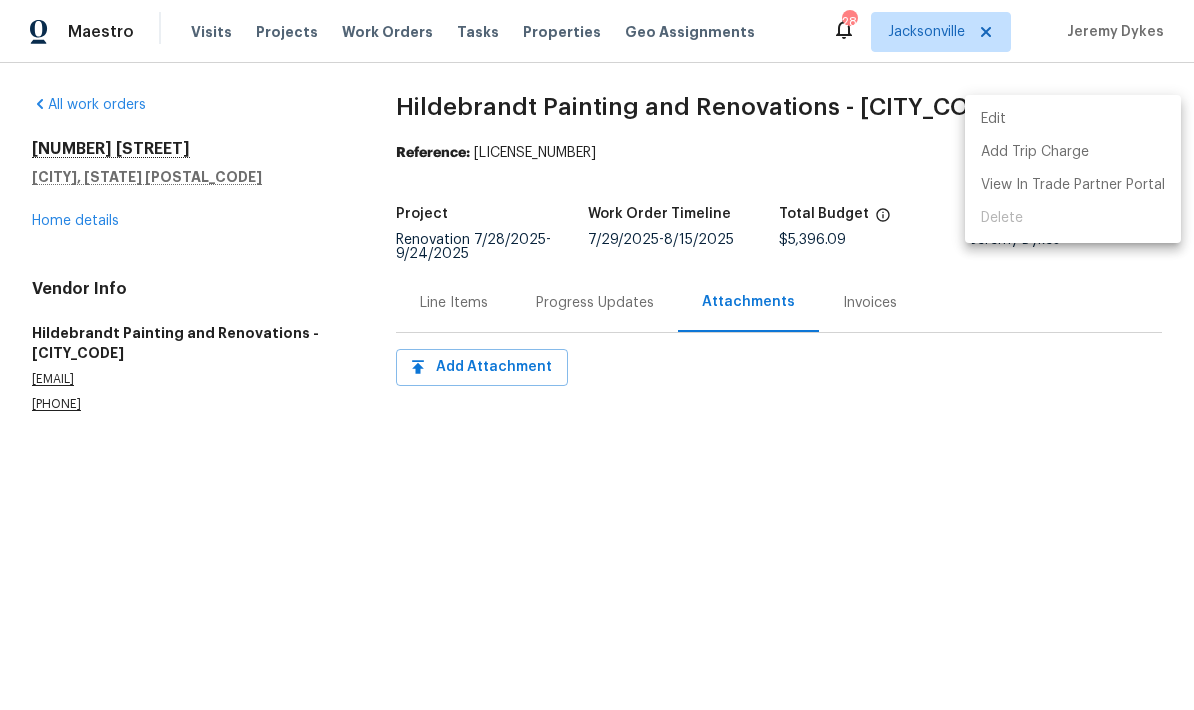 click at bounding box center (597, 355) 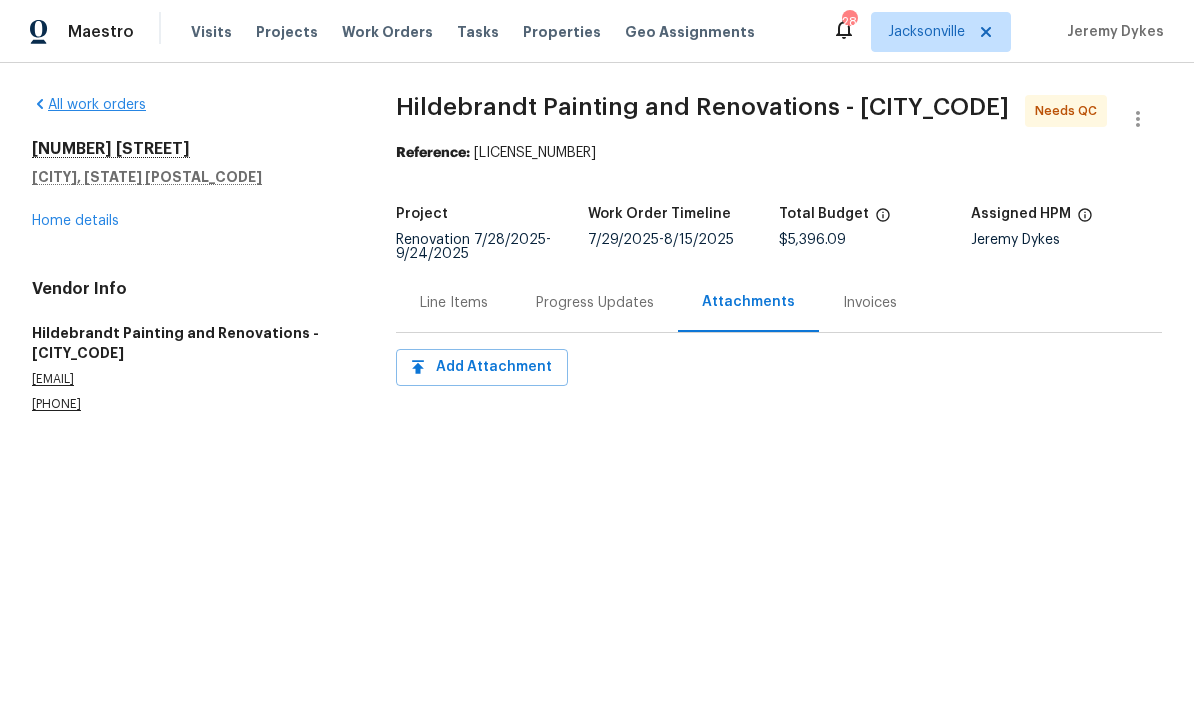 click on "All work orders" at bounding box center [89, 105] 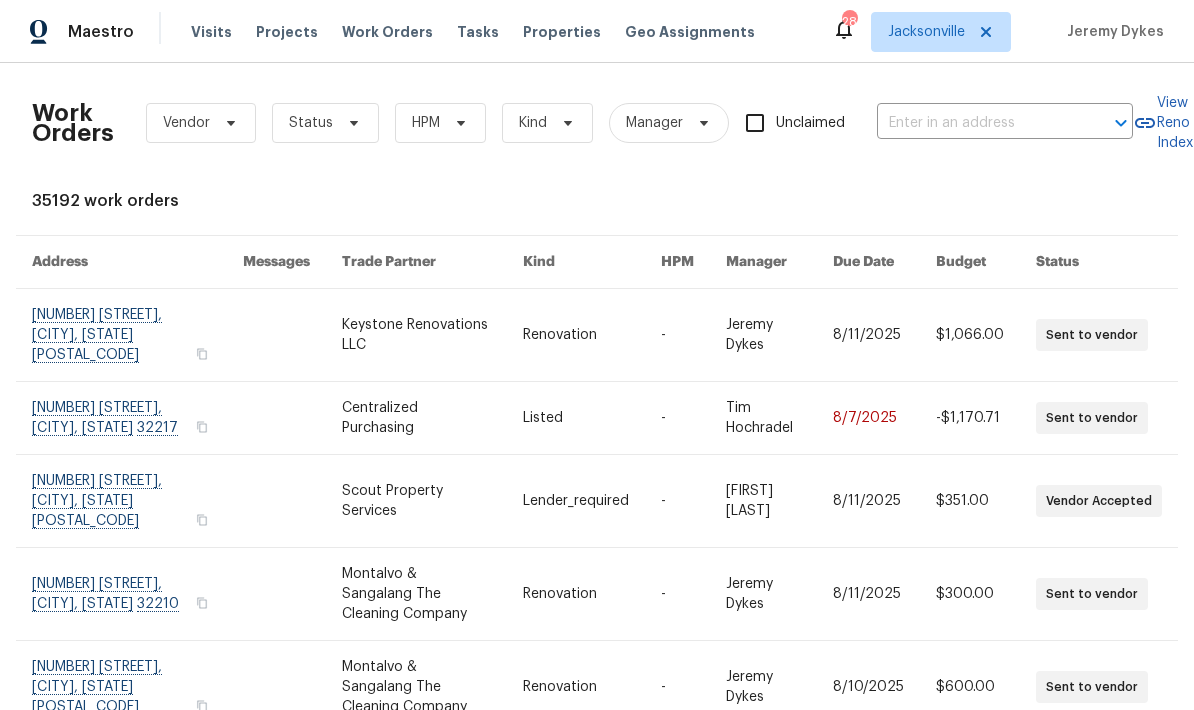 scroll, scrollTop: 0, scrollLeft: 0, axis: both 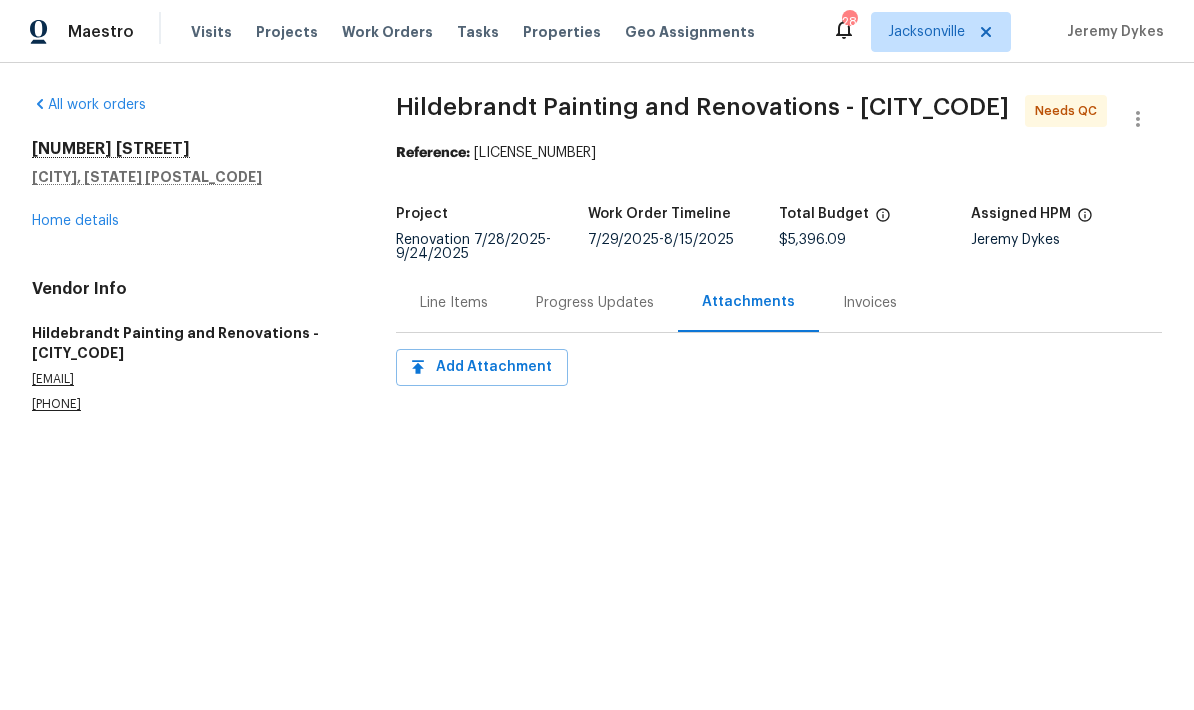 click on "Line Items" at bounding box center [454, 303] 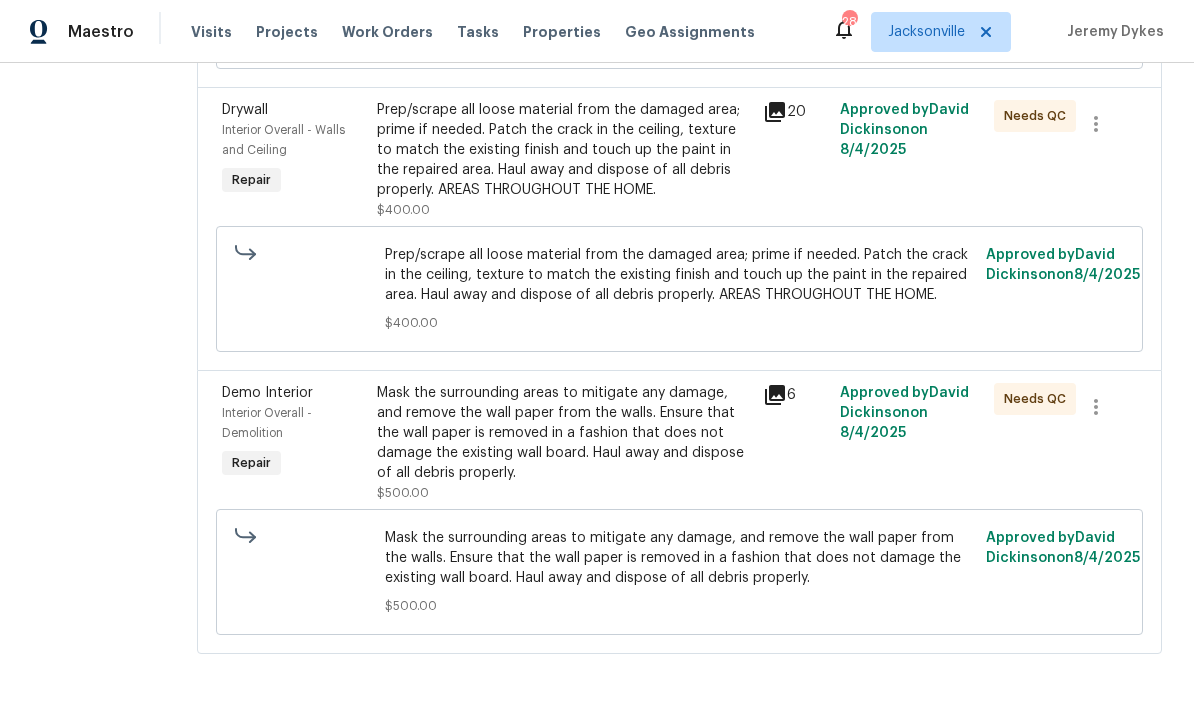 scroll, scrollTop: 3974, scrollLeft: 0, axis: vertical 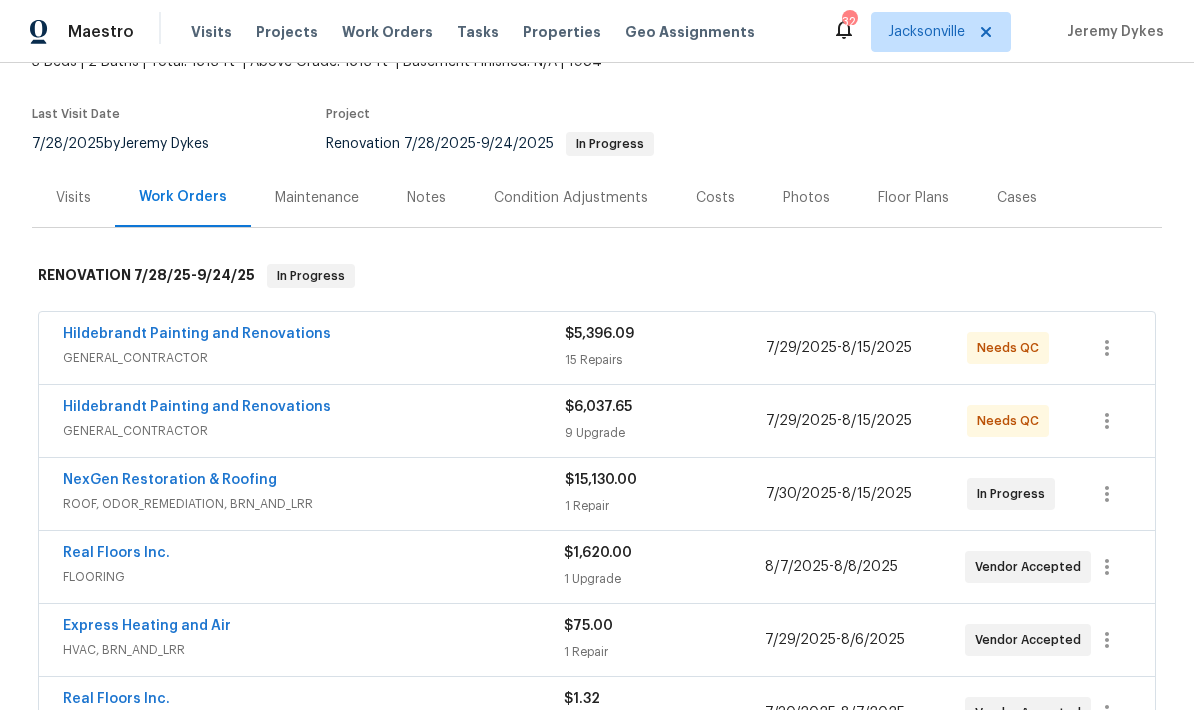 click on "GENERAL_CONTRACTOR" at bounding box center (314, 431) 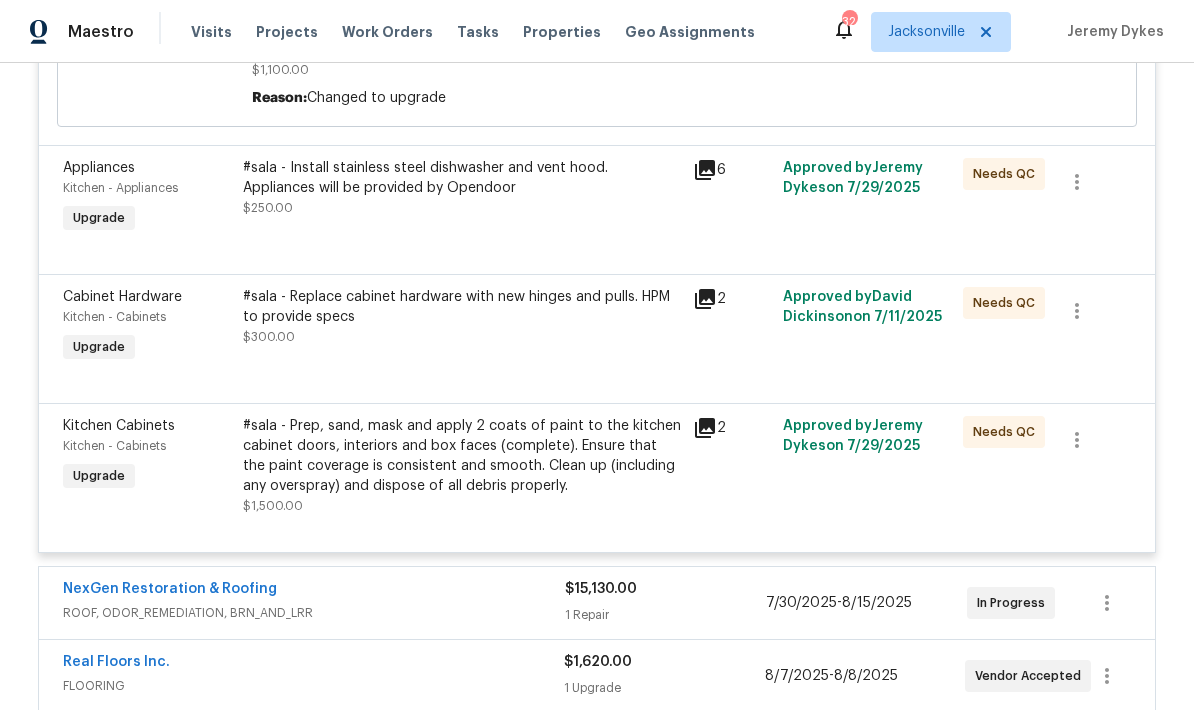 scroll, scrollTop: 1567, scrollLeft: 0, axis: vertical 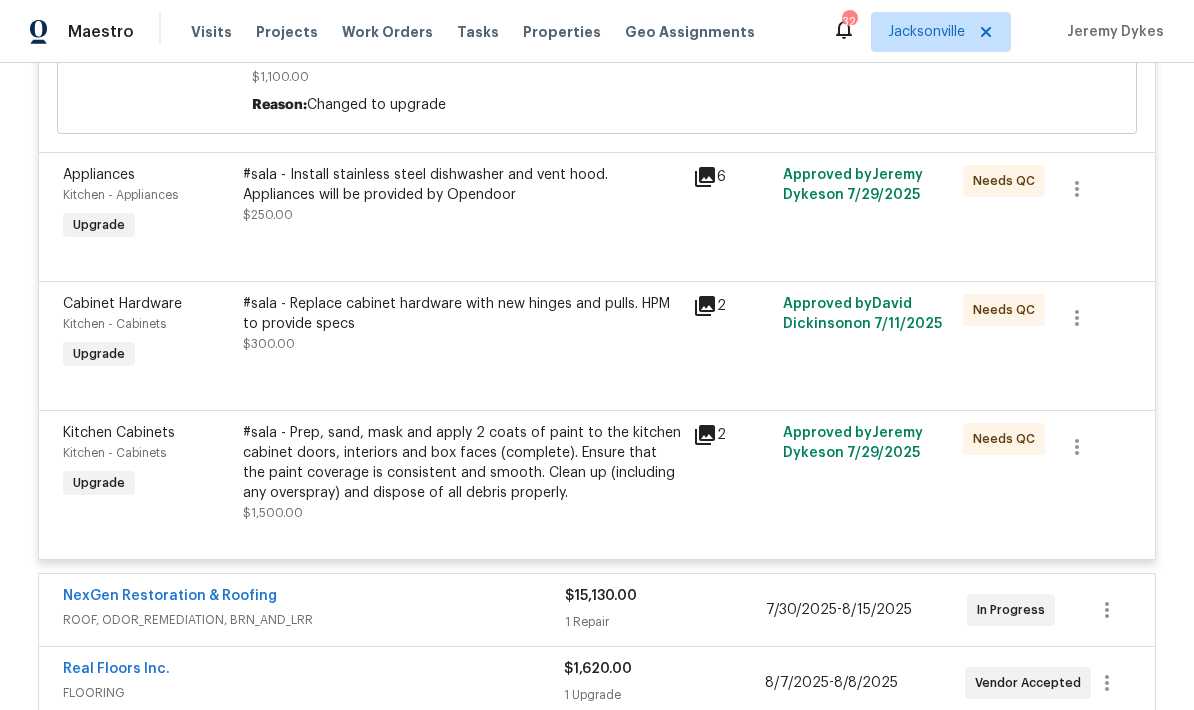 click 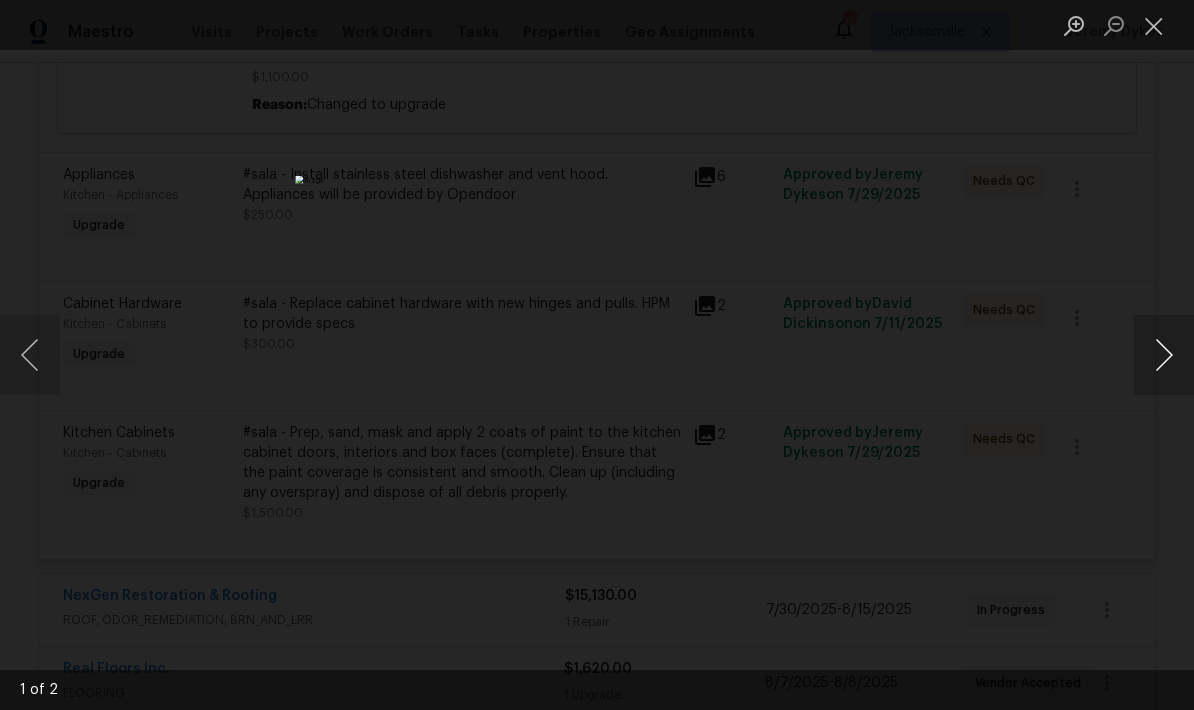 click at bounding box center (1164, 355) 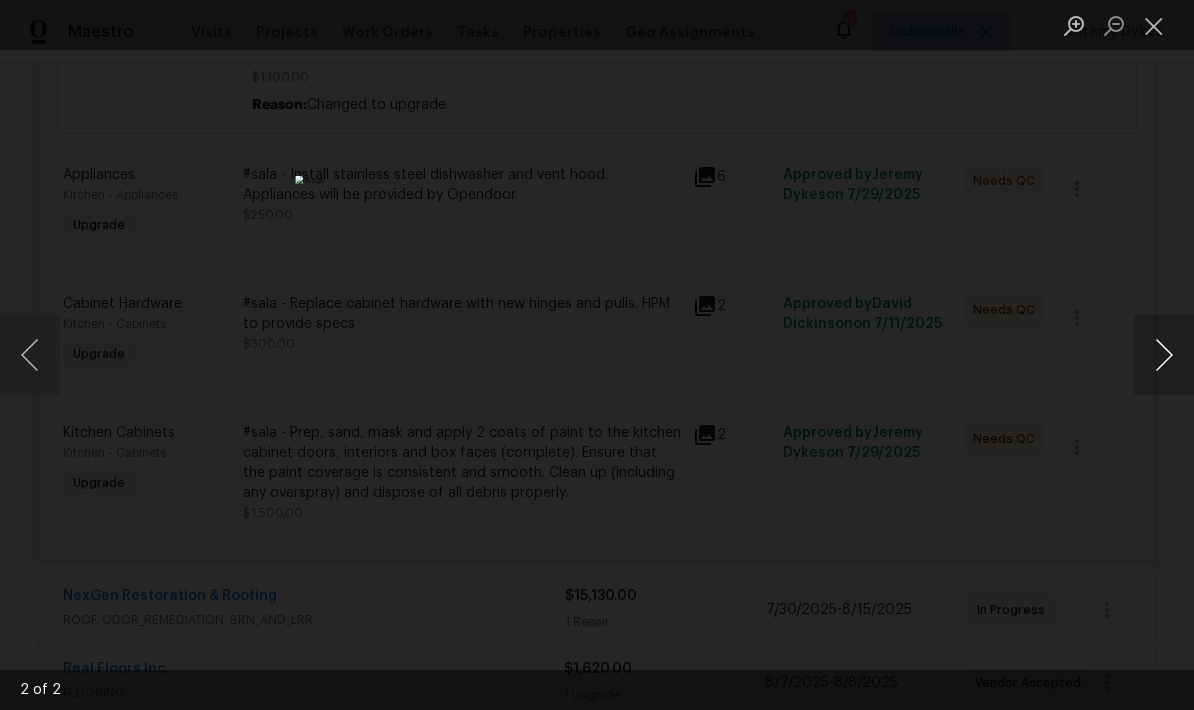 click at bounding box center [1164, 355] 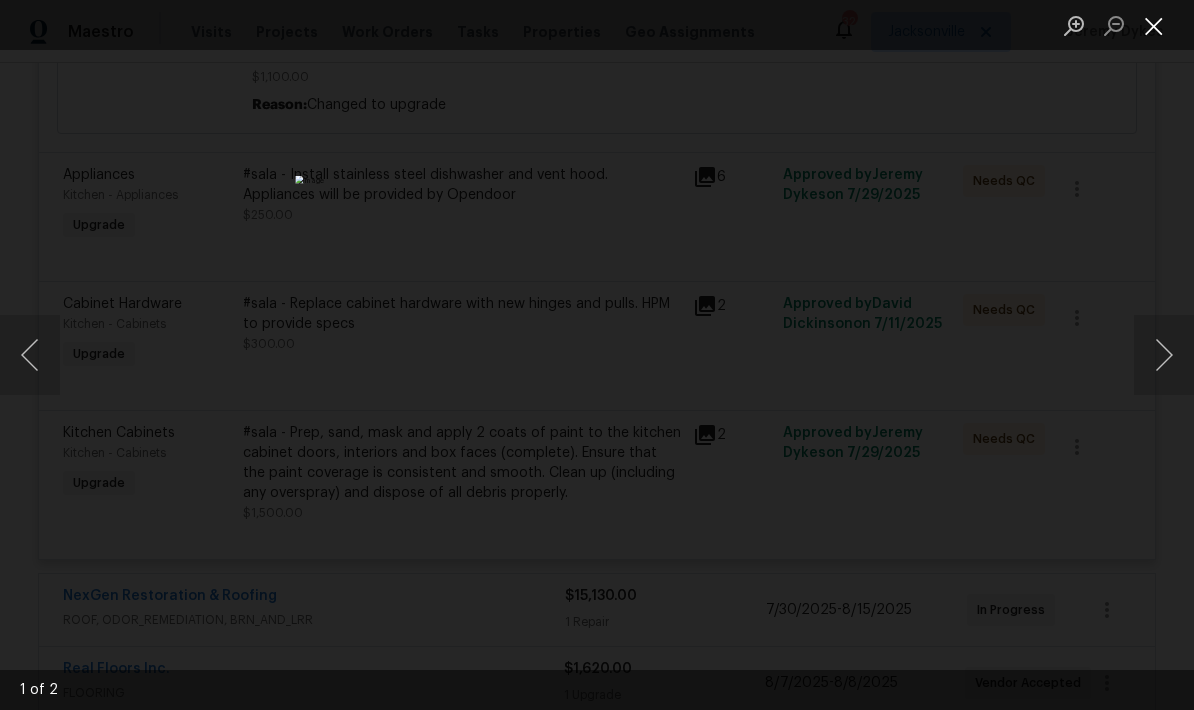 click at bounding box center (1154, 25) 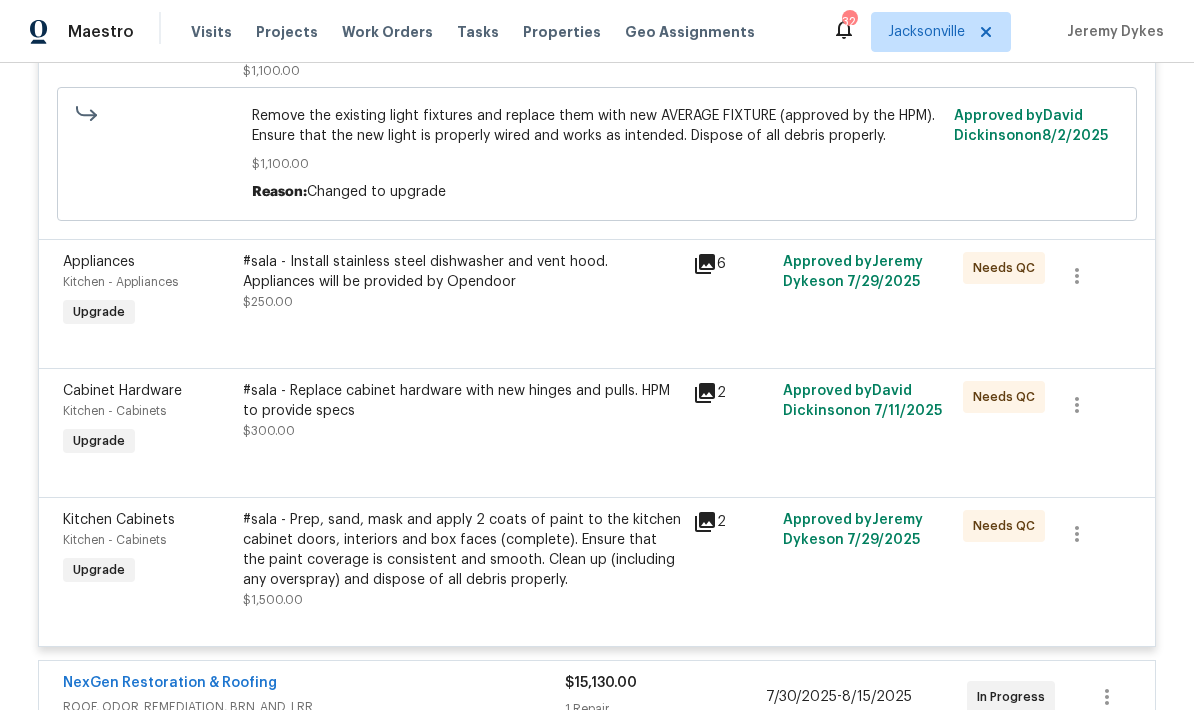 scroll, scrollTop: 1475, scrollLeft: 0, axis: vertical 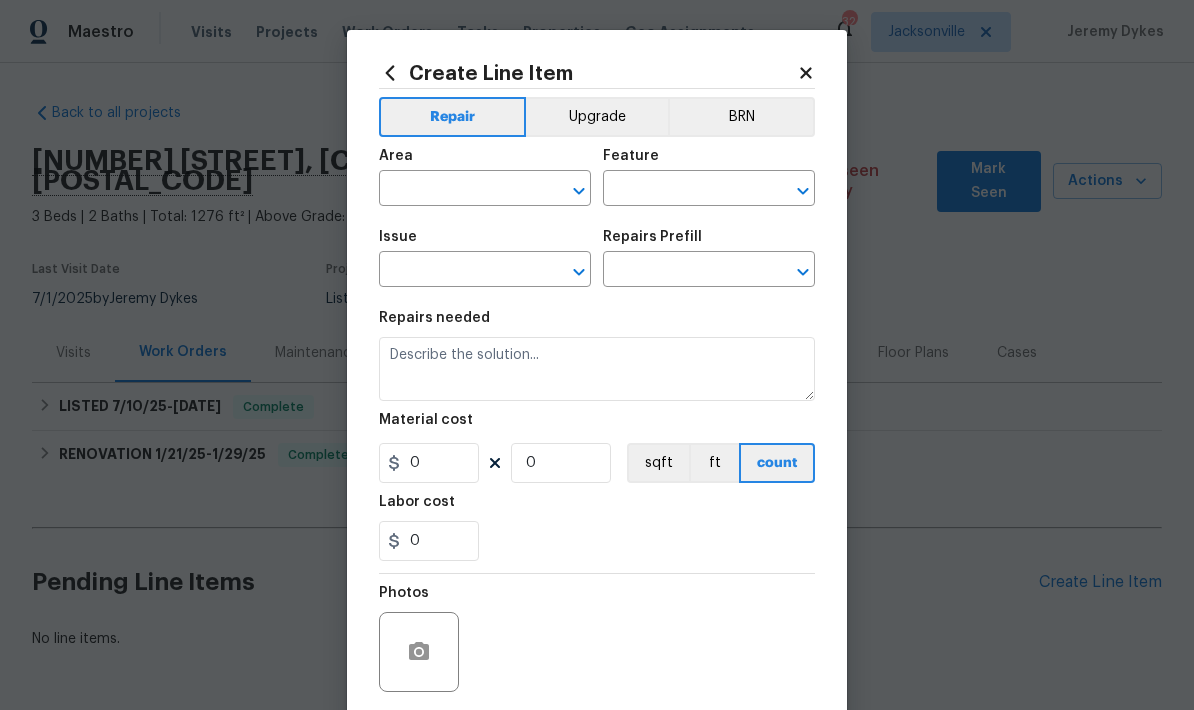 click on "Create Line Item Repair Upgrade BRN Area ​ Feature ​ Issue ​ Repairs Prefill ​ Repairs needed Material cost 0 0 sqft ft count Labor cost 0 Photos Create without photos Total   $ 0.00 Cancel Create" at bounding box center (597, 430) 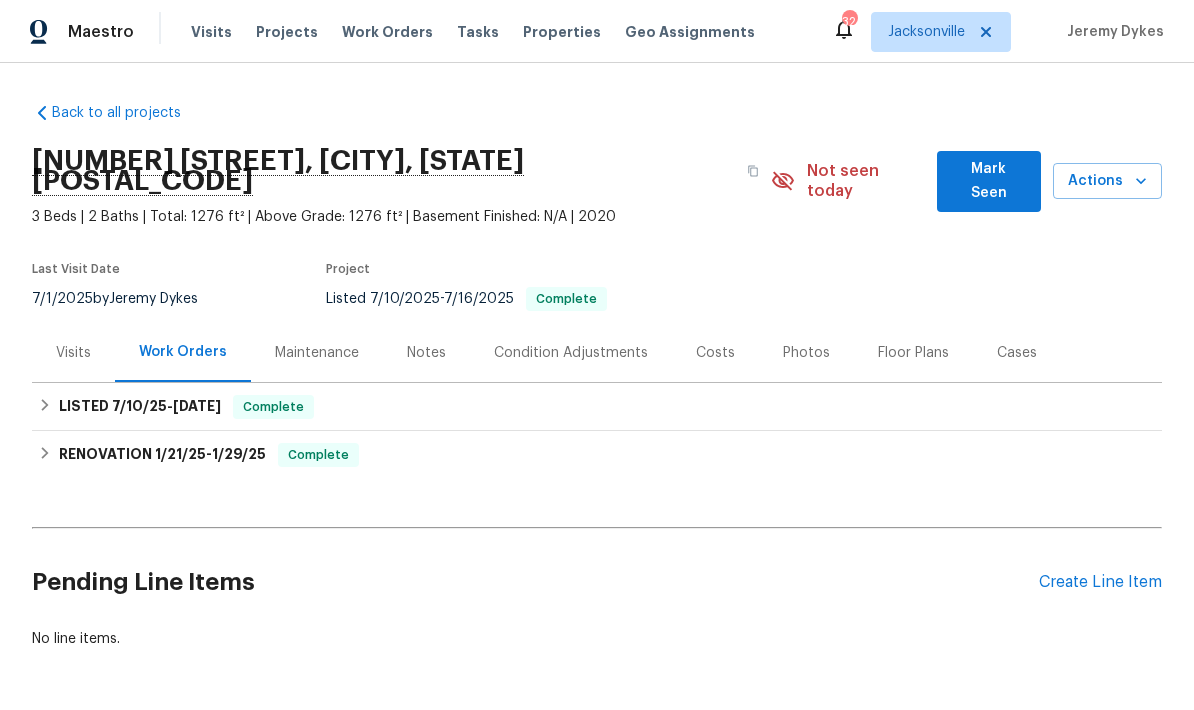 click on "Photos" at bounding box center (806, 353) 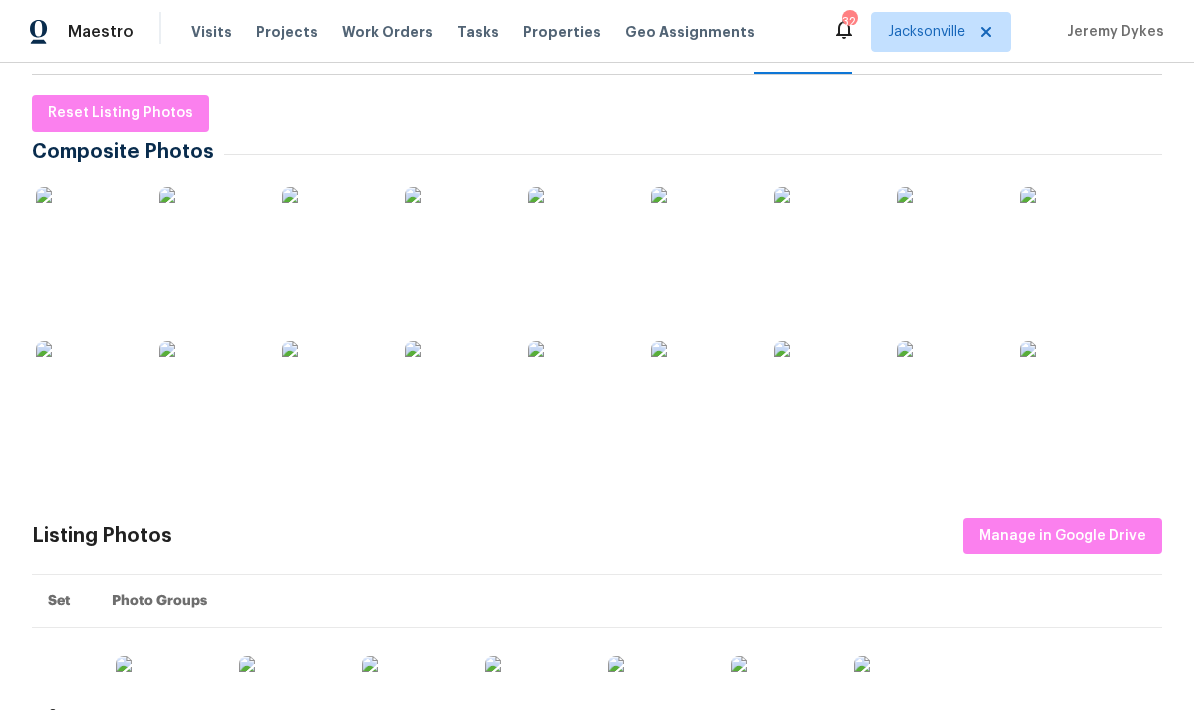 scroll, scrollTop: 310, scrollLeft: 0, axis: vertical 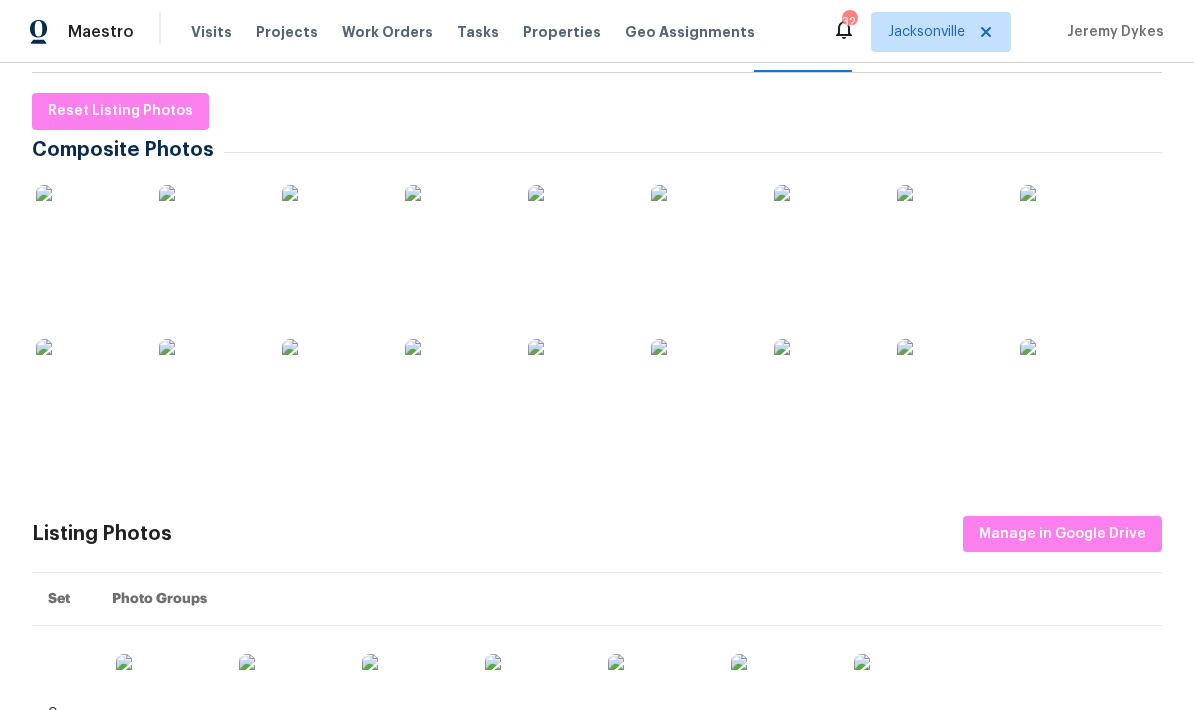 click at bounding box center [86, 235] 